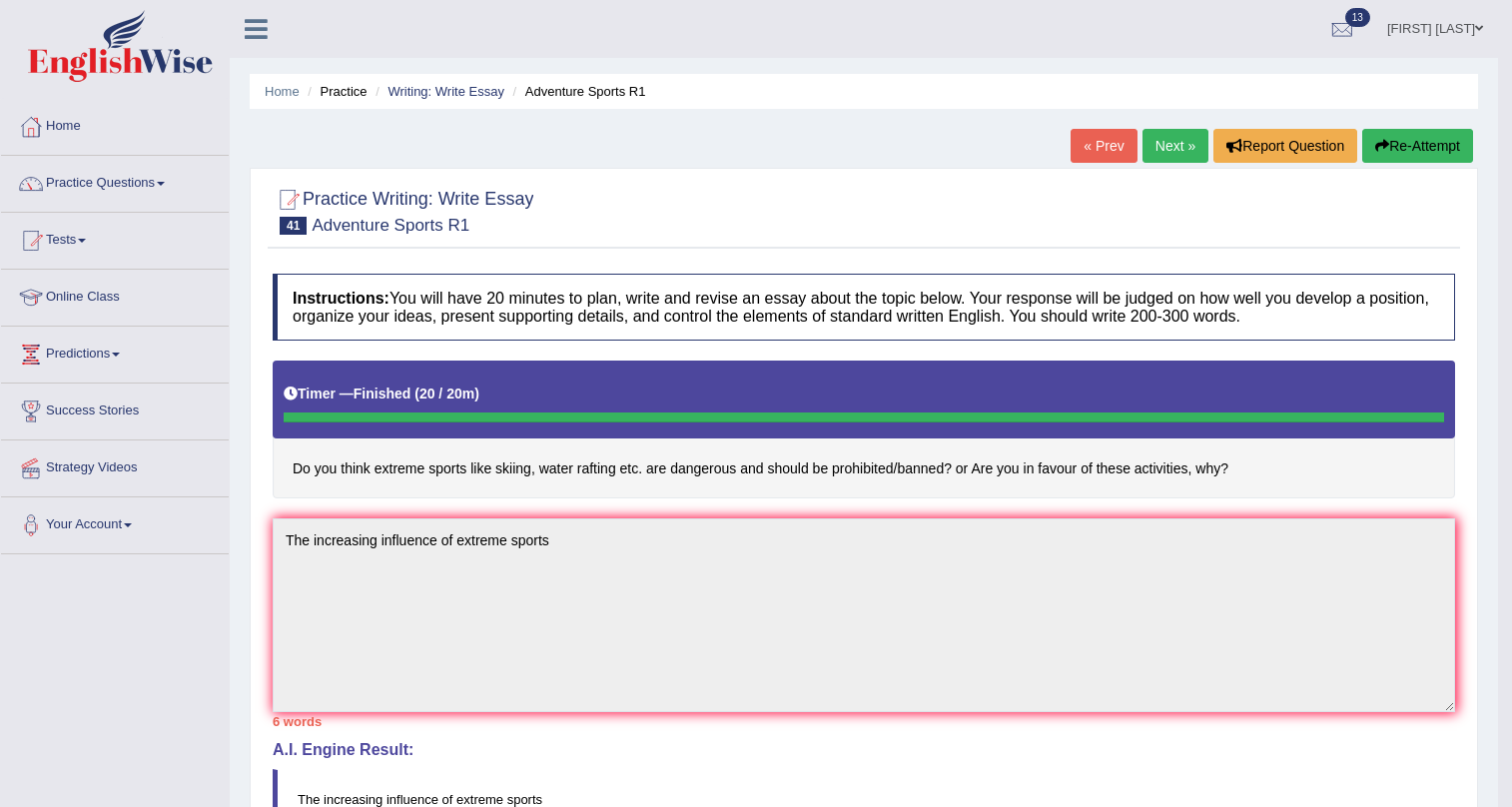 scroll, scrollTop: 0, scrollLeft: 0, axis: both 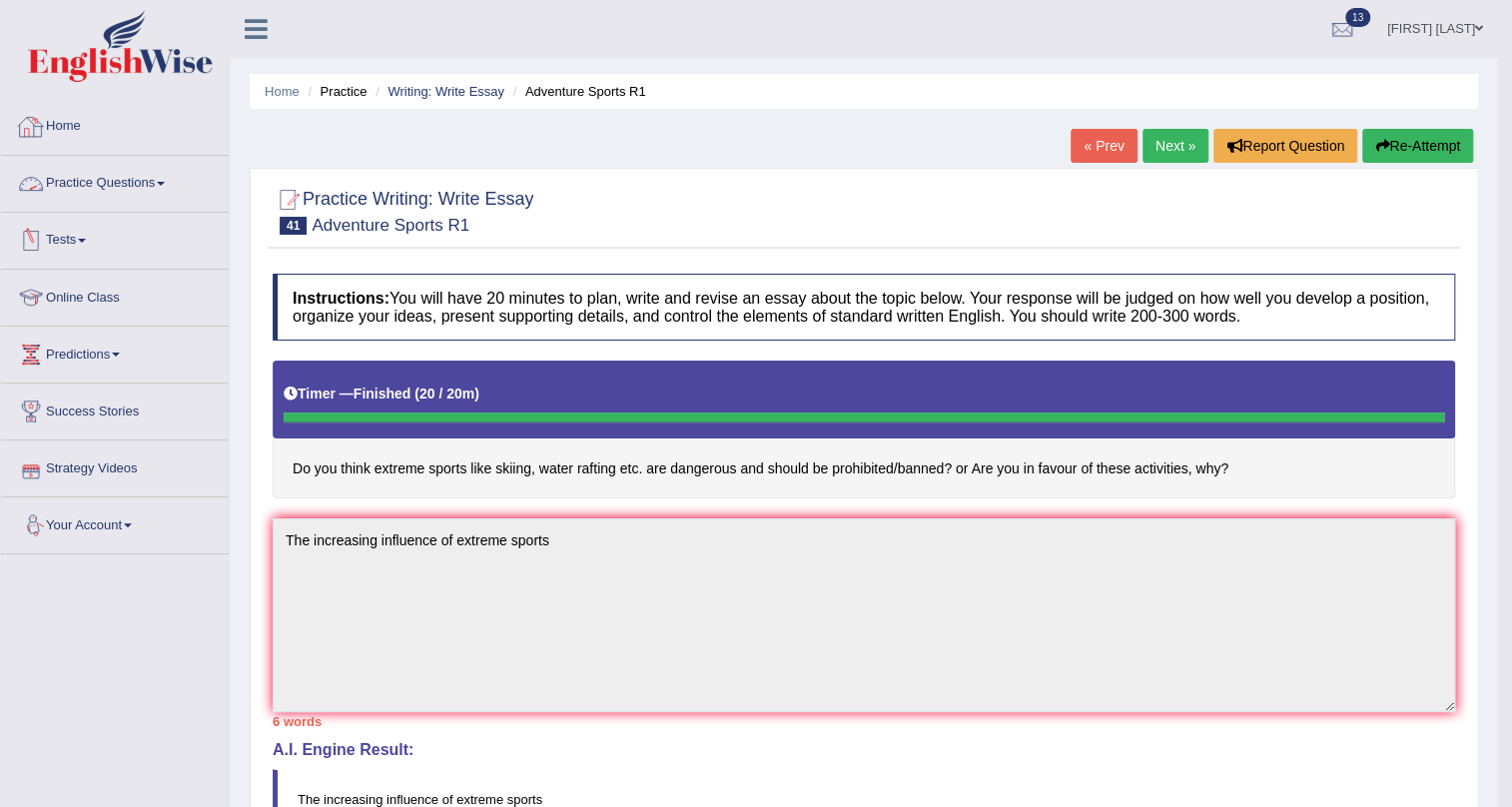click on "Home" at bounding box center (115, 124) 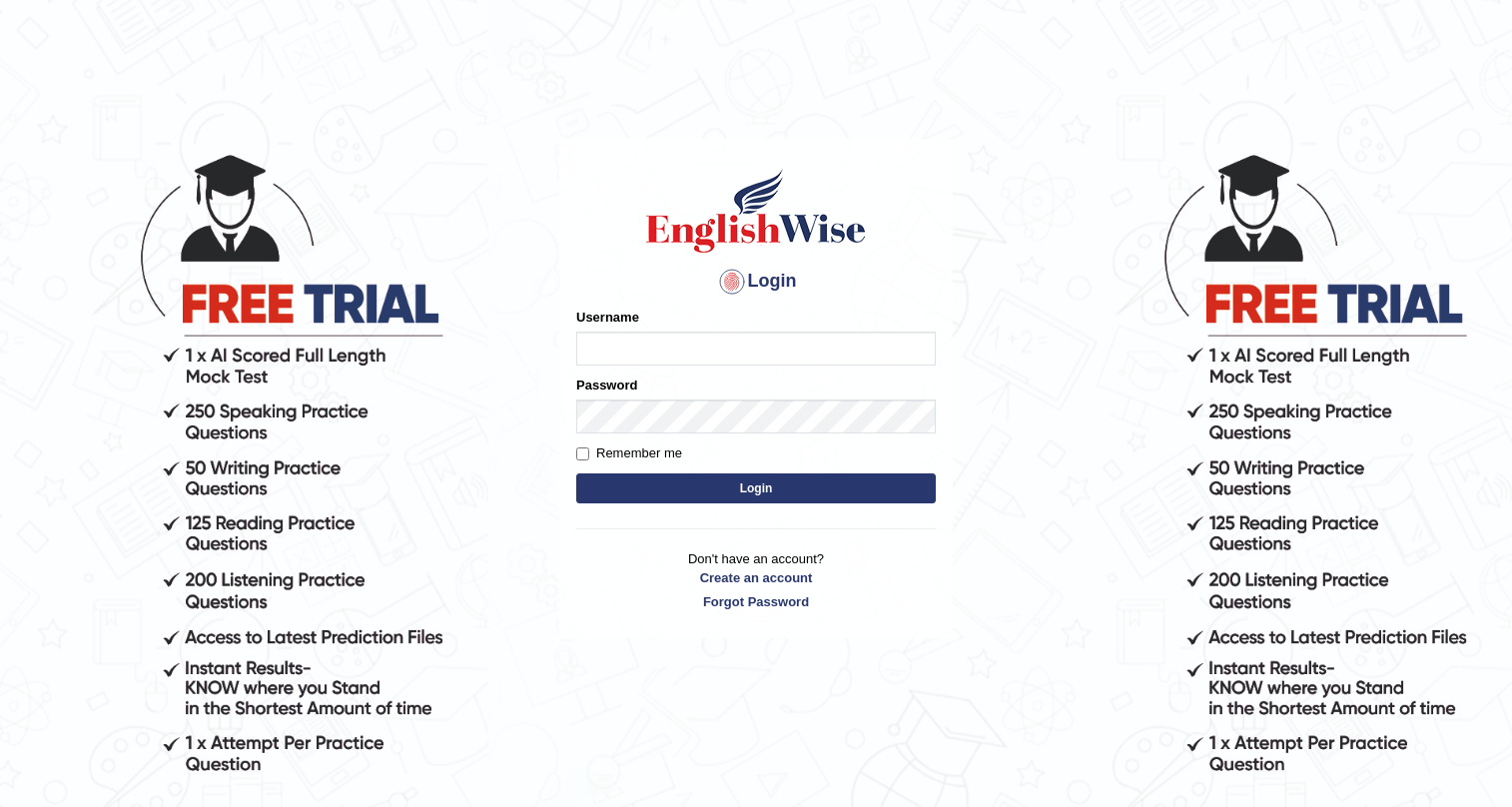 scroll, scrollTop: 0, scrollLeft: 0, axis: both 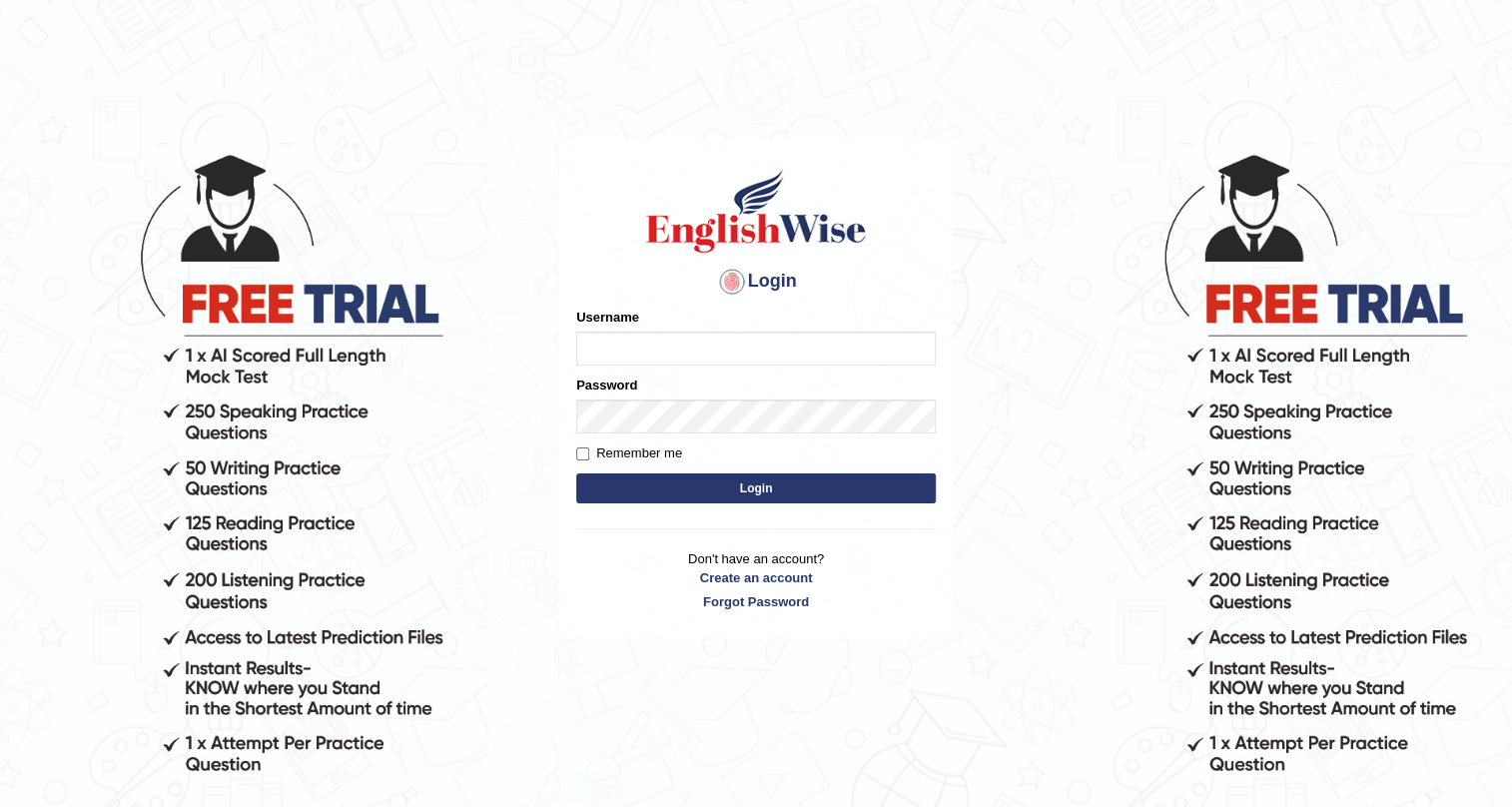 click on "Username" at bounding box center [756, 349] 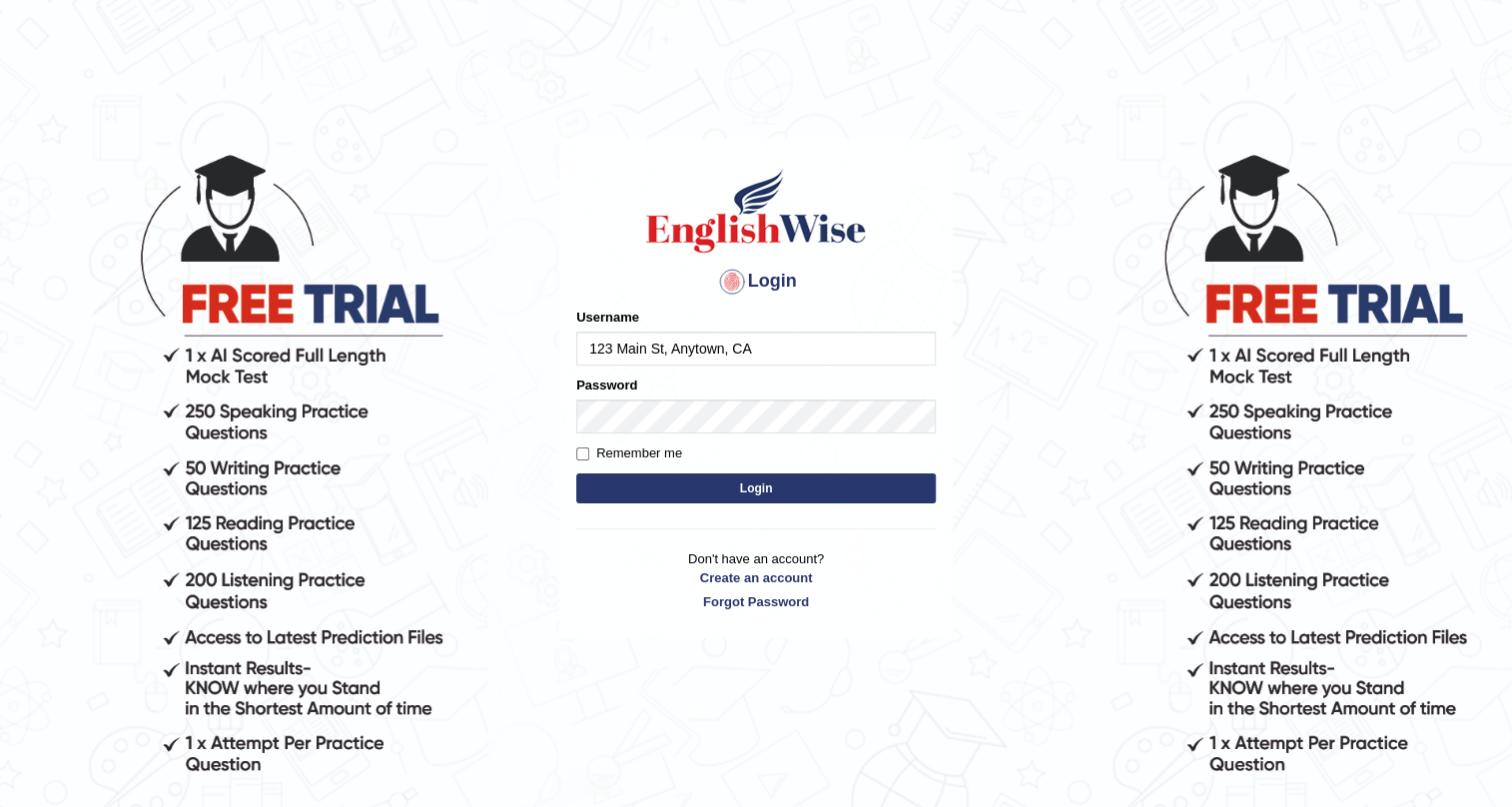 type on "priyanka94" 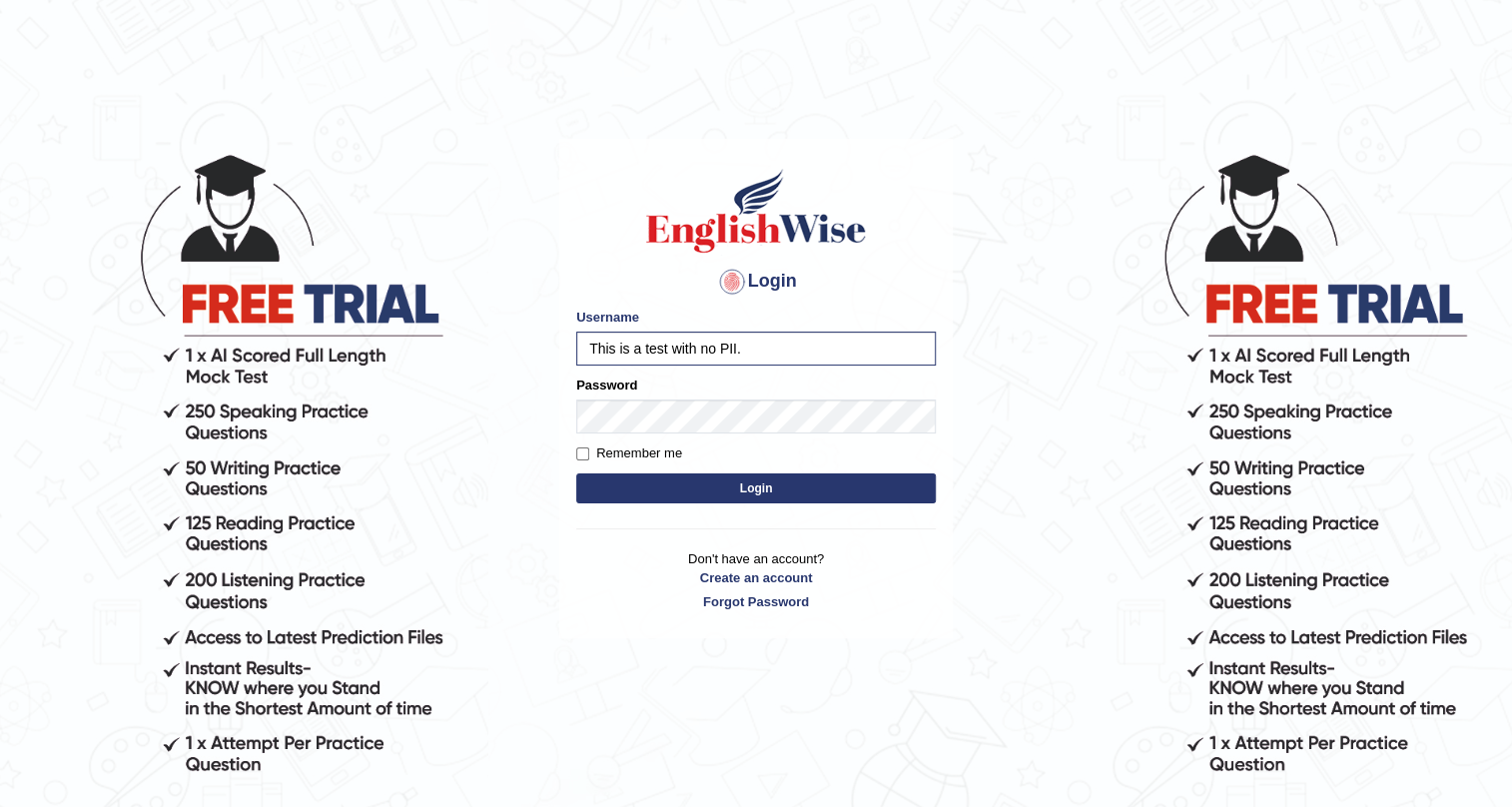 click on "Login" at bounding box center [756, 488] 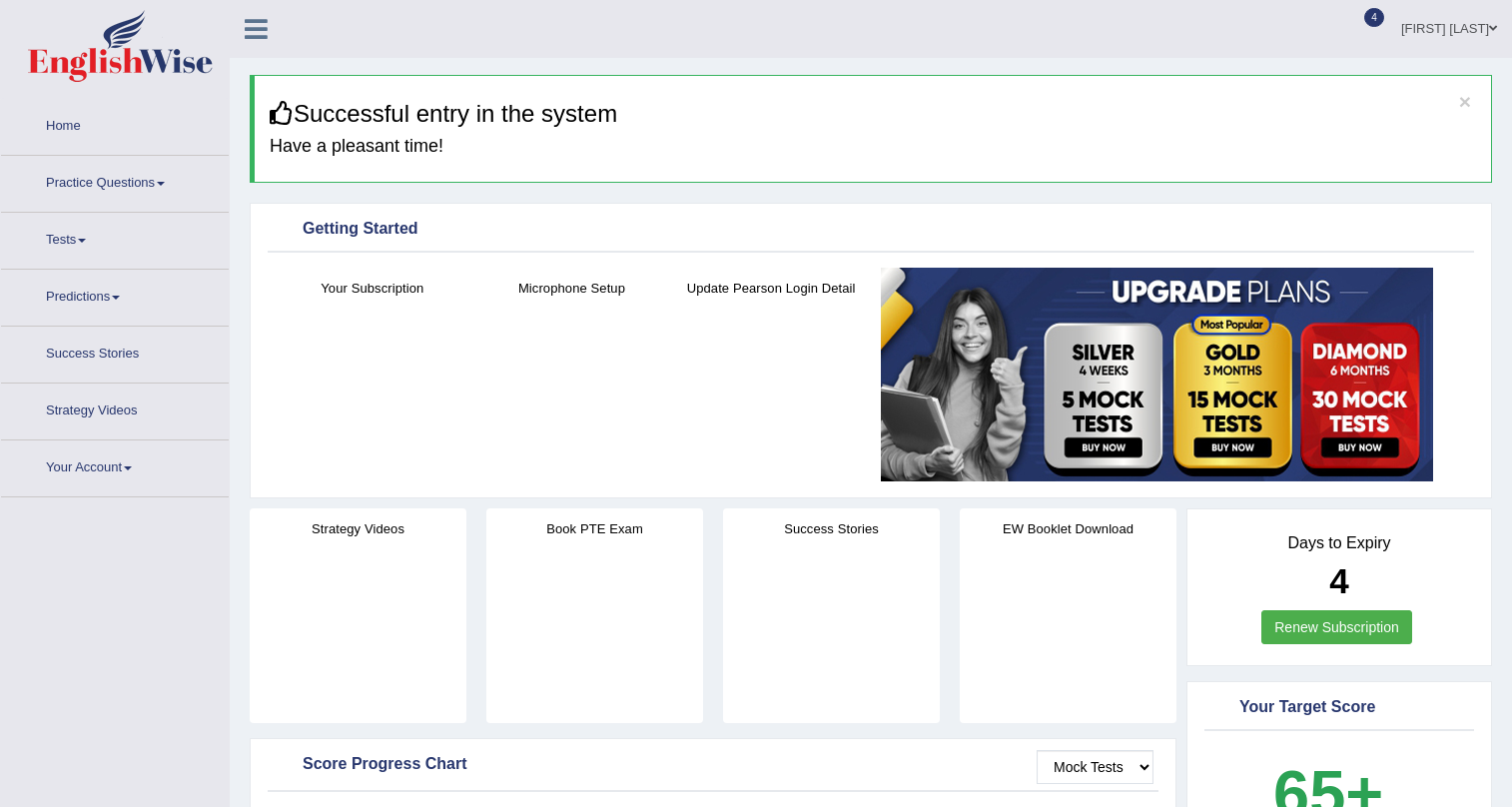 scroll, scrollTop: 0, scrollLeft: 0, axis: both 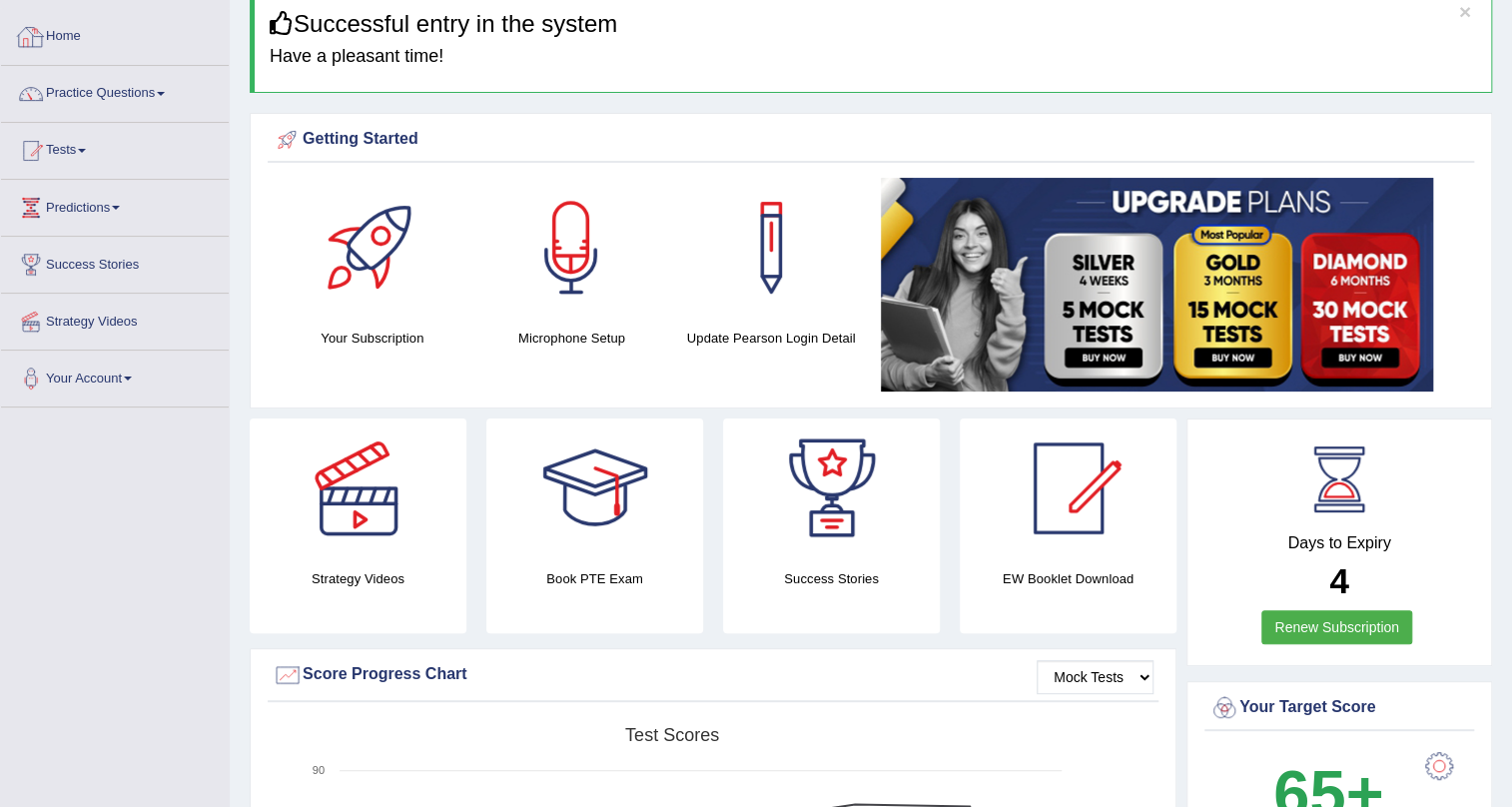 click on "Home" at bounding box center [115, 34] 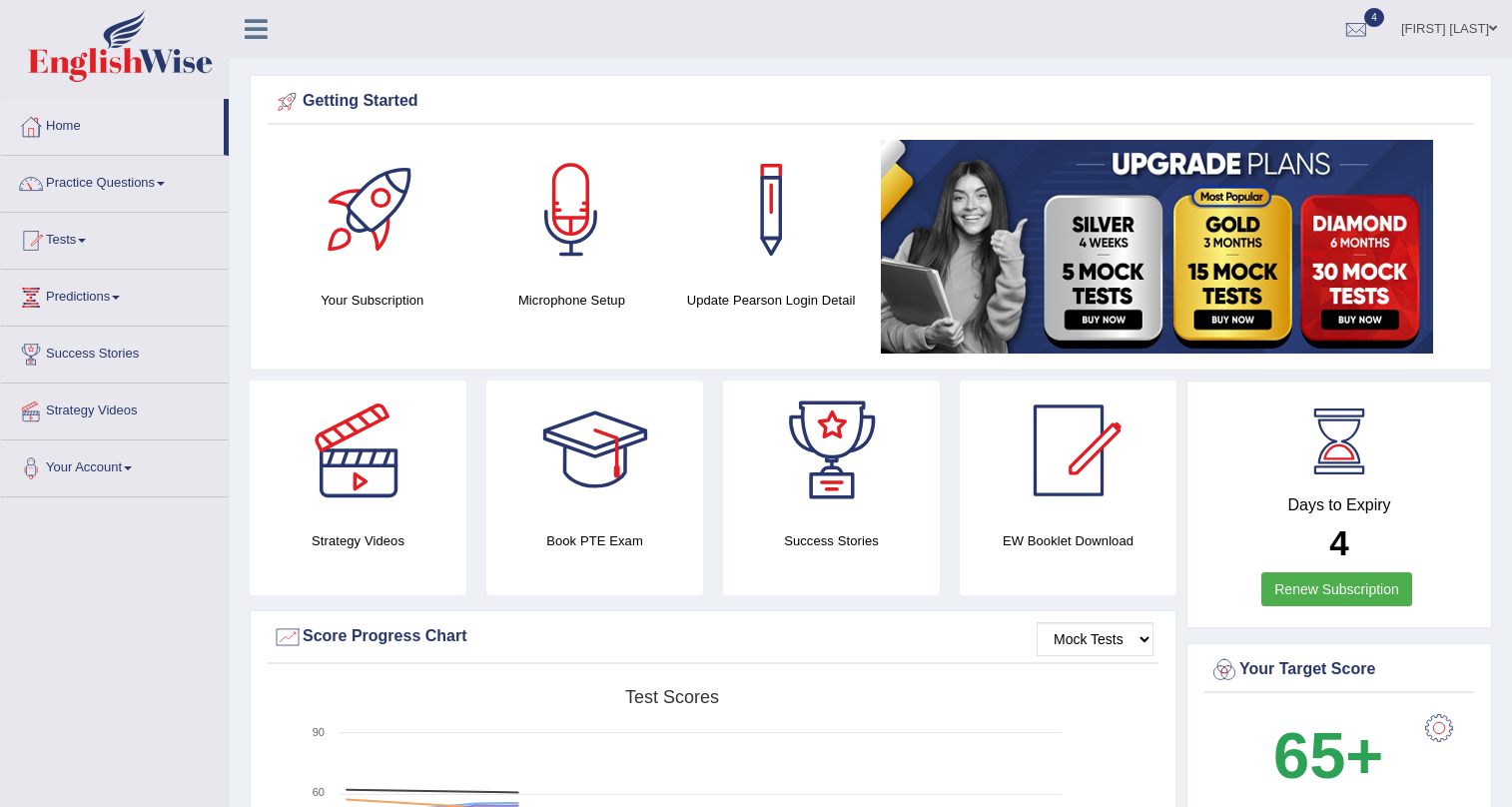 scroll, scrollTop: 0, scrollLeft: 0, axis: both 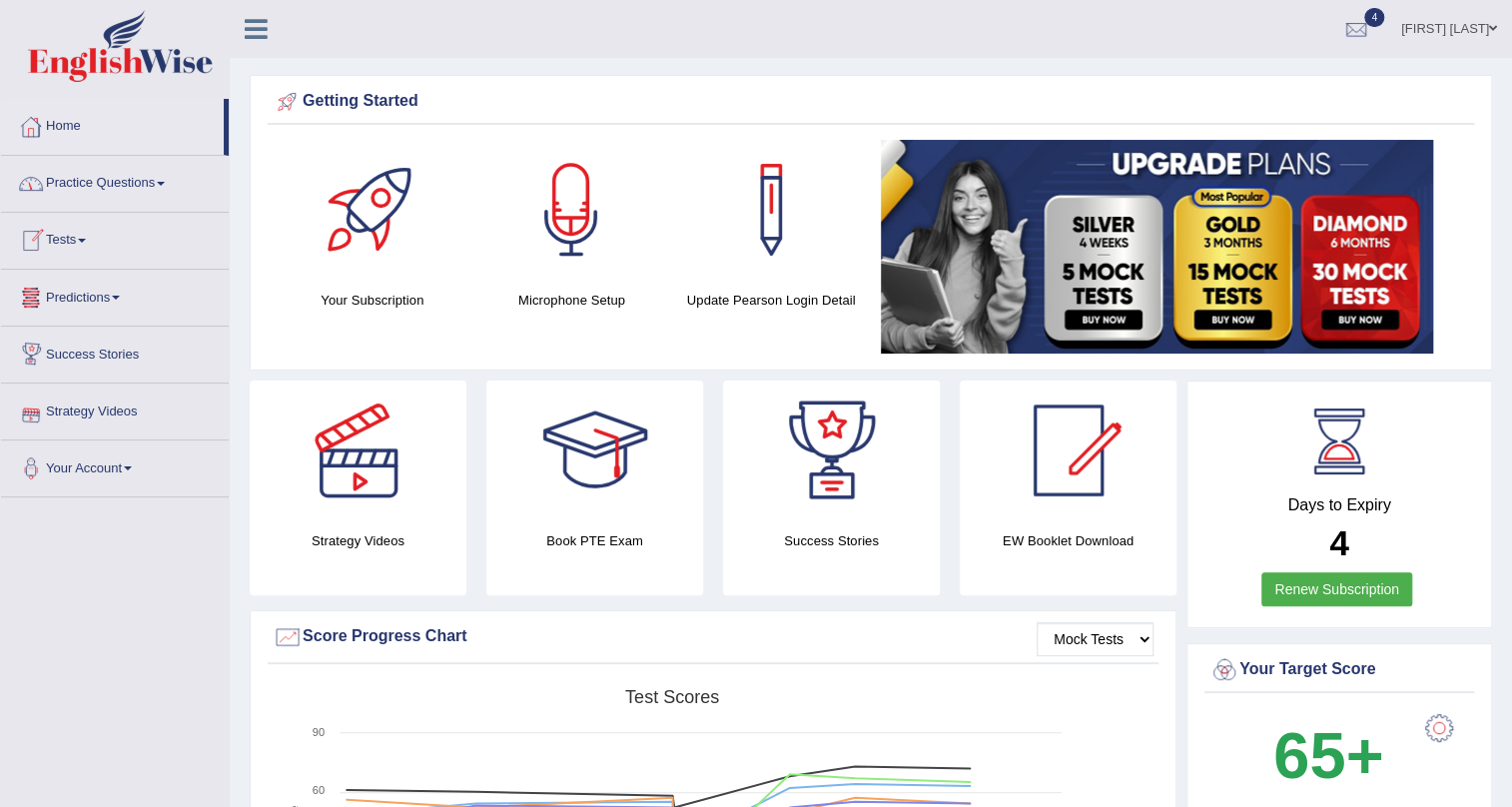 click on "Practice Questions" at bounding box center [115, 181] 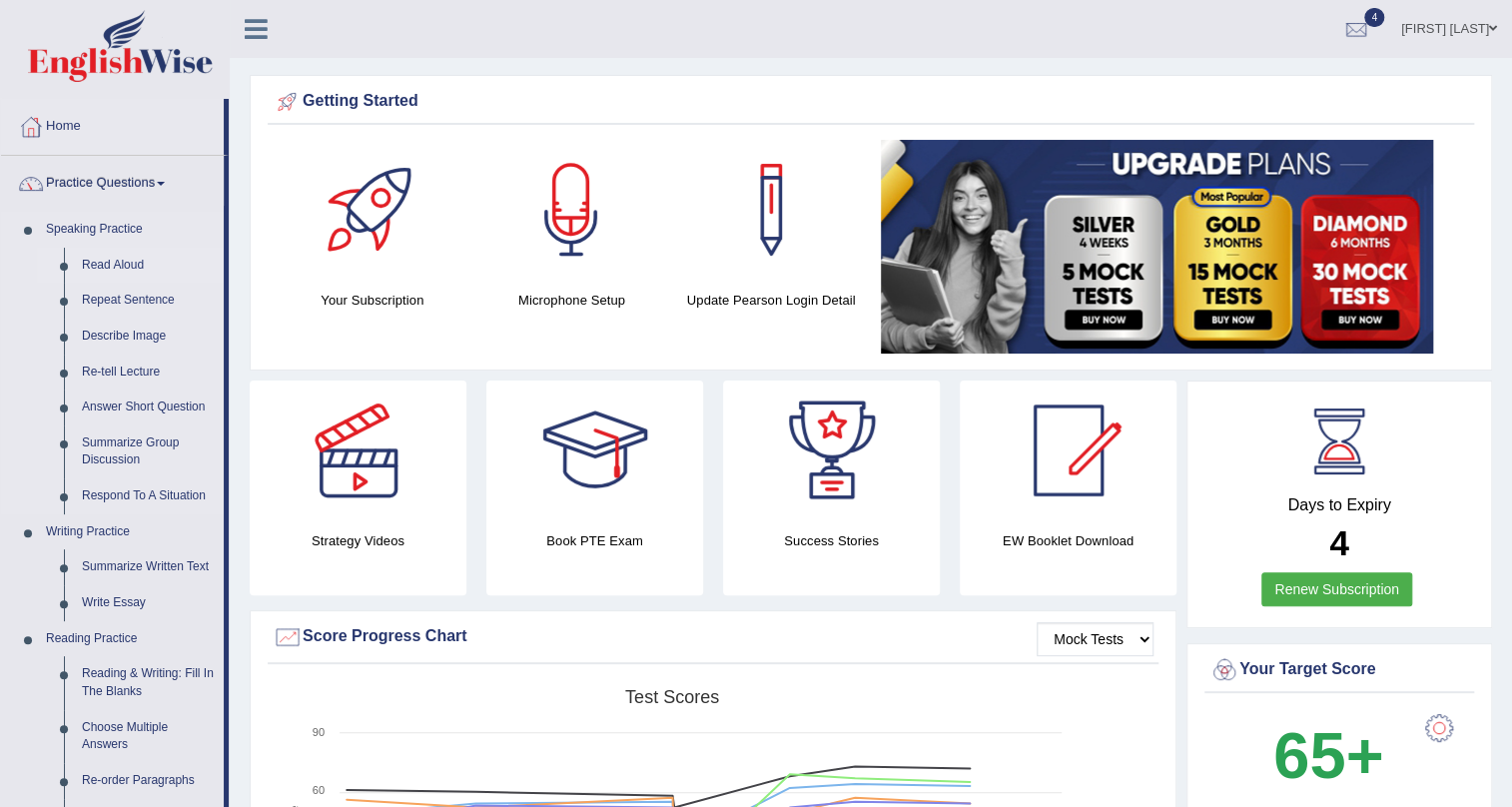 click on "Read Aloud" at bounding box center [148, 266] 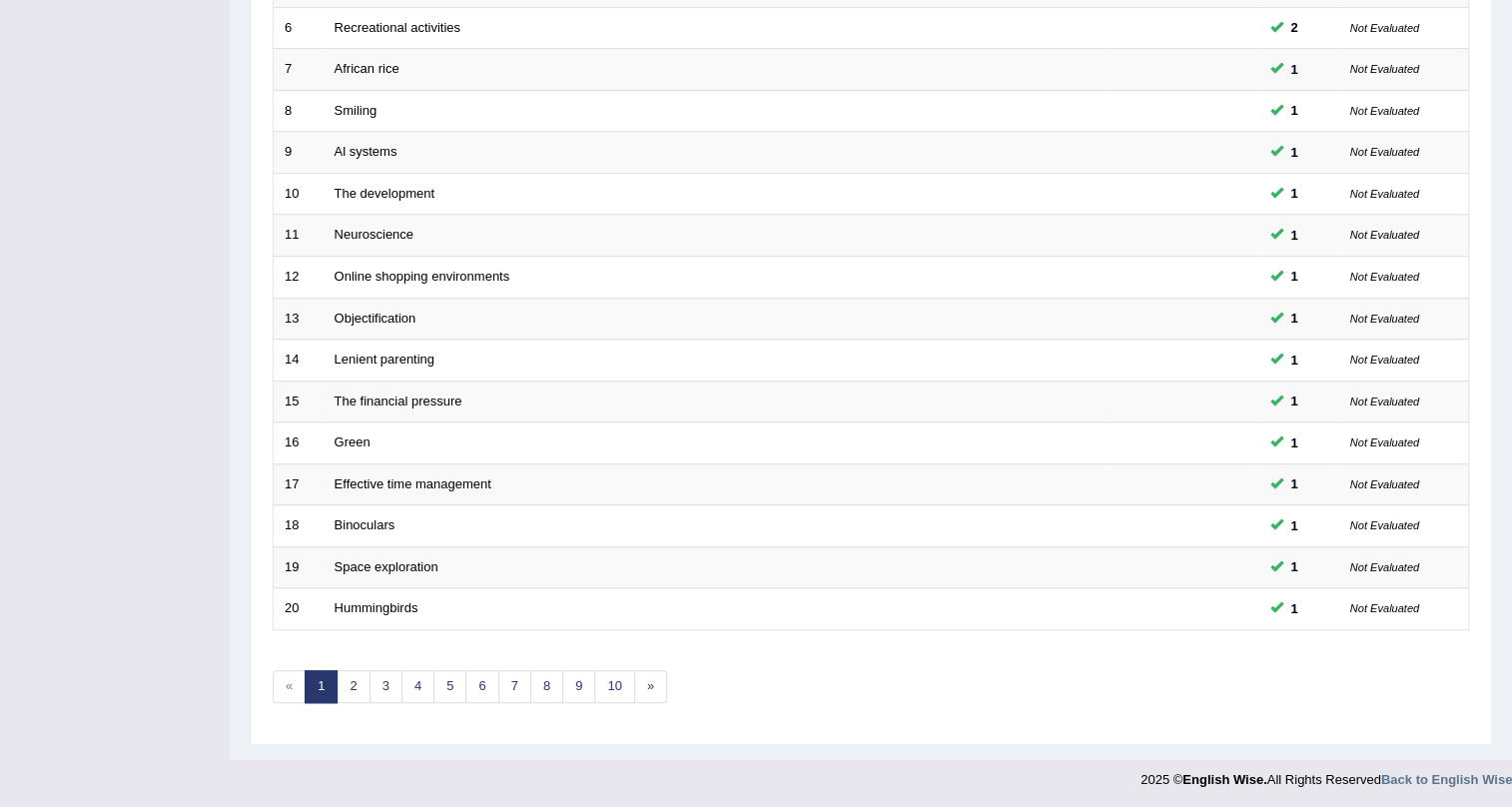 scroll, scrollTop: 512, scrollLeft: 0, axis: vertical 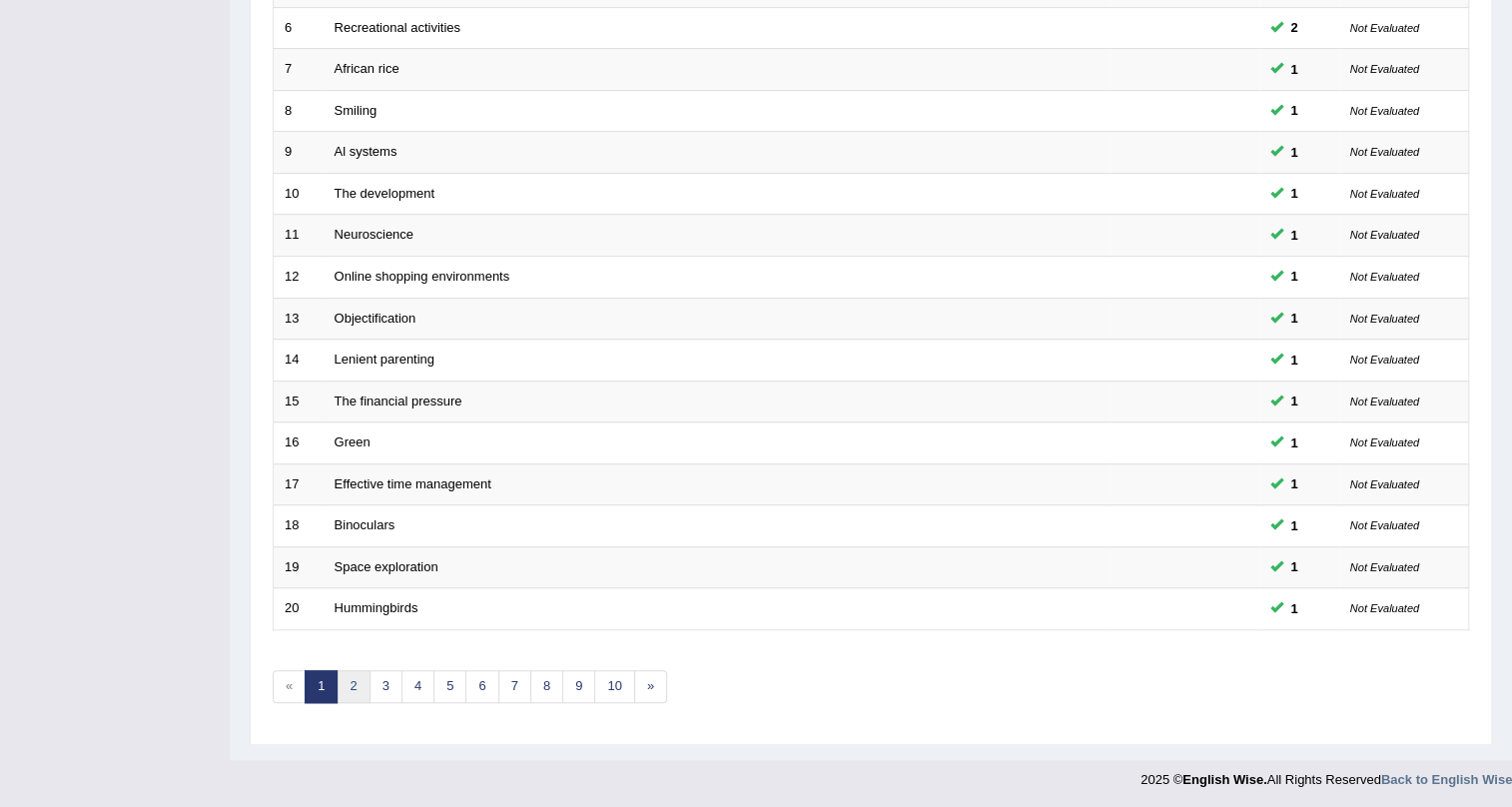 click on "2" at bounding box center (353, 686) 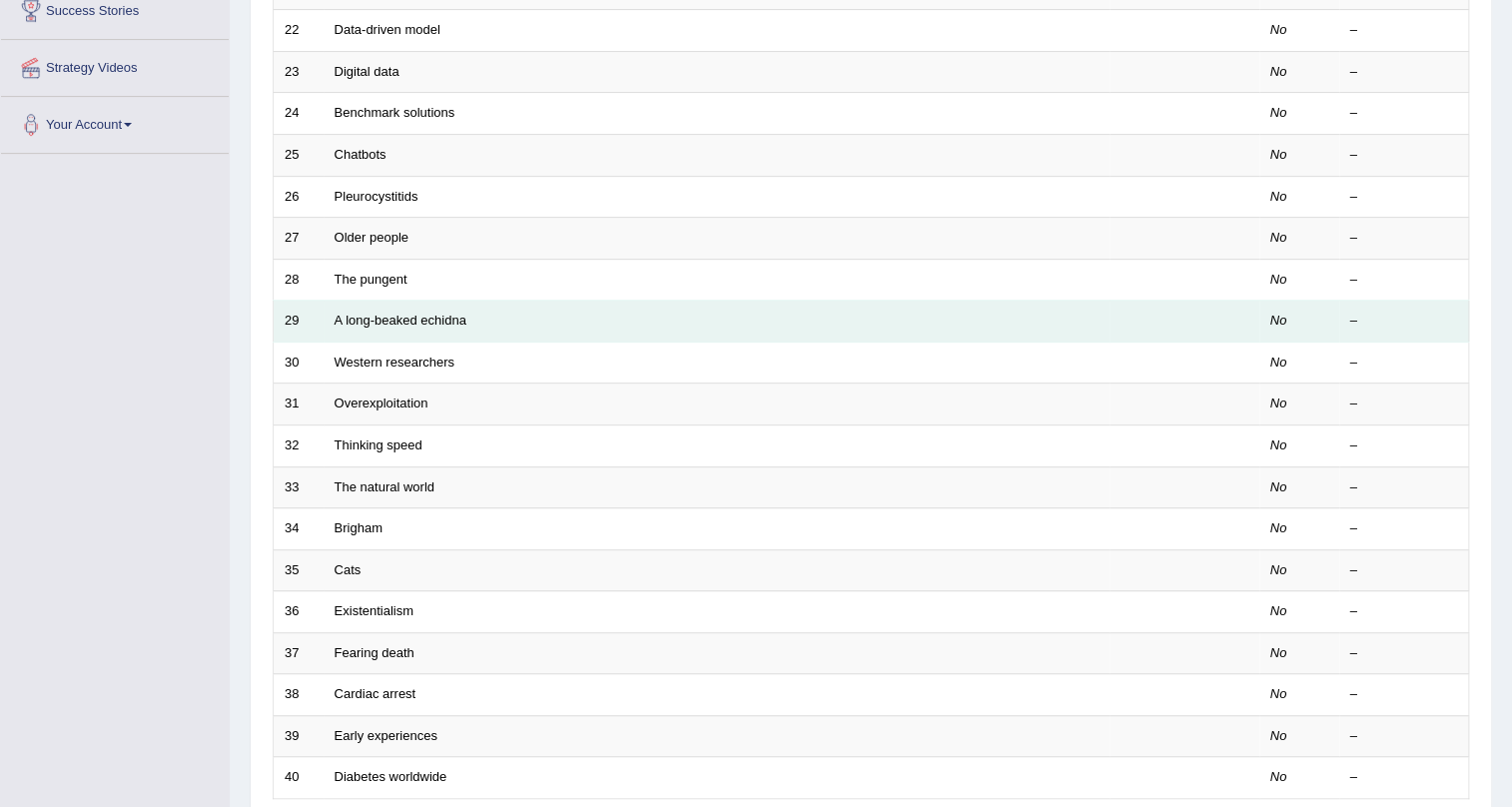 scroll, scrollTop: 512, scrollLeft: 0, axis: vertical 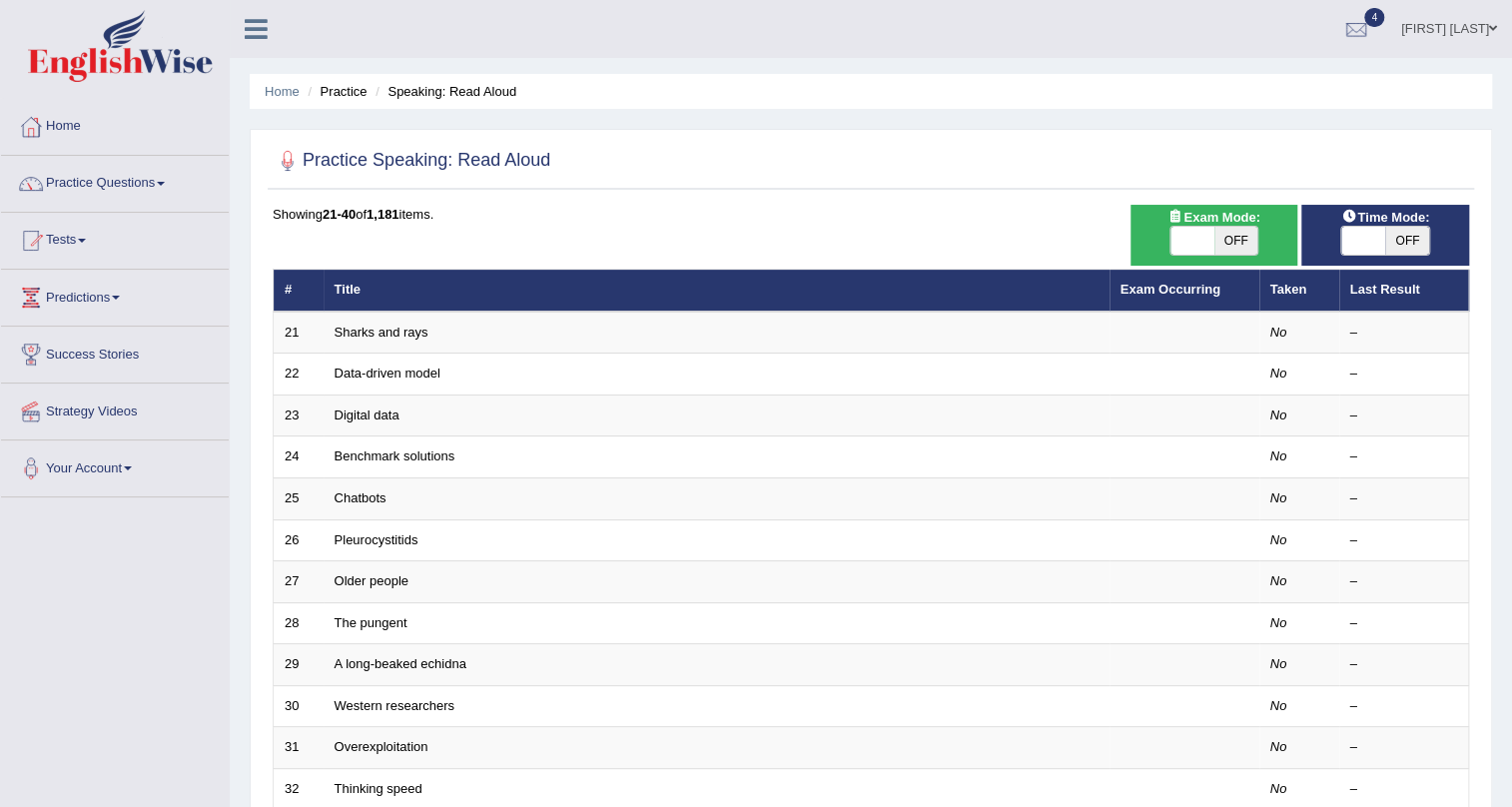 click on "OFF" at bounding box center (1236, 241) 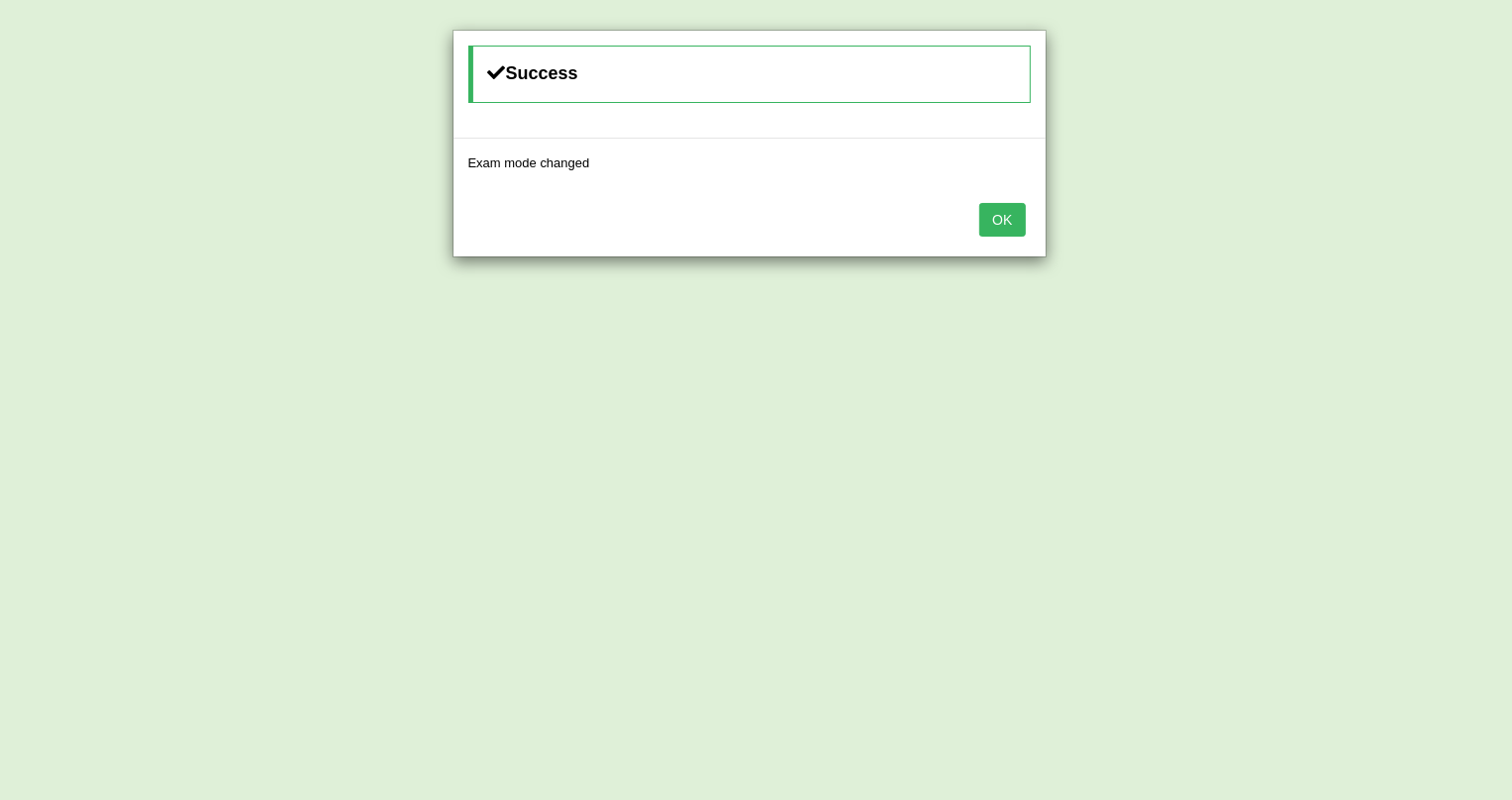 click on "OK" at bounding box center [1002, 220] 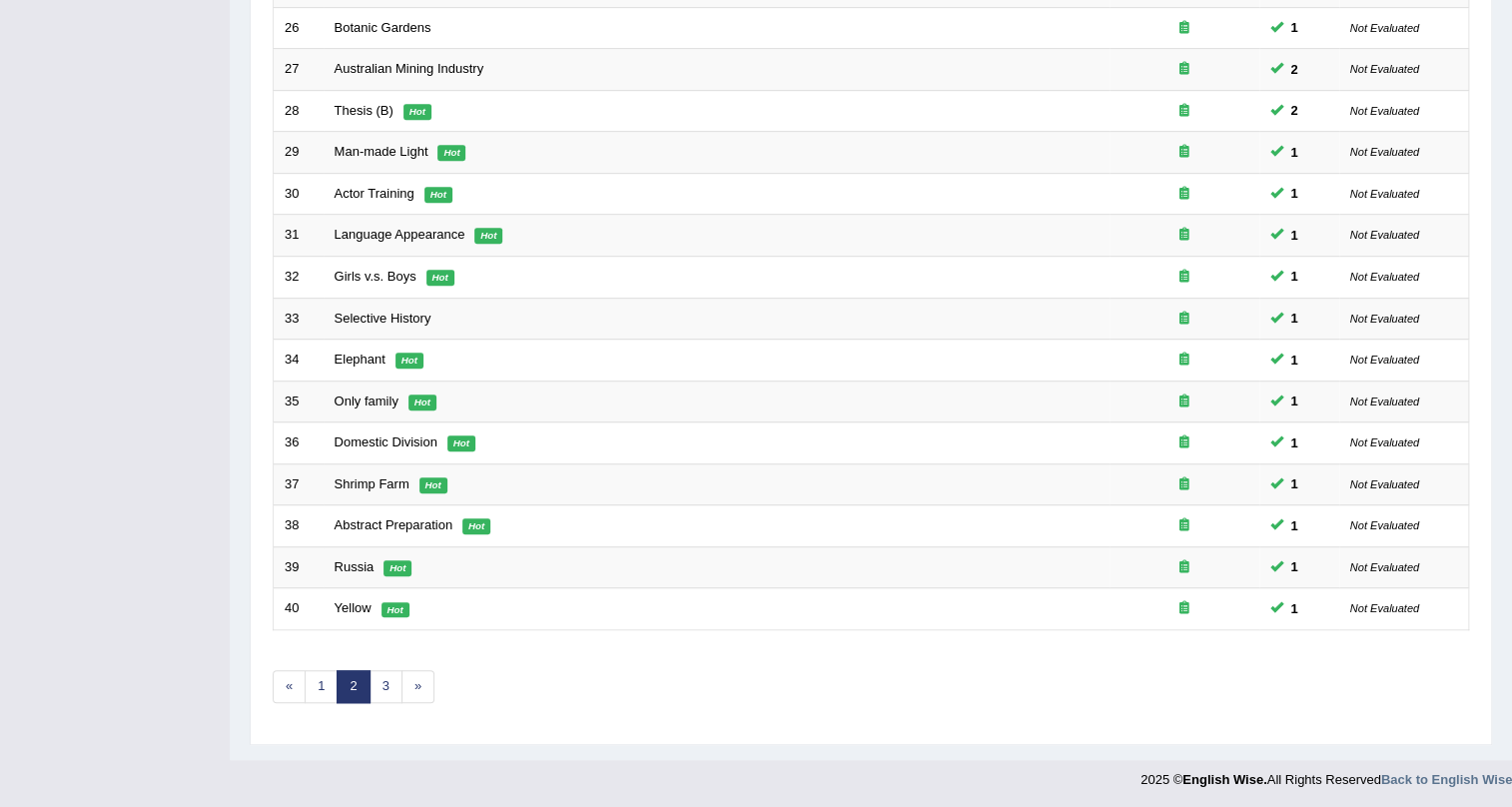 scroll, scrollTop: 0, scrollLeft: 0, axis: both 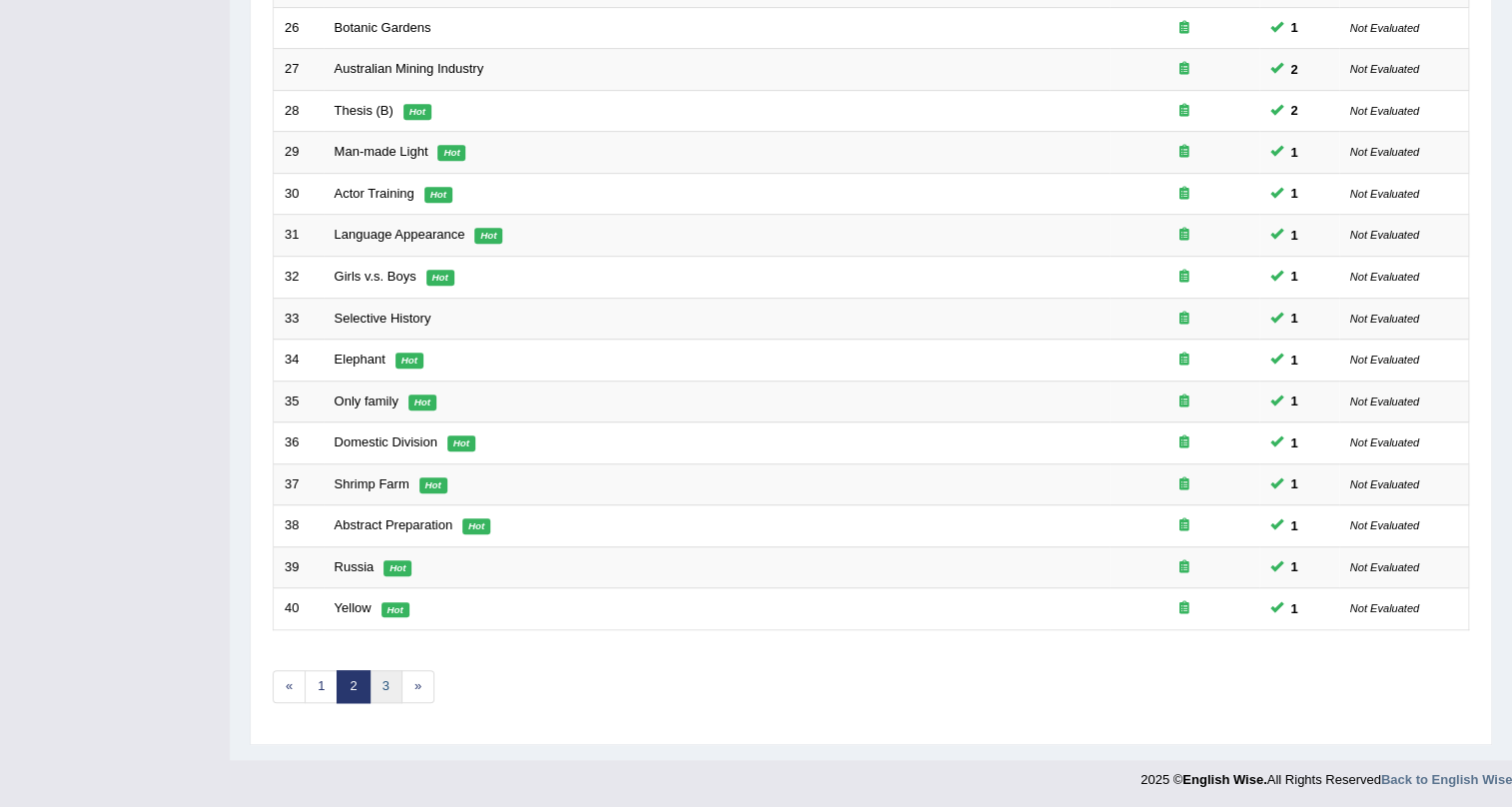 click on "3" at bounding box center (385, 686) 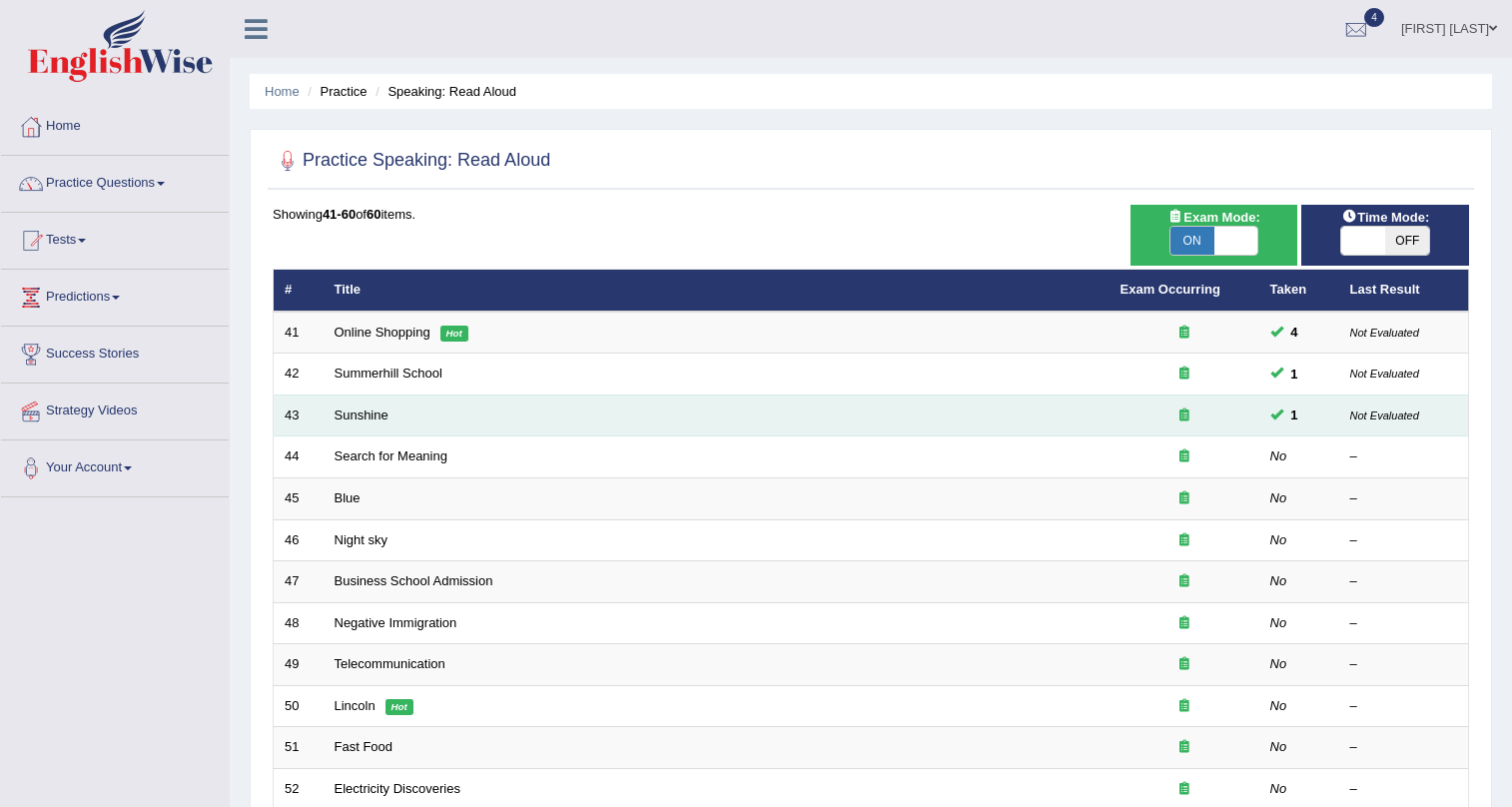 scroll, scrollTop: 0, scrollLeft: 0, axis: both 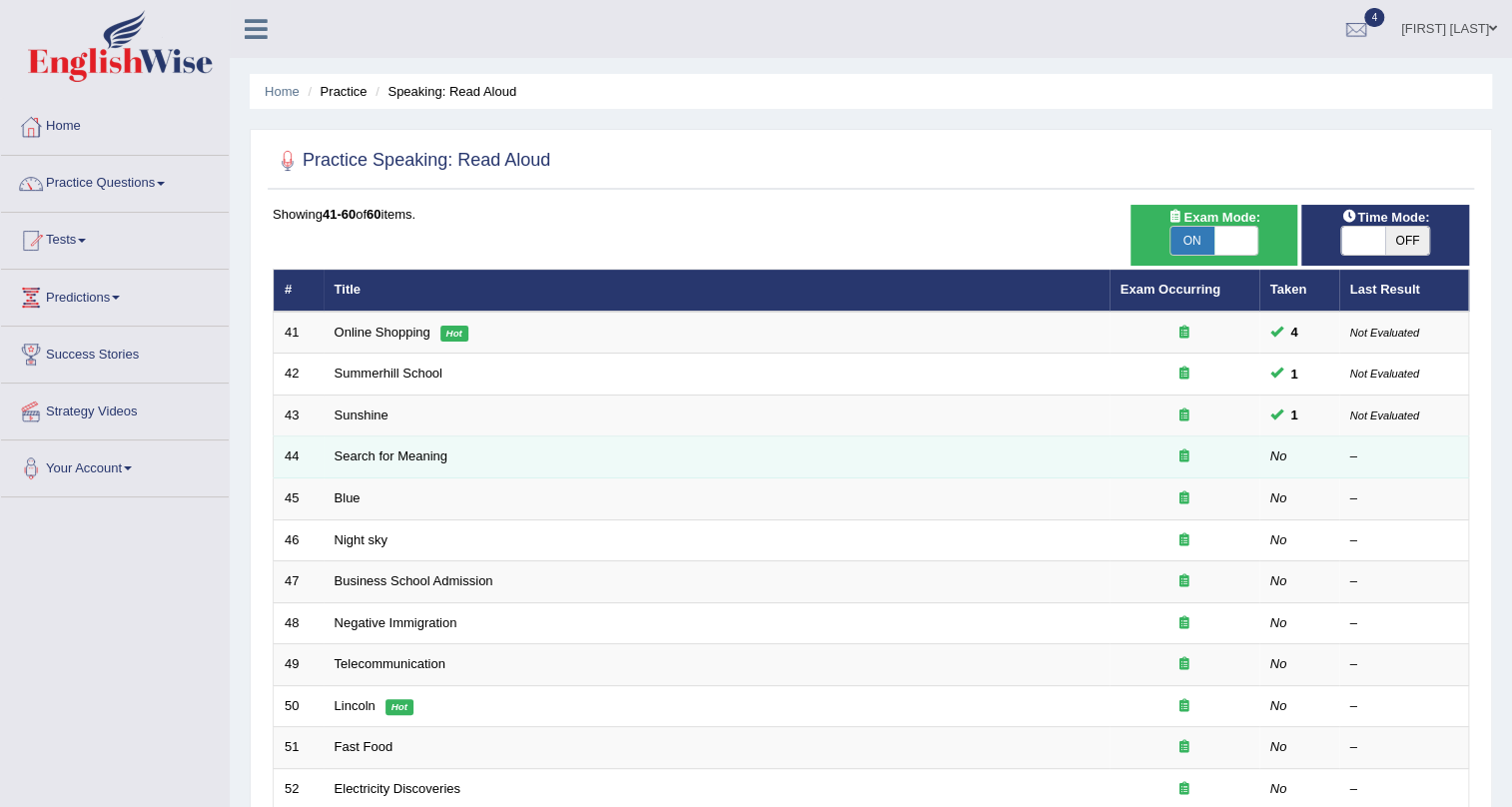 click on "Search for Meaning" at bounding box center (716, 457) 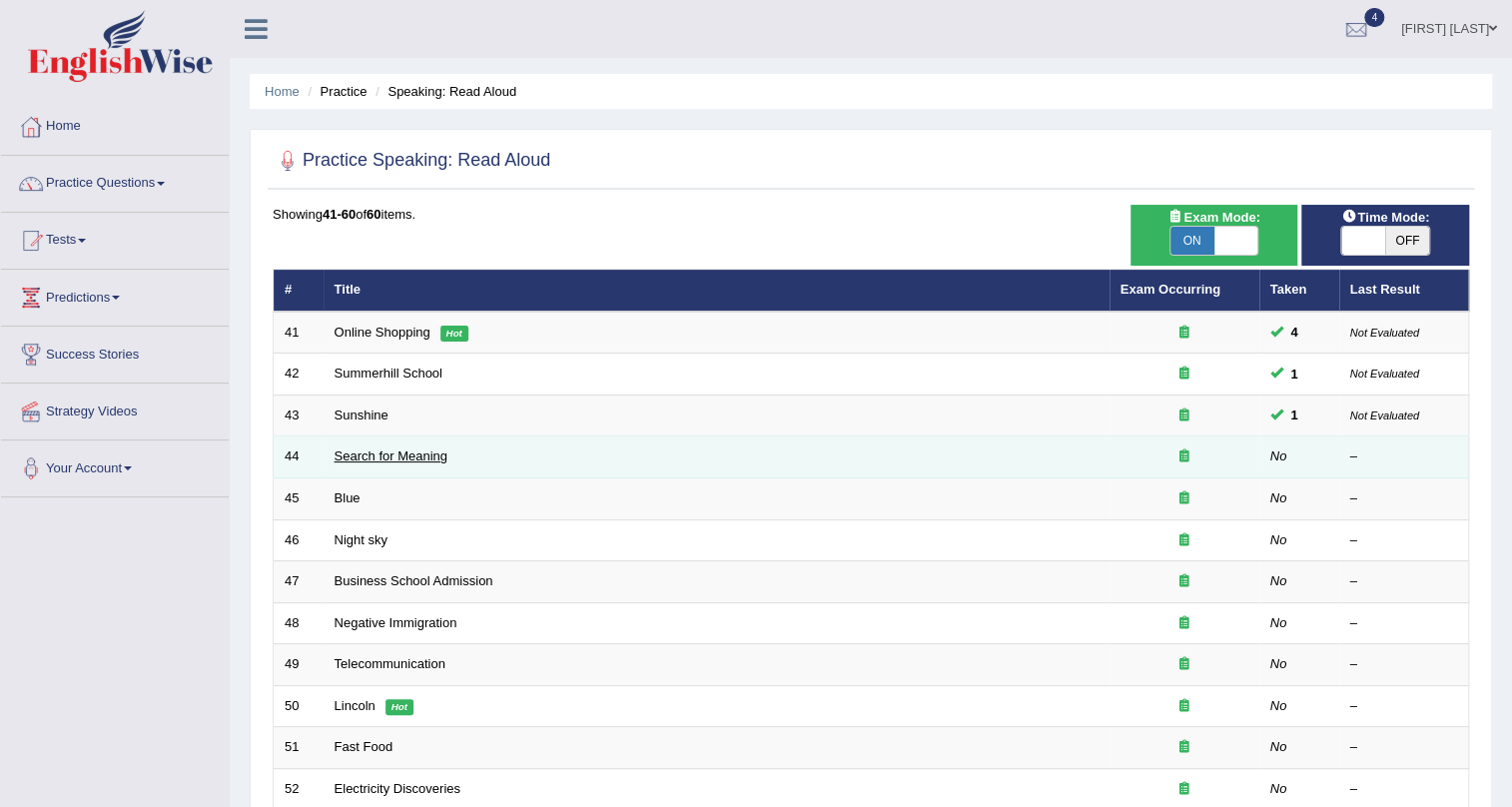 click on "Search for Meaning" at bounding box center (390, 455) 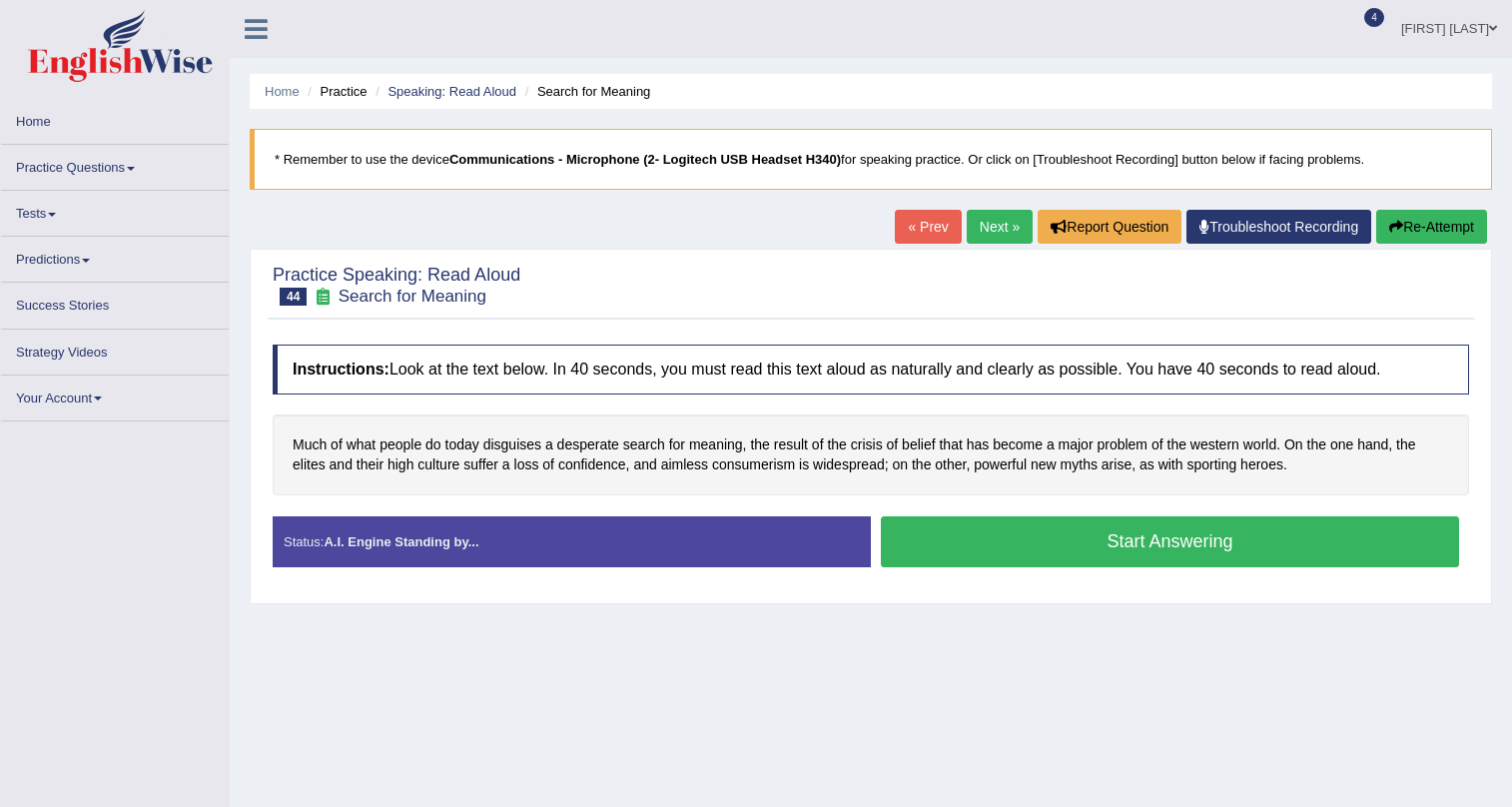scroll, scrollTop: 0, scrollLeft: 0, axis: both 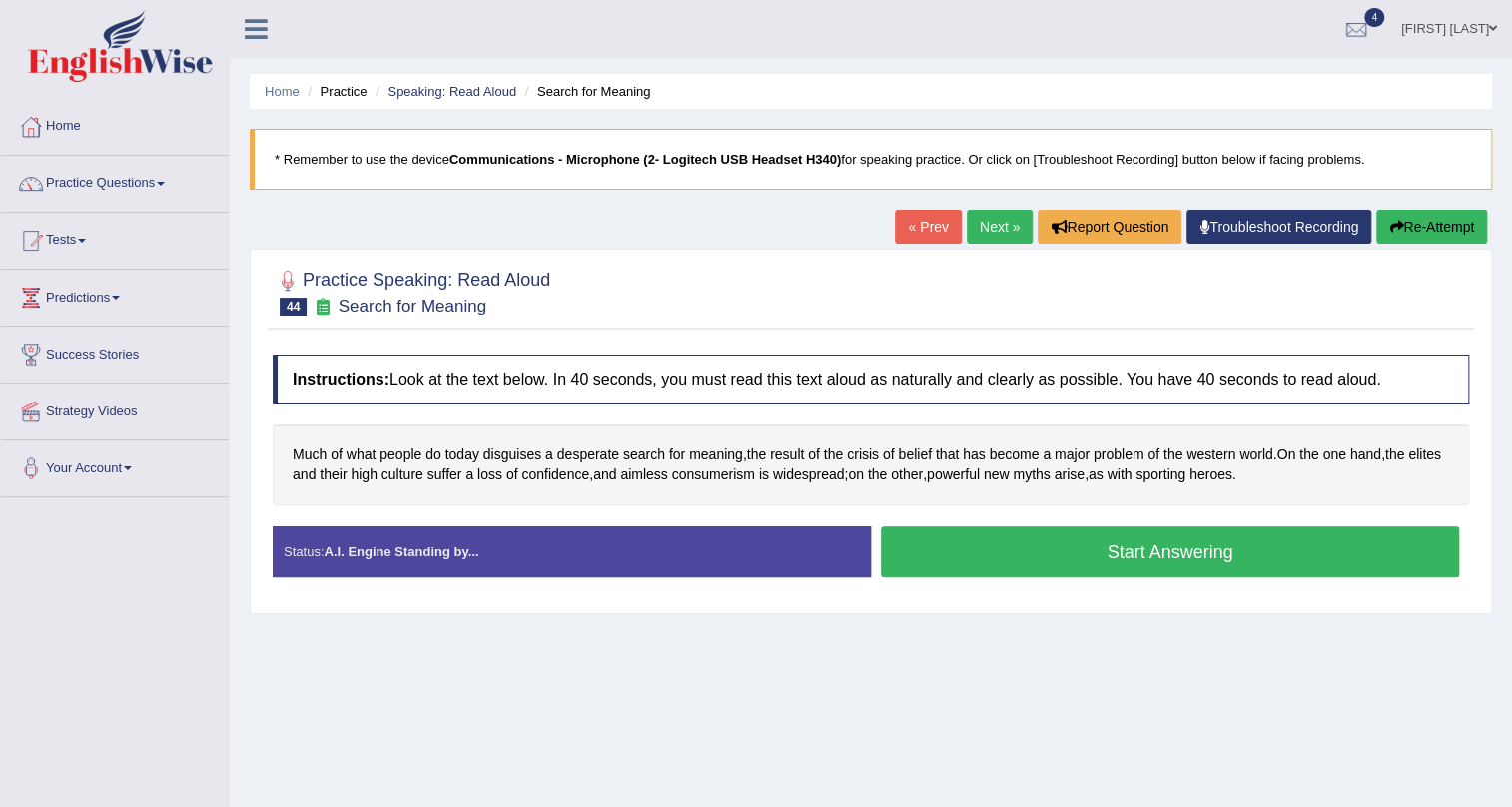 click on "Start Answering" at bounding box center (1169, 551) 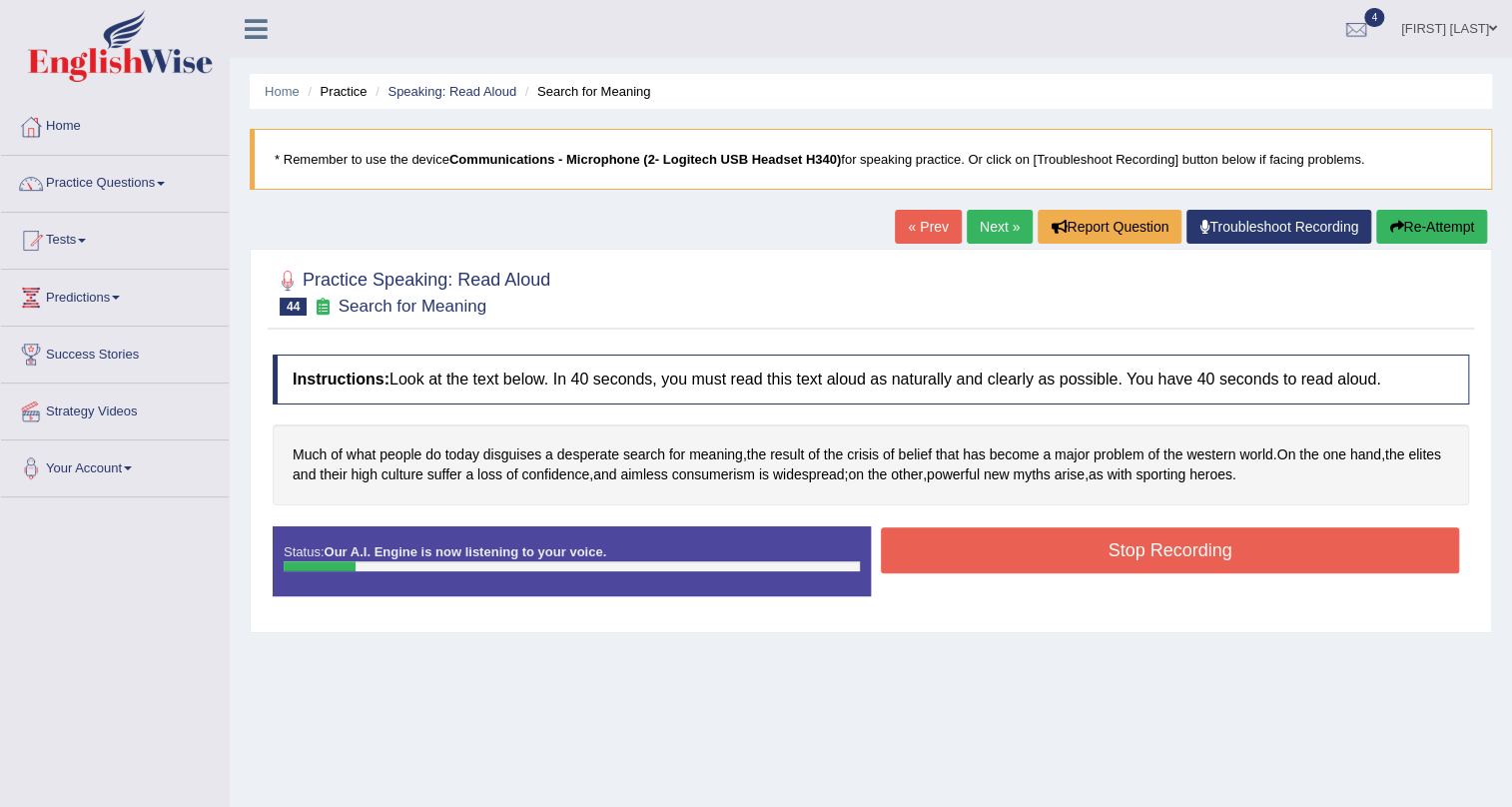 click on "Re-Attempt" at bounding box center (1431, 227) 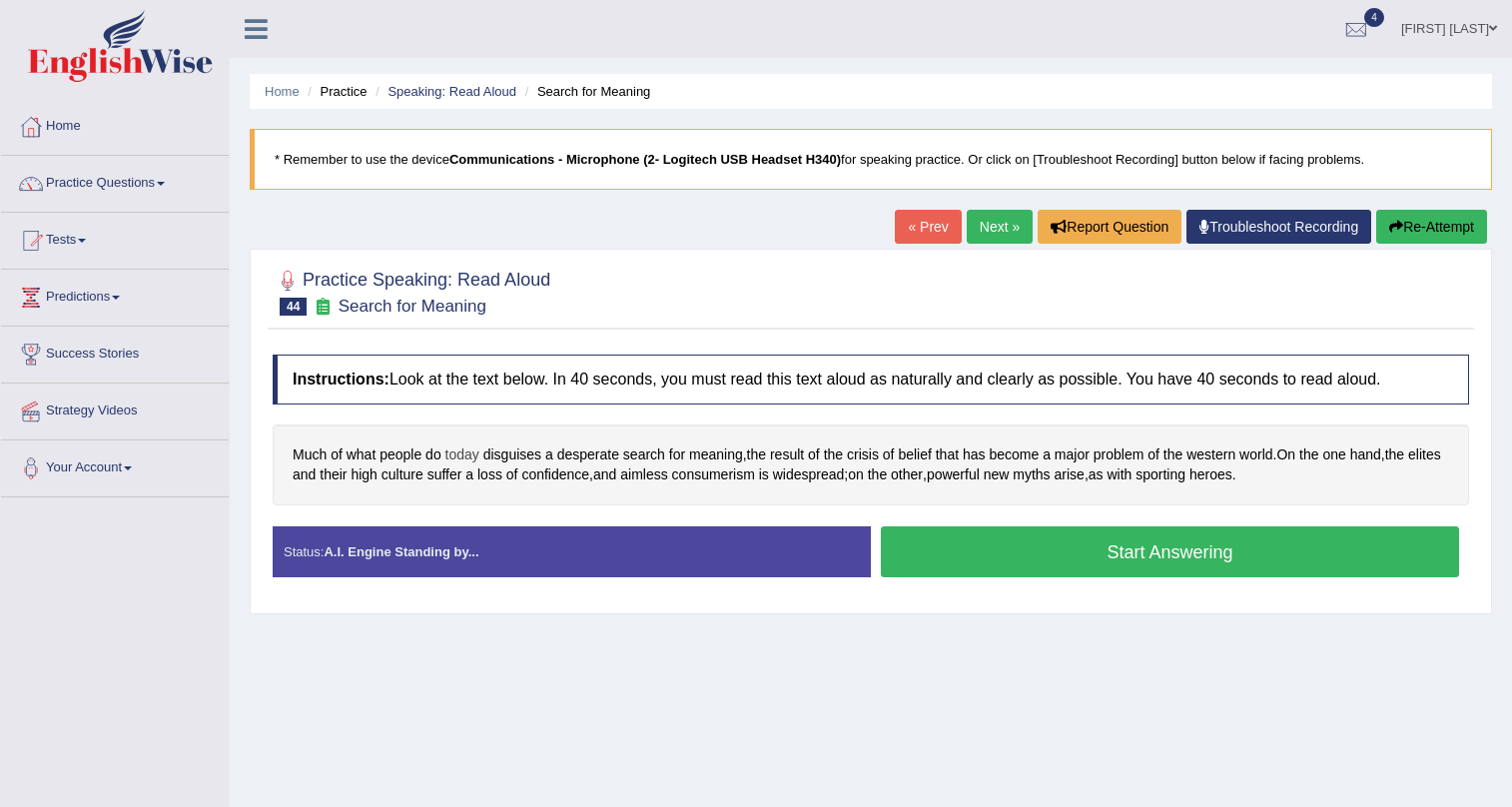 scroll, scrollTop: 0, scrollLeft: 0, axis: both 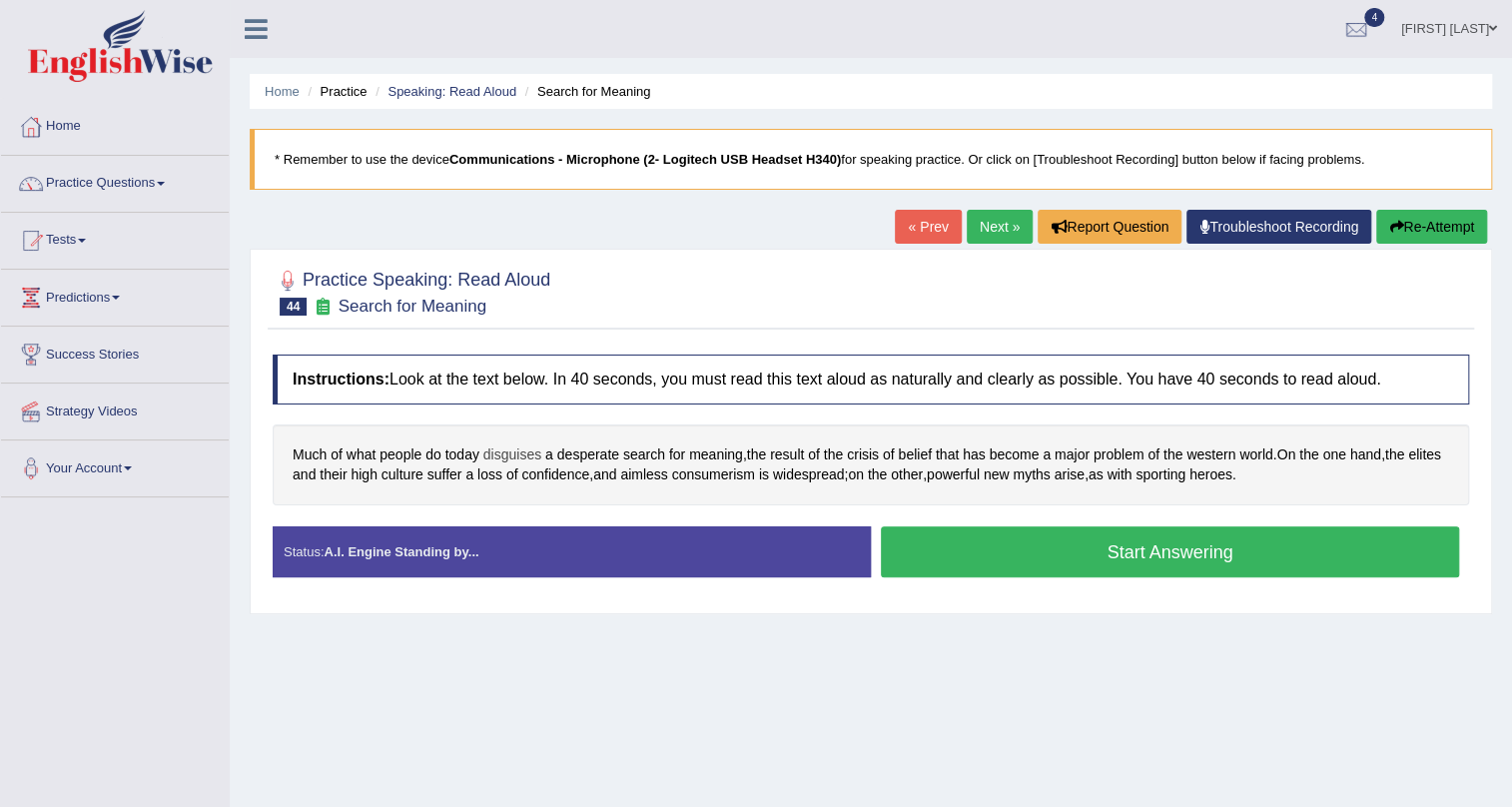 click on "disguises" at bounding box center (512, 454) 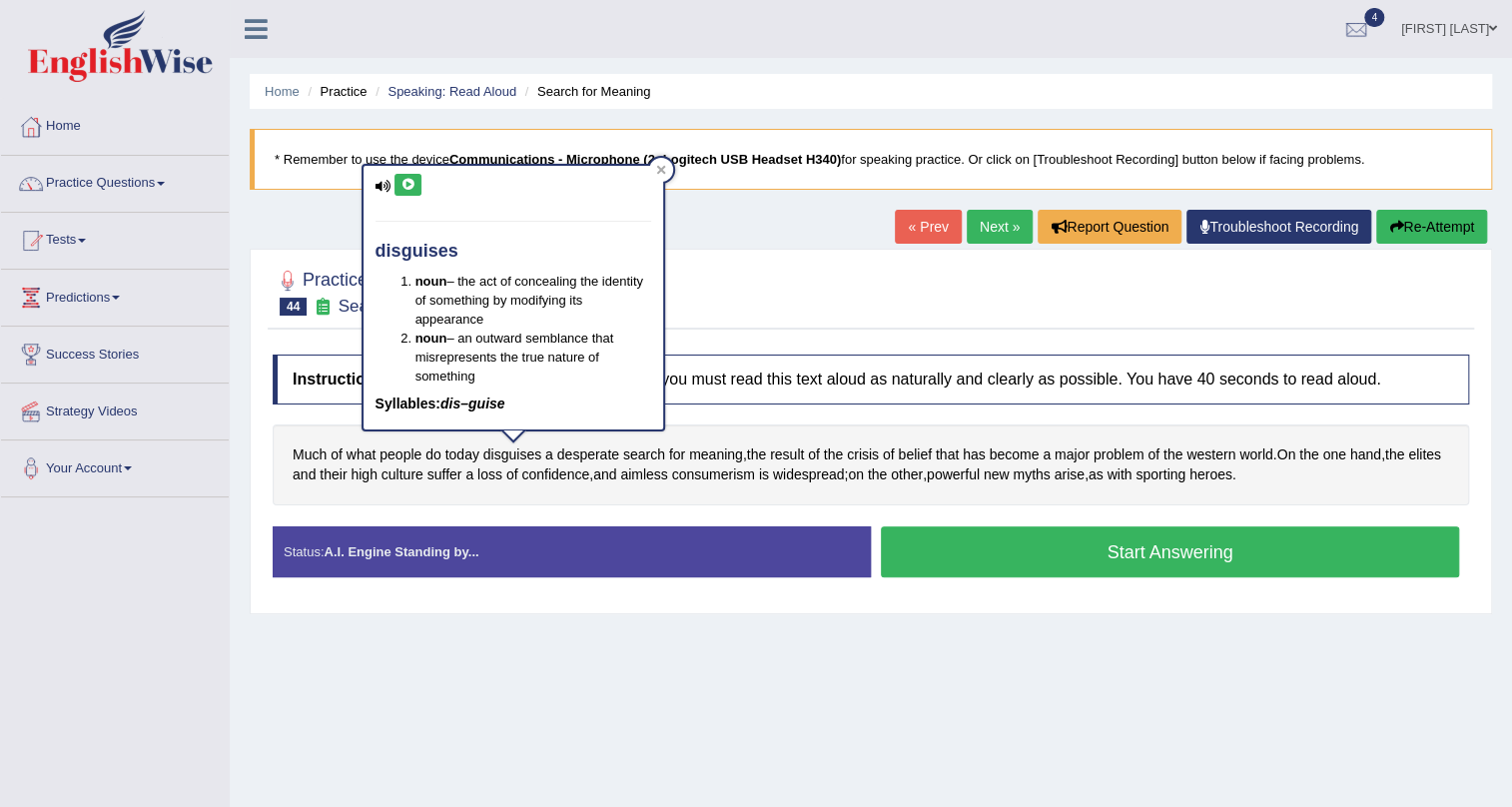 click at bounding box center [407, 185] 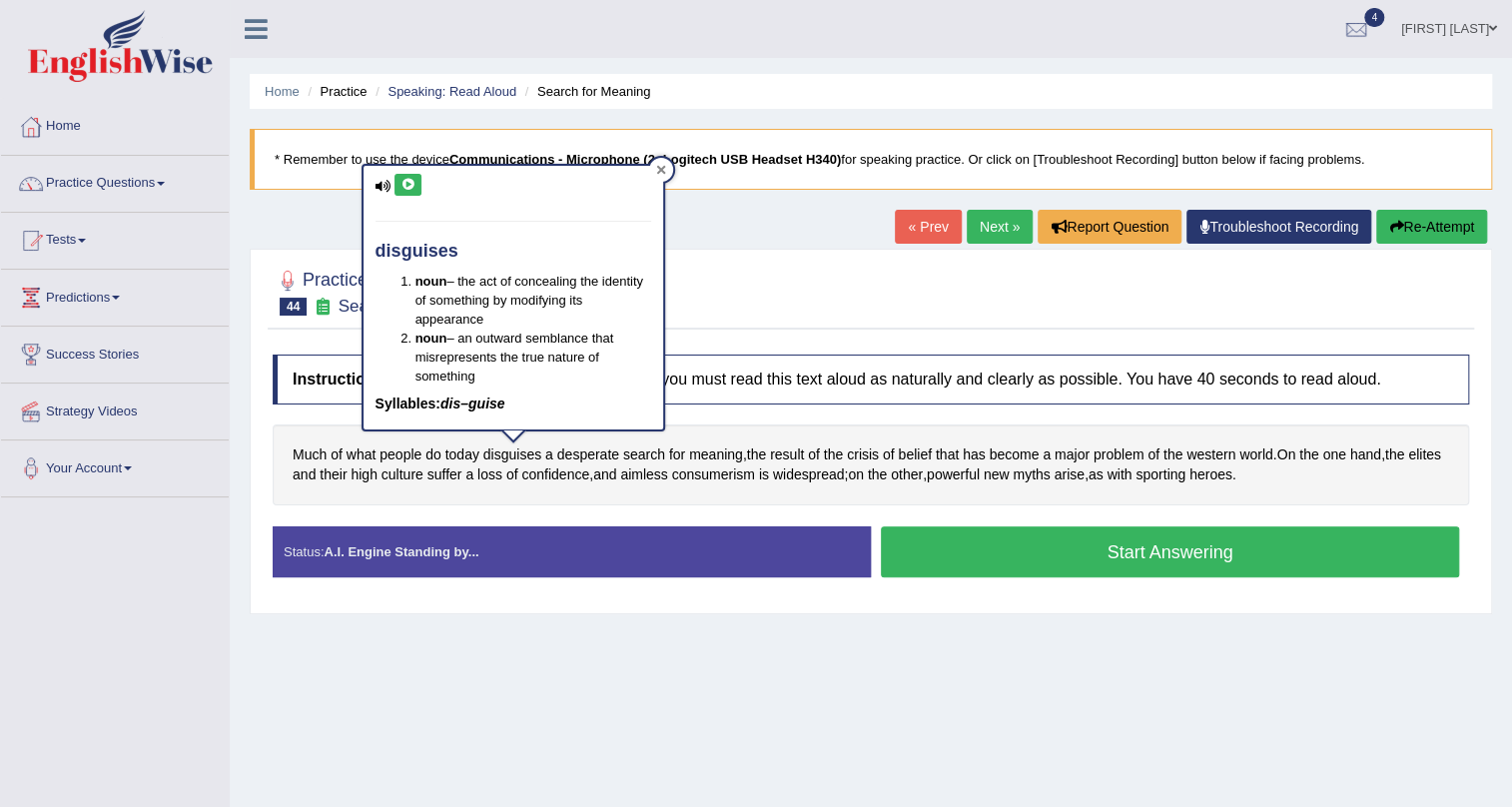 click at bounding box center (661, 170) 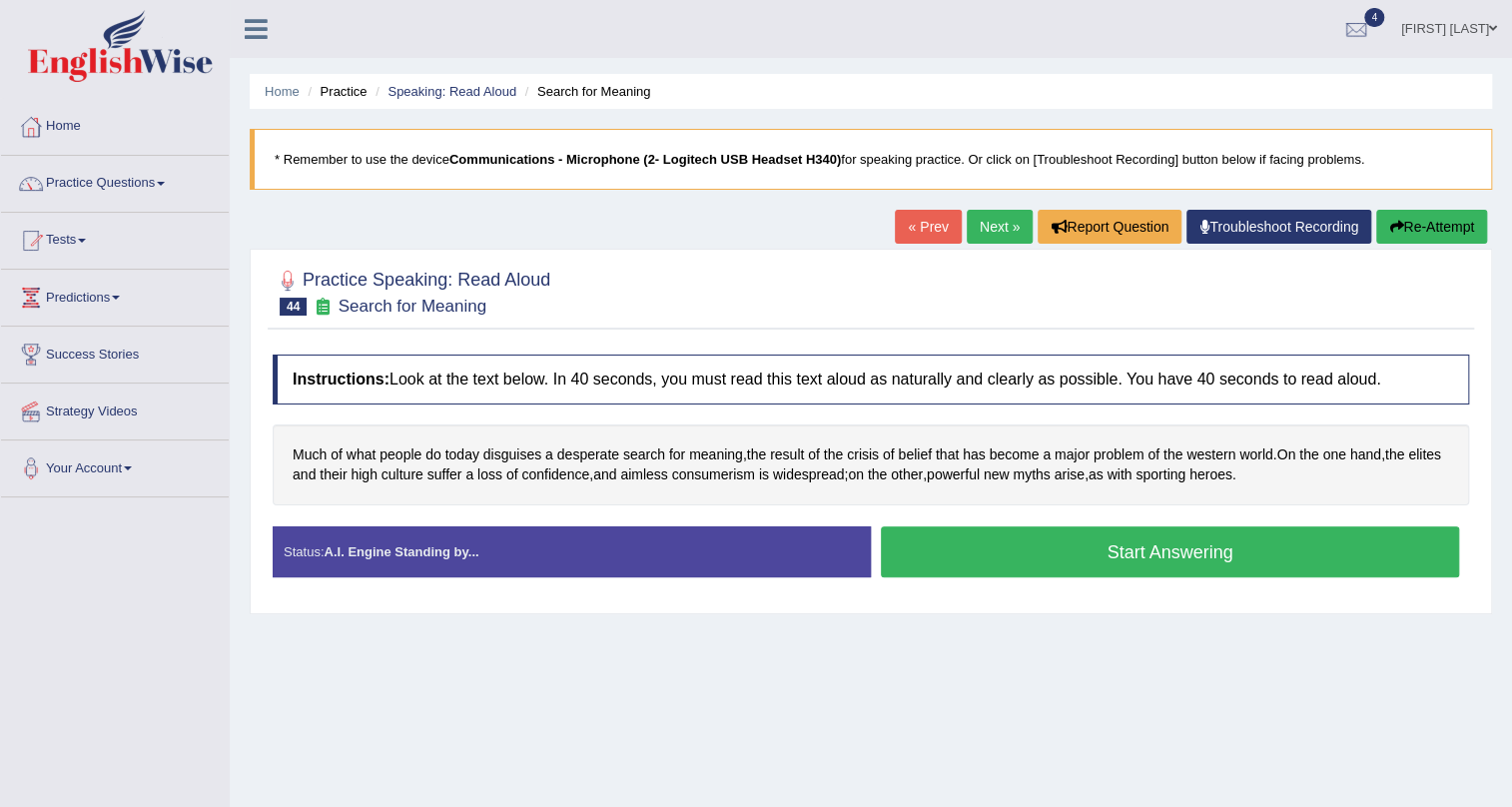 click on "Start Answering" at bounding box center (1169, 551) 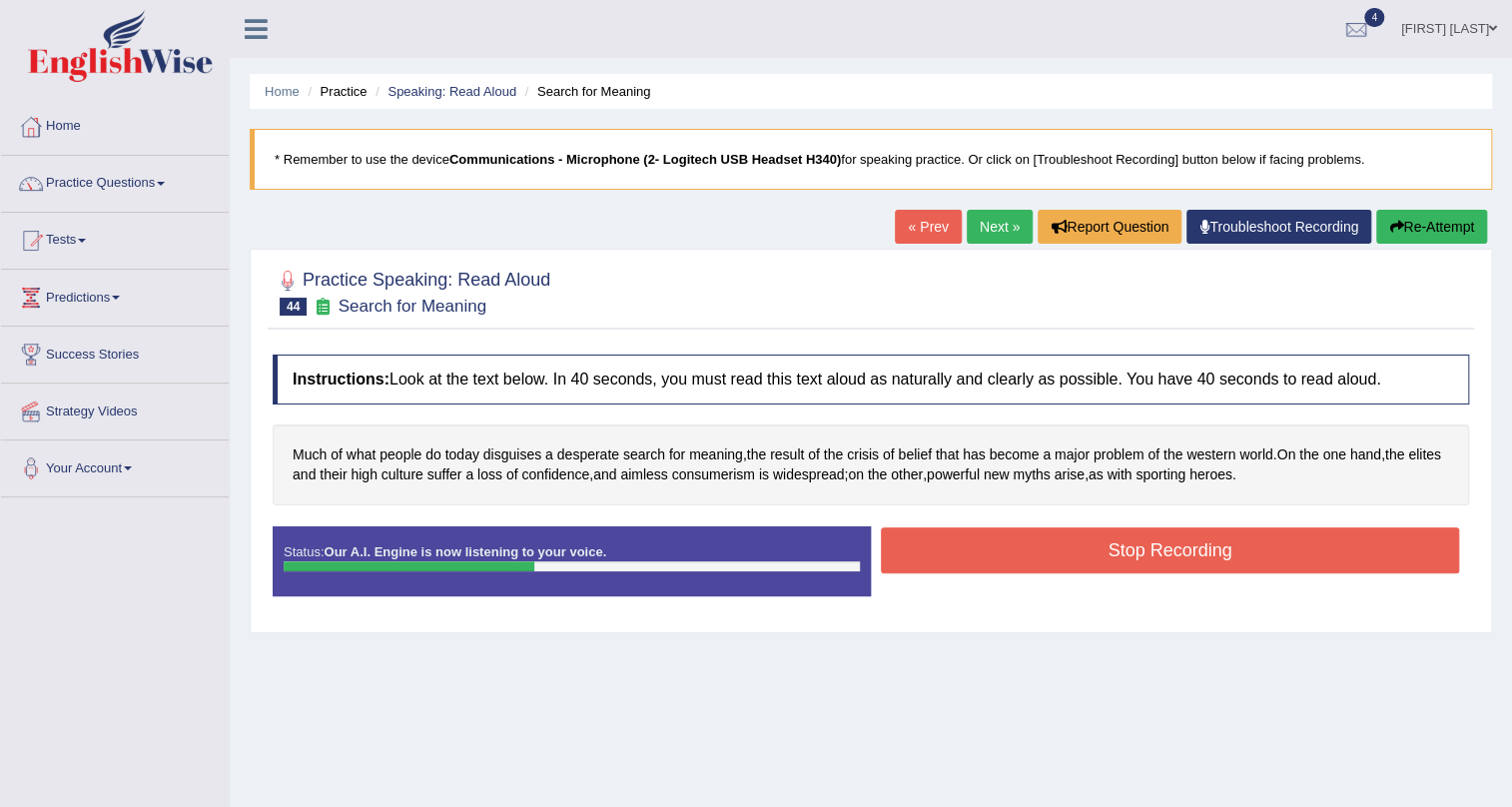 click on "Re-Attempt" at bounding box center [1431, 227] 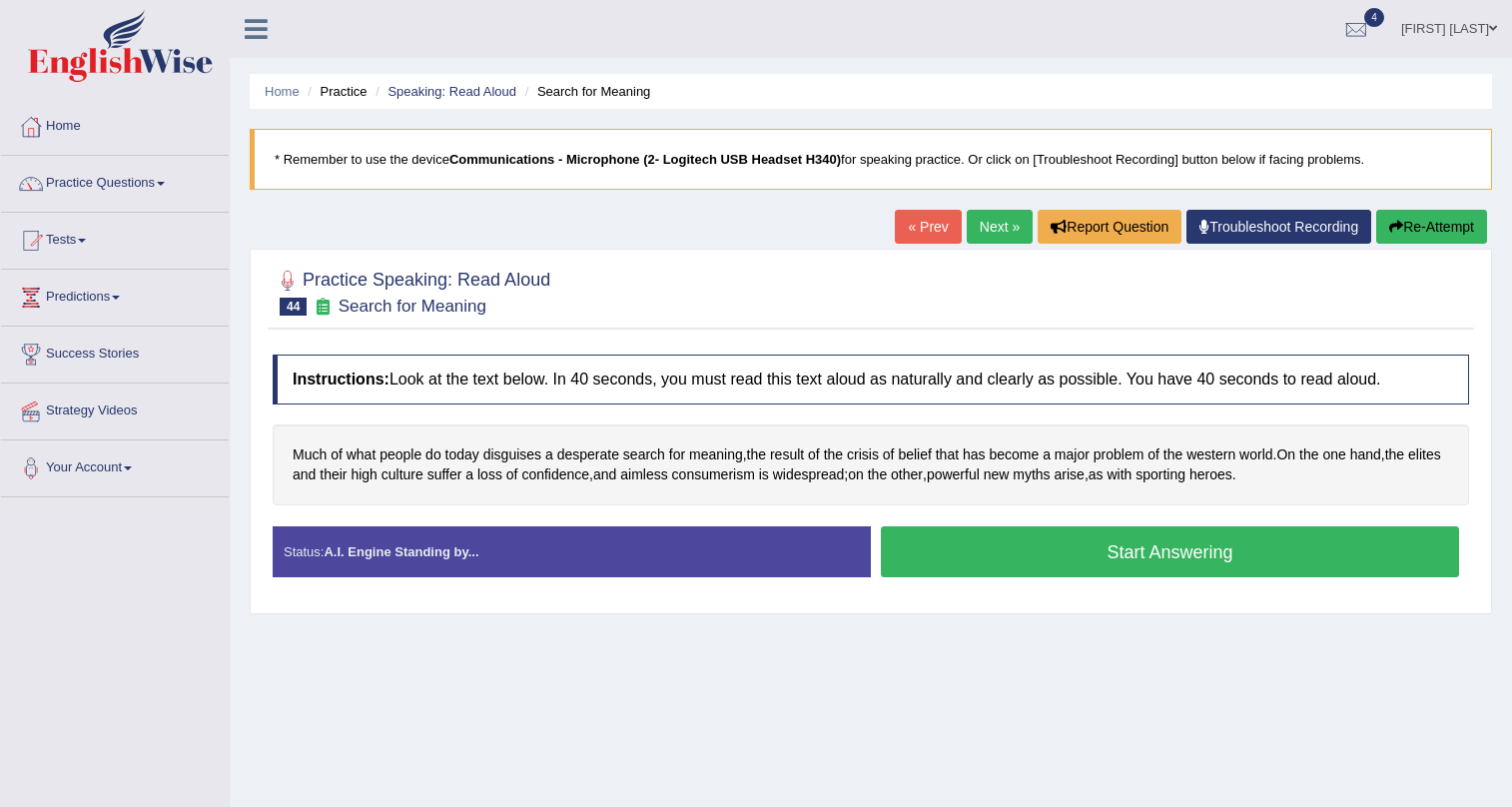 scroll, scrollTop: 0, scrollLeft: 0, axis: both 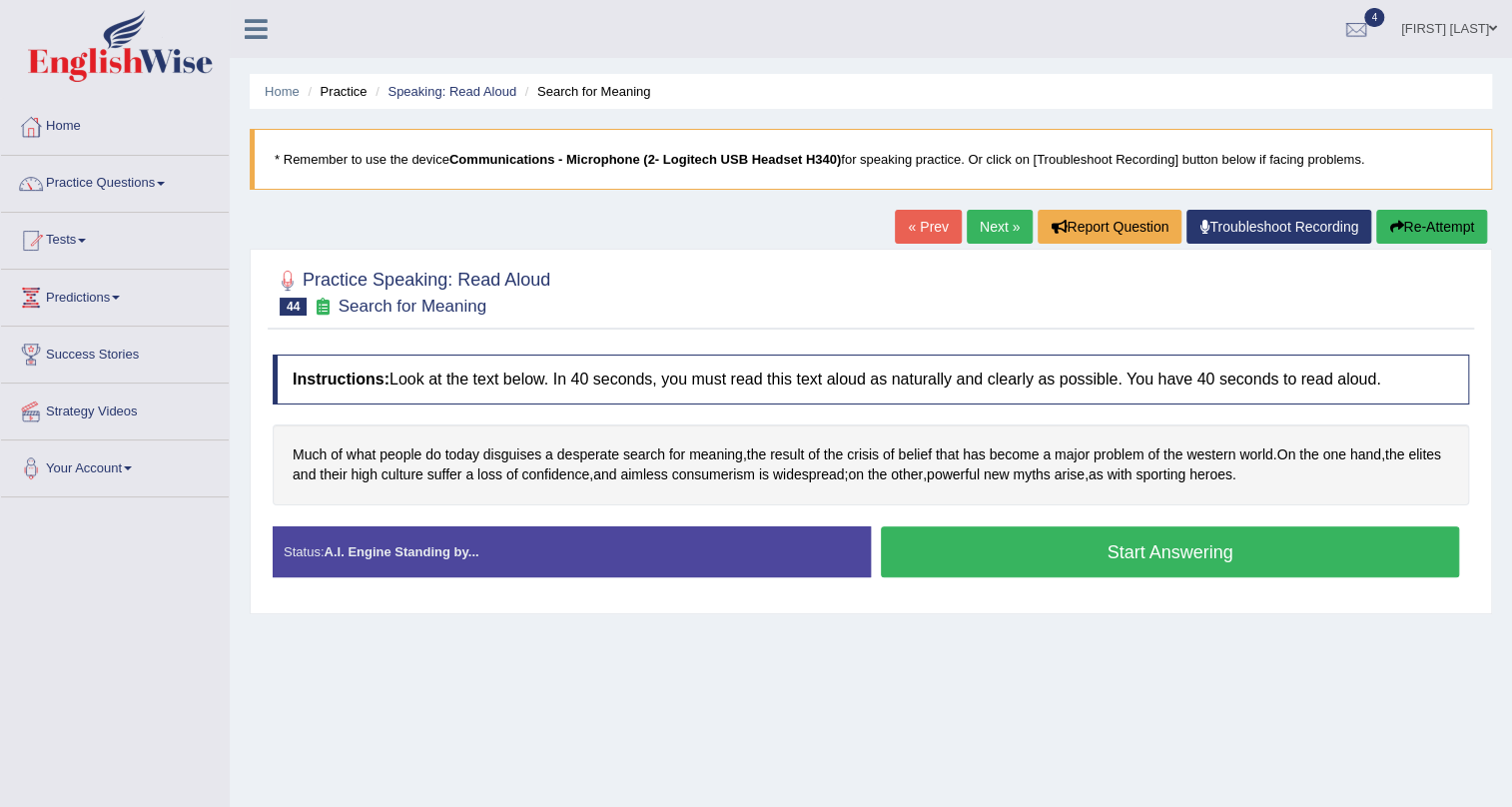 click on "Start Answering" at bounding box center [1169, 551] 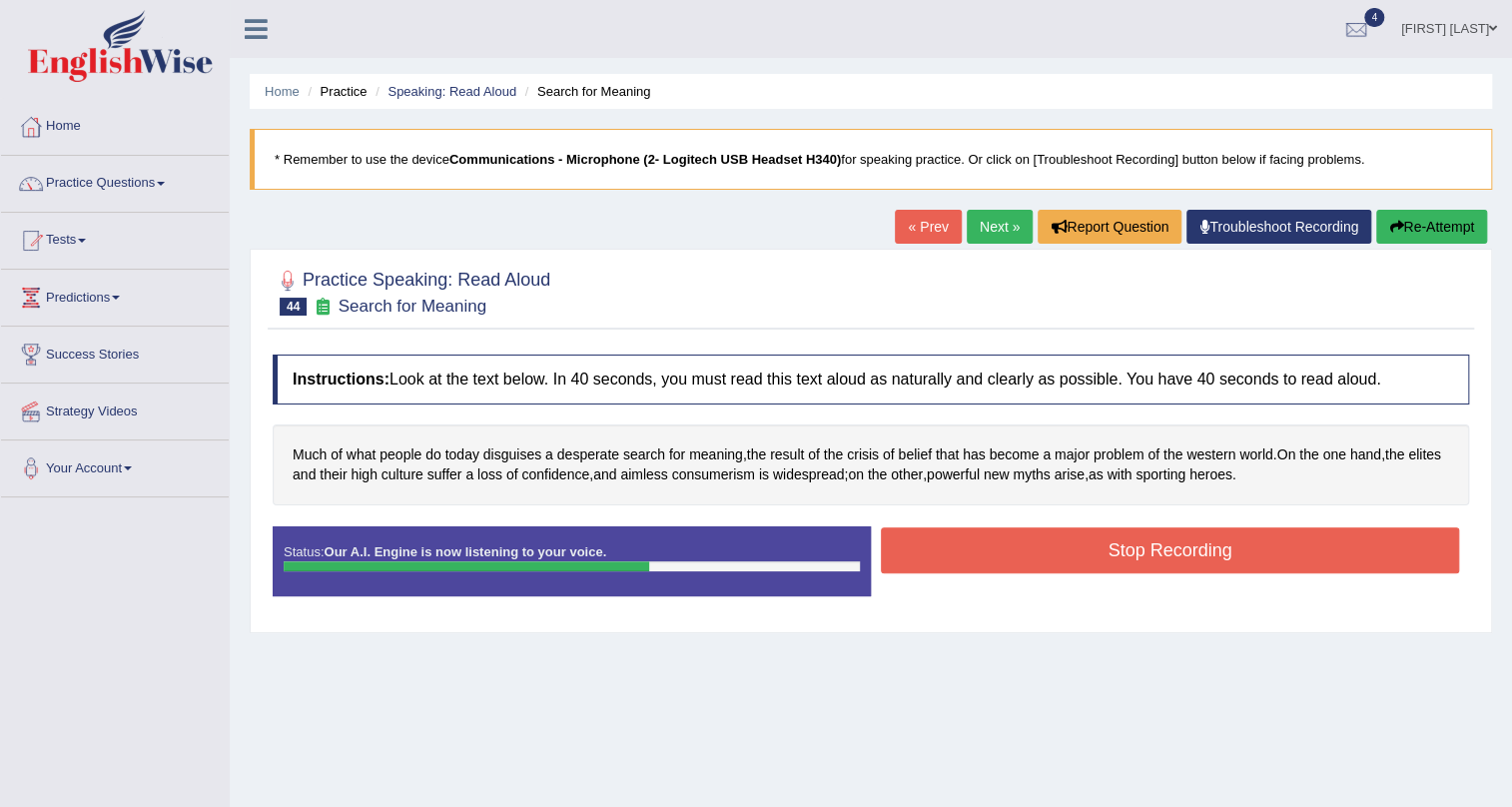 click on "Re-Attempt" at bounding box center (1431, 227) 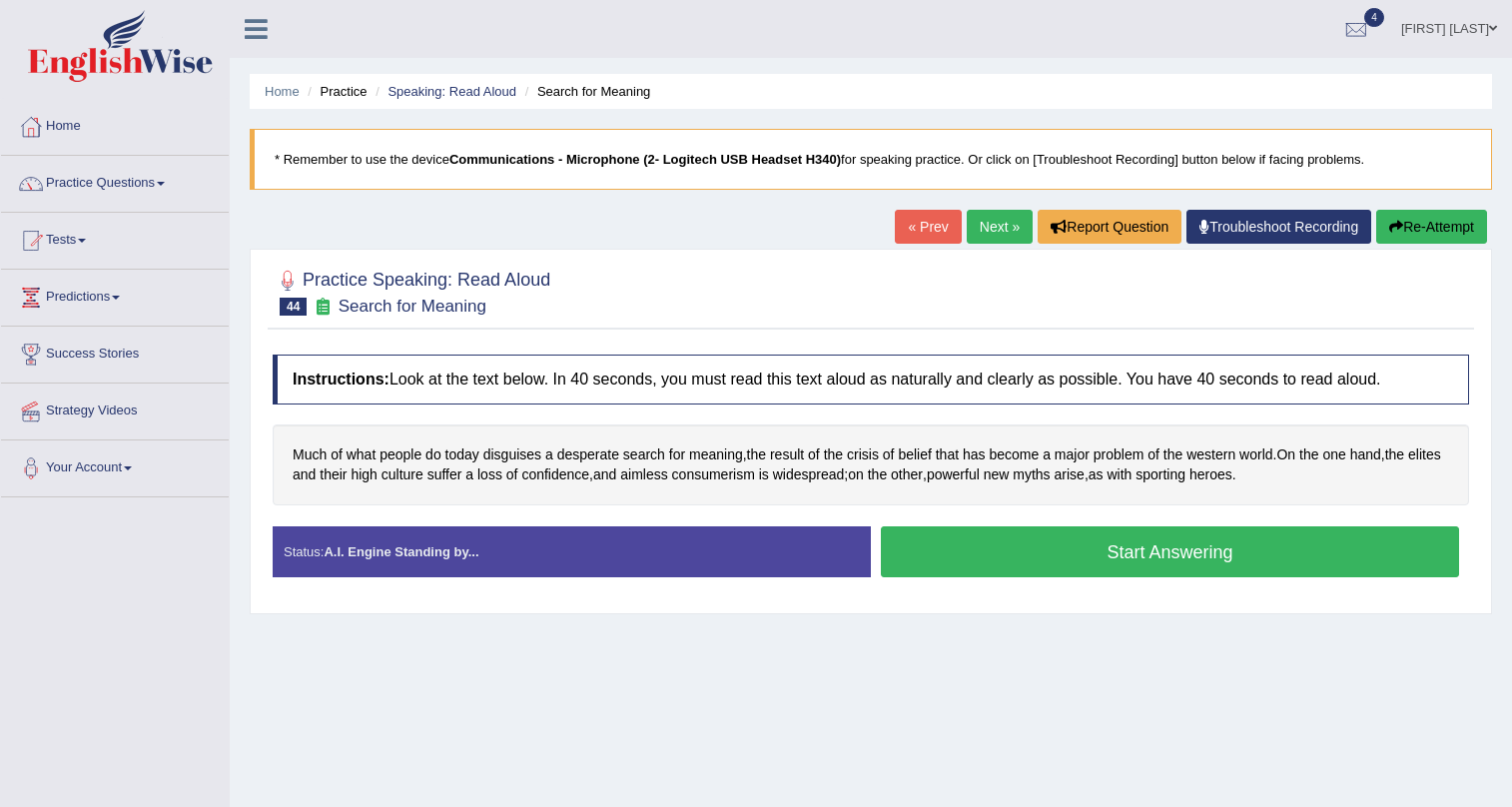 scroll, scrollTop: 0, scrollLeft: 0, axis: both 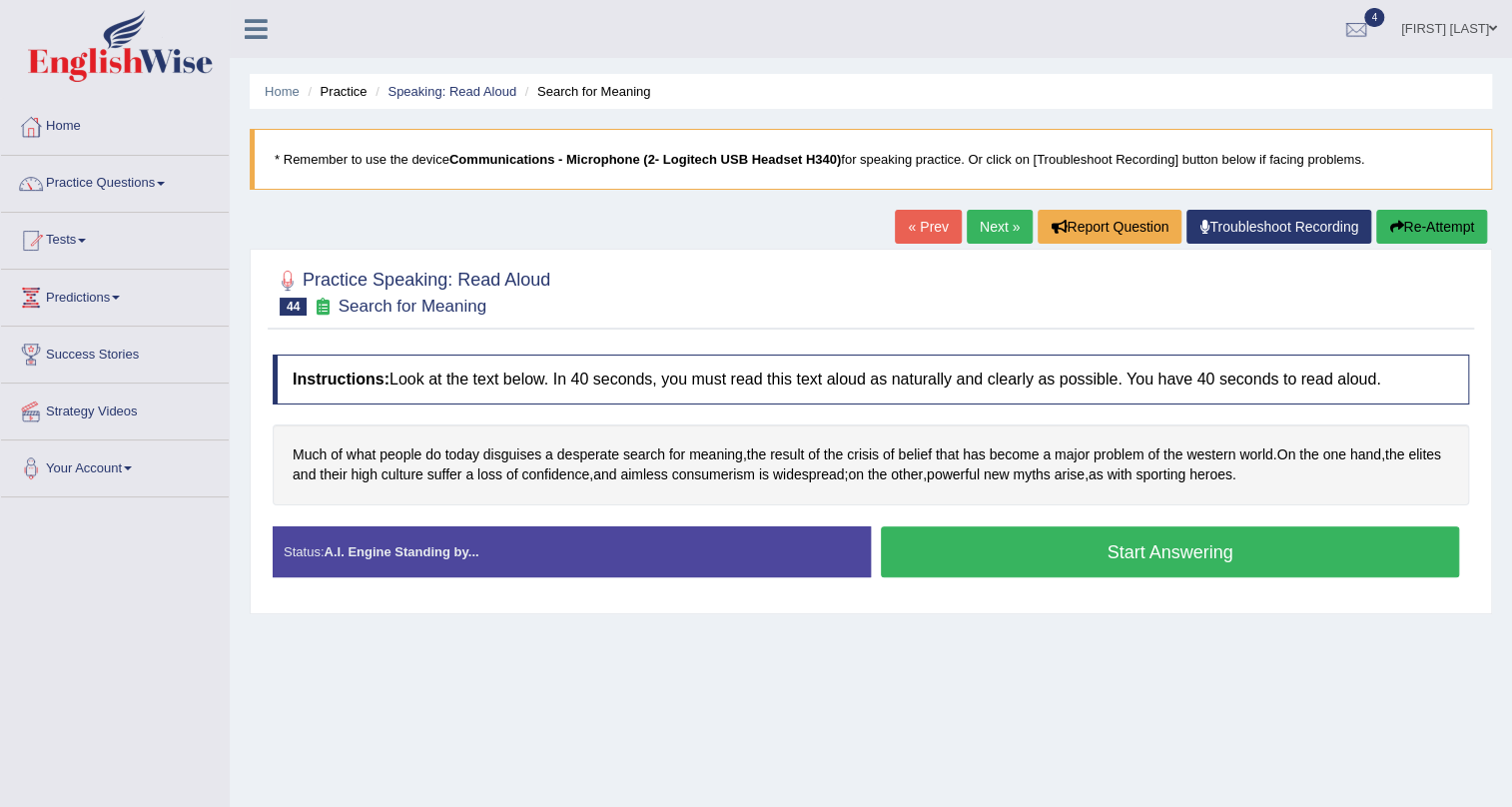 click on "Start Answering" at bounding box center [1169, 551] 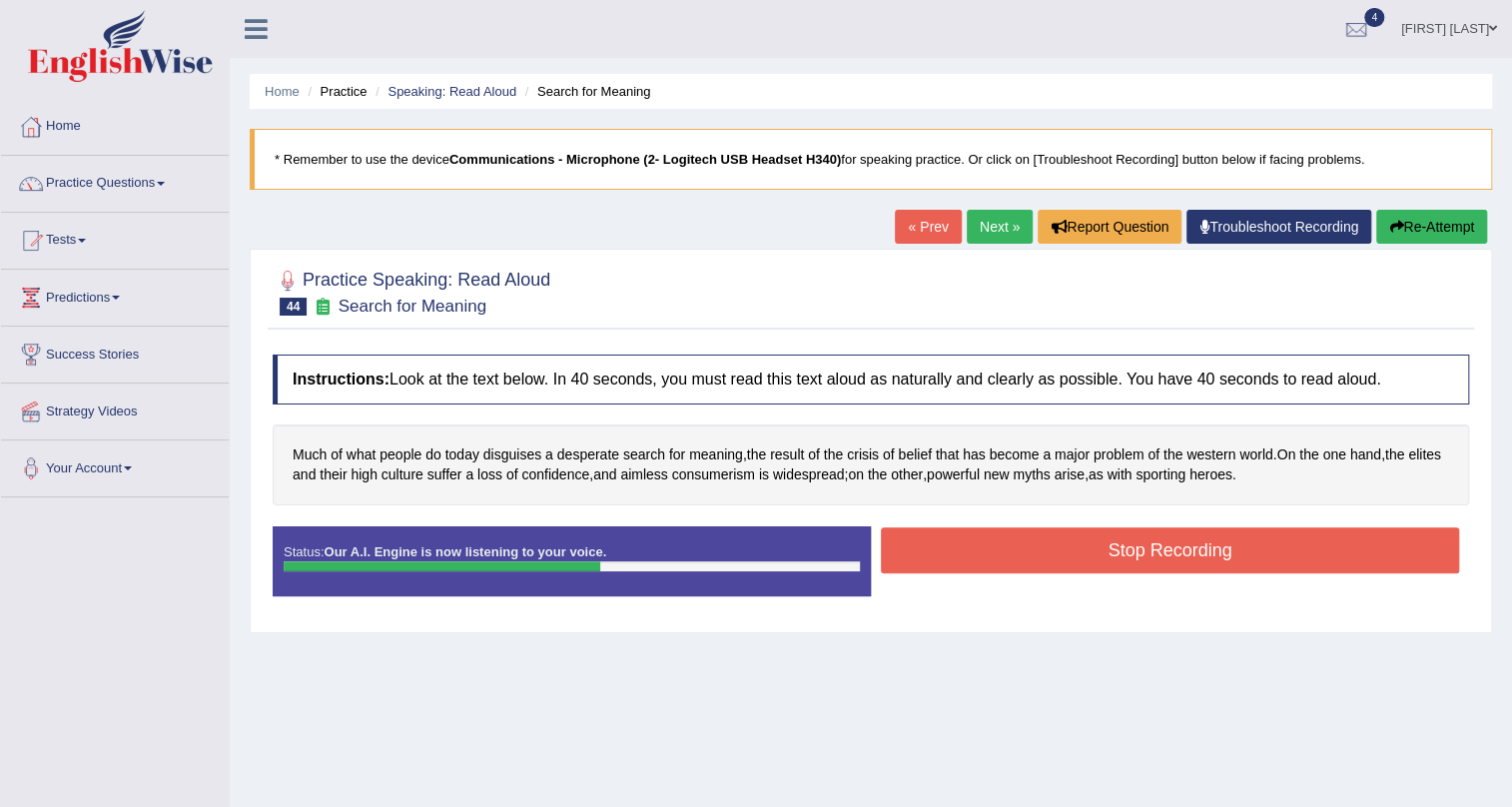 click on "Stop Recording" at bounding box center [1169, 550] 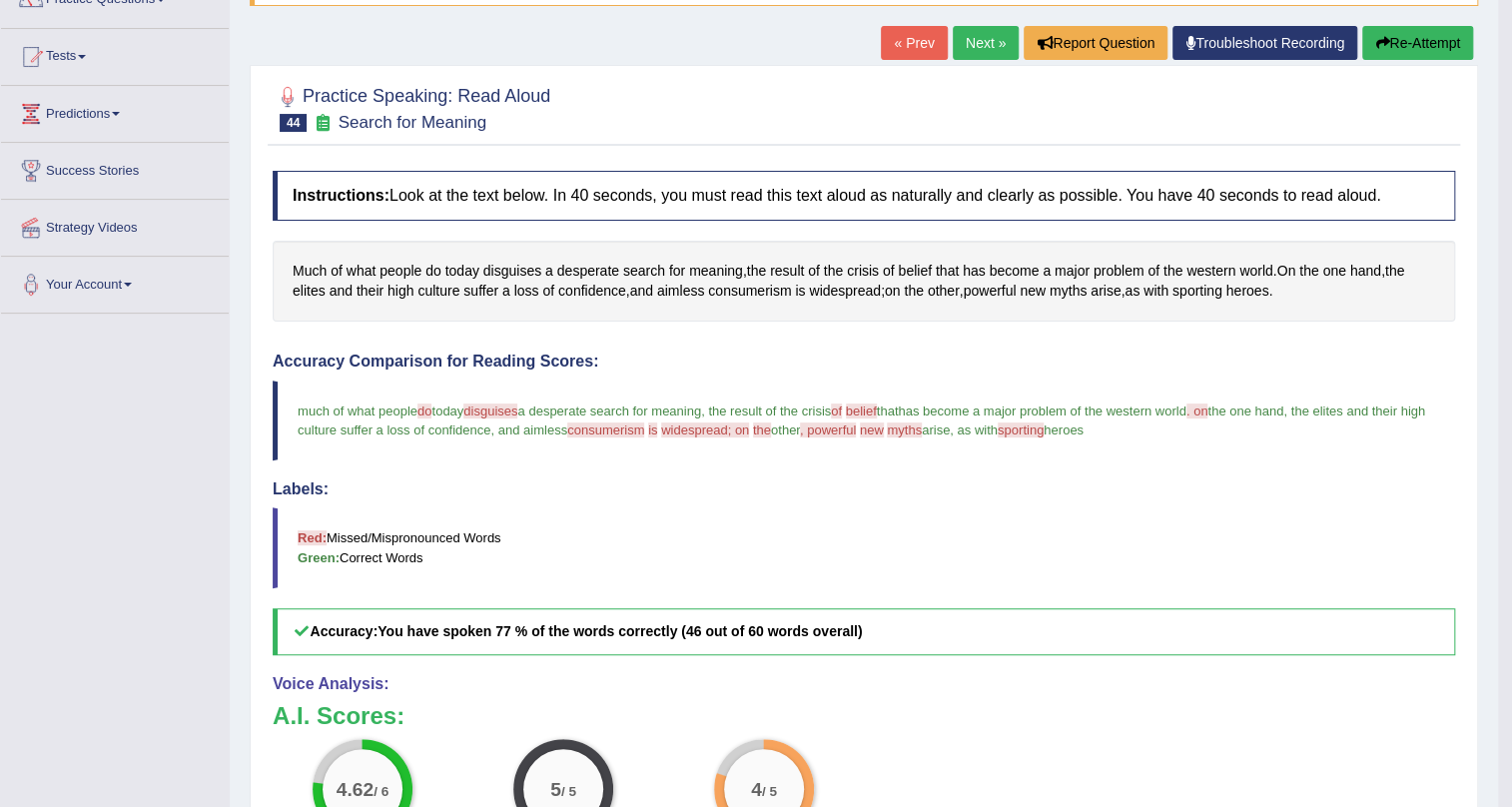 scroll, scrollTop: 0, scrollLeft: 0, axis: both 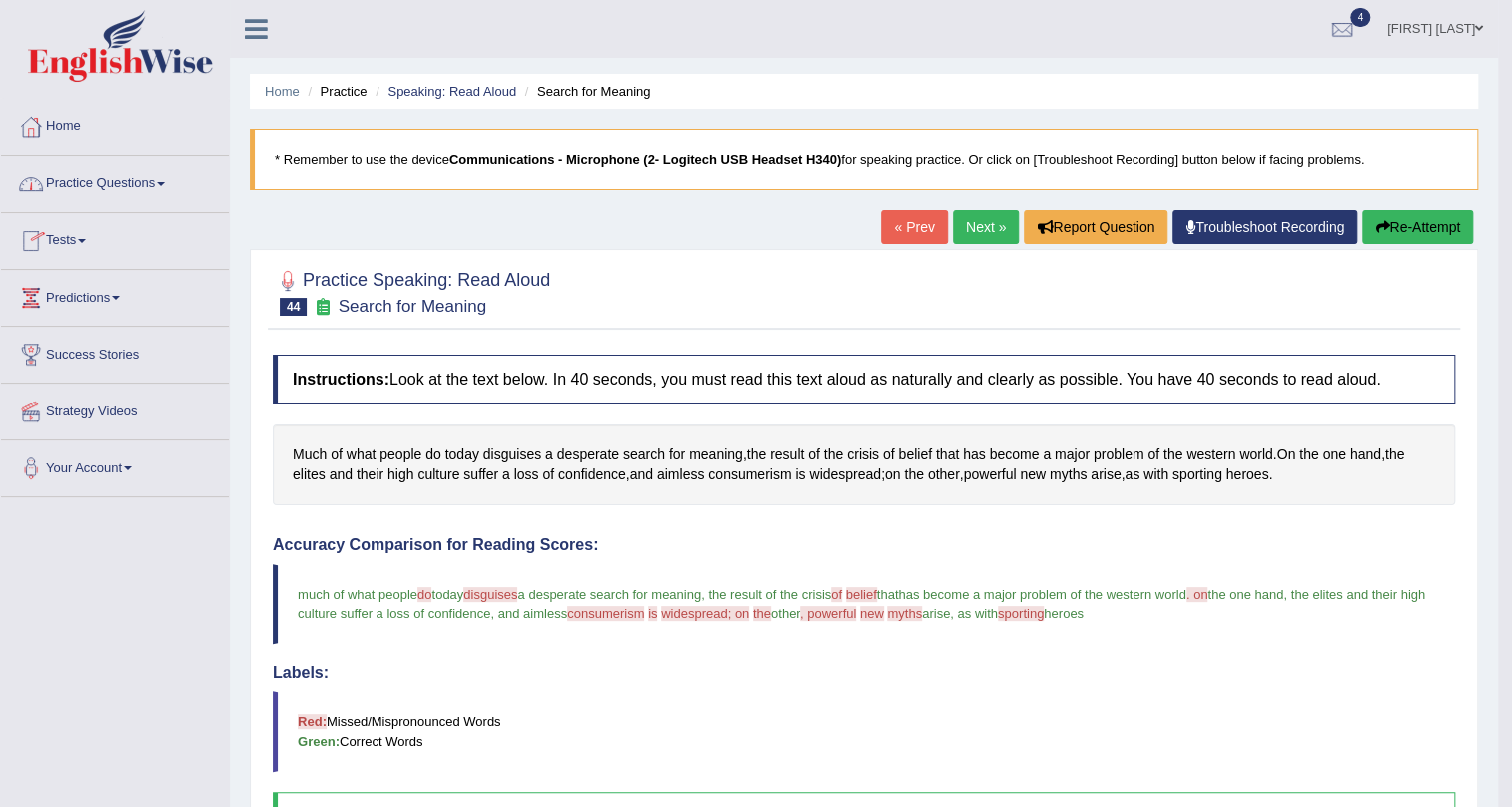 click on "Practice Questions" at bounding box center [115, 181] 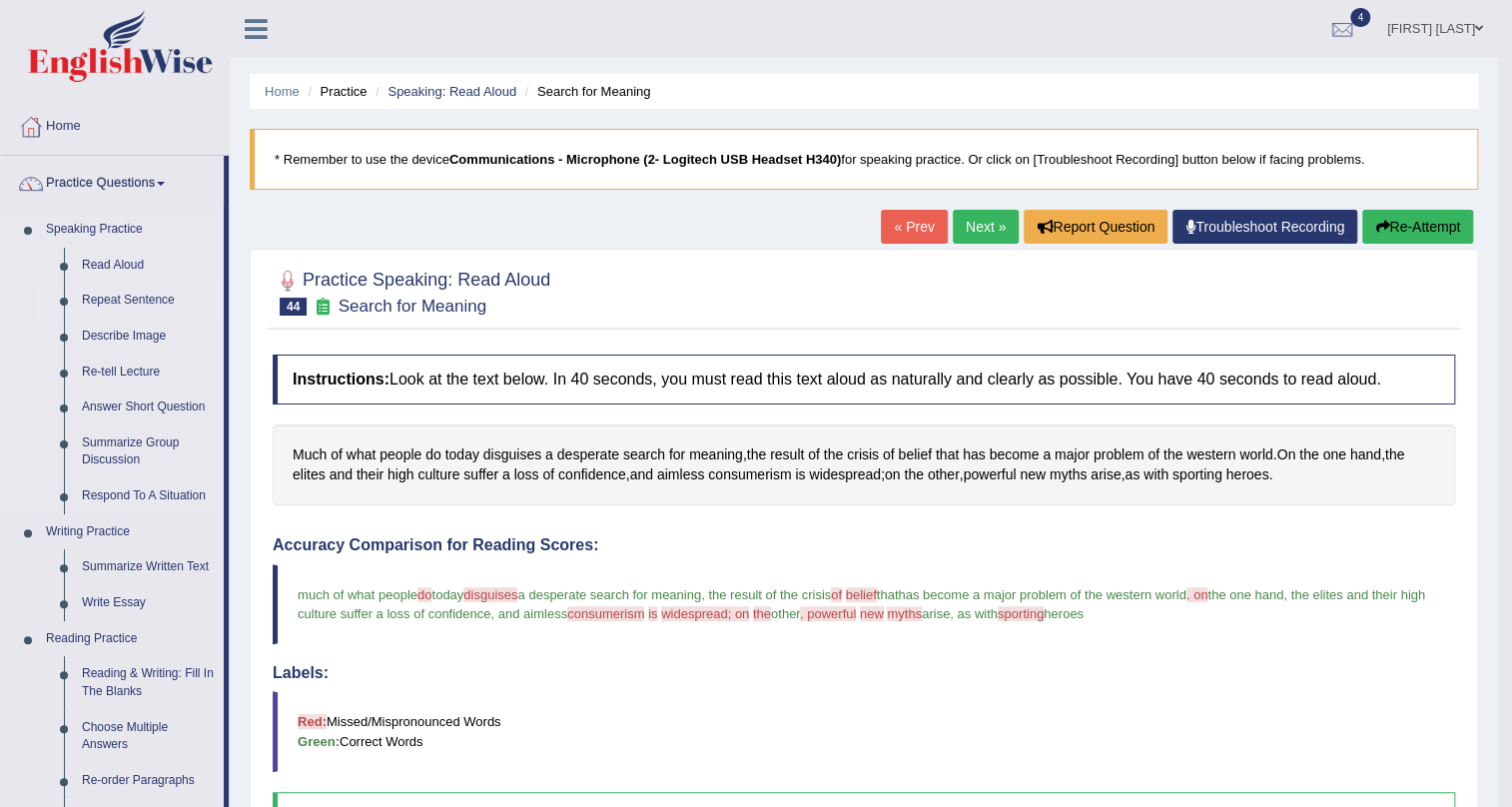 click on "Repeat Sentence" at bounding box center (148, 301) 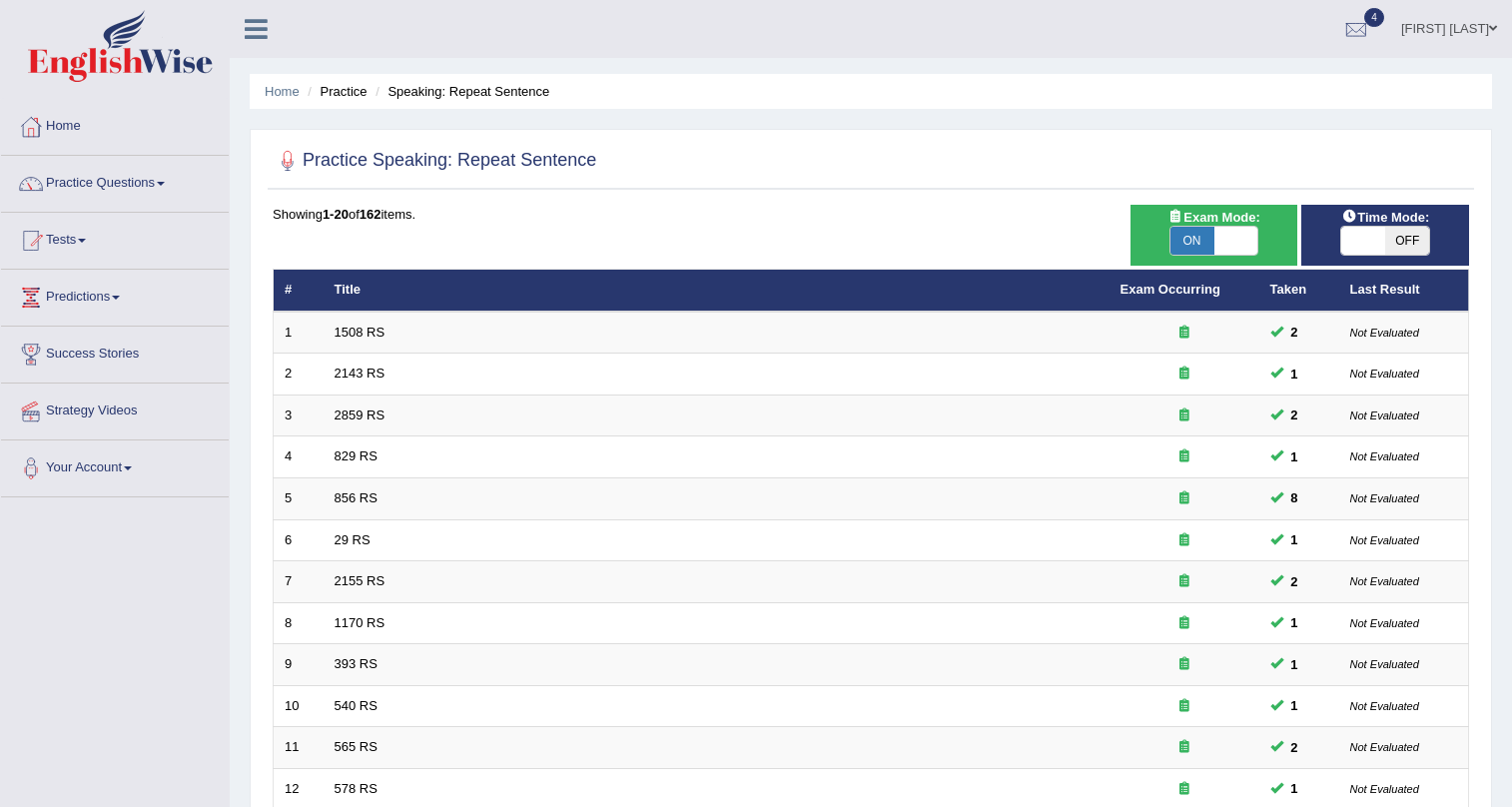 scroll, scrollTop: 512, scrollLeft: 0, axis: vertical 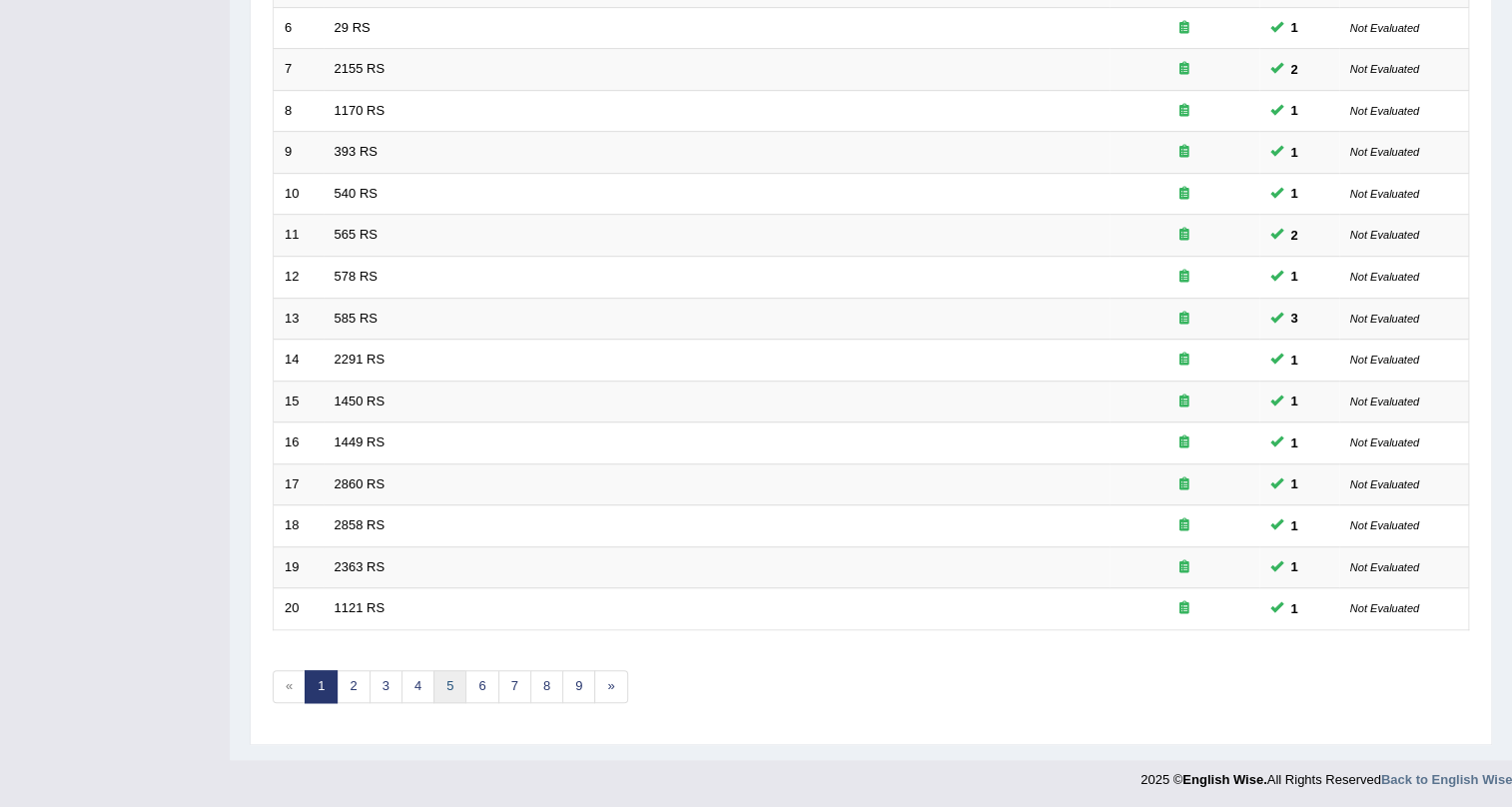 click on "5" at bounding box center [449, 686] 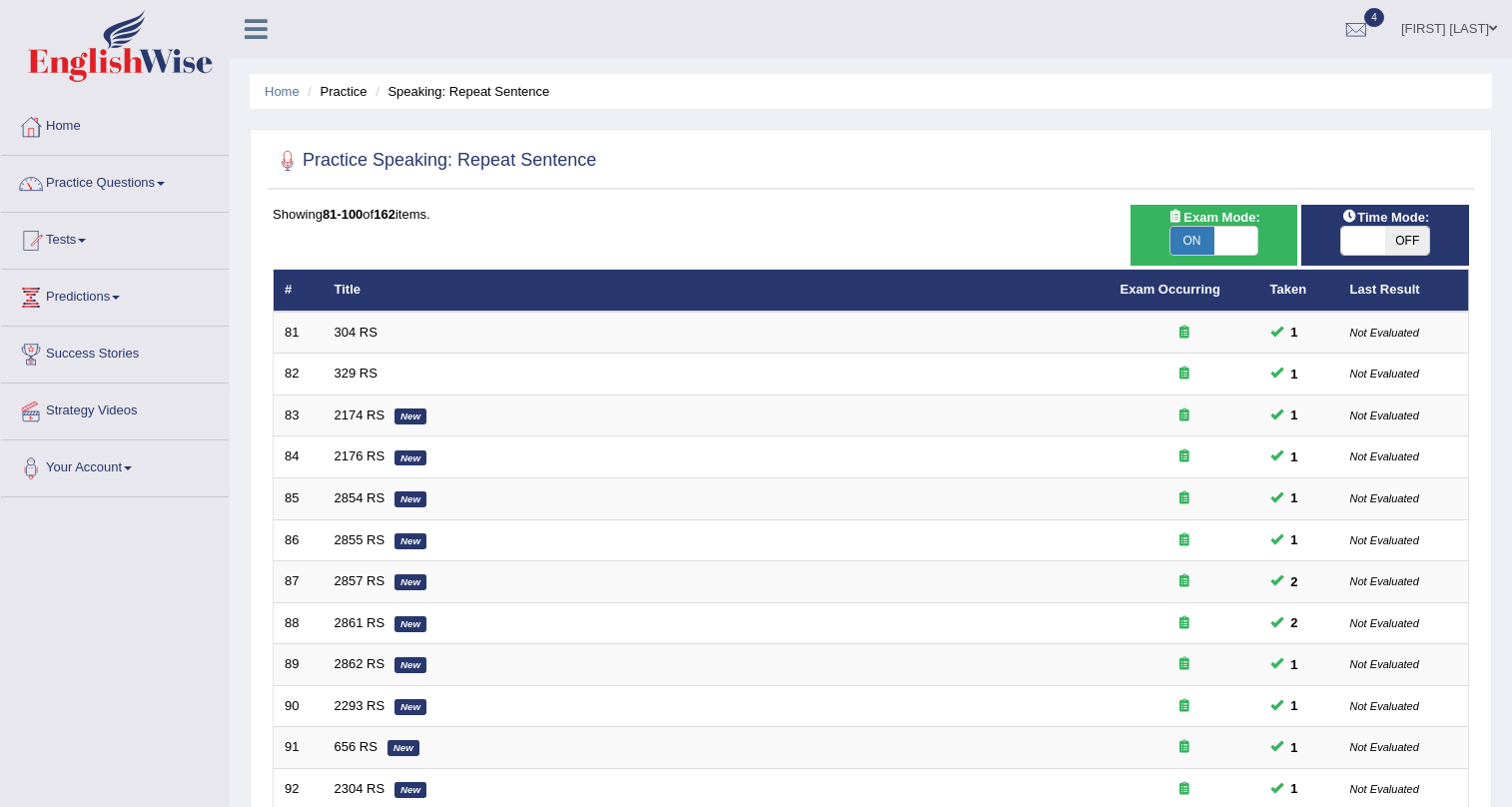scroll, scrollTop: 0, scrollLeft: 0, axis: both 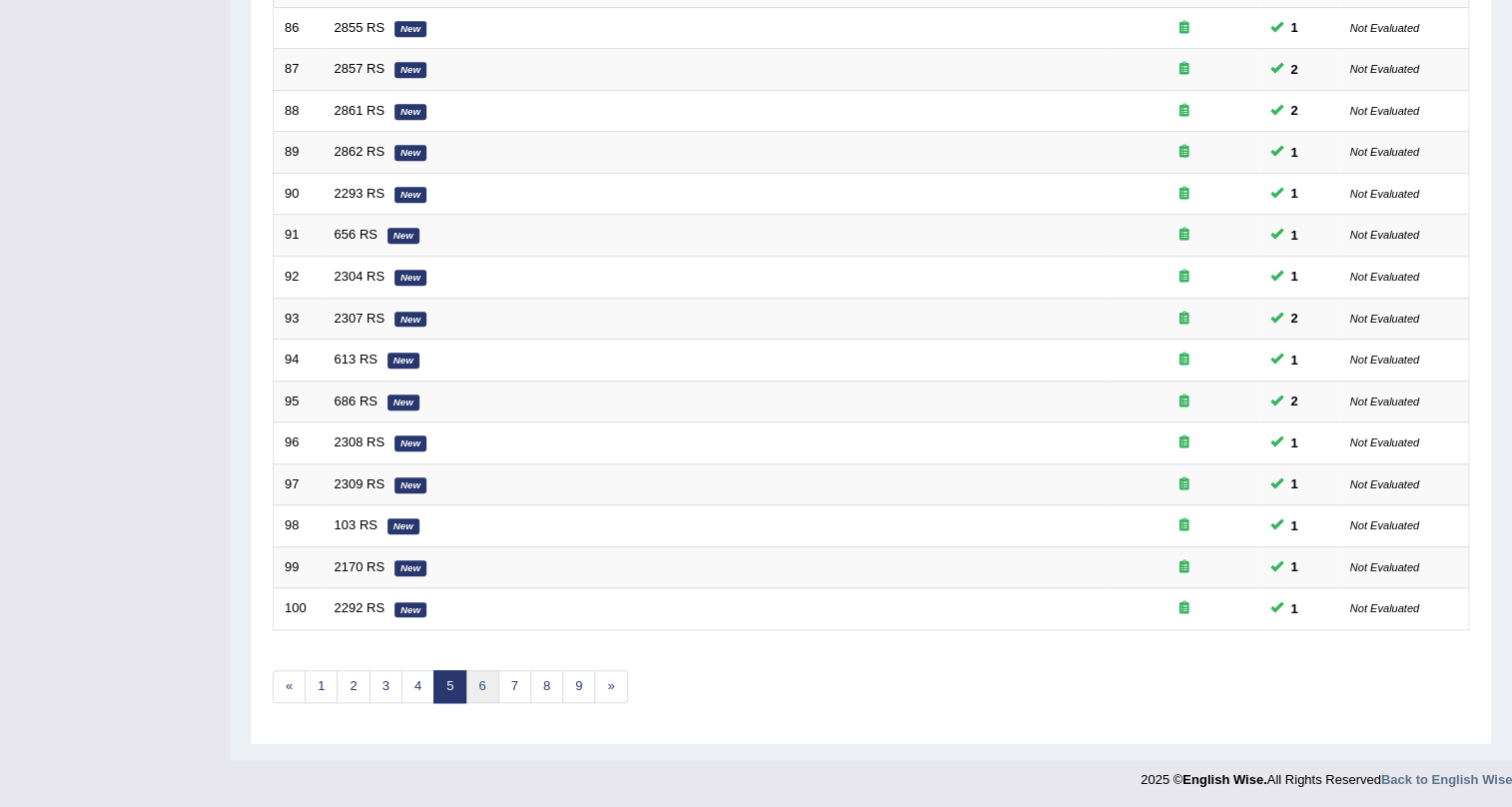 click on "6" at bounding box center (481, 686) 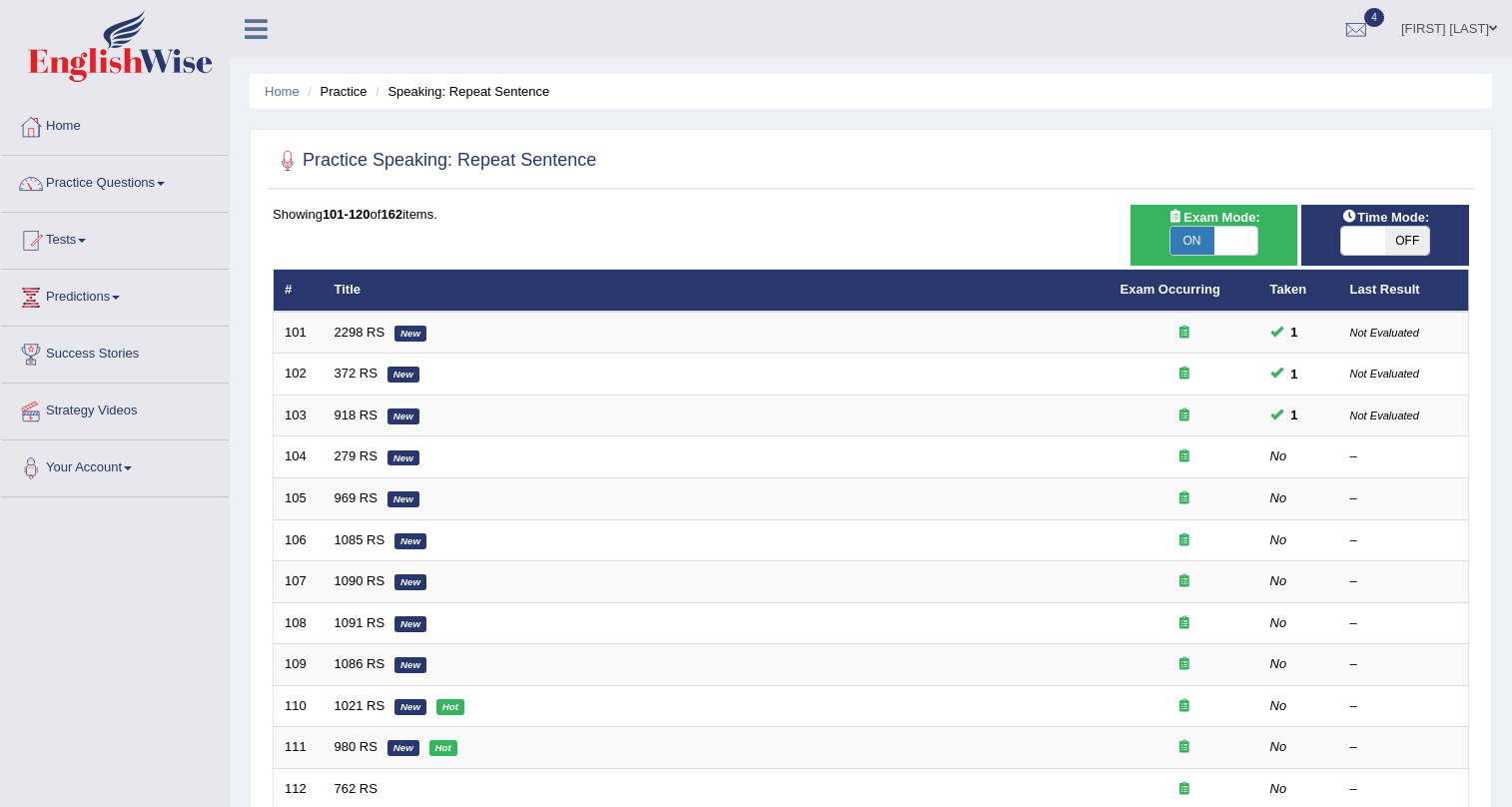 scroll, scrollTop: 0, scrollLeft: 0, axis: both 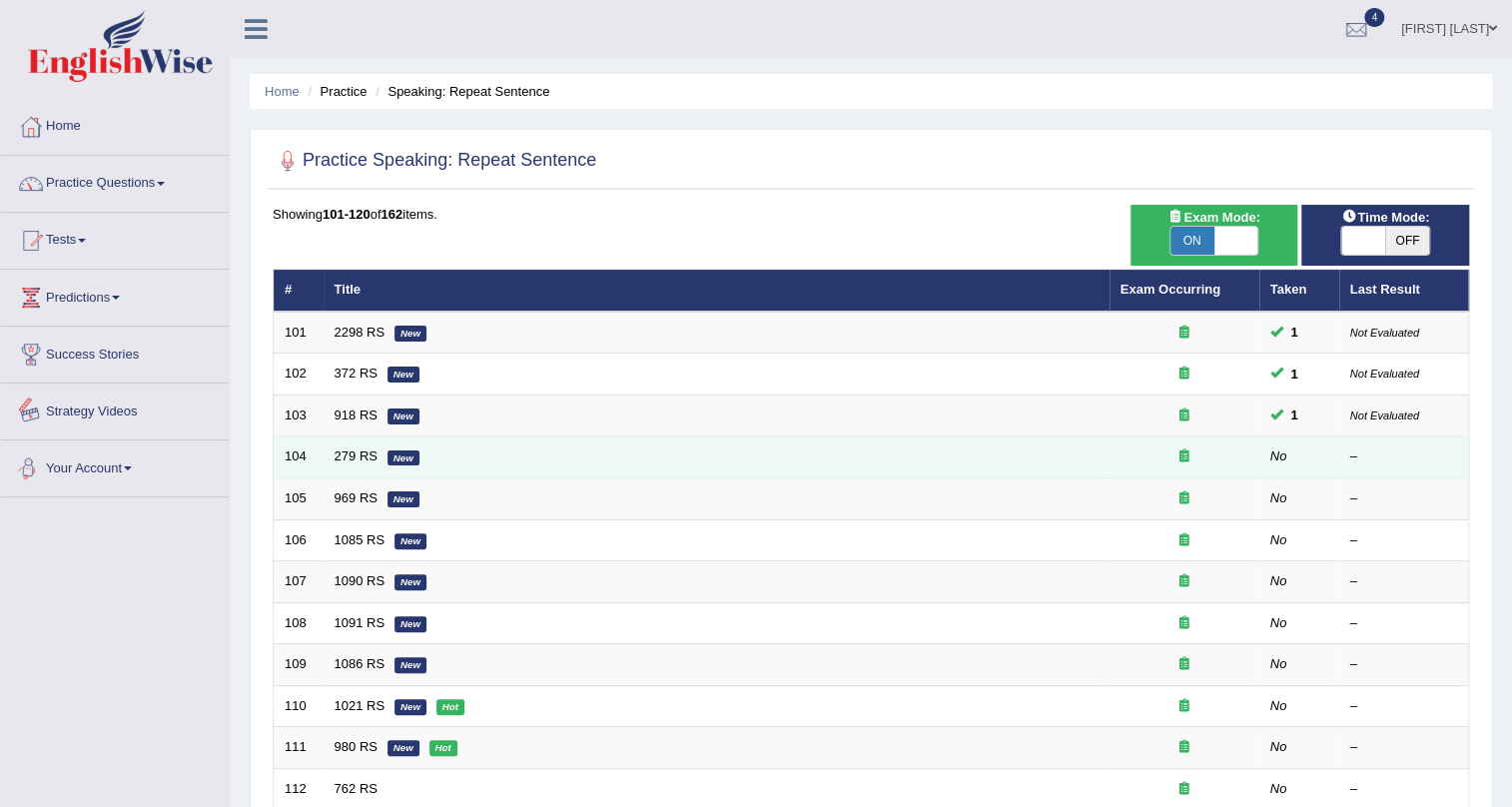 click on "279 RS New" at bounding box center (716, 457) 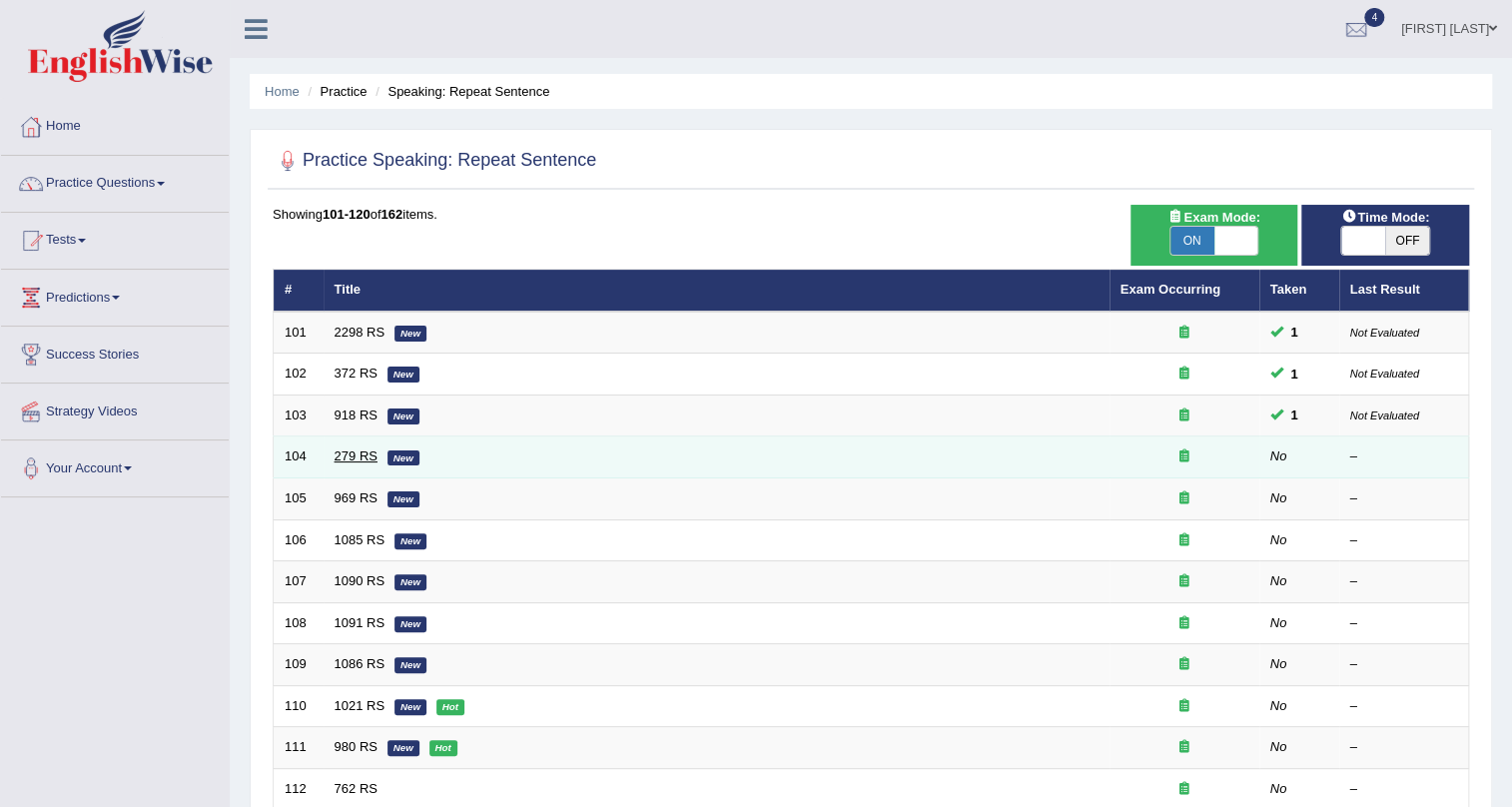 click on "279 RS" at bounding box center [356, 455] 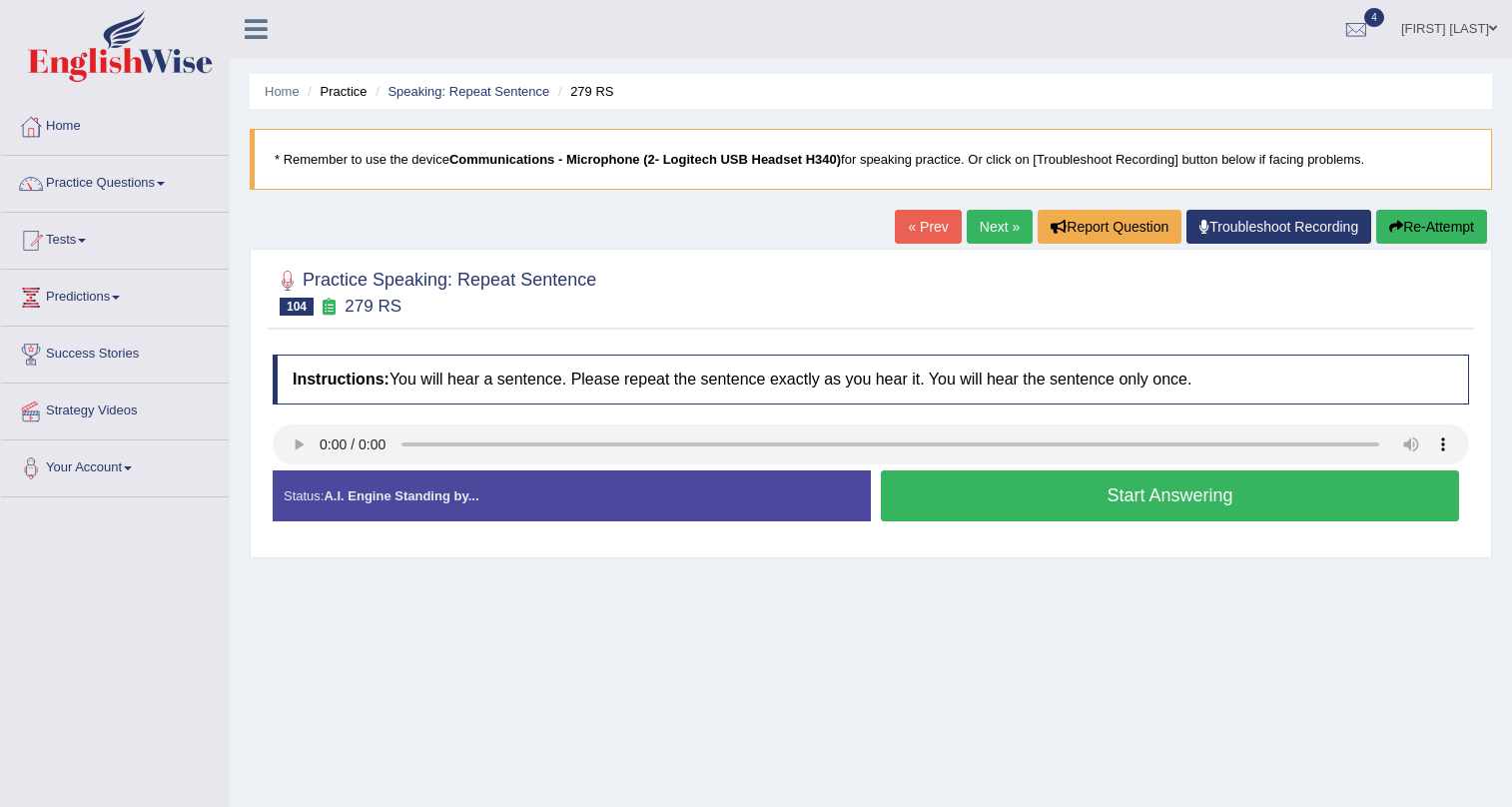 scroll, scrollTop: 0, scrollLeft: 0, axis: both 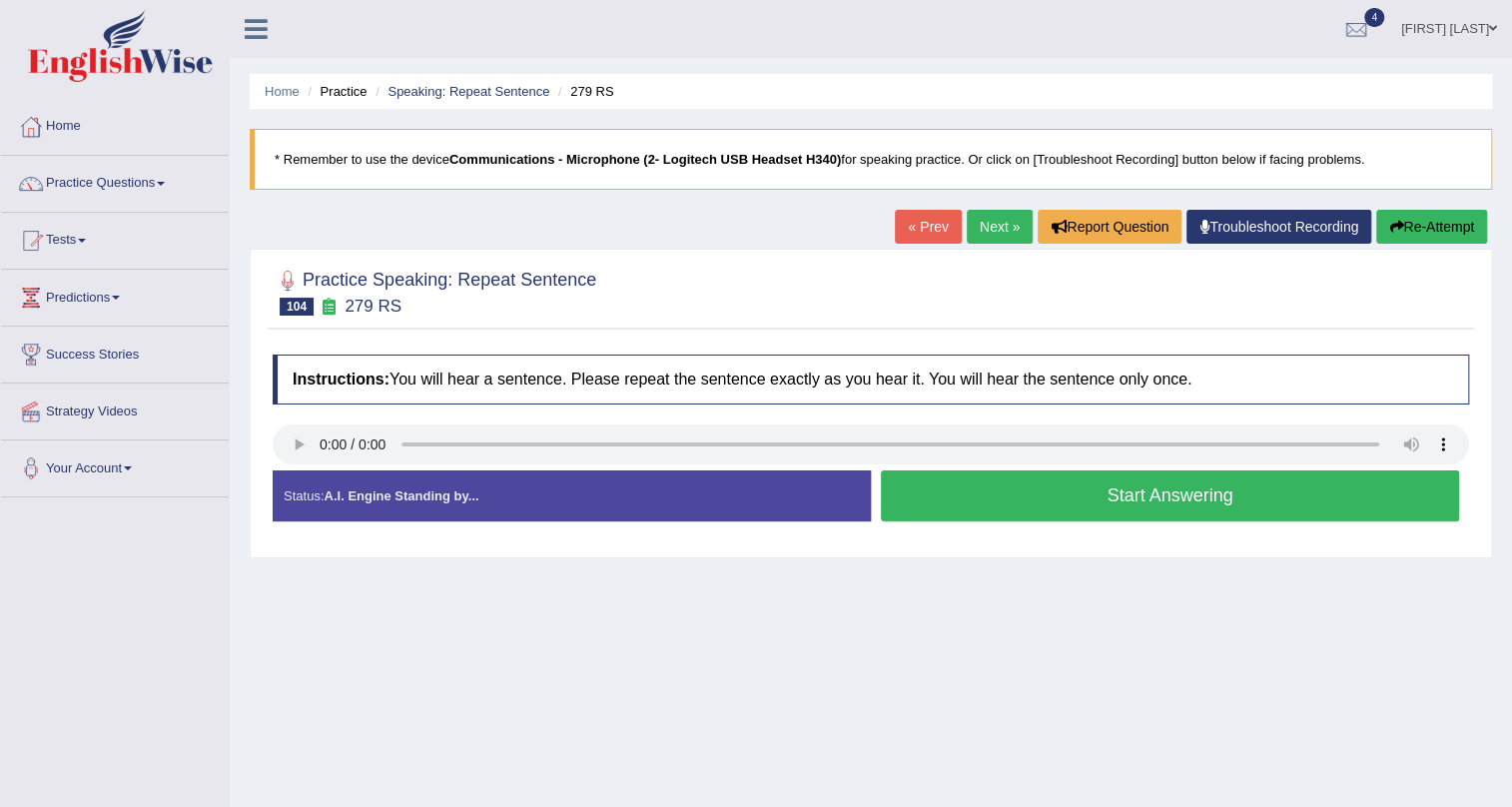 click on "Start Answering" at bounding box center (1169, 495) 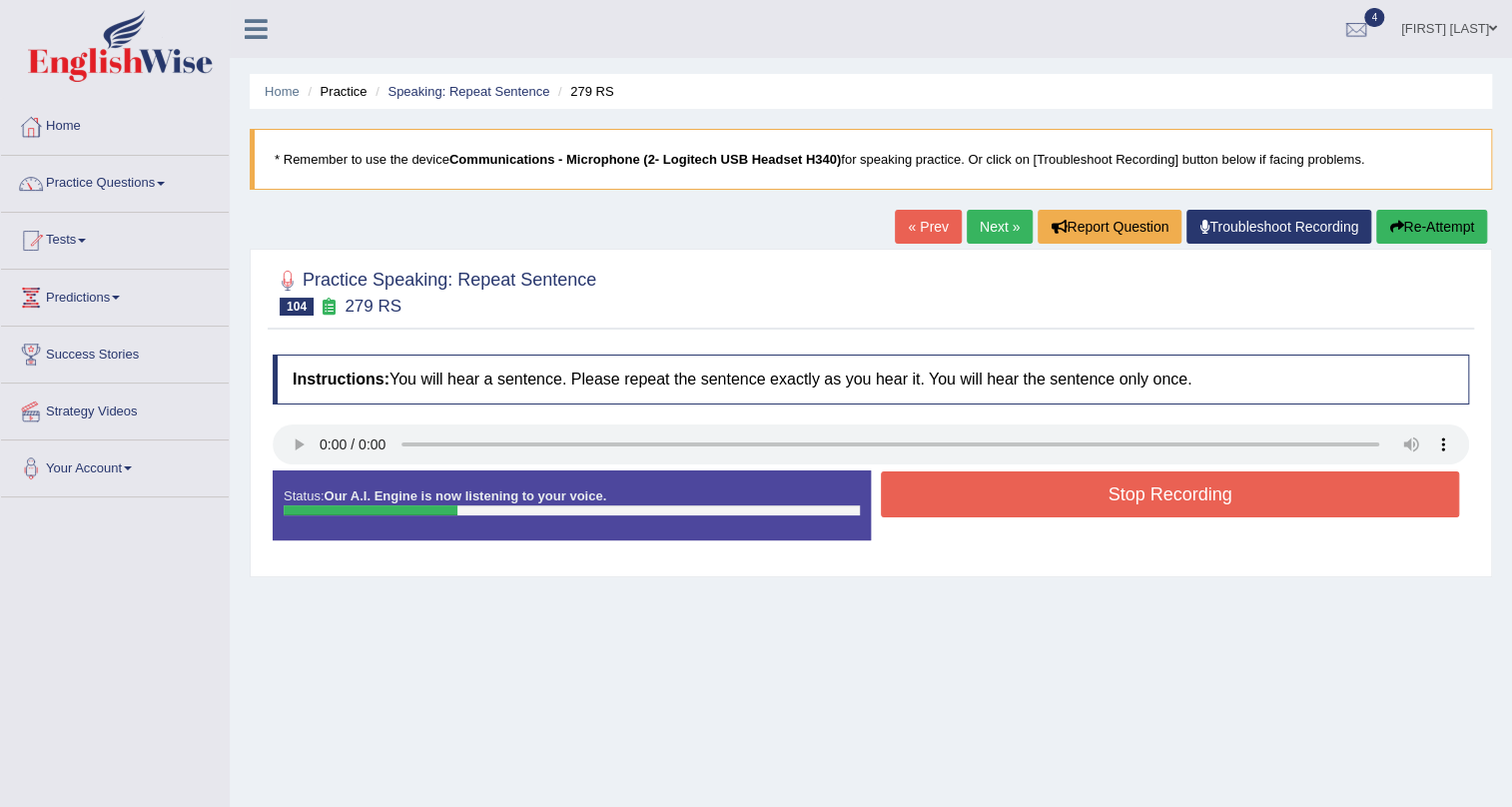 click on "Stop Recording" at bounding box center (1169, 494) 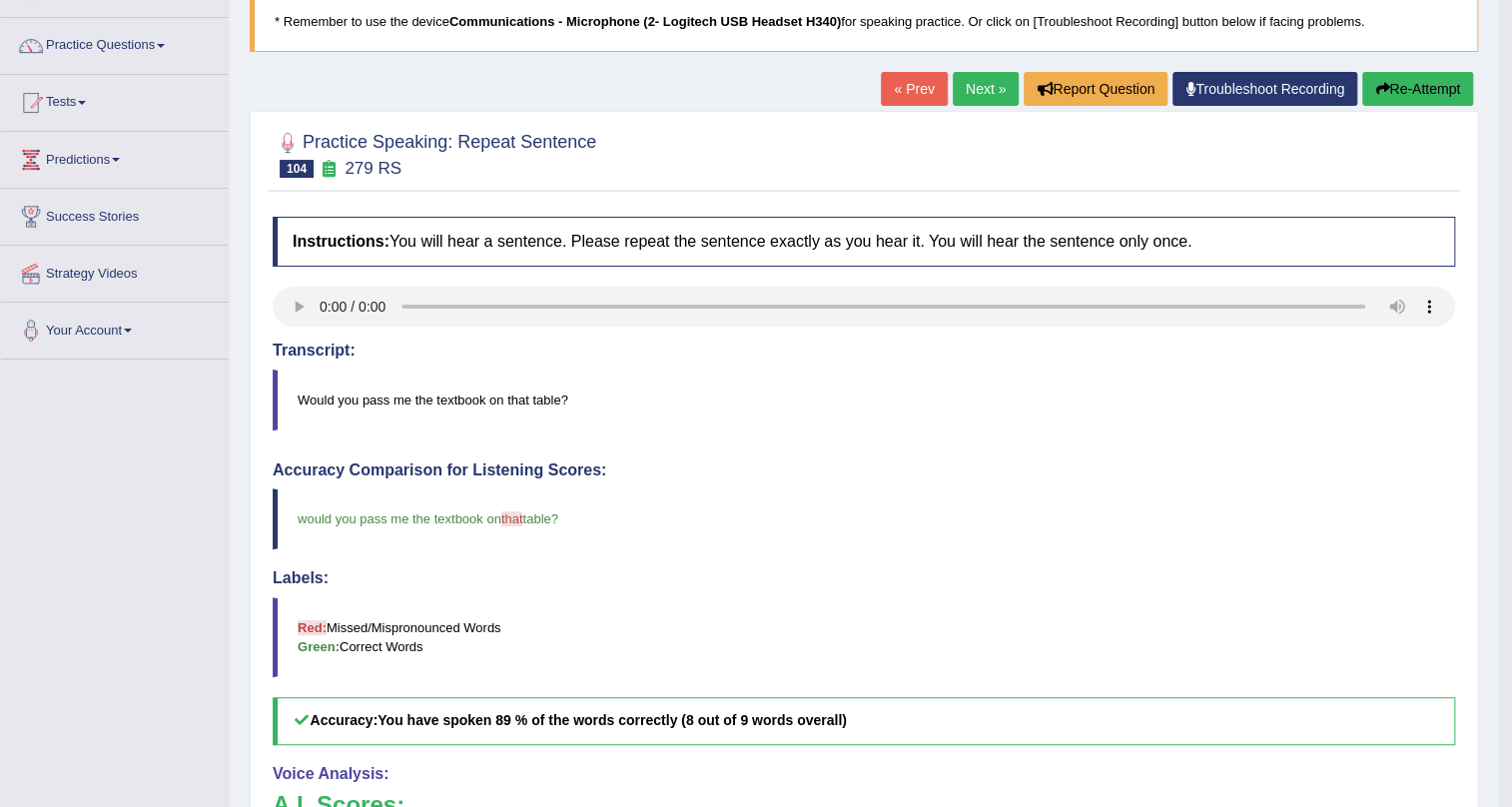 scroll, scrollTop: 89, scrollLeft: 0, axis: vertical 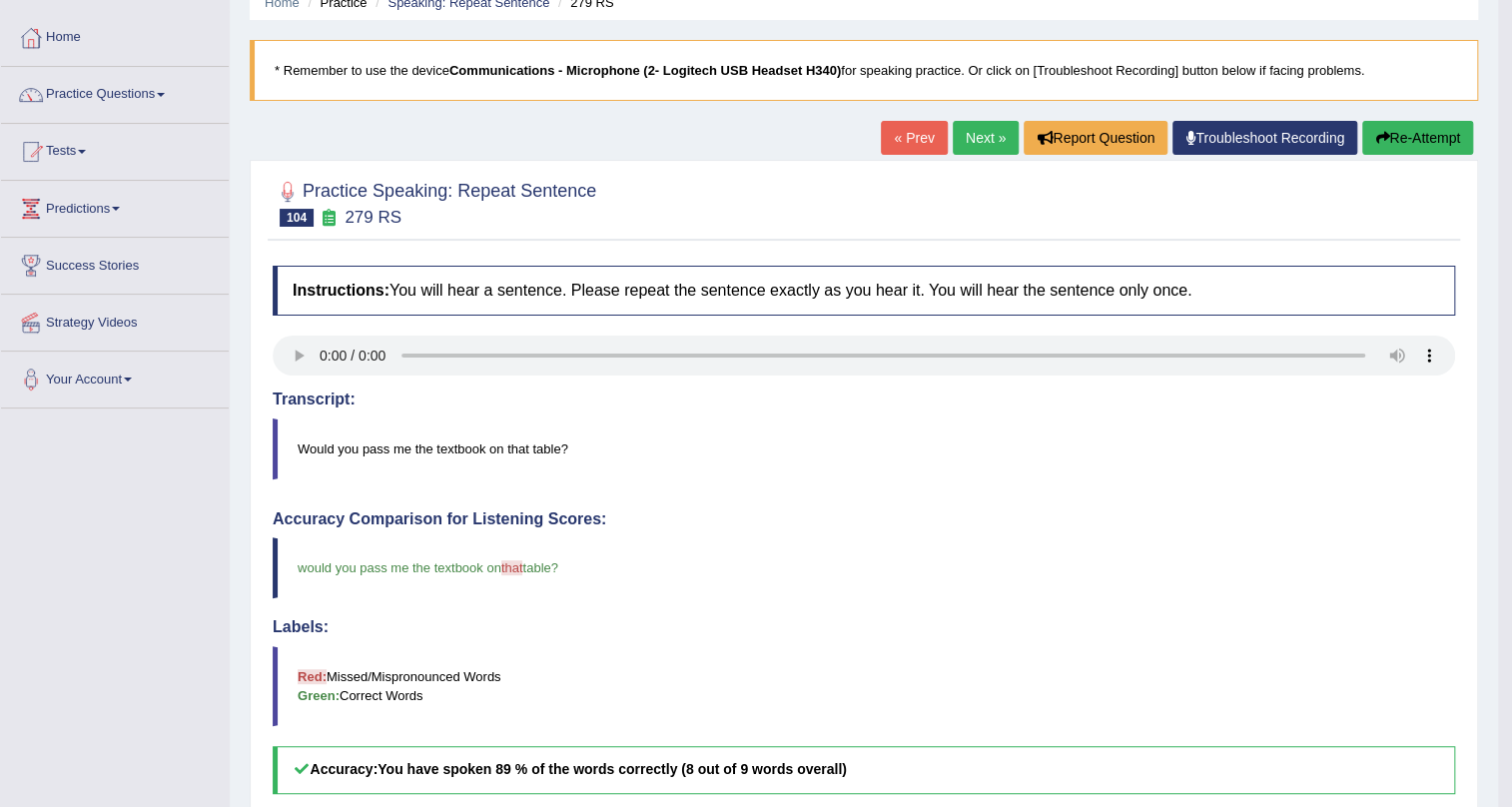 click on "Next »" at bounding box center (986, 138) 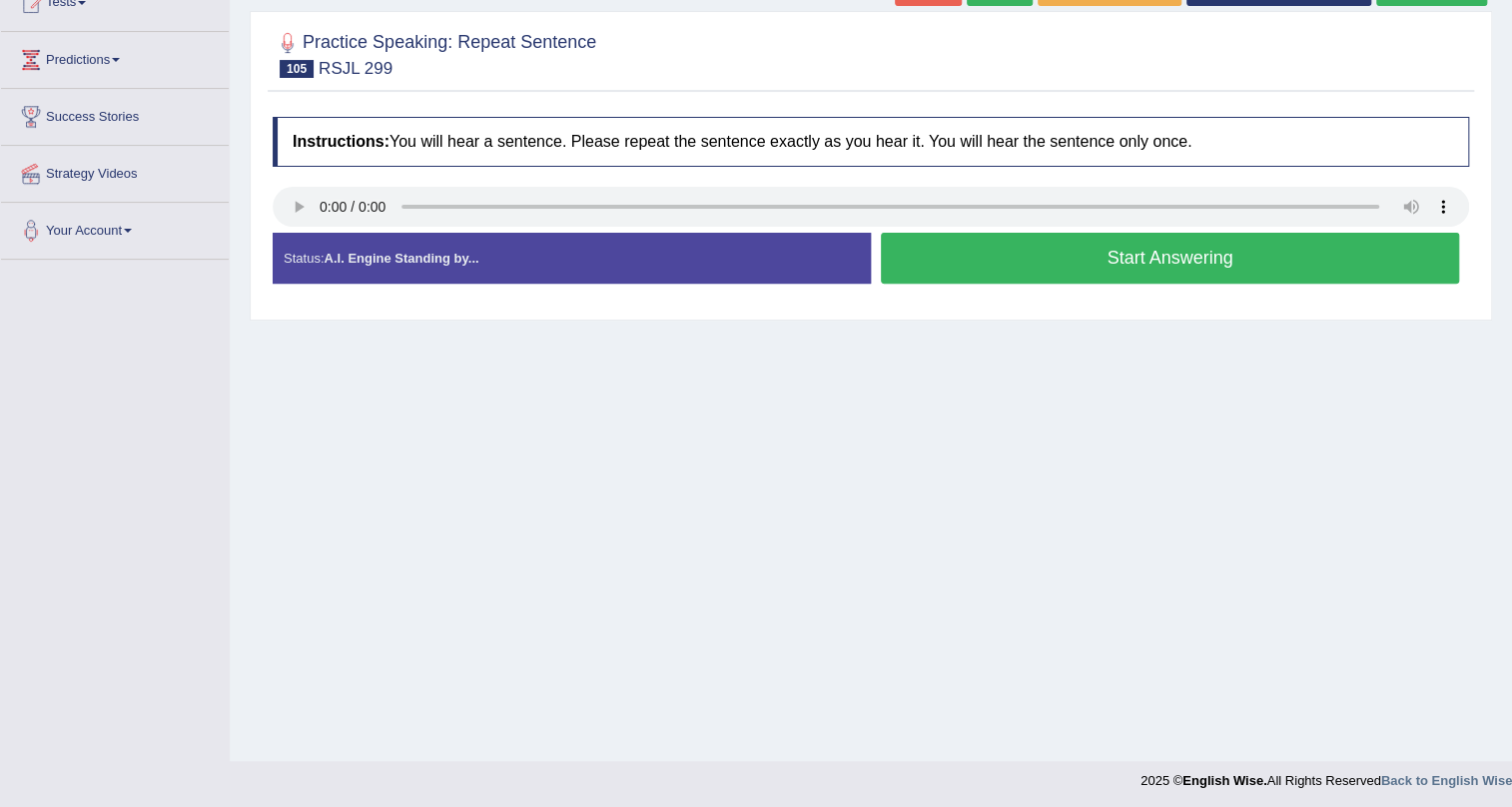 scroll, scrollTop: 241, scrollLeft: 0, axis: vertical 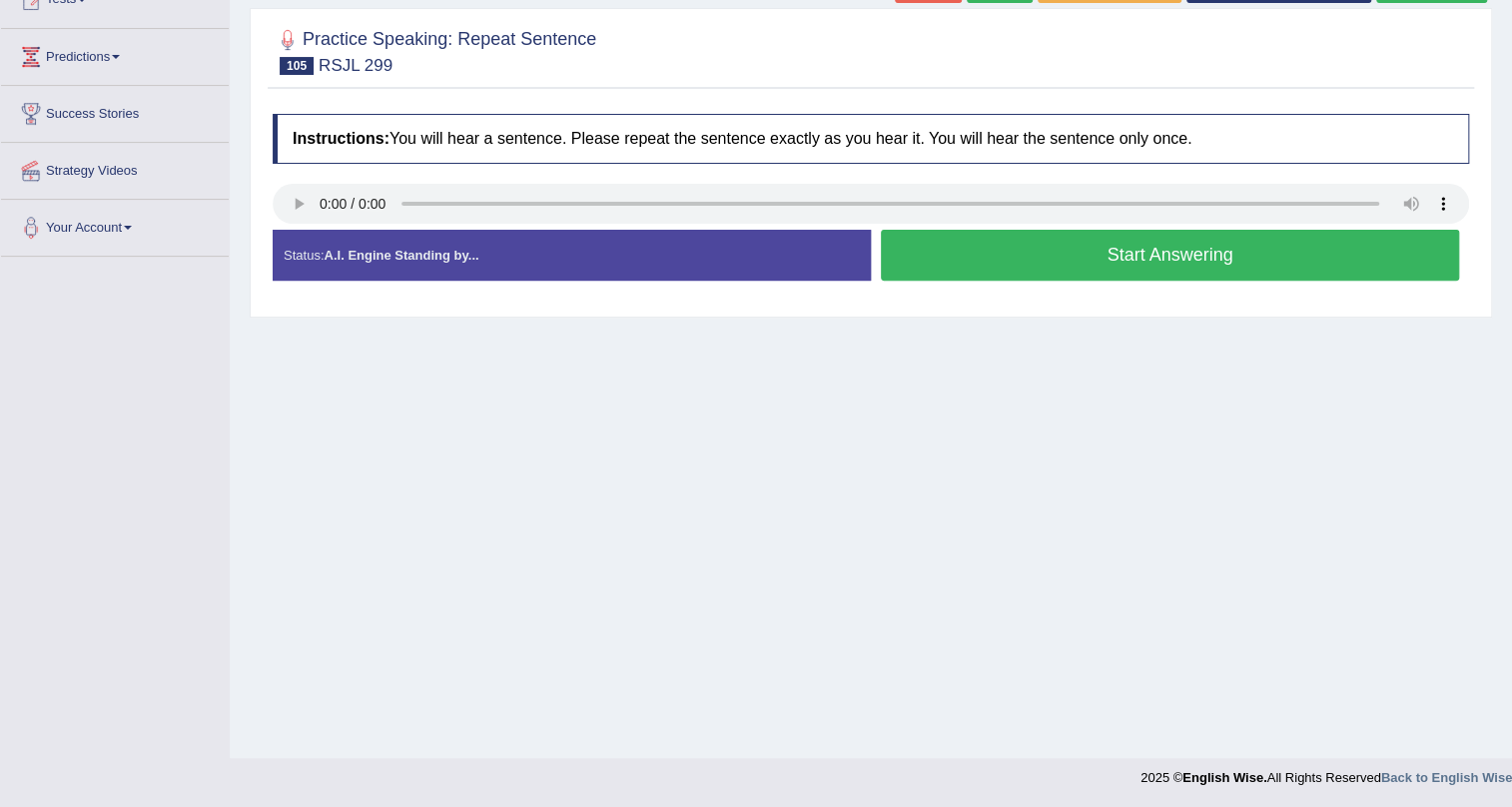 click on "Start Answering" at bounding box center (1169, 255) 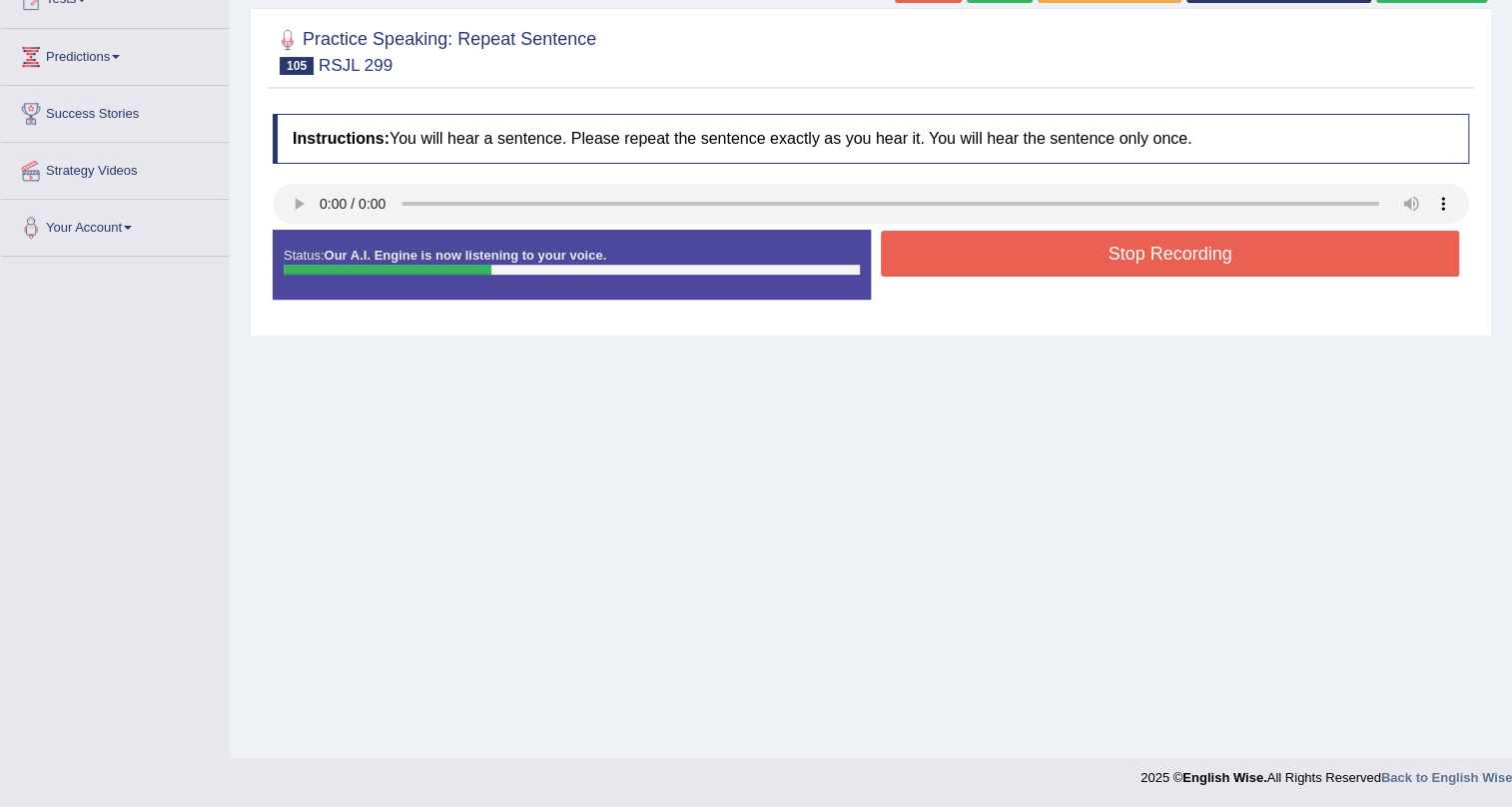 click on "Stop Recording" at bounding box center [1169, 254] 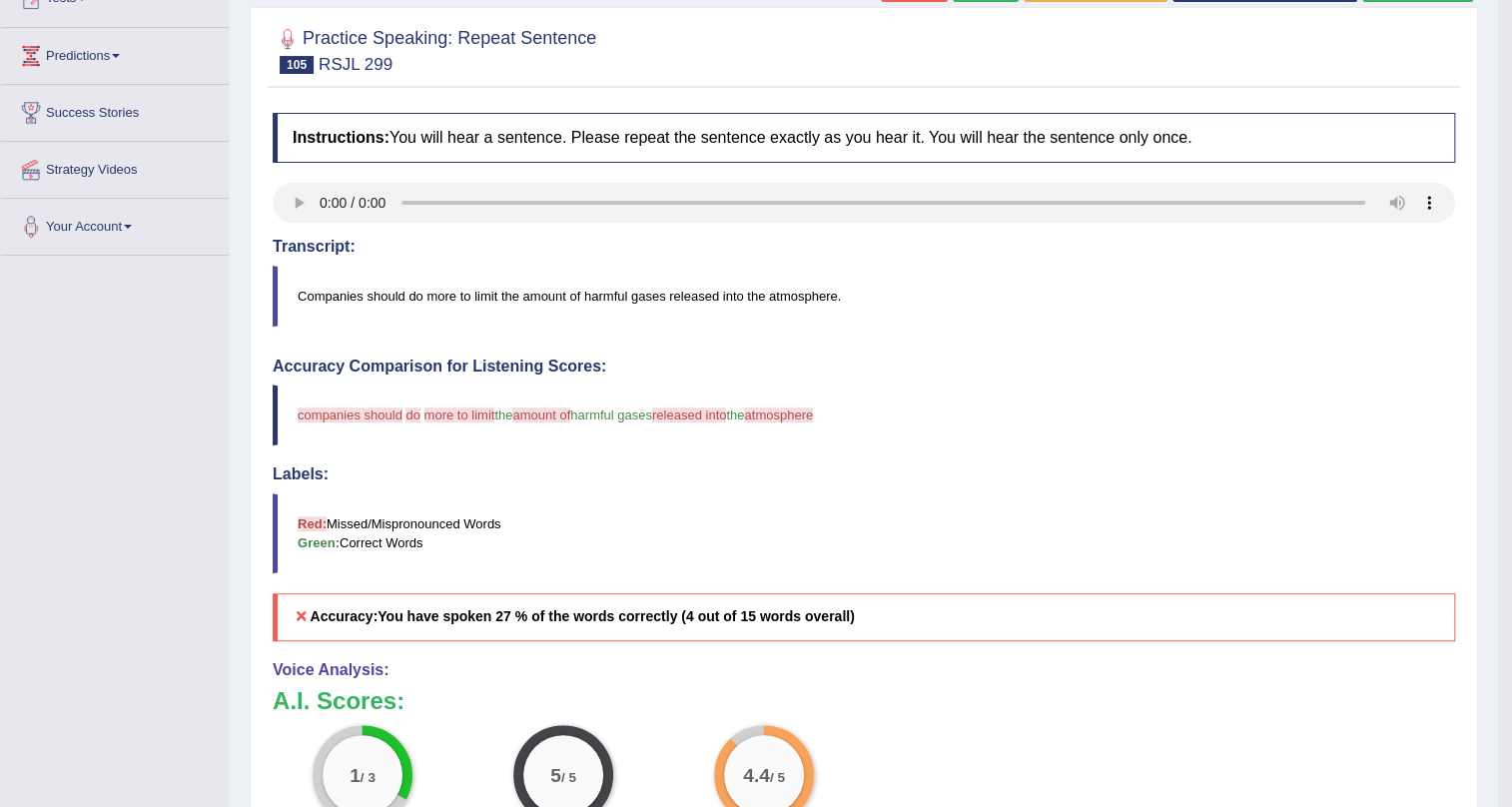 scroll, scrollTop: 89, scrollLeft: 0, axis: vertical 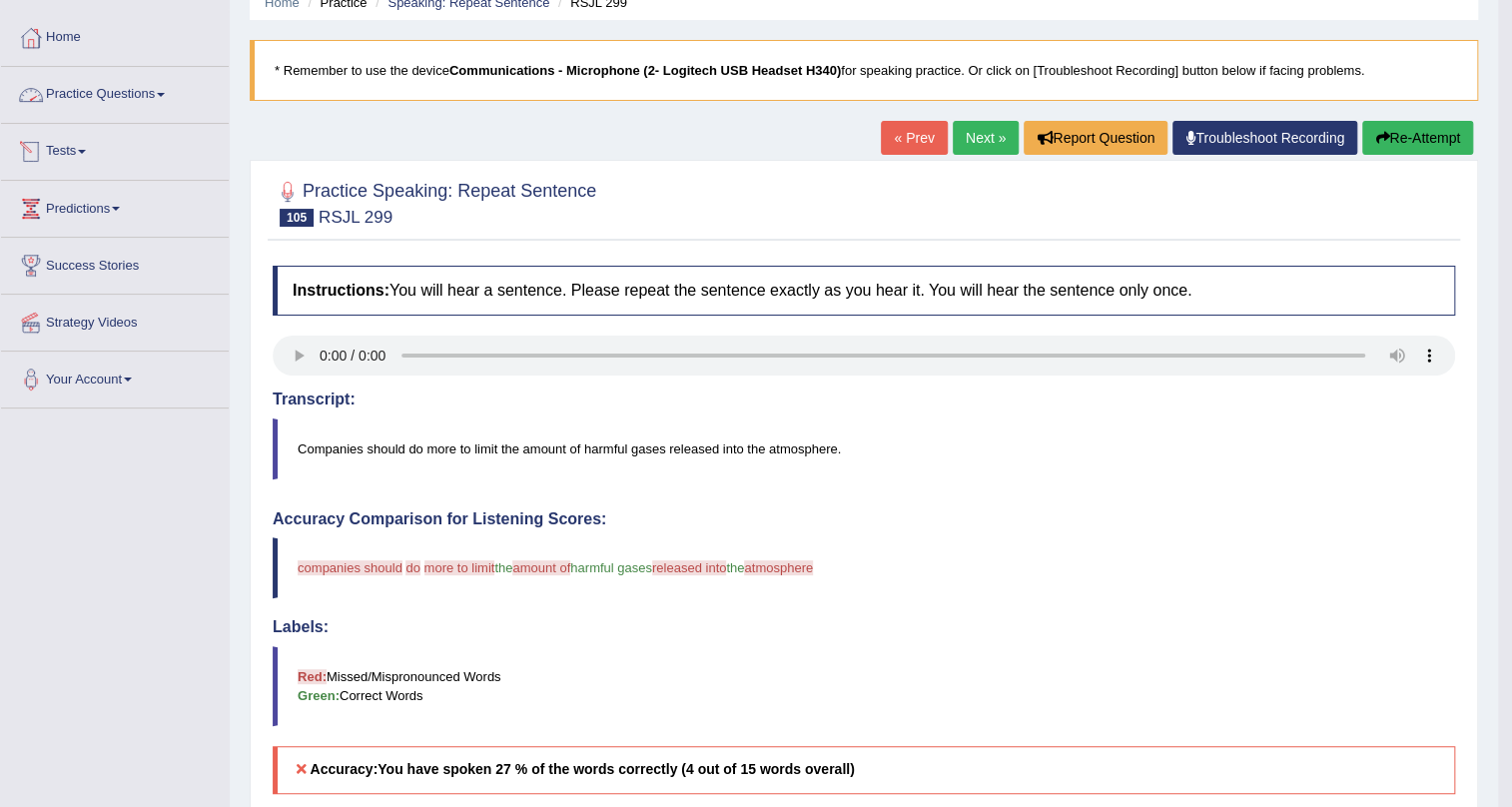 click on "Practice Questions" at bounding box center (115, 92) 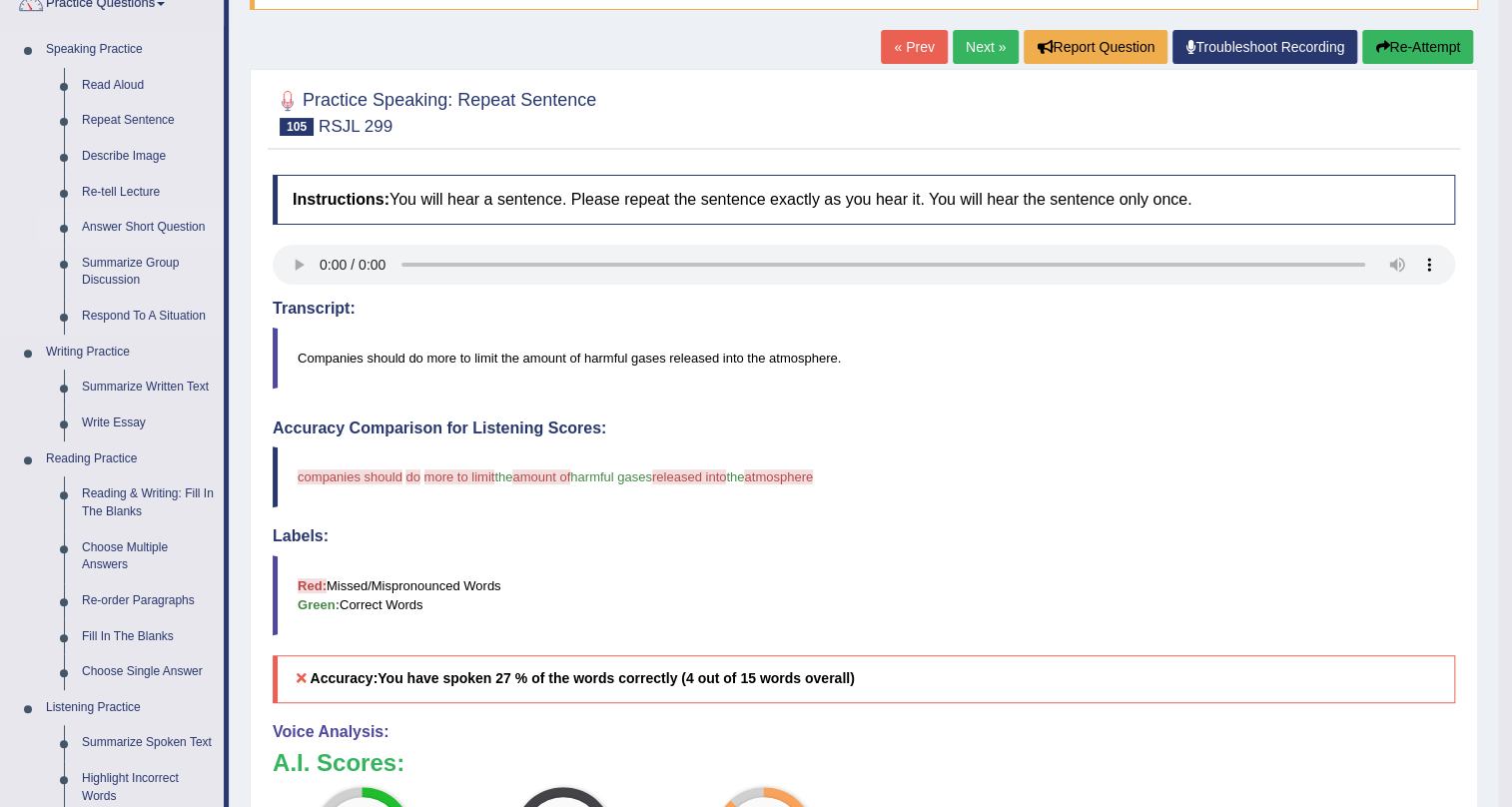 scroll, scrollTop: 180, scrollLeft: 0, axis: vertical 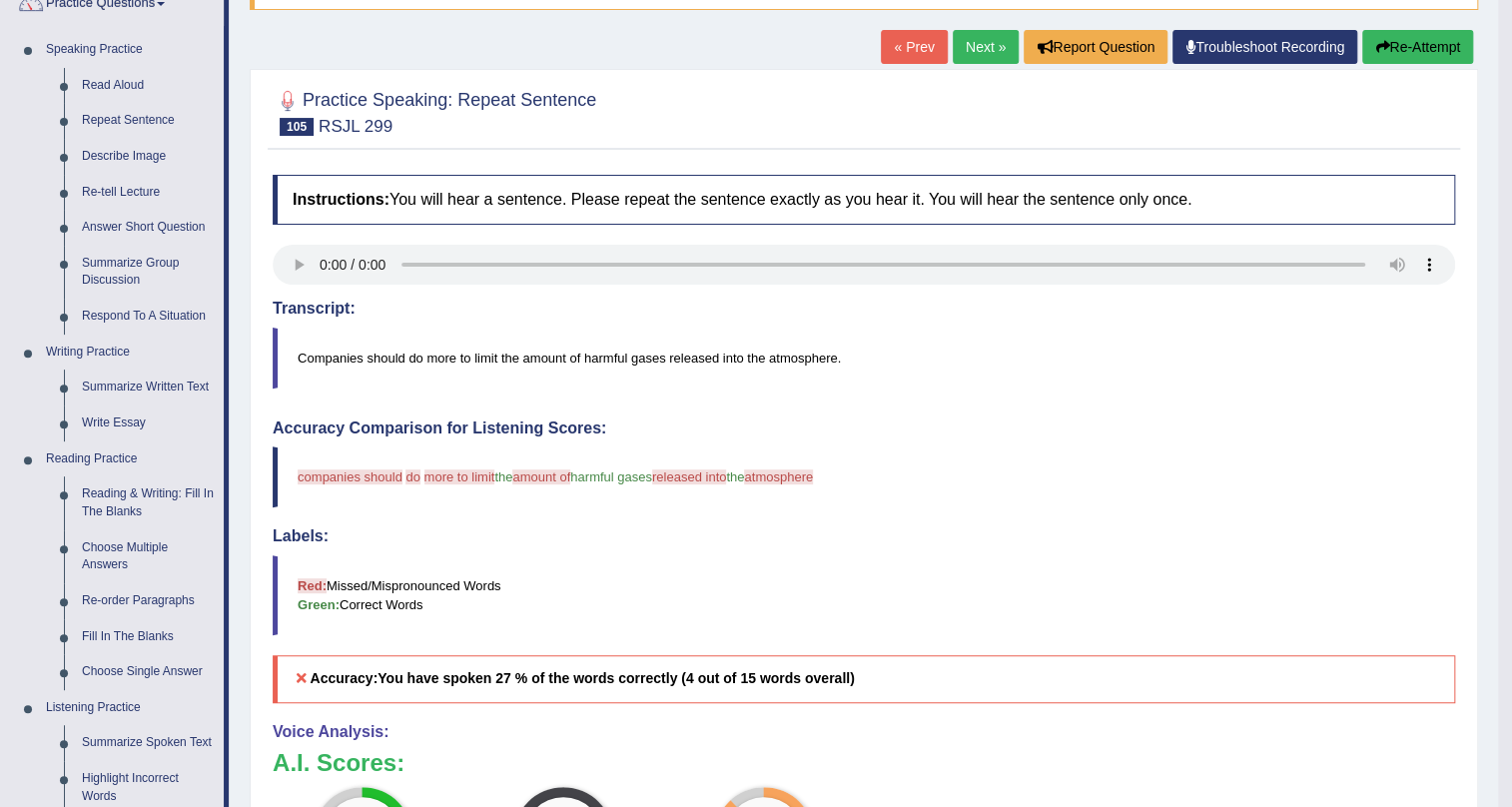 click on "Next »" at bounding box center (986, 47) 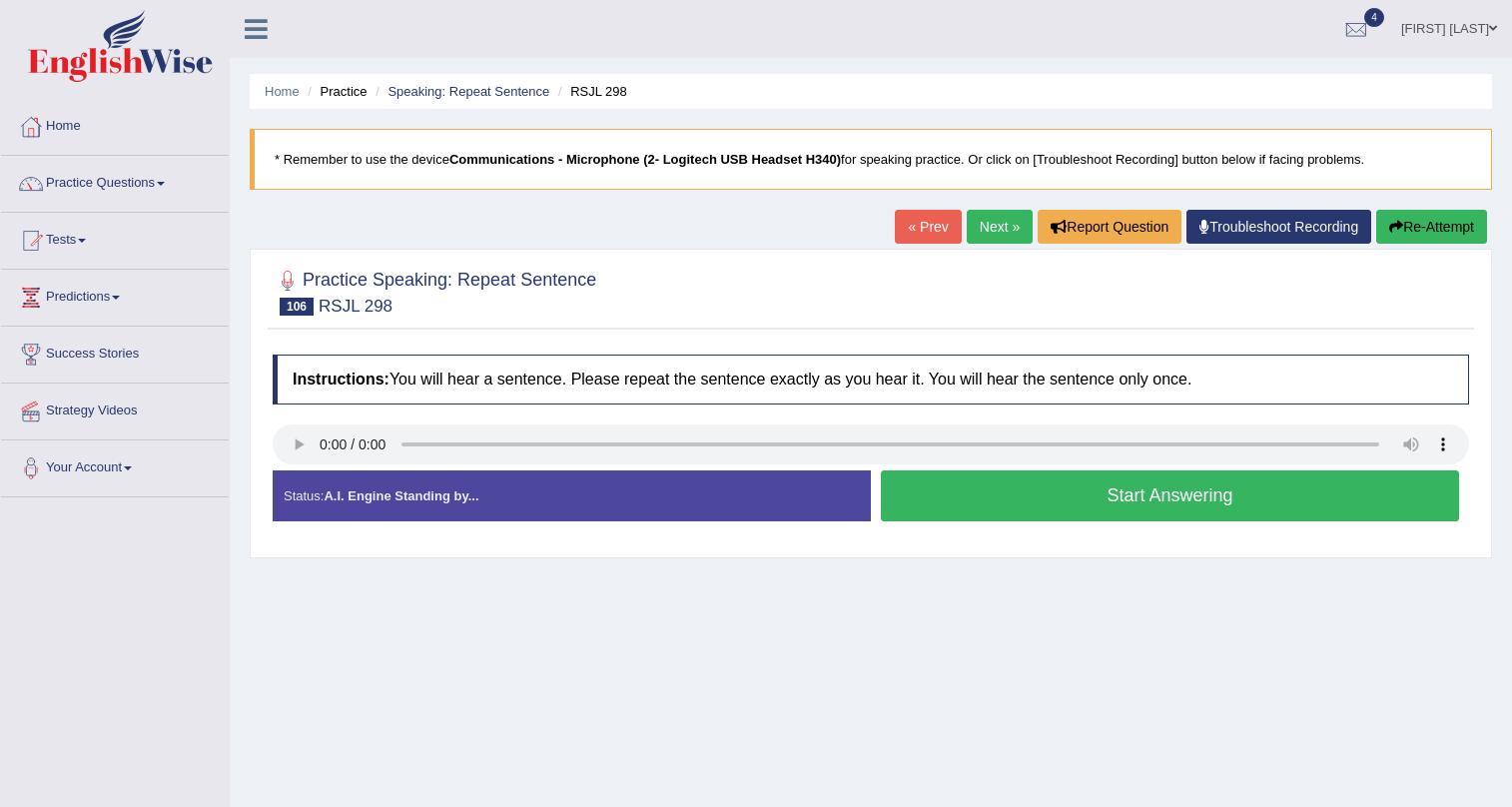 scroll, scrollTop: 0, scrollLeft: 0, axis: both 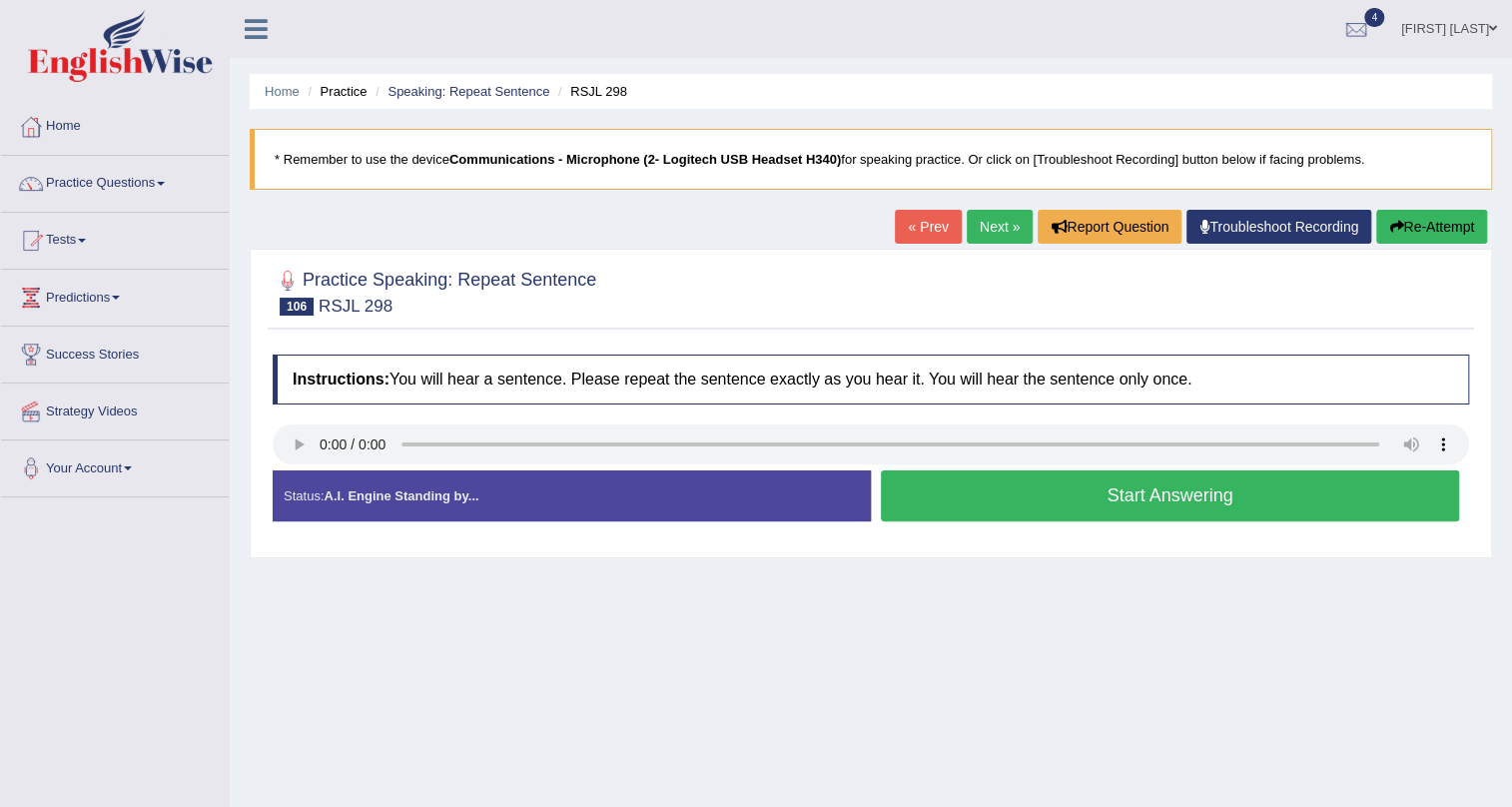 click on "Start Answering" at bounding box center (1169, 495) 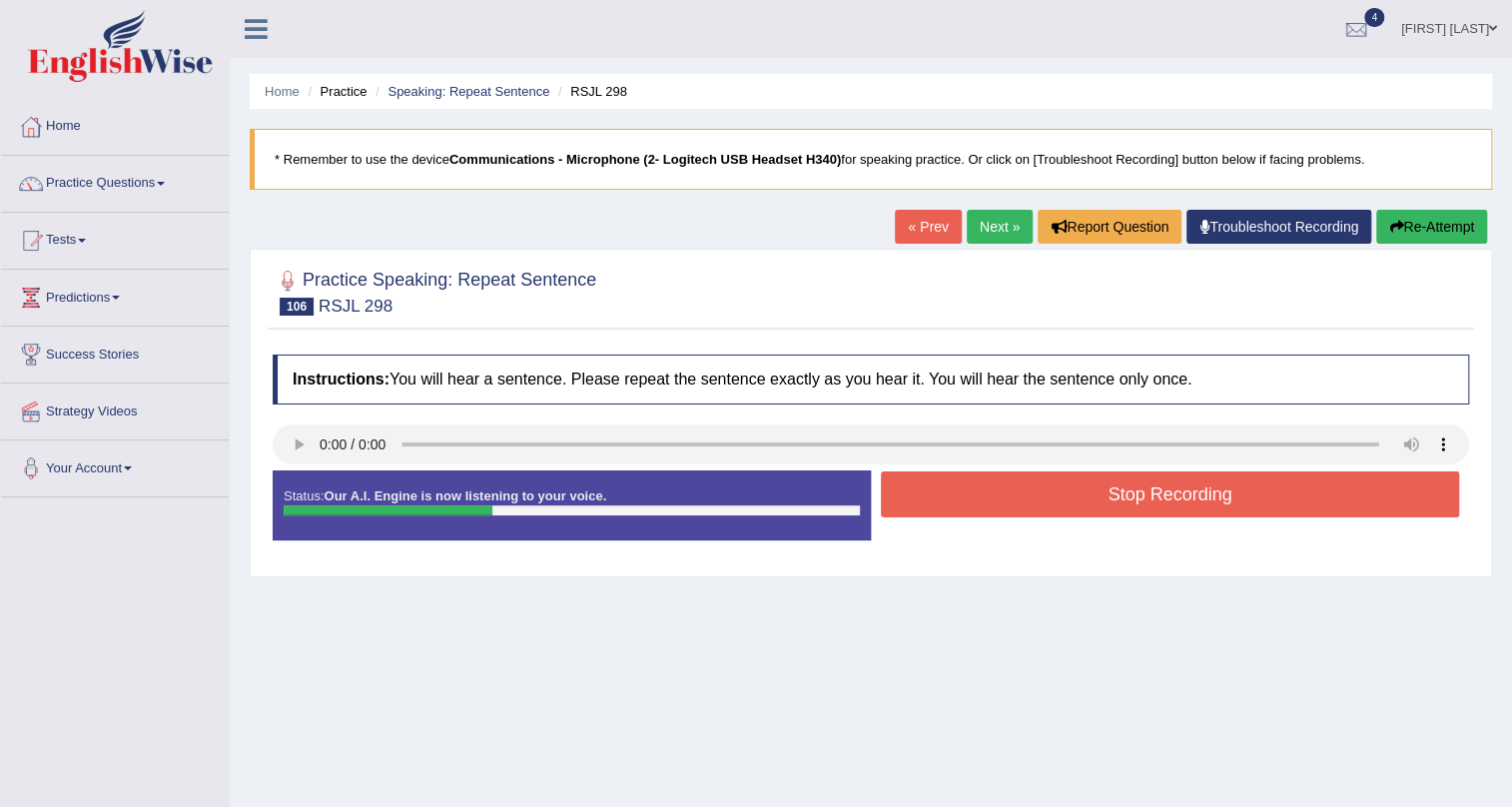 click on "Re-Attempt" at bounding box center [1431, 227] 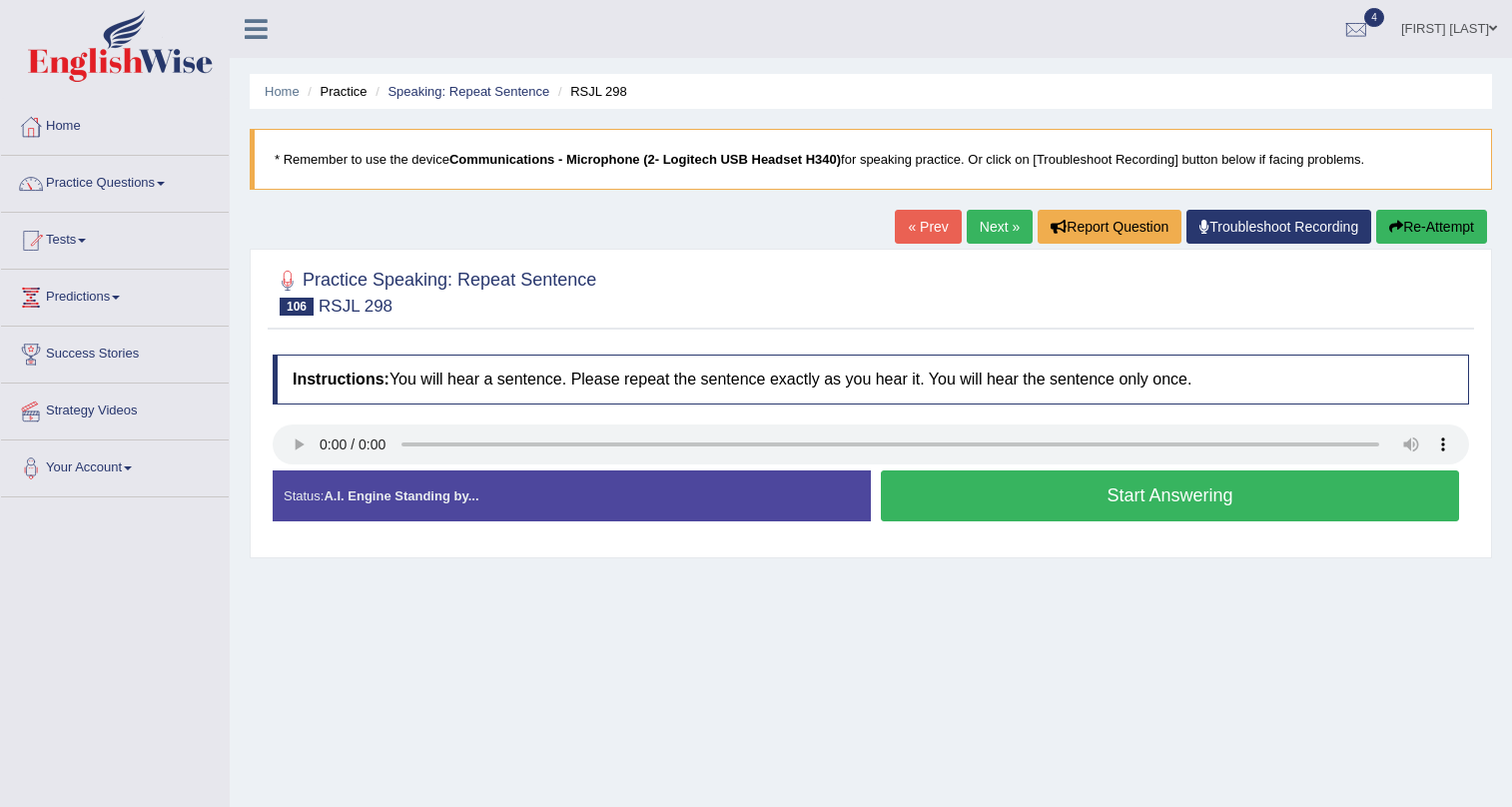 scroll, scrollTop: 0, scrollLeft: 0, axis: both 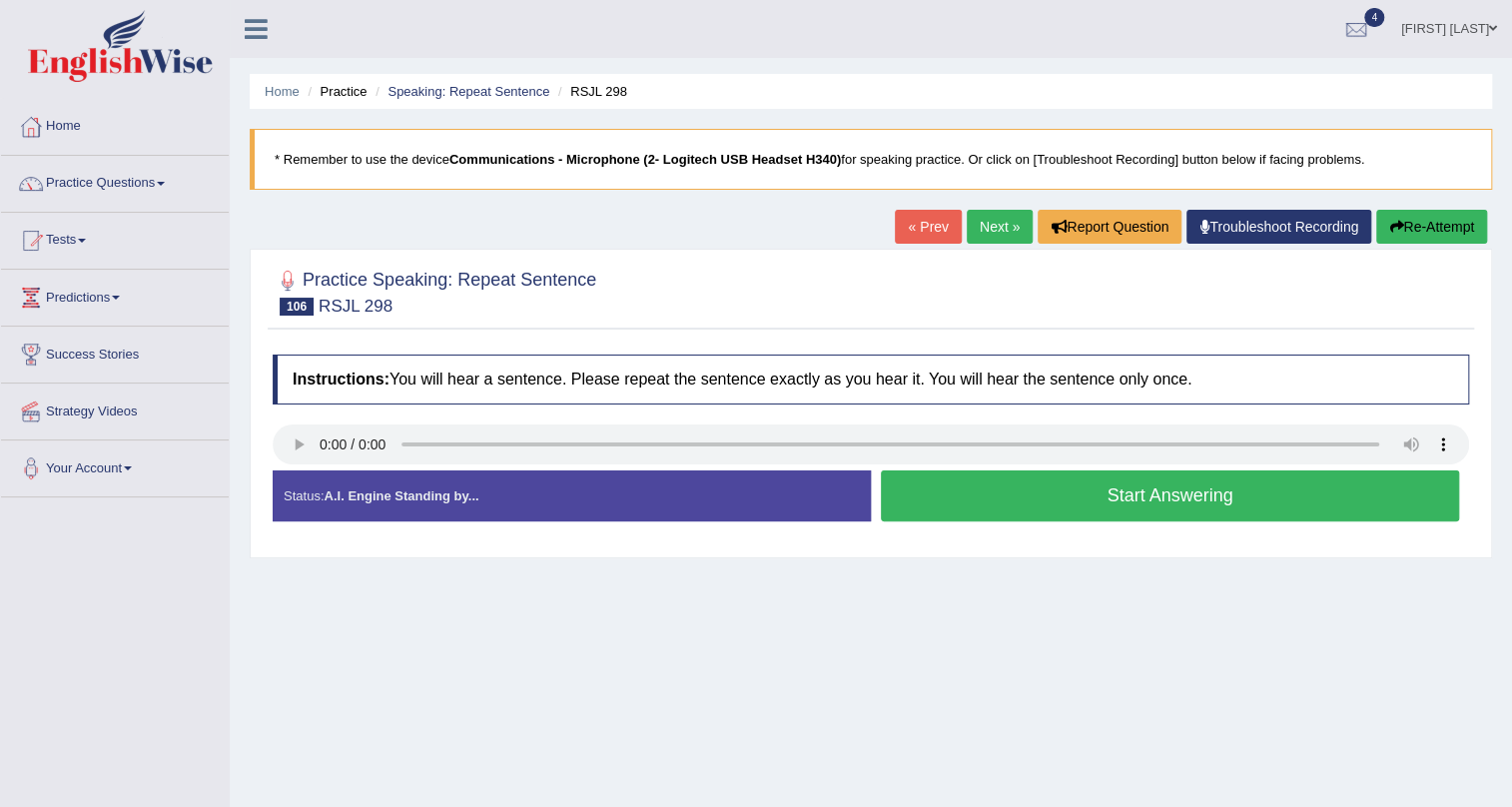 click on "Start Answering" at bounding box center [1169, 495] 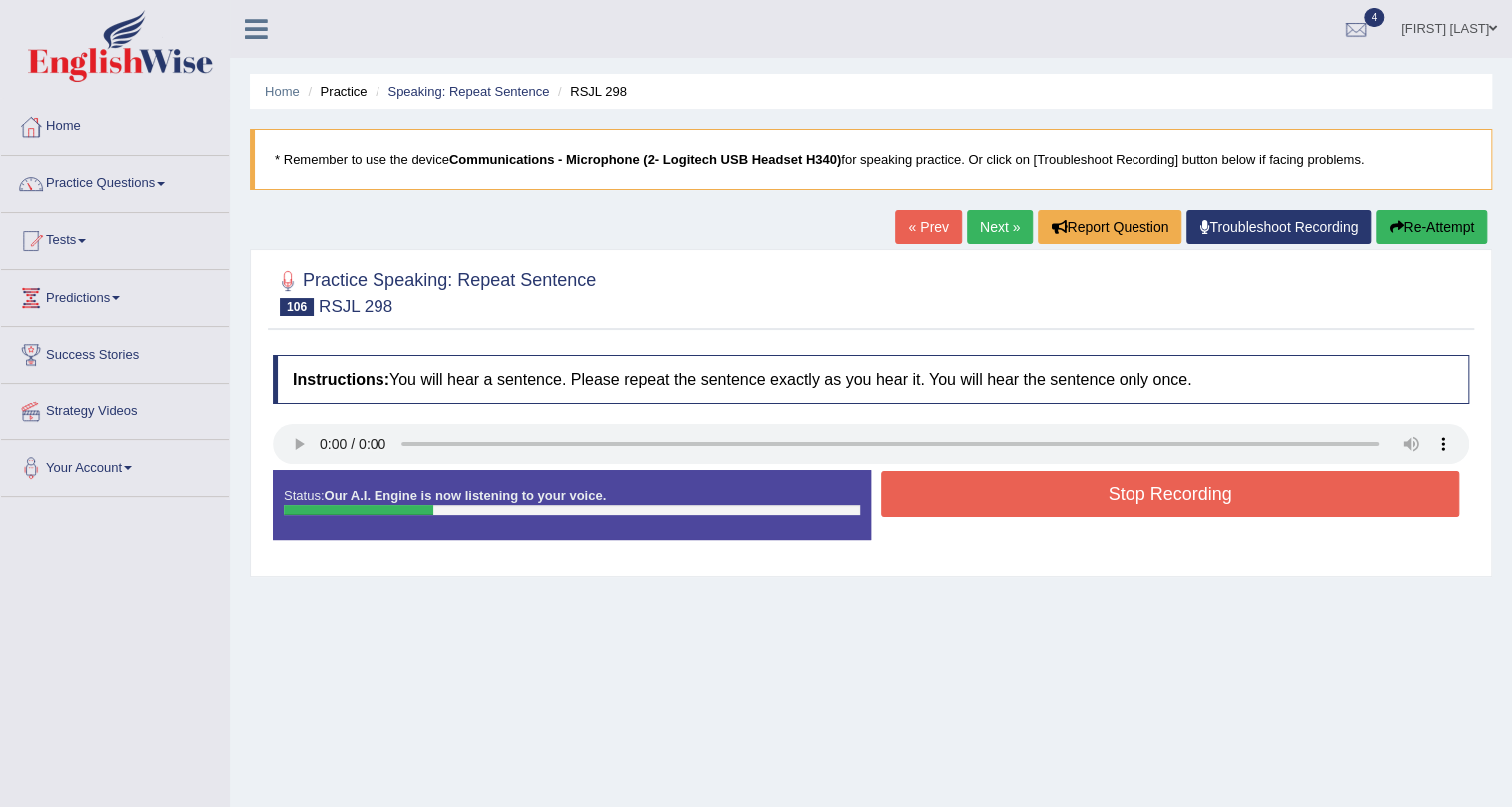 click on "Stop Recording" at bounding box center (1169, 494) 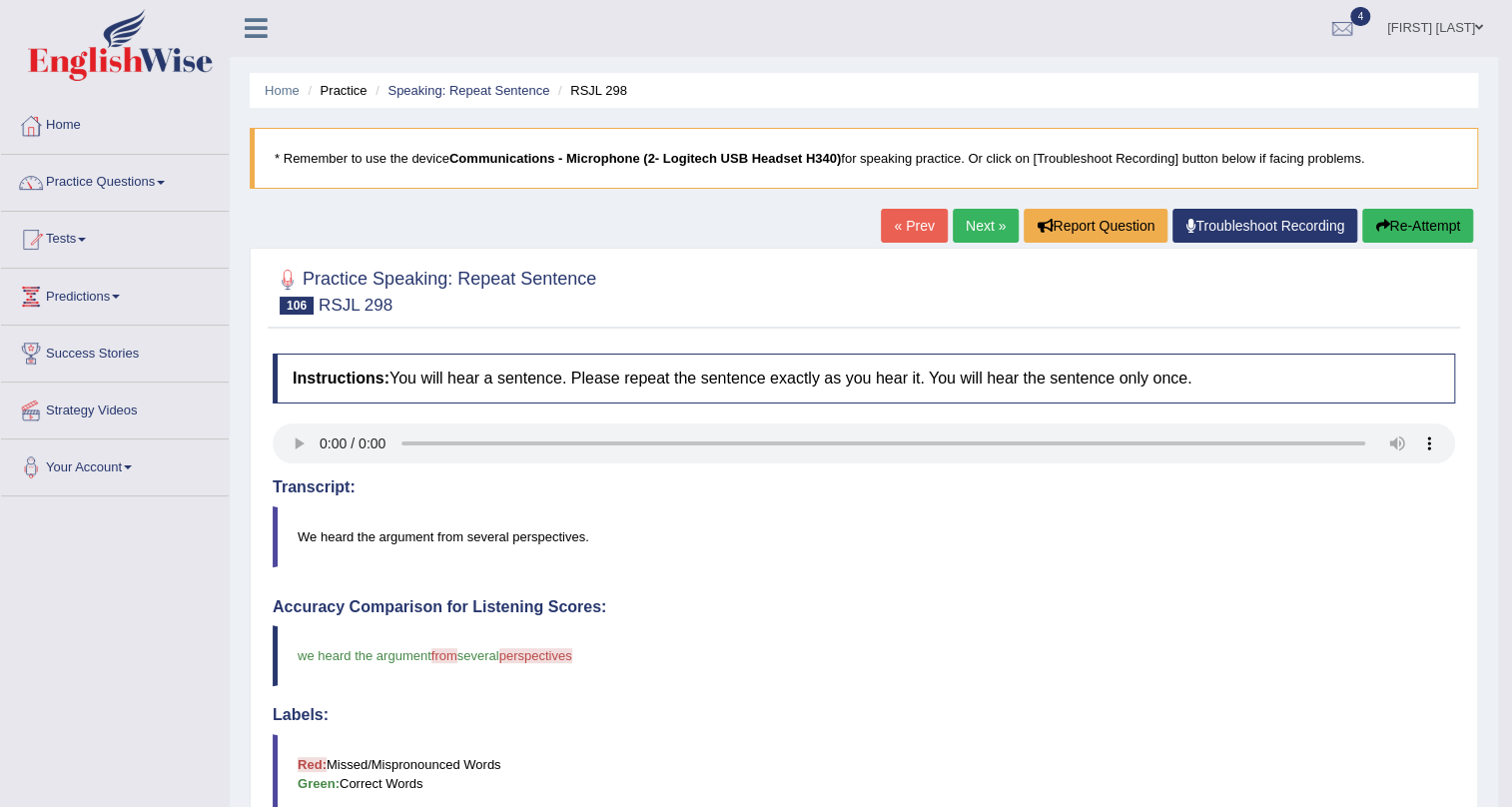 scroll, scrollTop: 0, scrollLeft: 0, axis: both 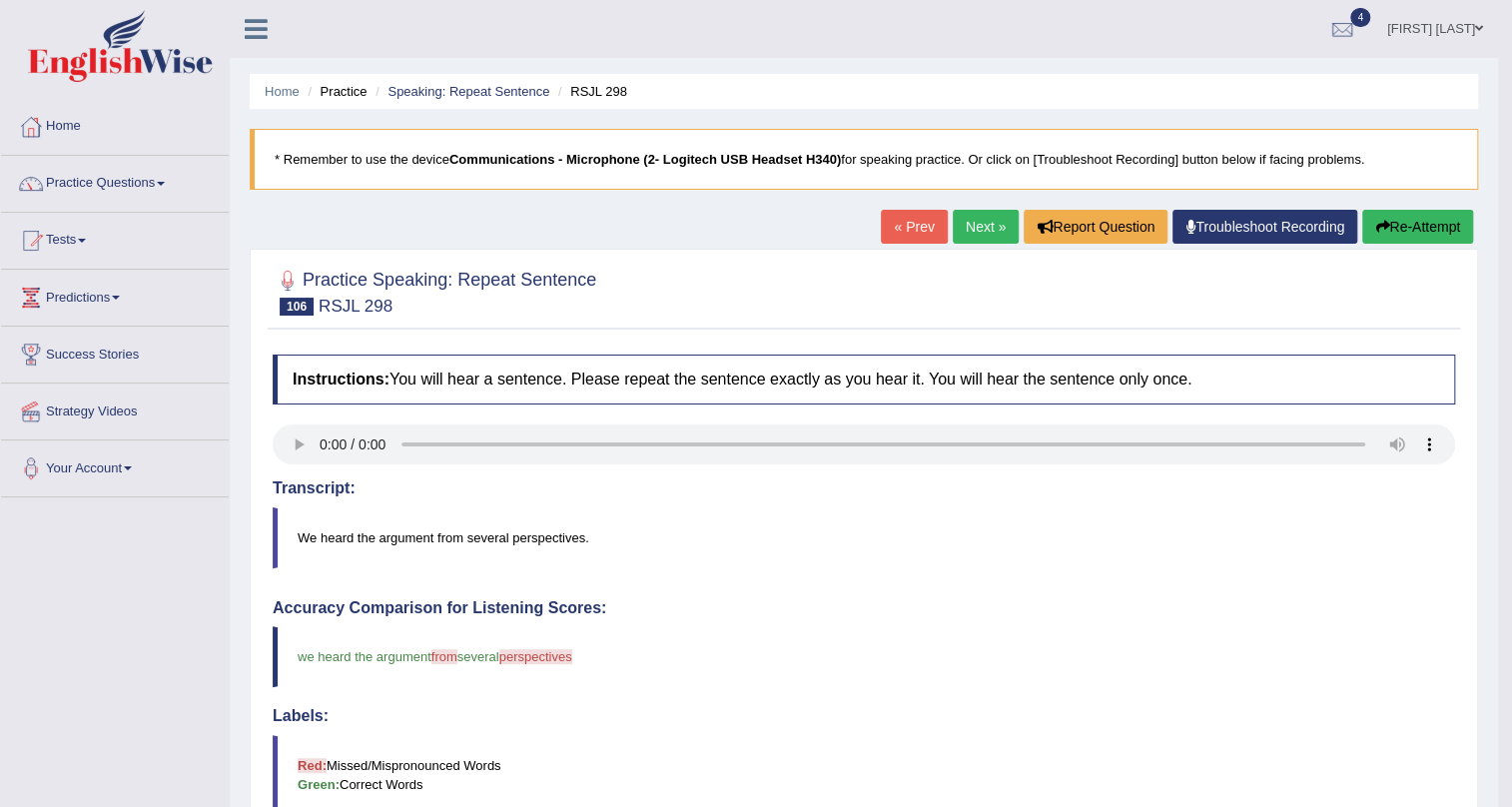 click on "Next »" at bounding box center [986, 227] 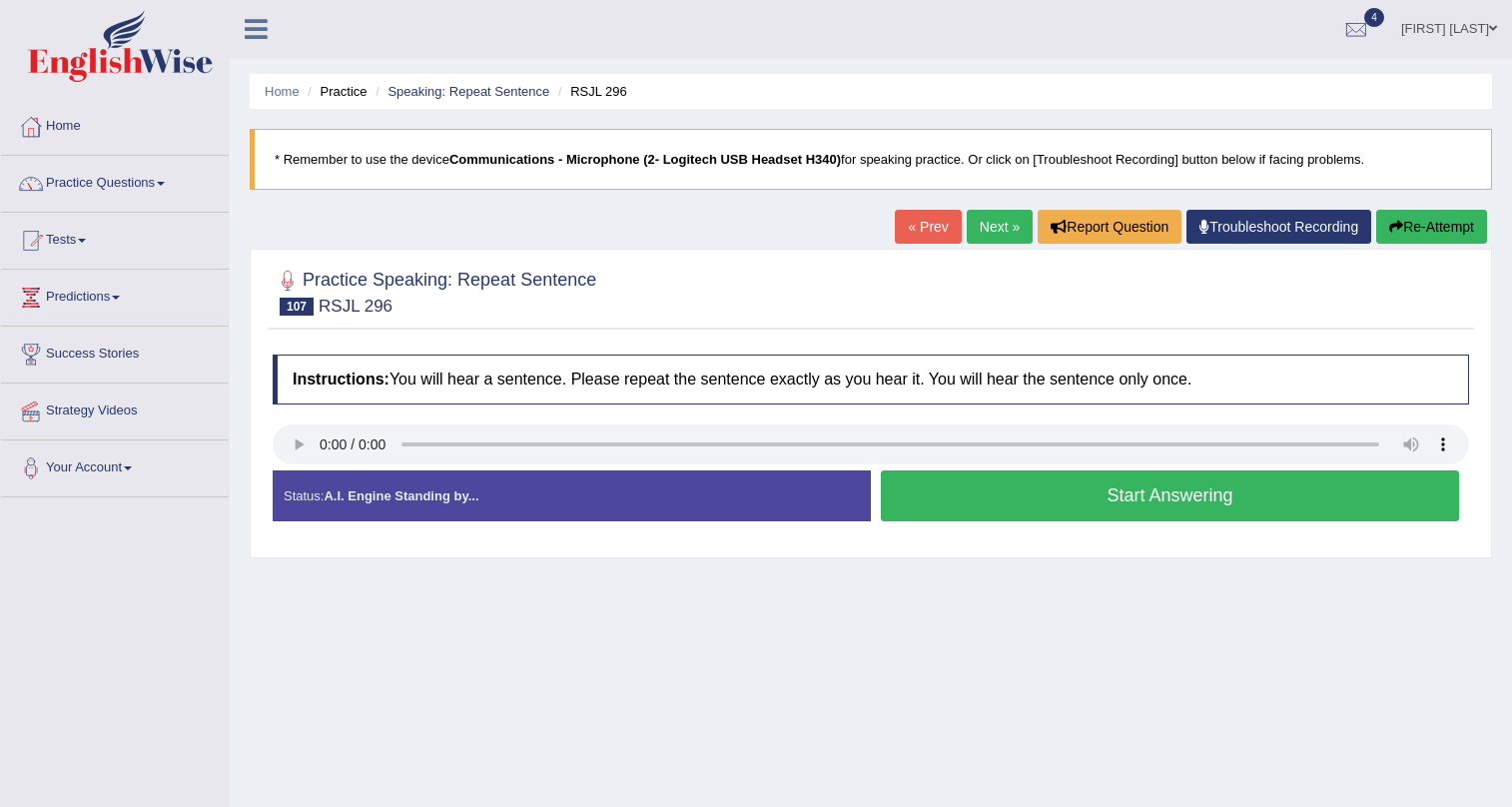 scroll, scrollTop: 0, scrollLeft: 0, axis: both 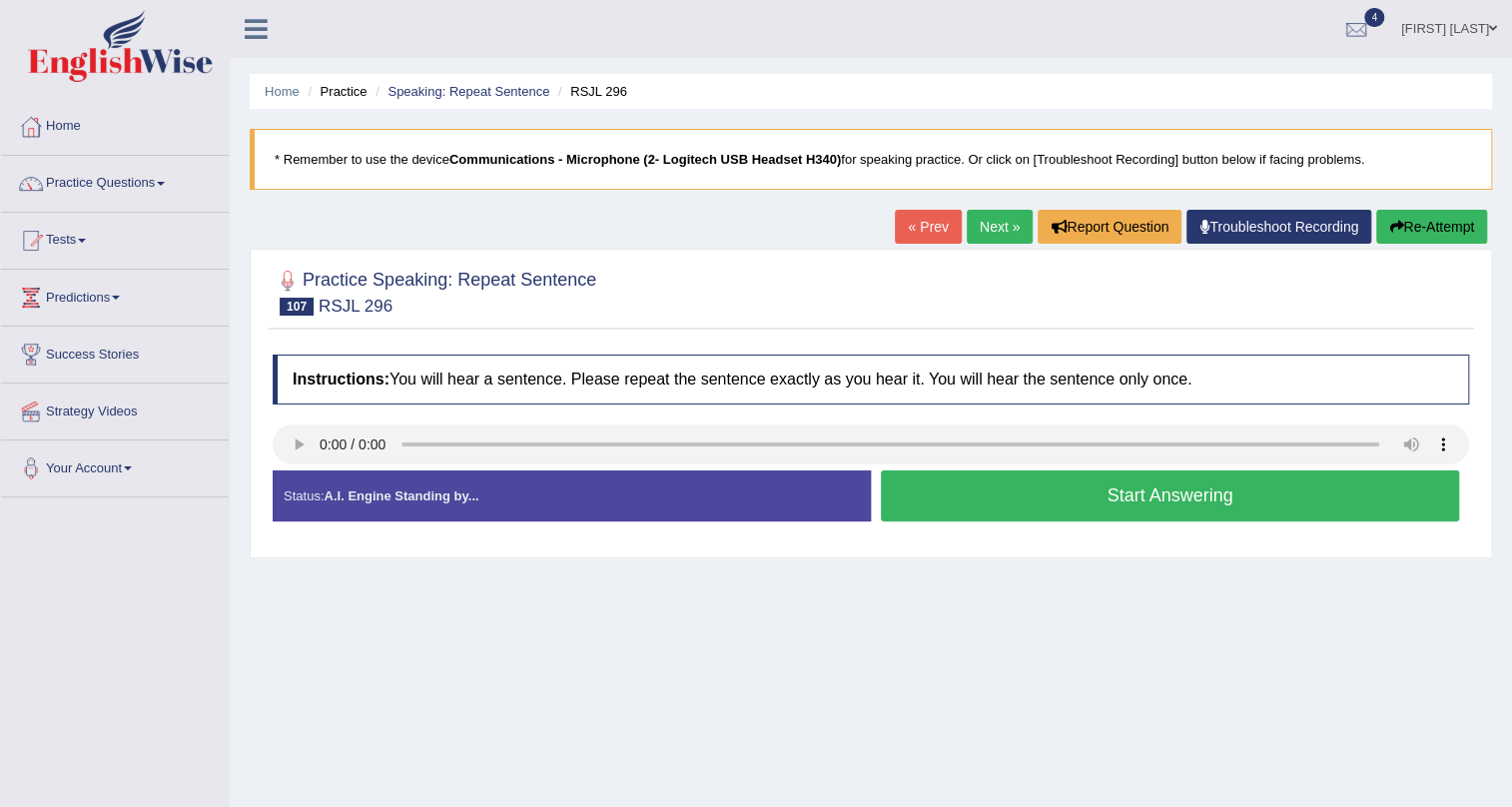 click on "Start Answering" at bounding box center [1169, 495] 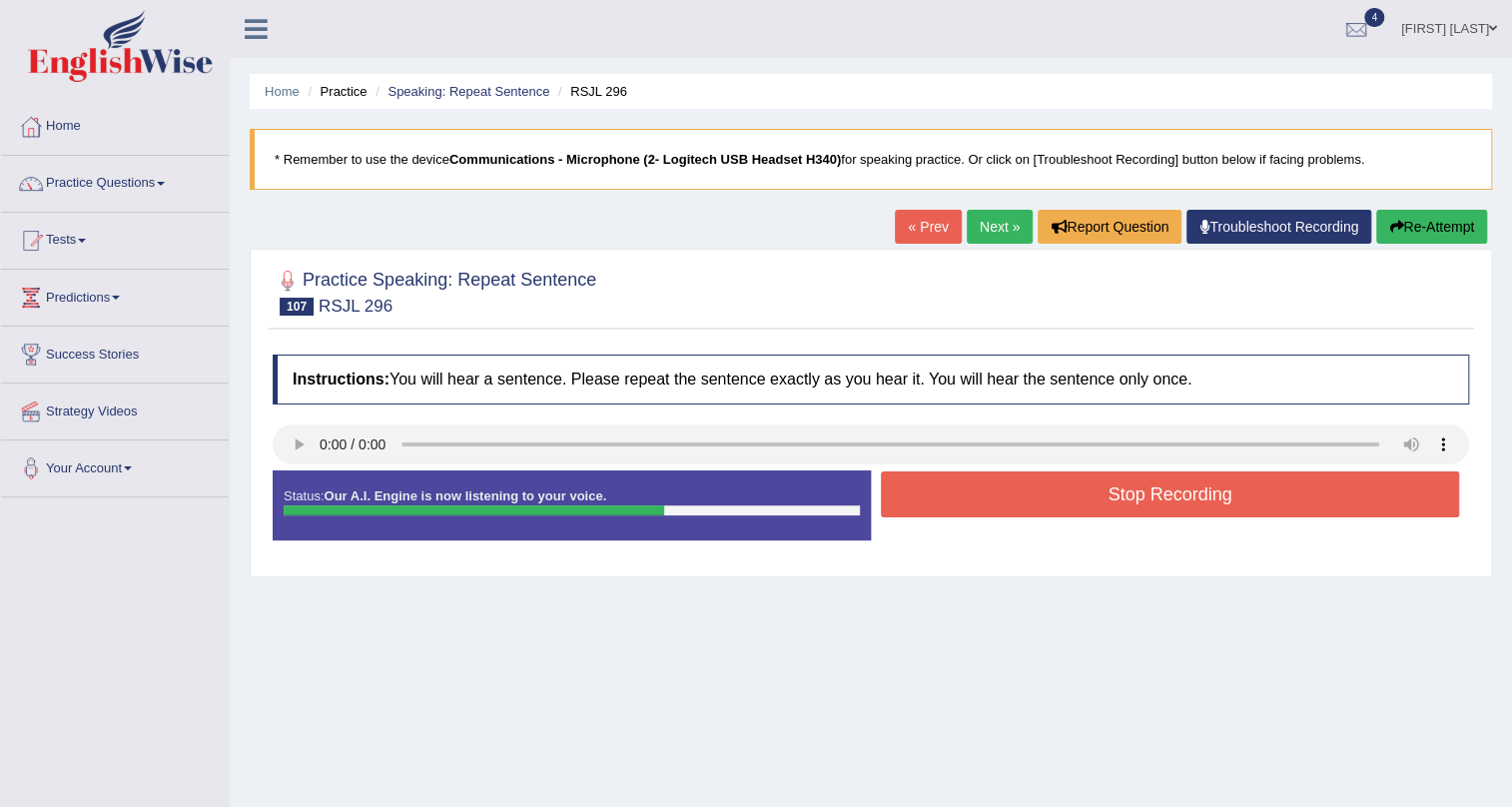 click on "Stop Recording" at bounding box center (1169, 494) 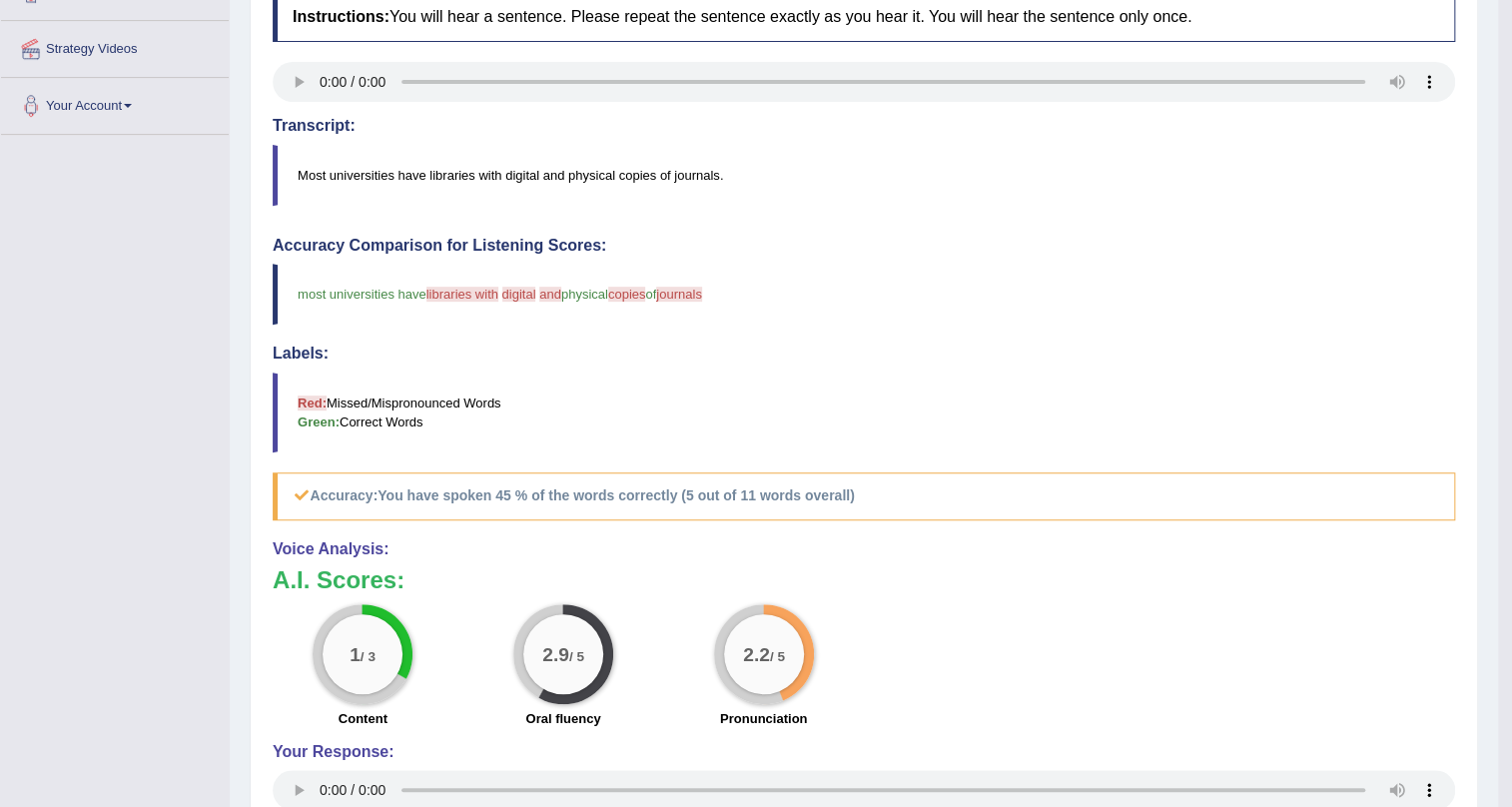 scroll, scrollTop: 0, scrollLeft: 0, axis: both 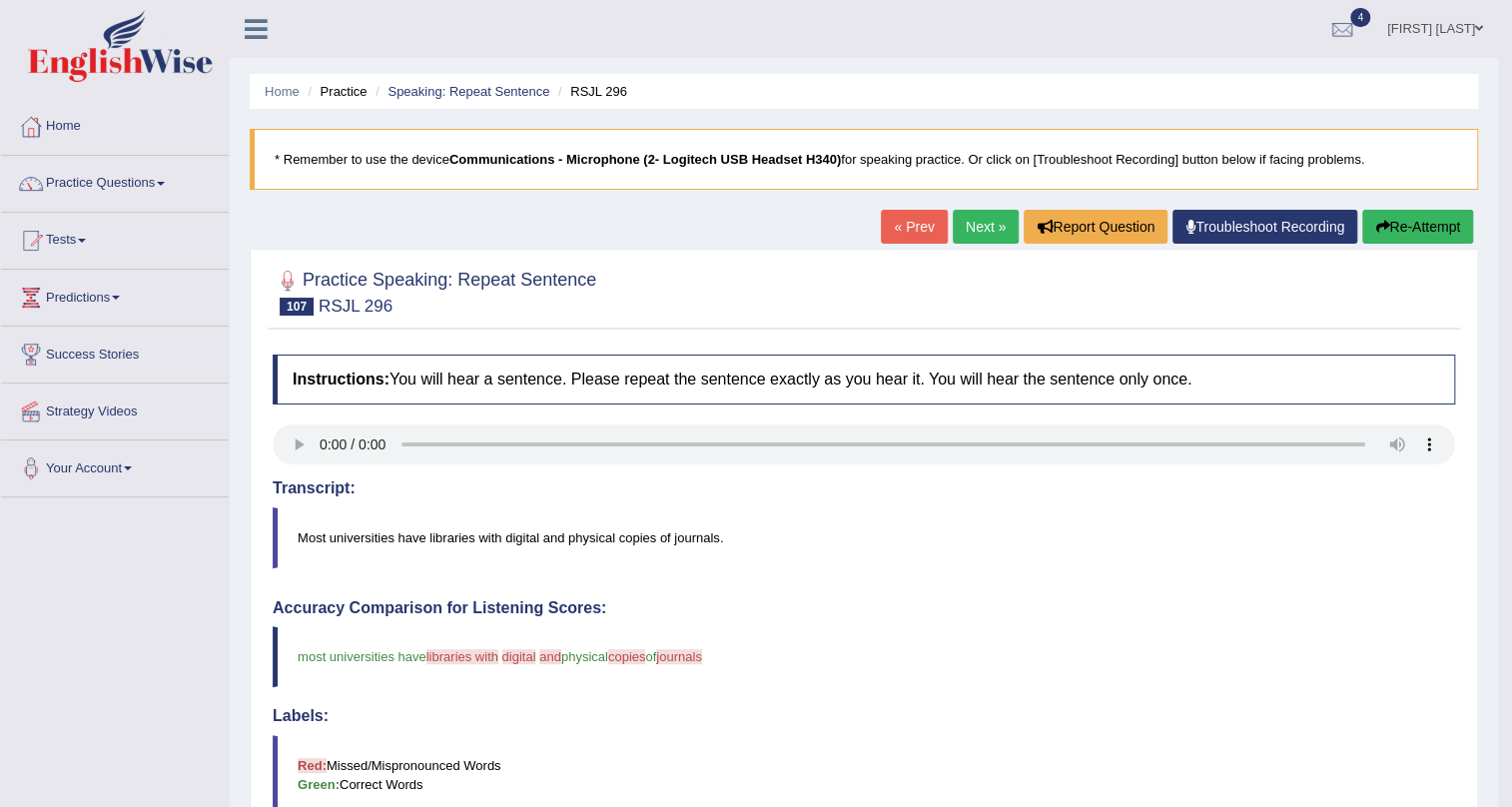 click on "Re-Attempt" at bounding box center [1417, 227] 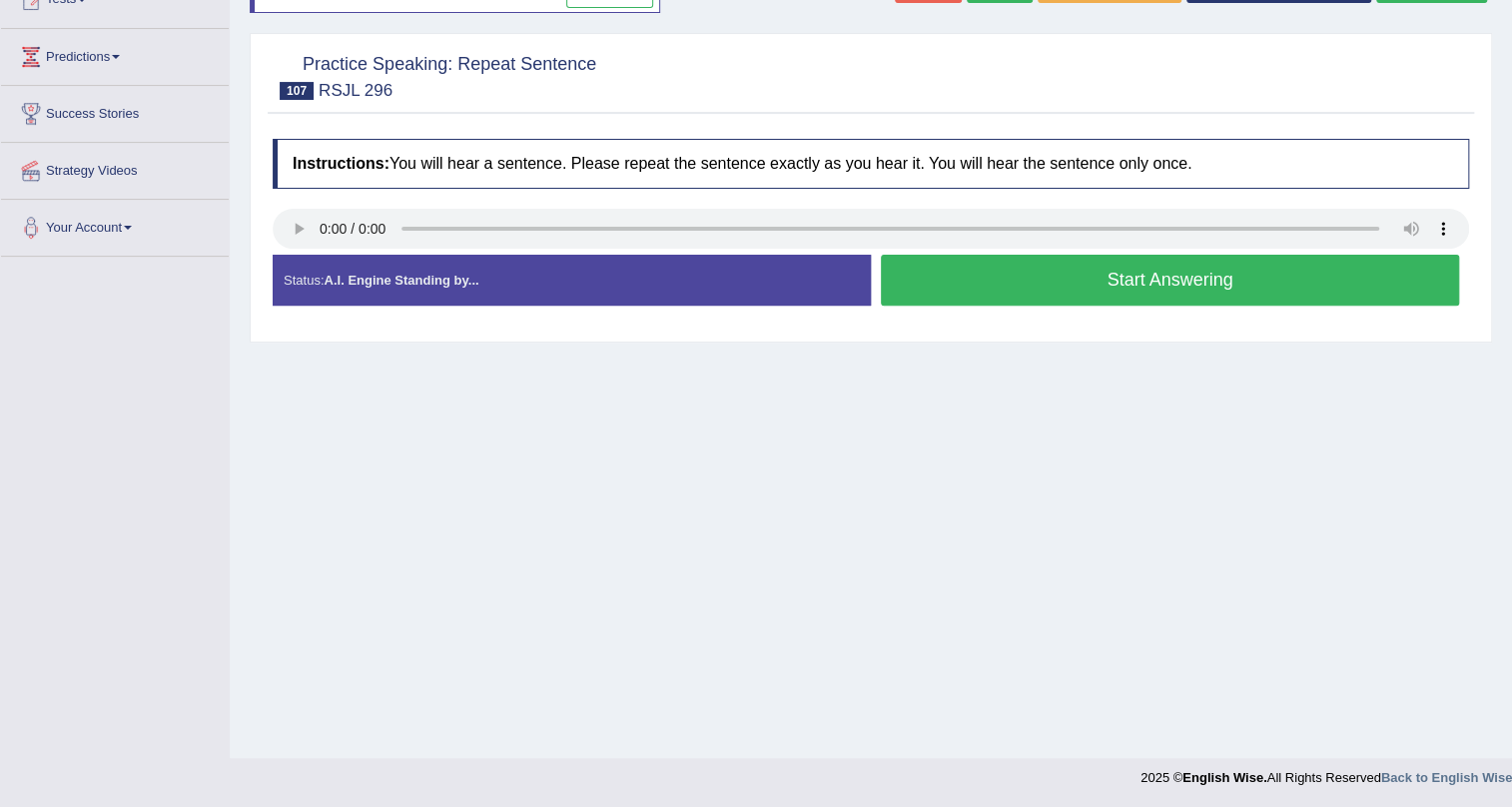 scroll, scrollTop: 241, scrollLeft: 0, axis: vertical 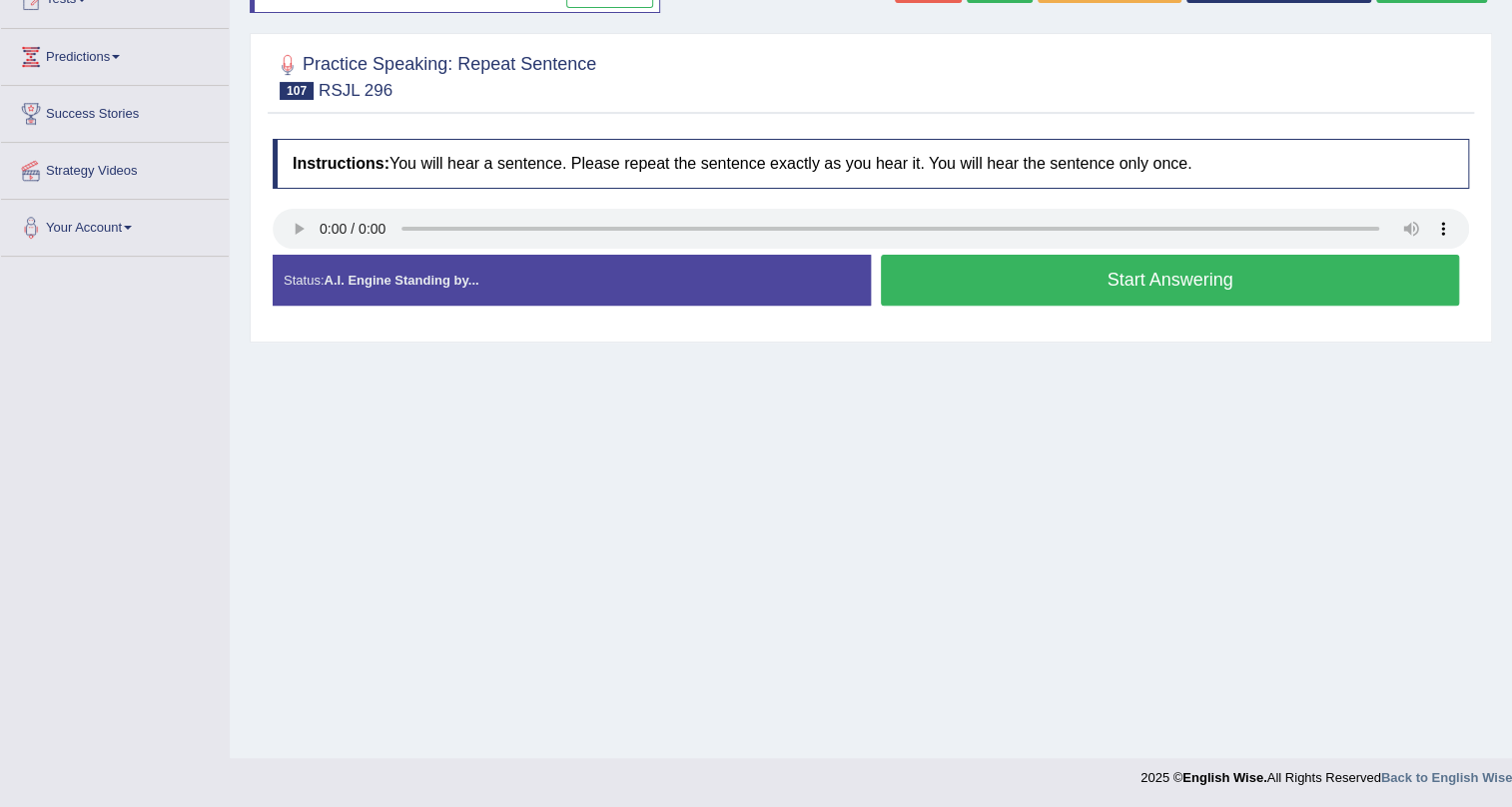 click on "Start Answering" at bounding box center (1169, 280) 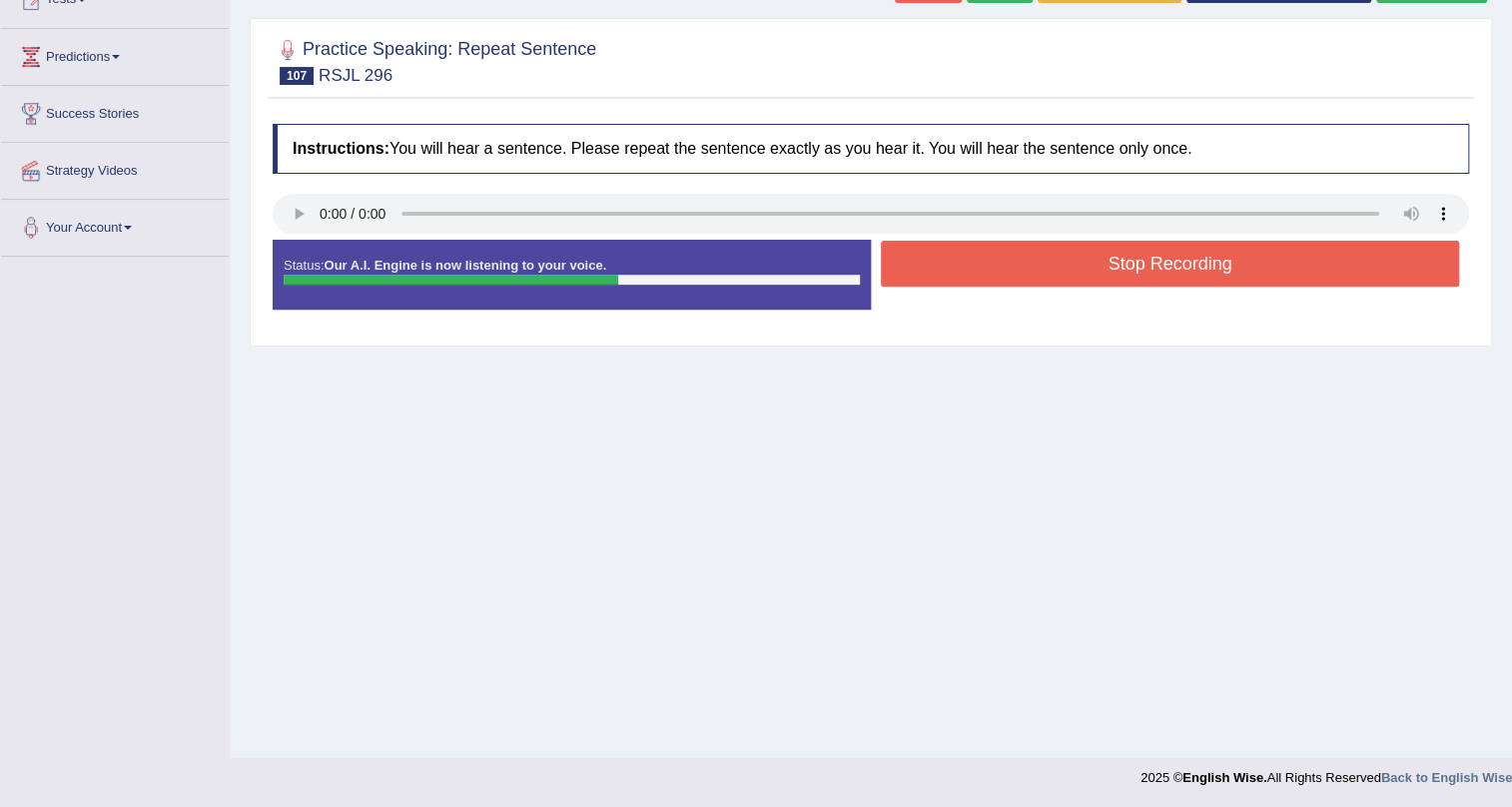 click on "Stop Recording" at bounding box center (1169, 264) 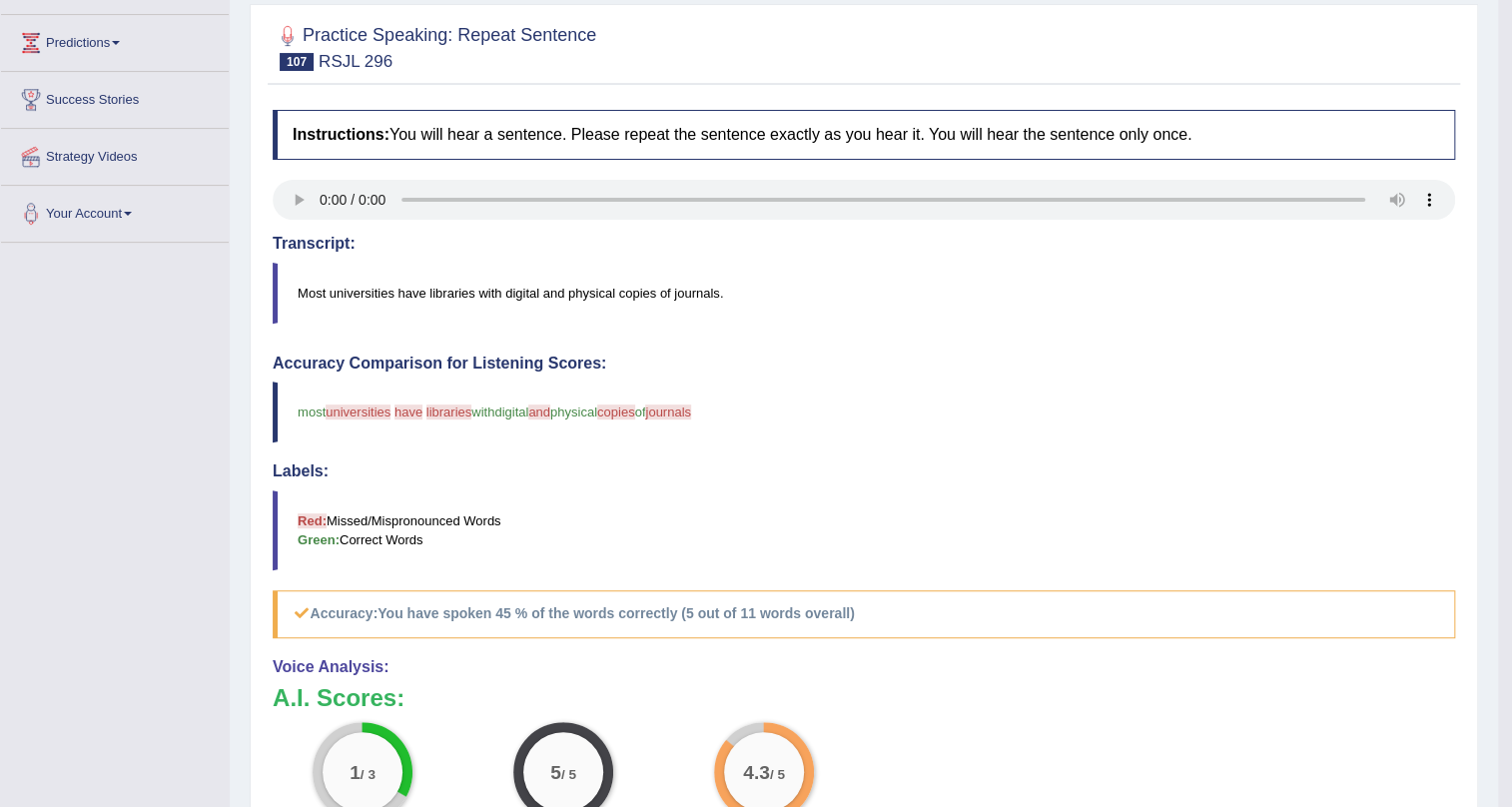 scroll, scrollTop: 0, scrollLeft: 0, axis: both 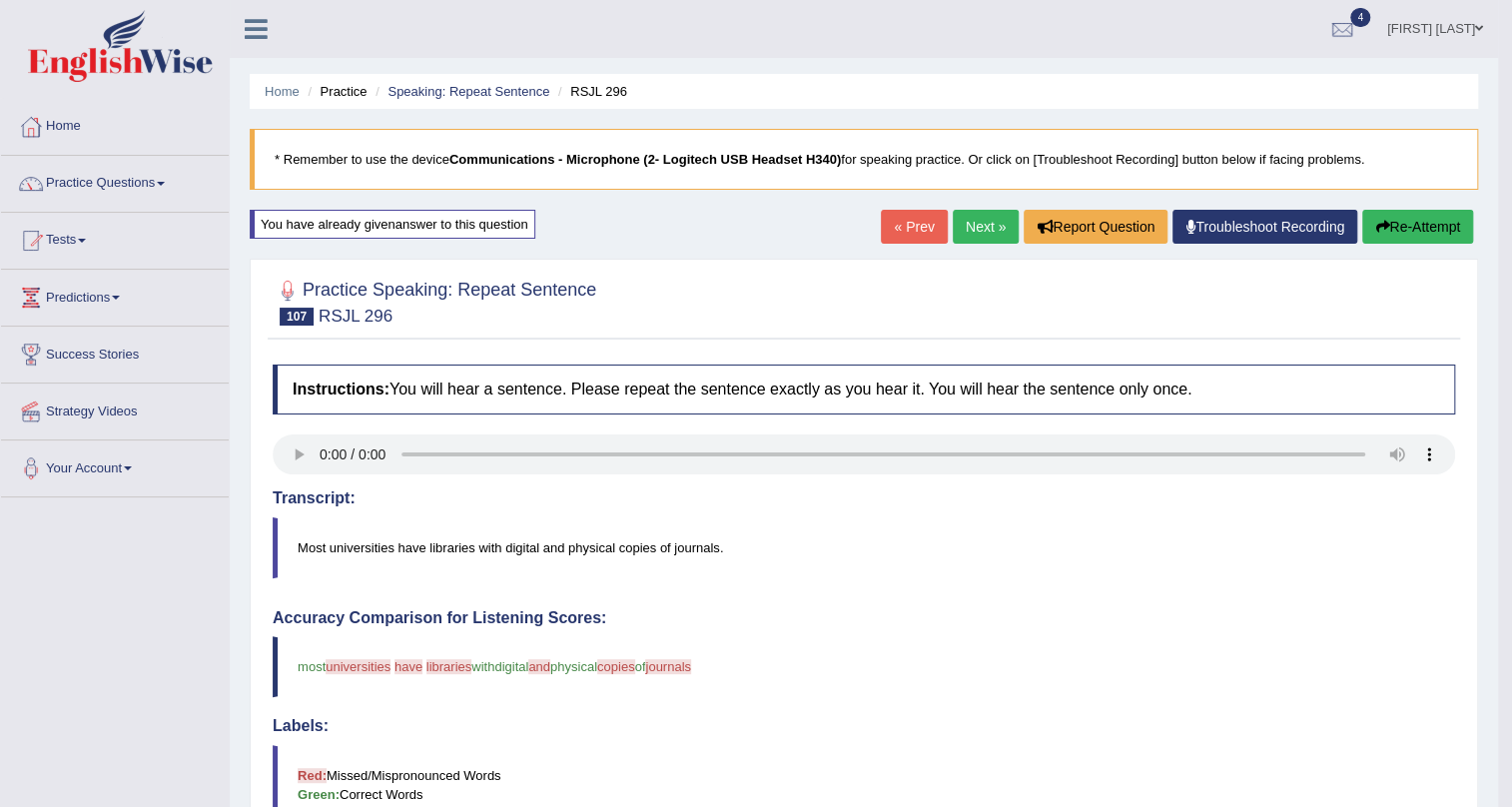 click on "Next »" at bounding box center [986, 227] 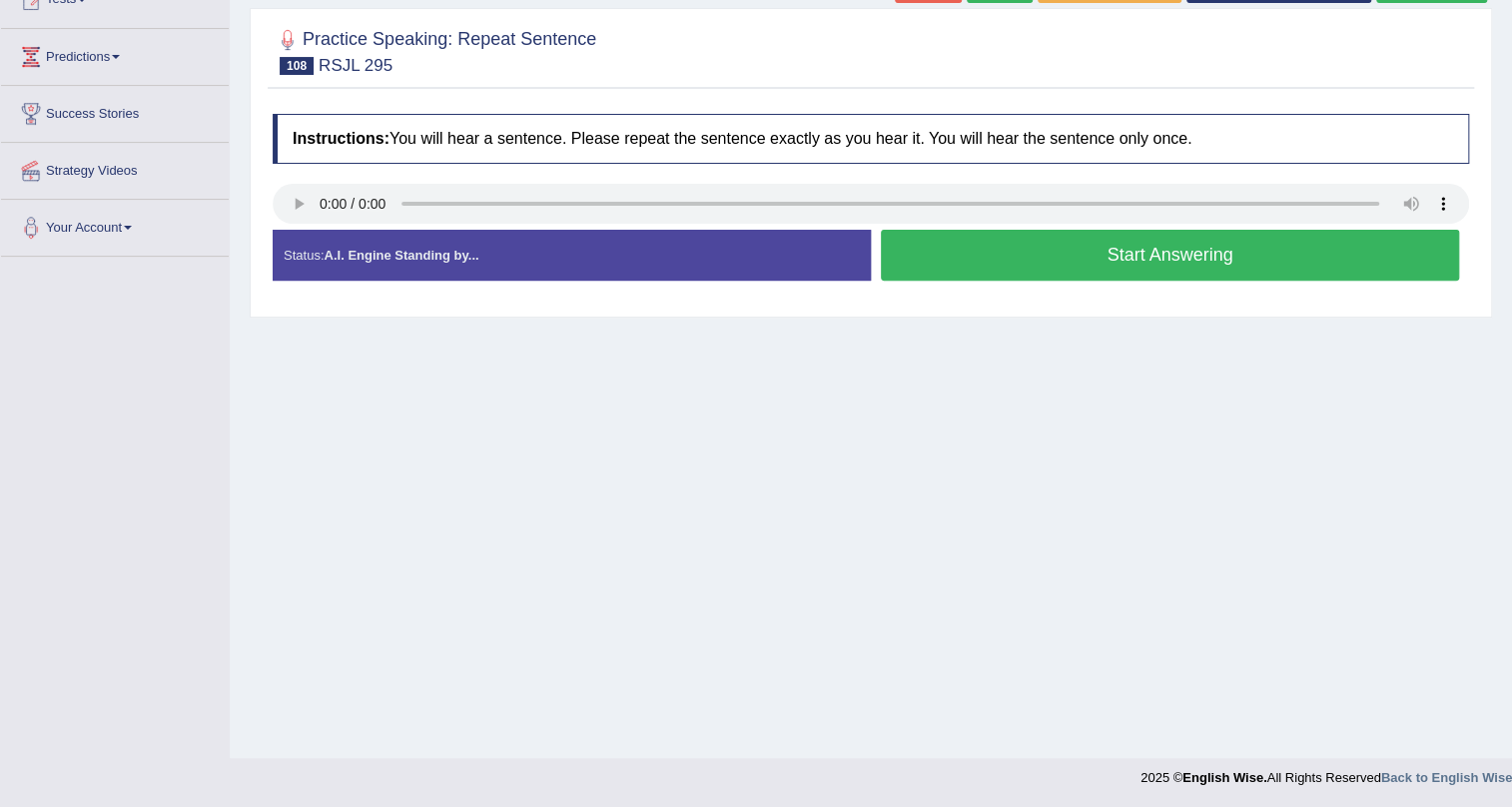 scroll, scrollTop: 0, scrollLeft: 0, axis: both 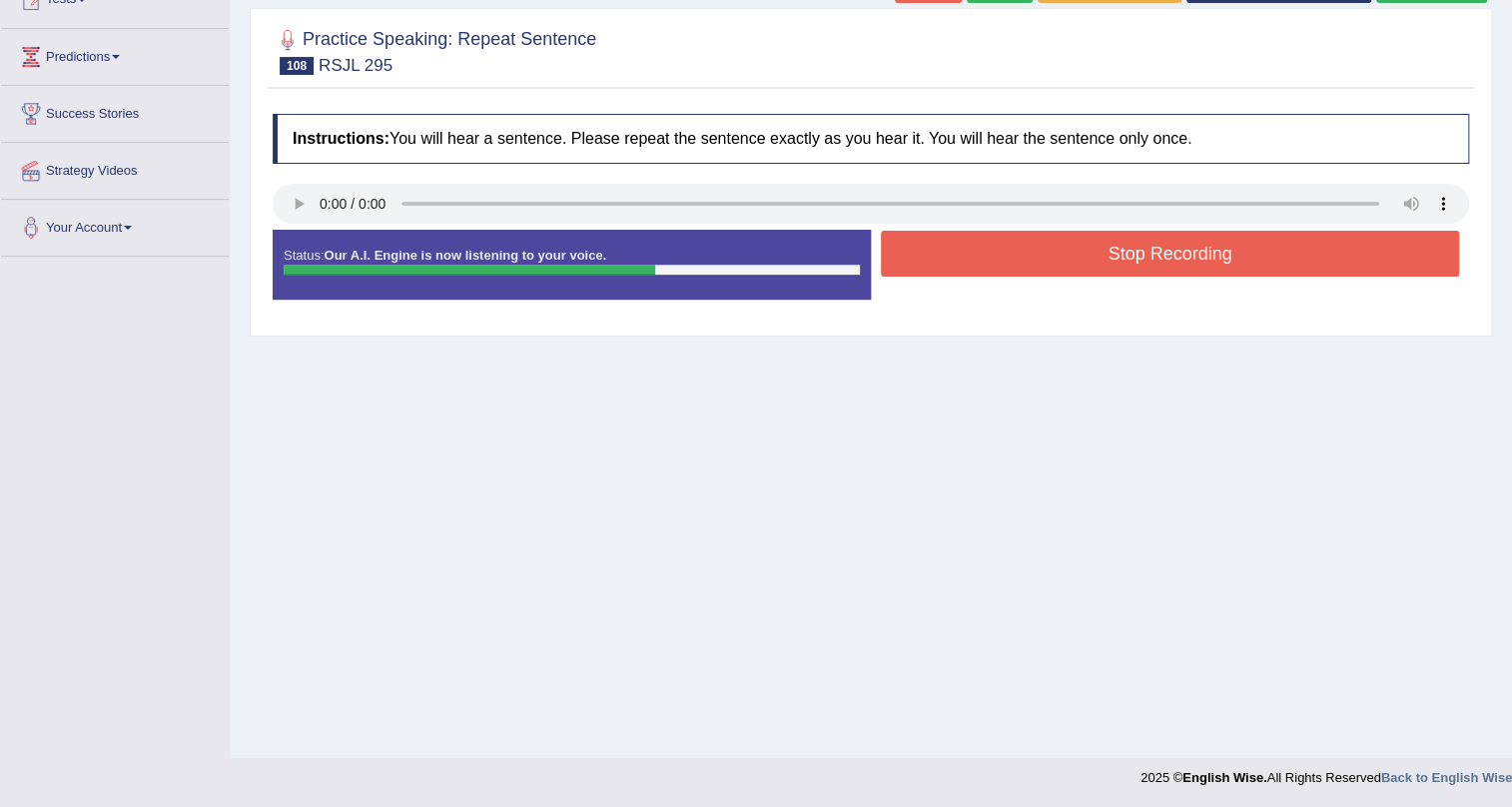click on "Stop Recording" at bounding box center (1169, 254) 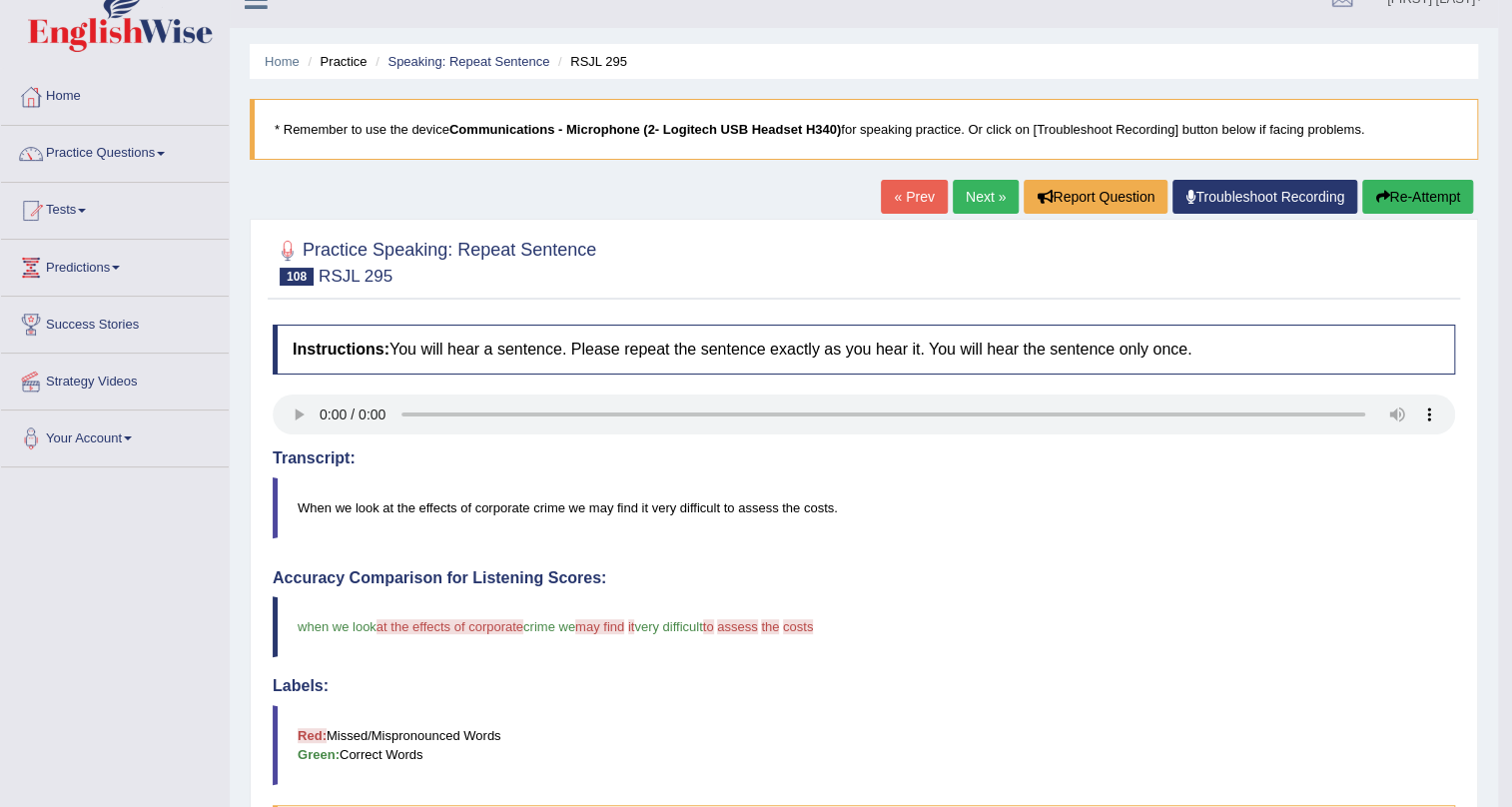 scroll, scrollTop: 0, scrollLeft: 0, axis: both 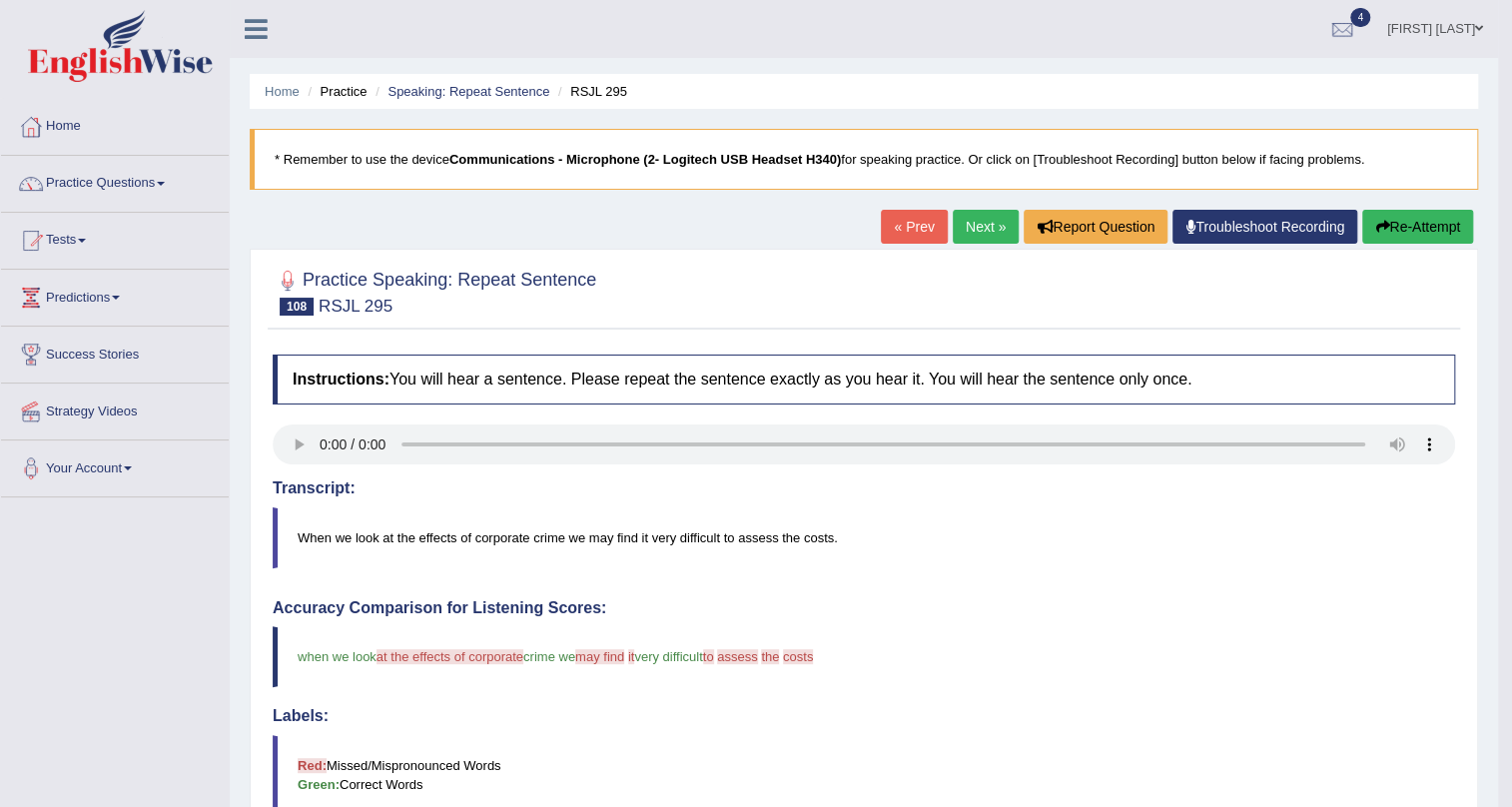 click on "Next »" at bounding box center (986, 227) 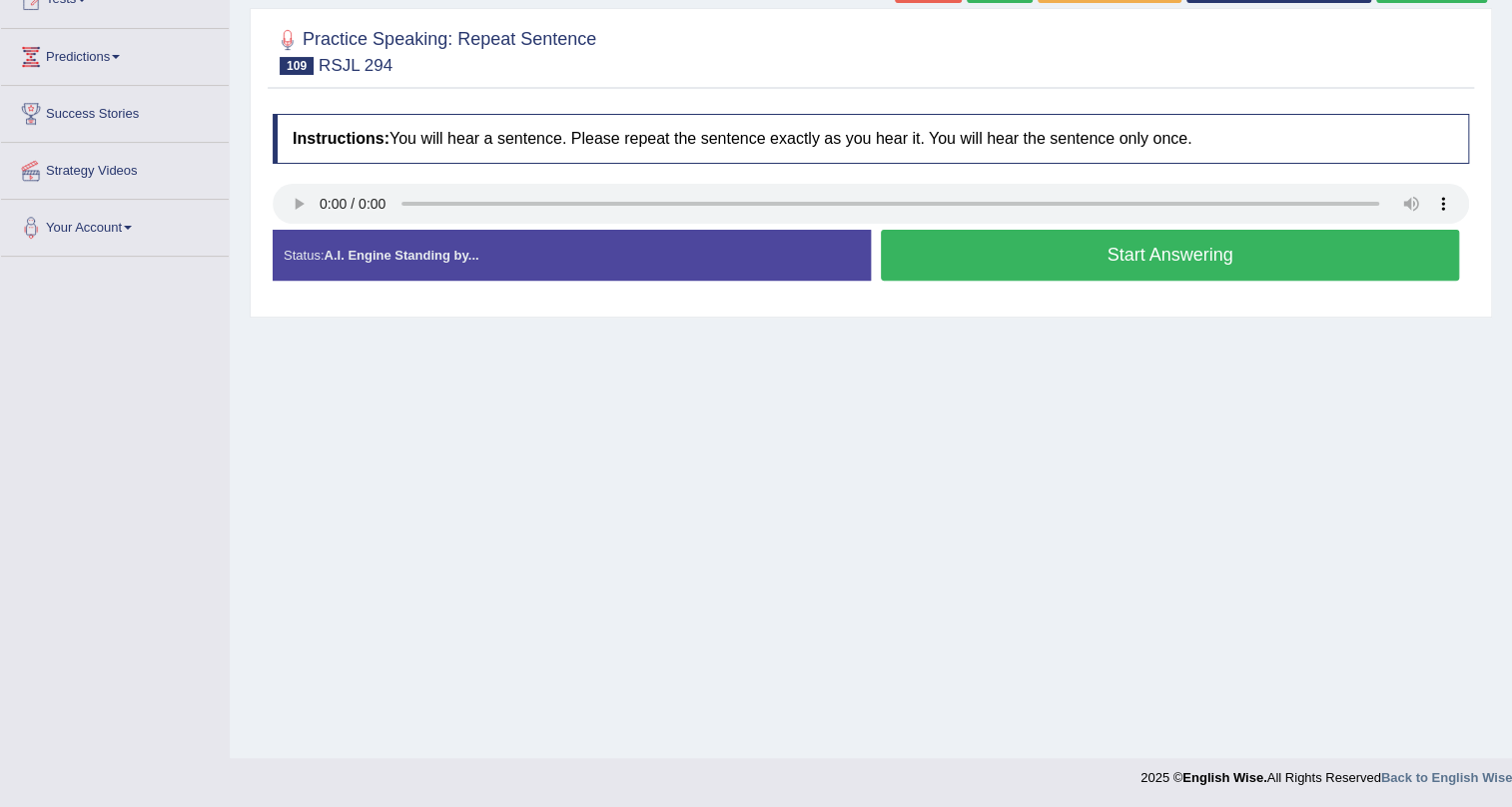 scroll, scrollTop: 0, scrollLeft: 0, axis: both 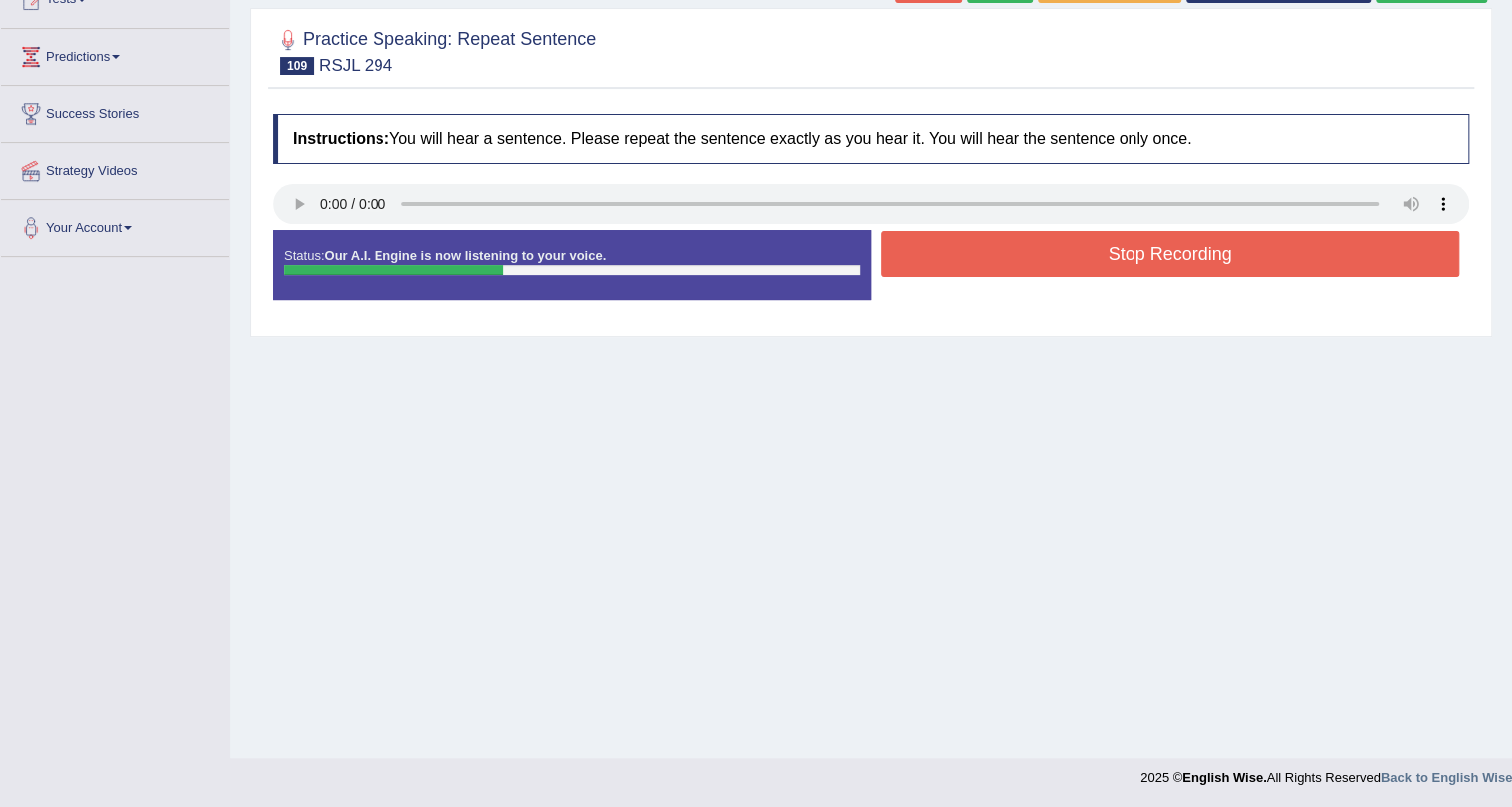 click on "Stop Recording" at bounding box center (1169, 254) 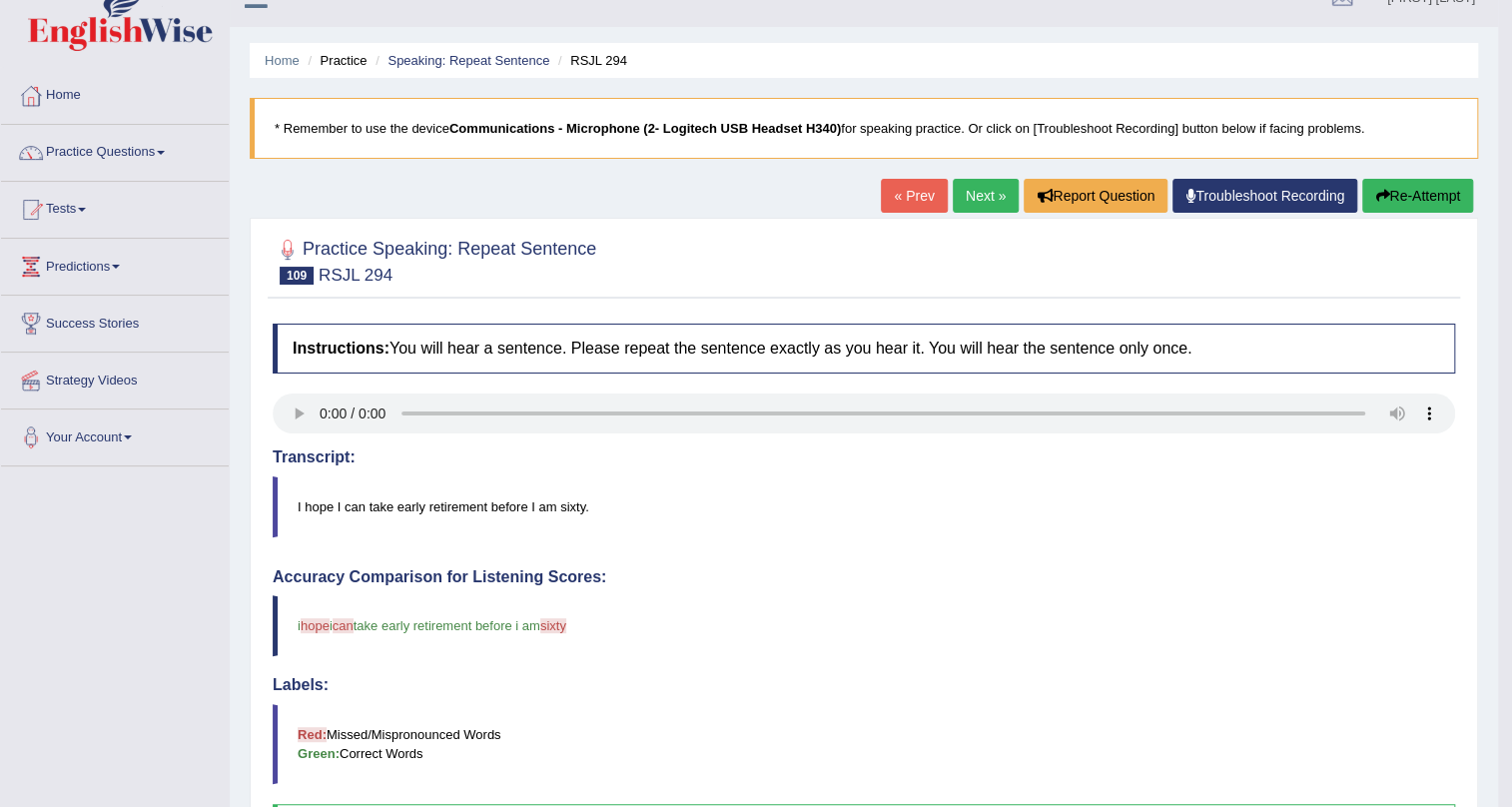 scroll, scrollTop: 0, scrollLeft: 0, axis: both 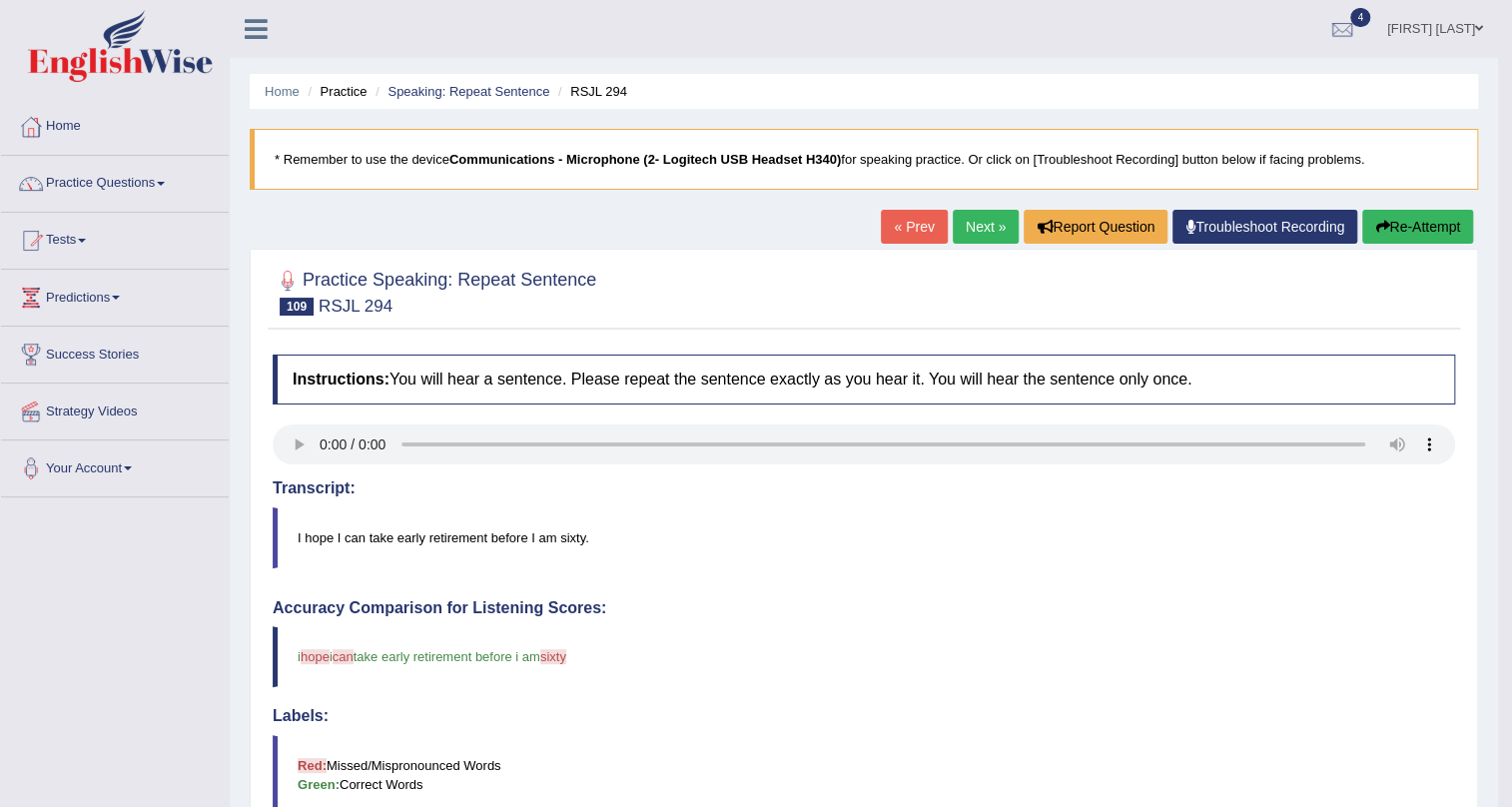 click on "Next »" at bounding box center (986, 227) 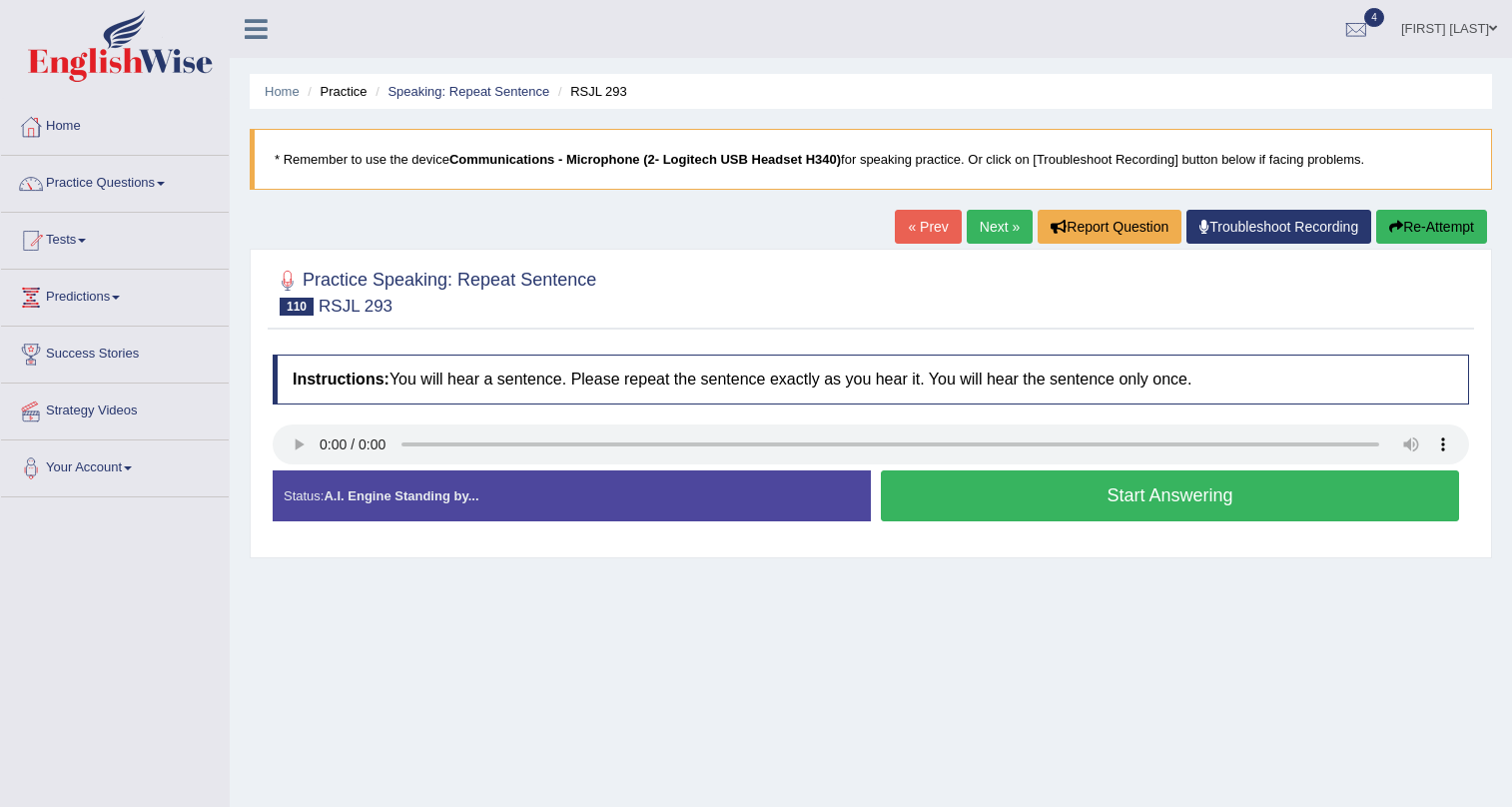 scroll, scrollTop: 0, scrollLeft: 0, axis: both 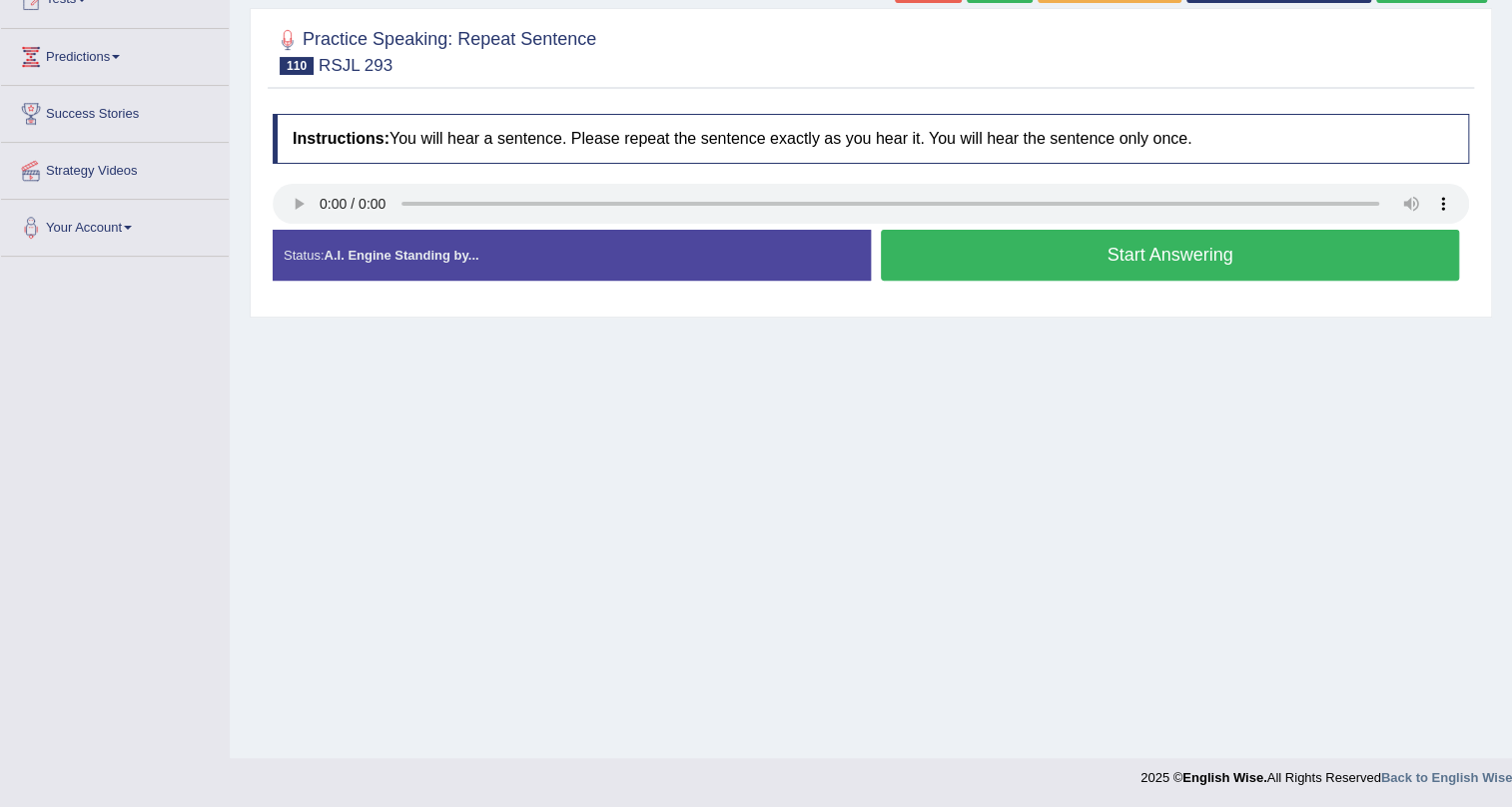 click on "Start Answering" at bounding box center [1169, 255] 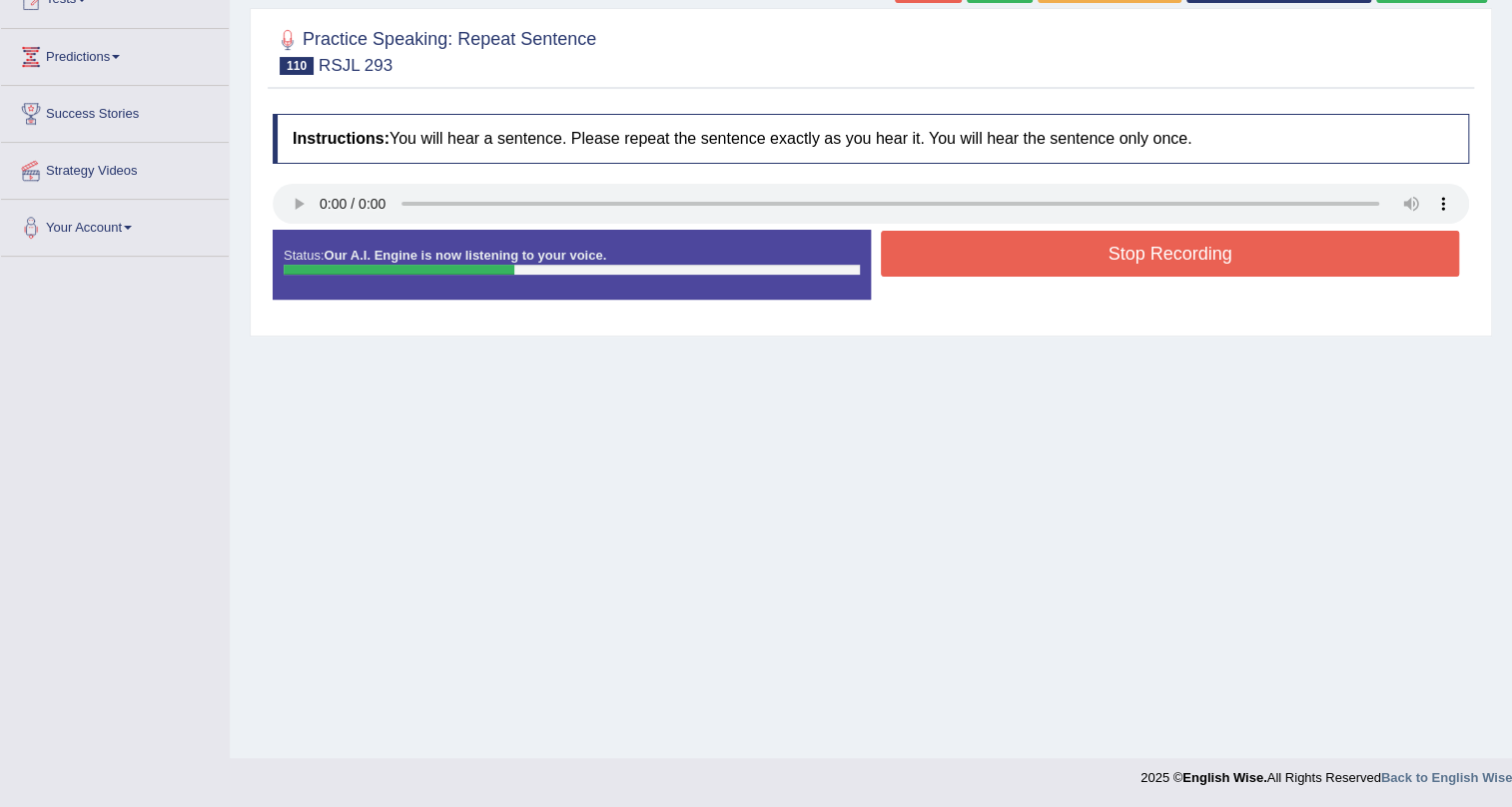click on "Stop Recording" at bounding box center (1169, 254) 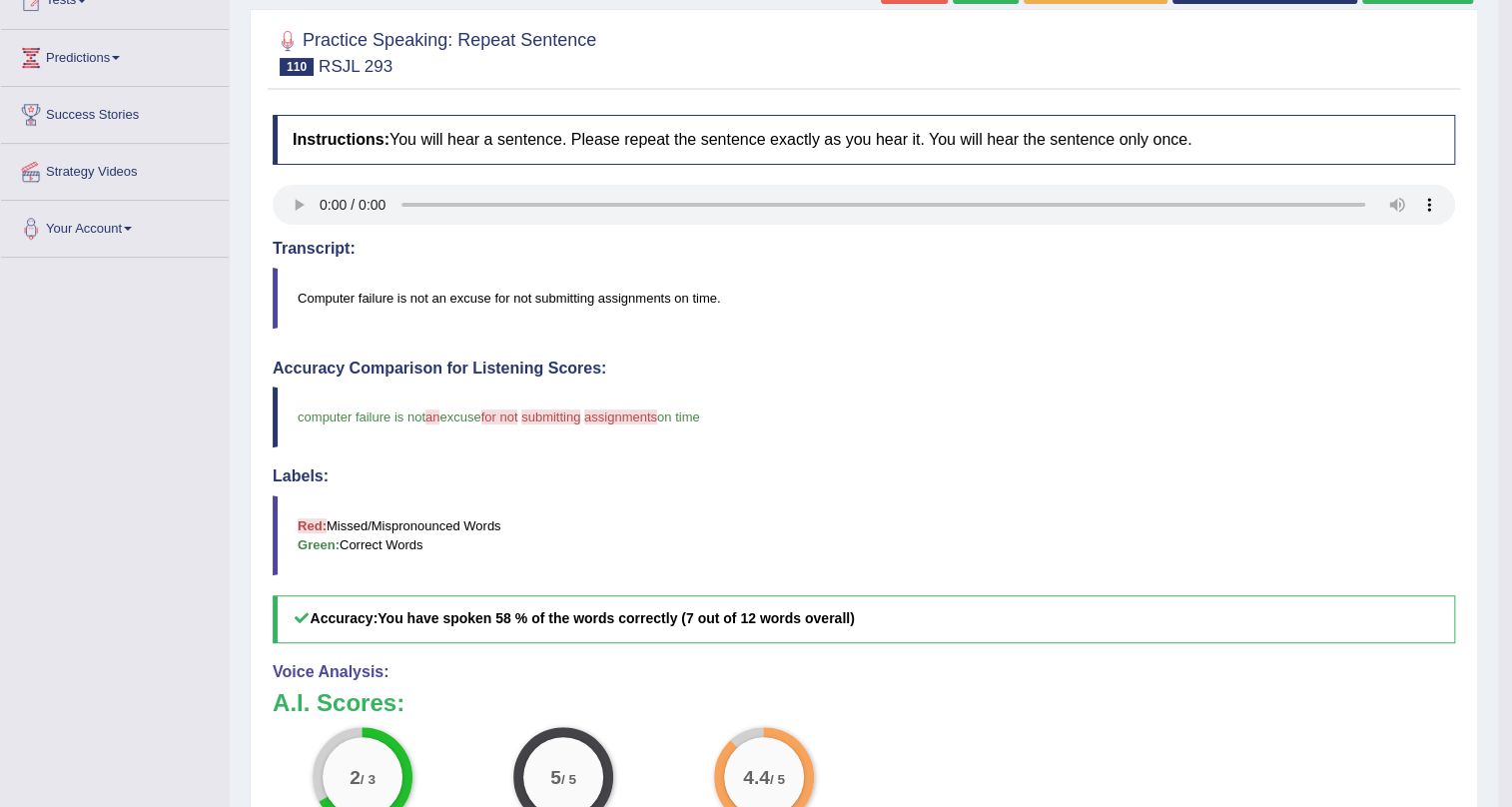 scroll, scrollTop: 0, scrollLeft: 0, axis: both 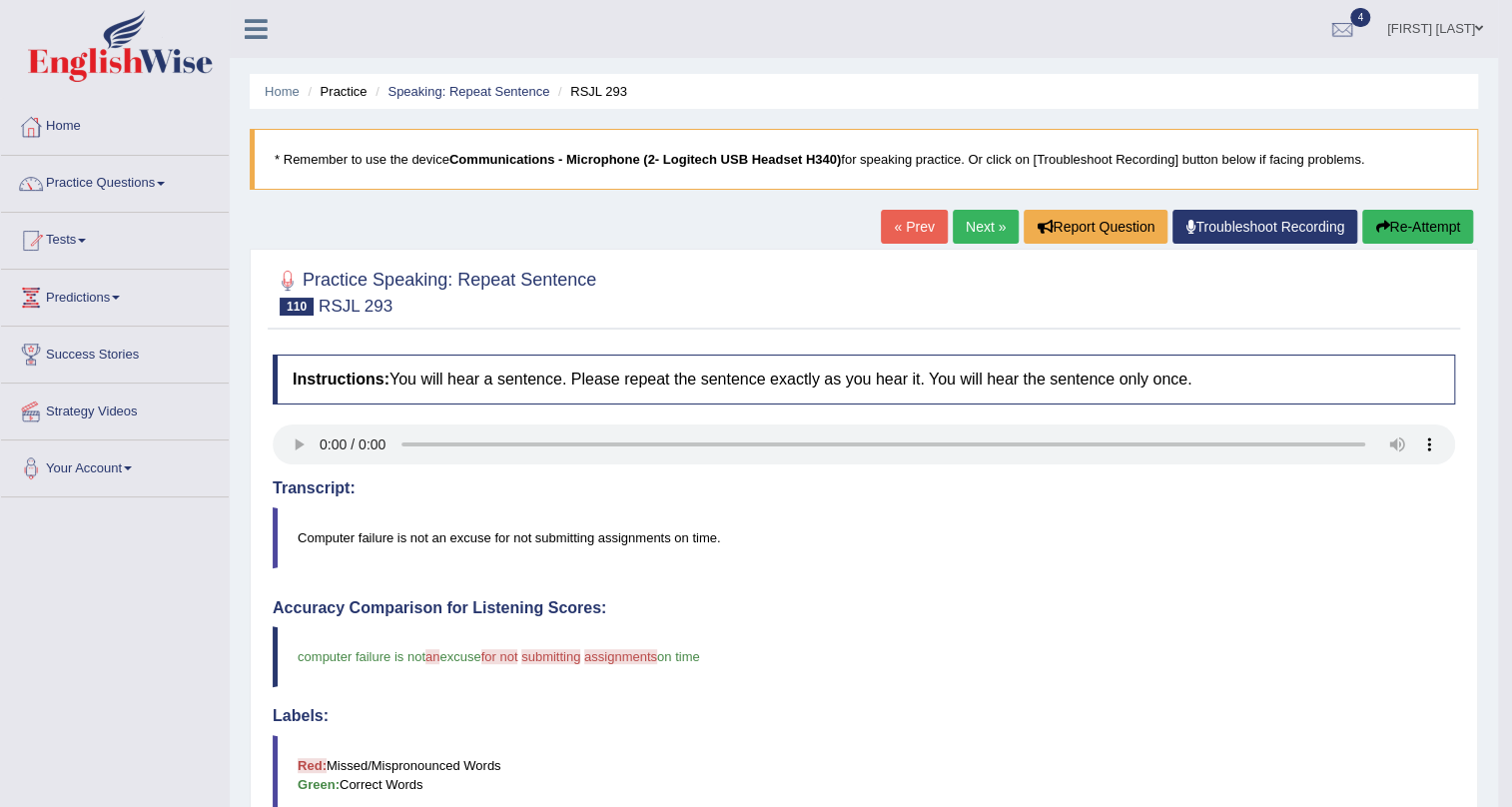 click on "Next »" at bounding box center [986, 227] 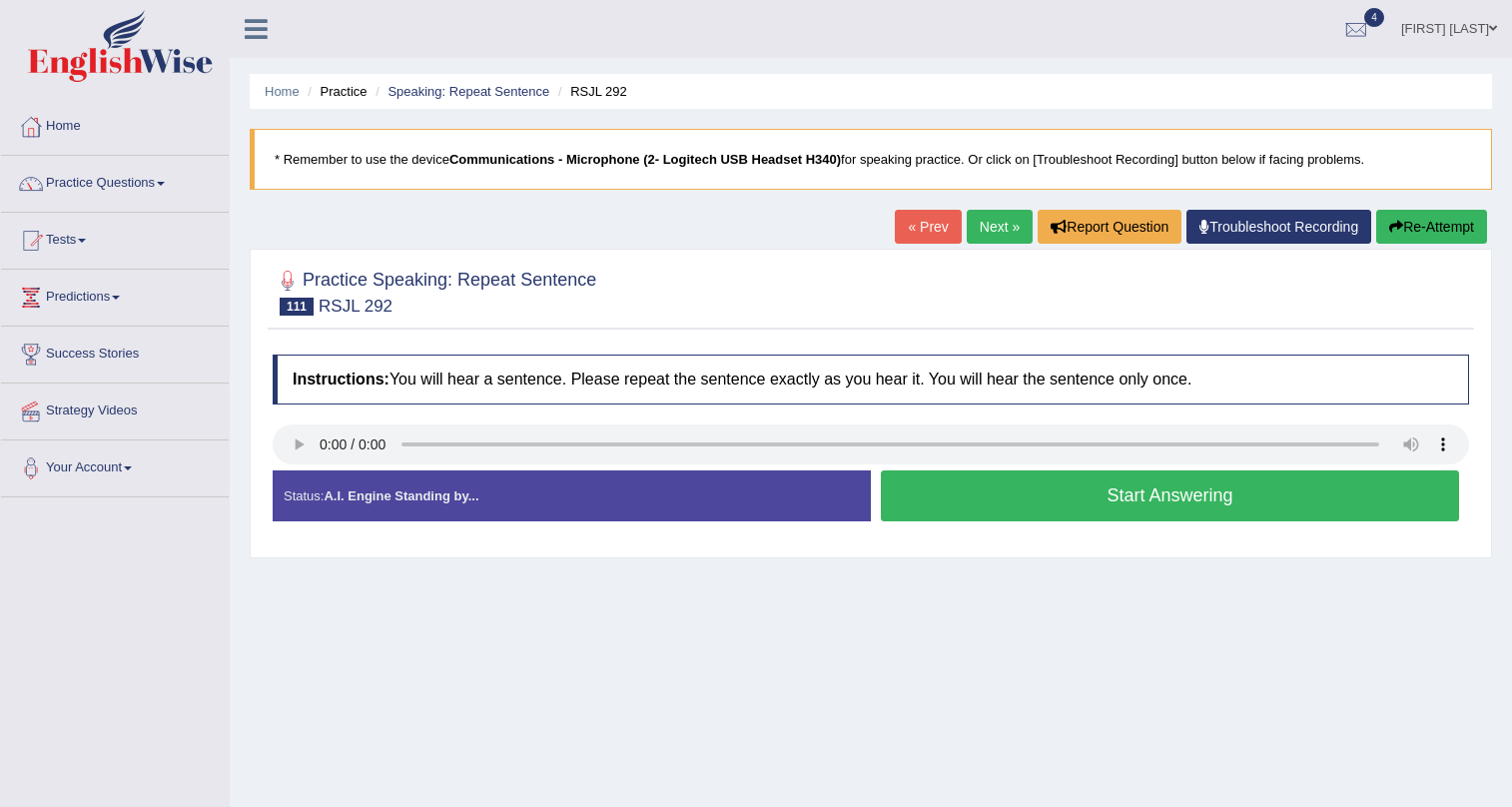 scroll, scrollTop: 0, scrollLeft: 0, axis: both 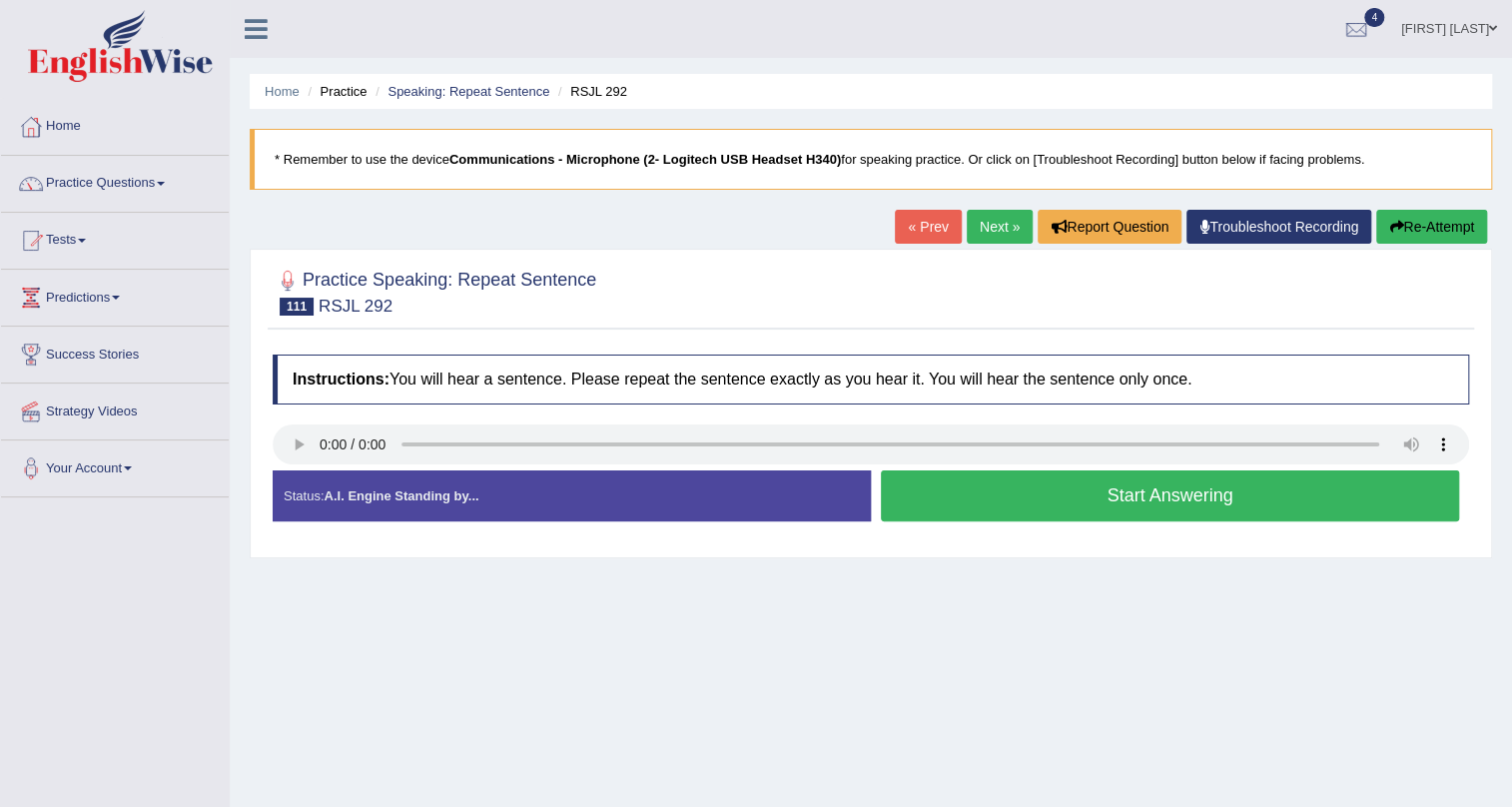 click on "Start Answering" at bounding box center (1169, 495) 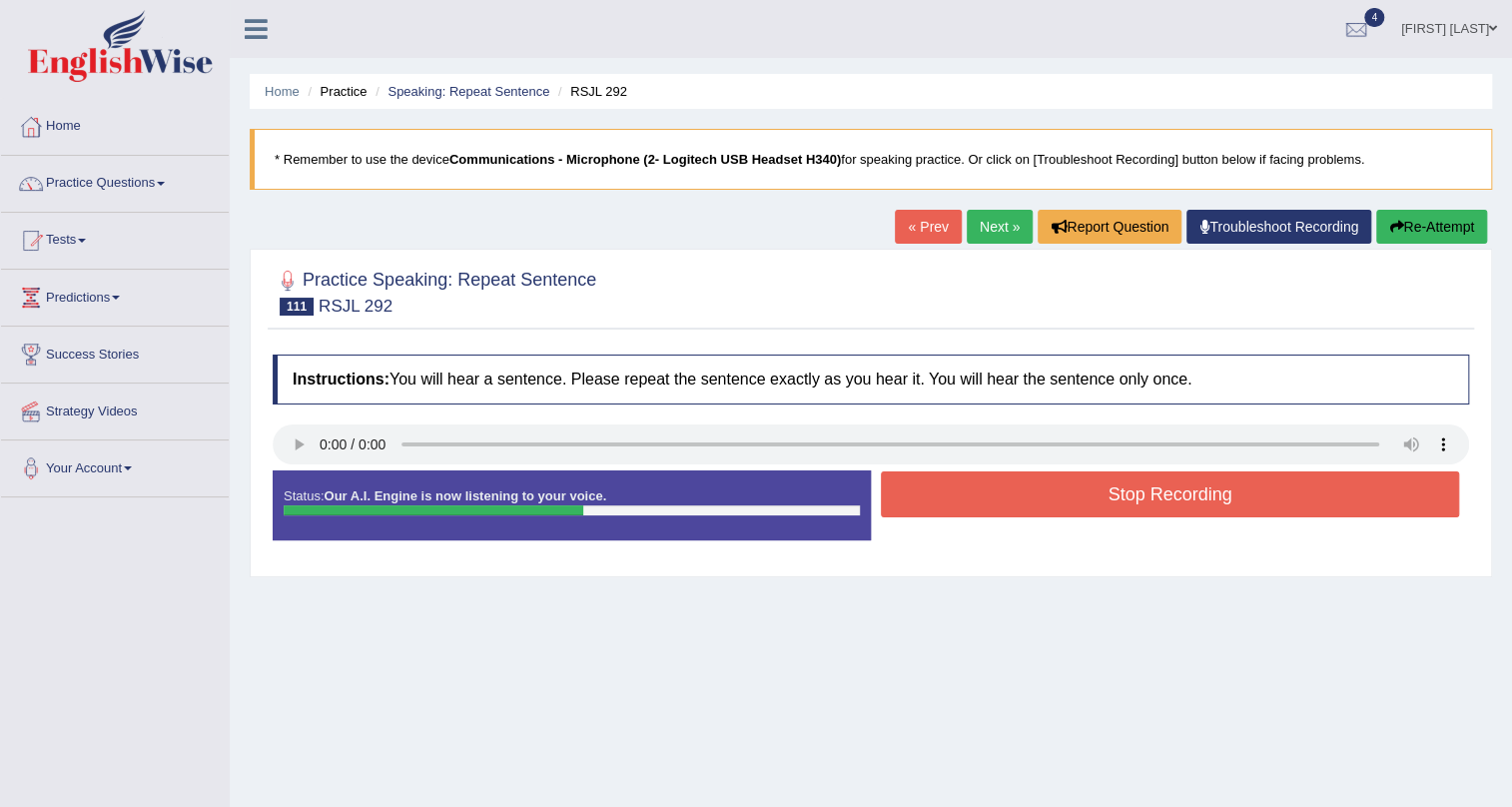 click on "Stop Recording" at bounding box center [1169, 494] 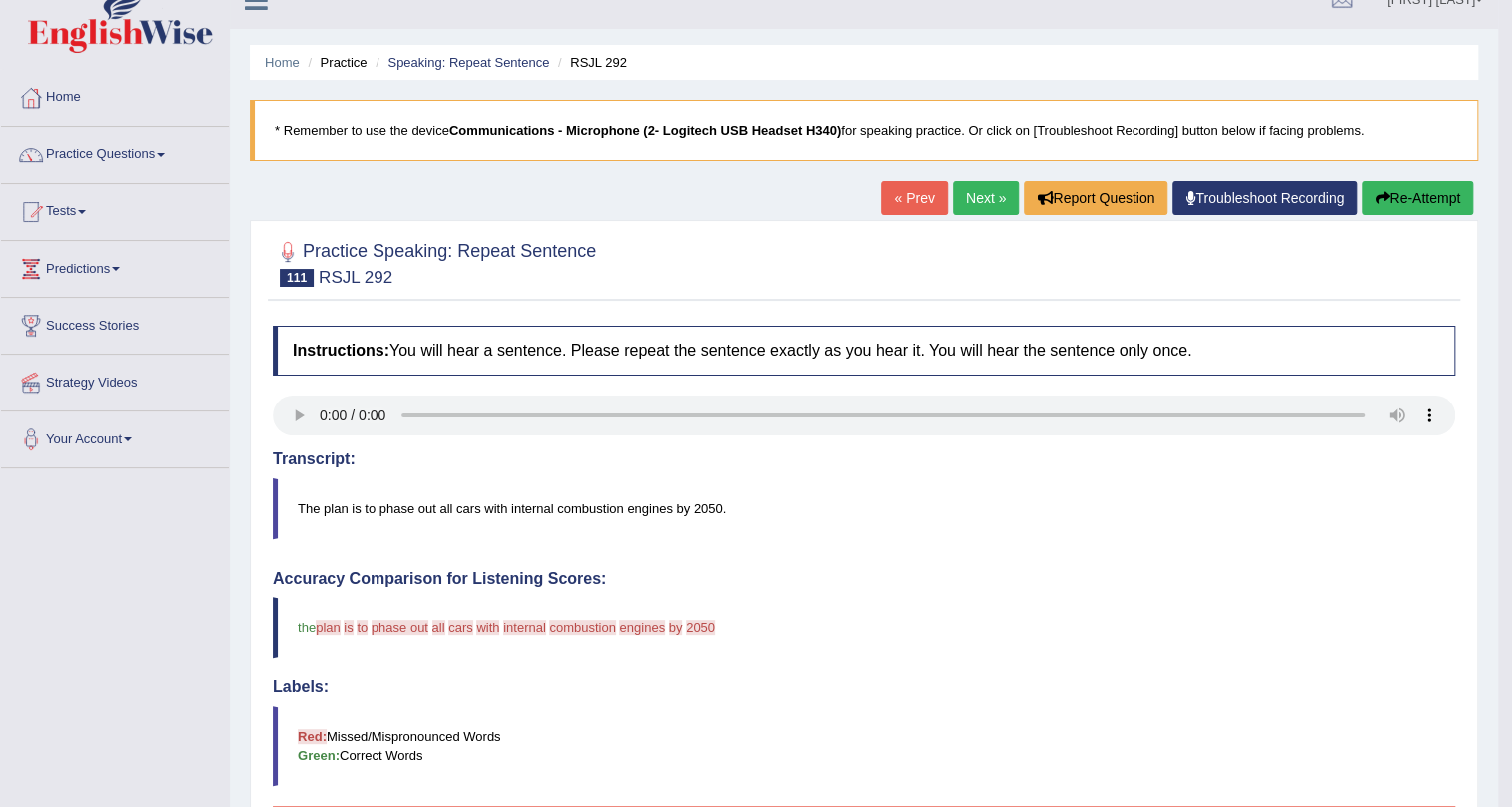 scroll, scrollTop: 0, scrollLeft: 0, axis: both 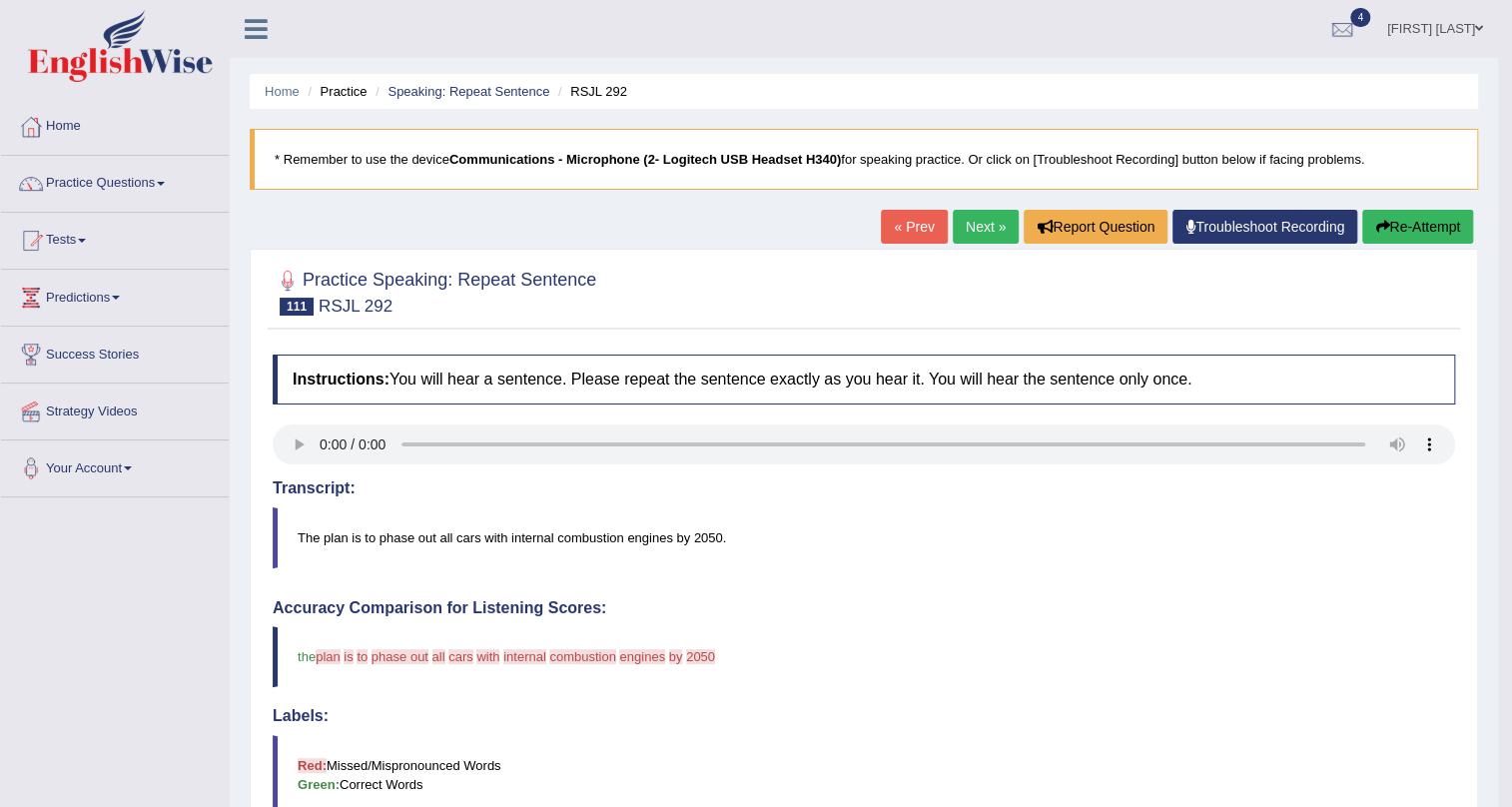 click on "Next »" at bounding box center (986, 227) 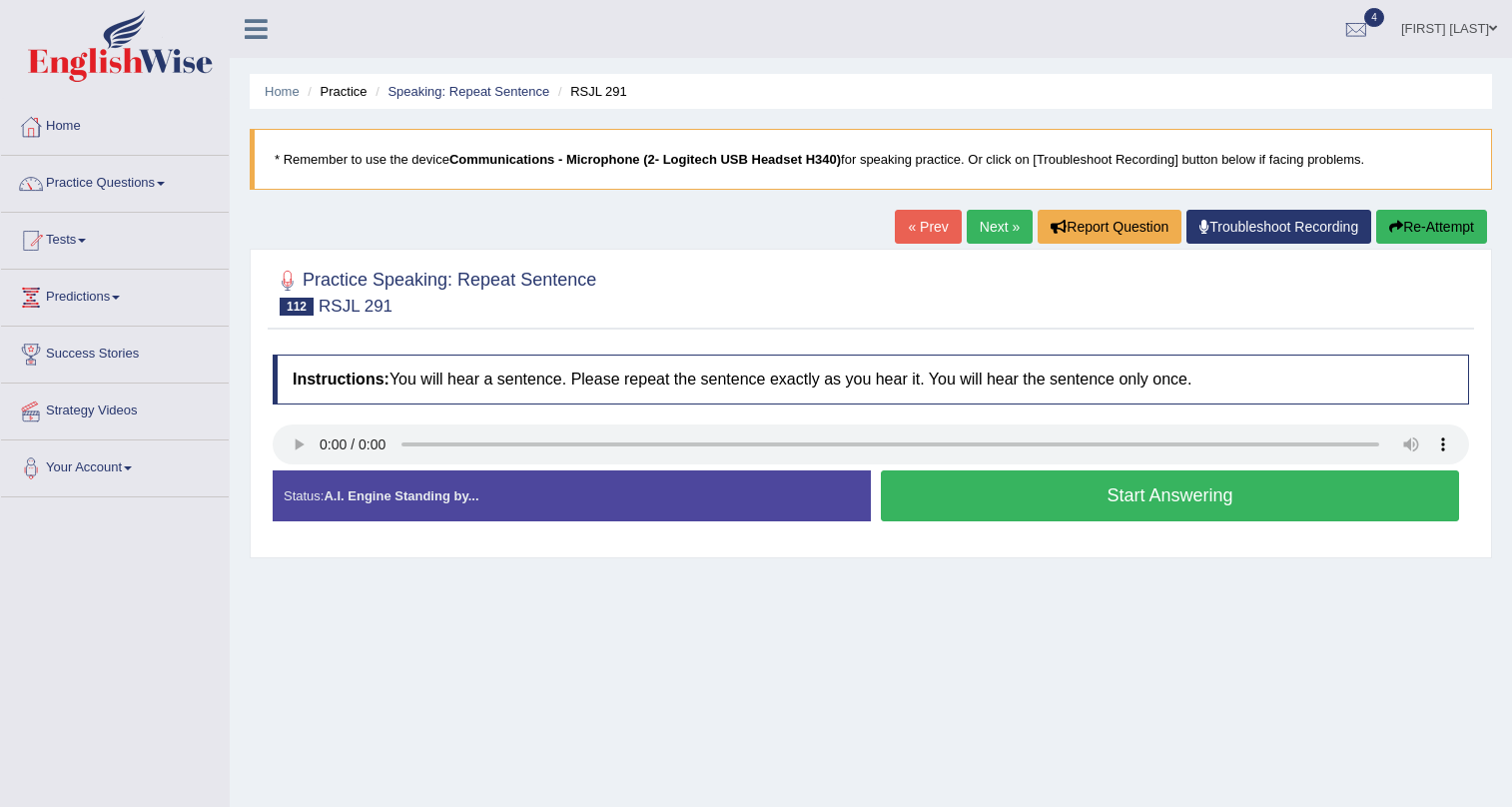 scroll, scrollTop: 0, scrollLeft: 0, axis: both 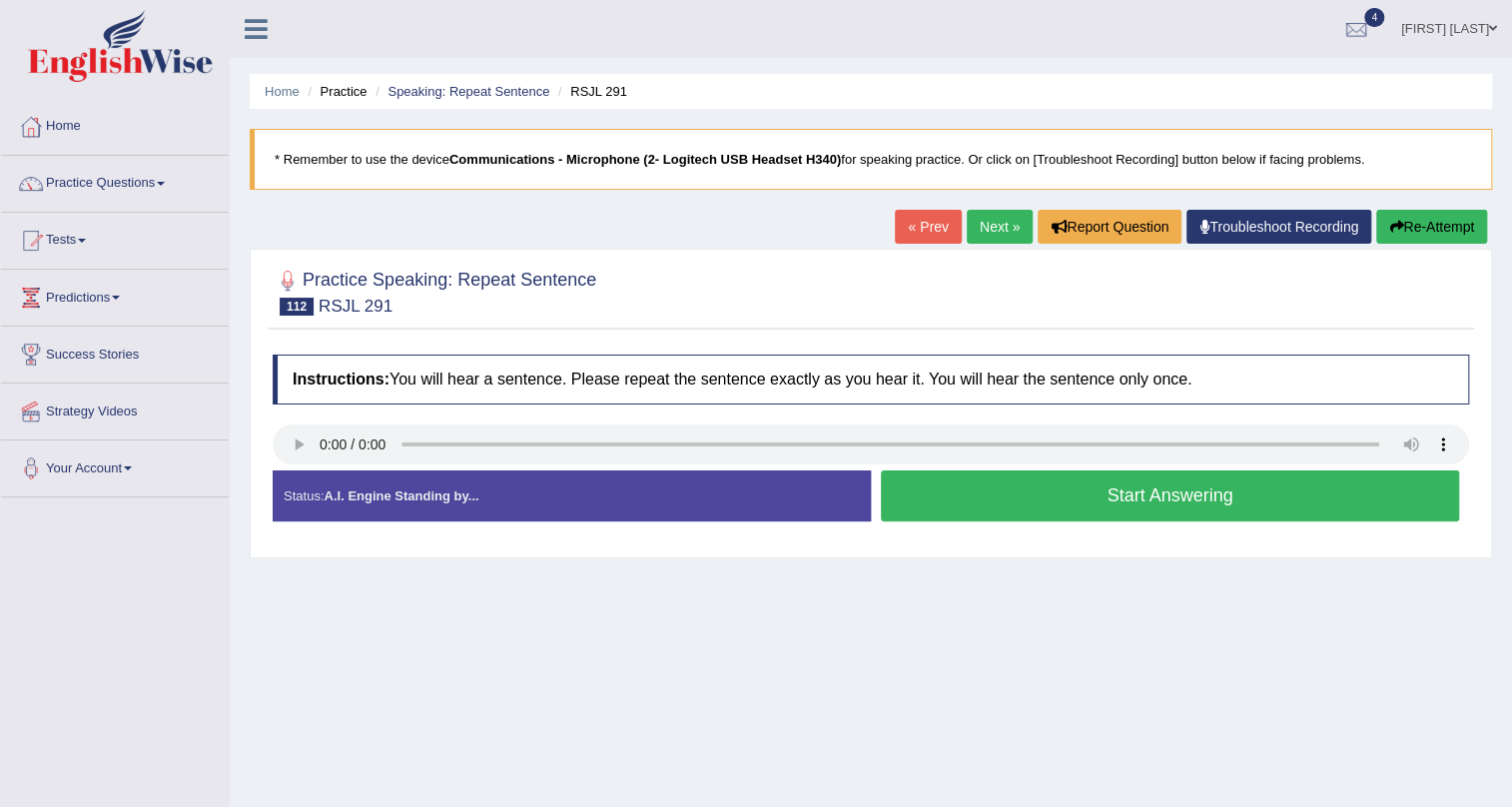 click on "Start Answering" at bounding box center [1169, 495] 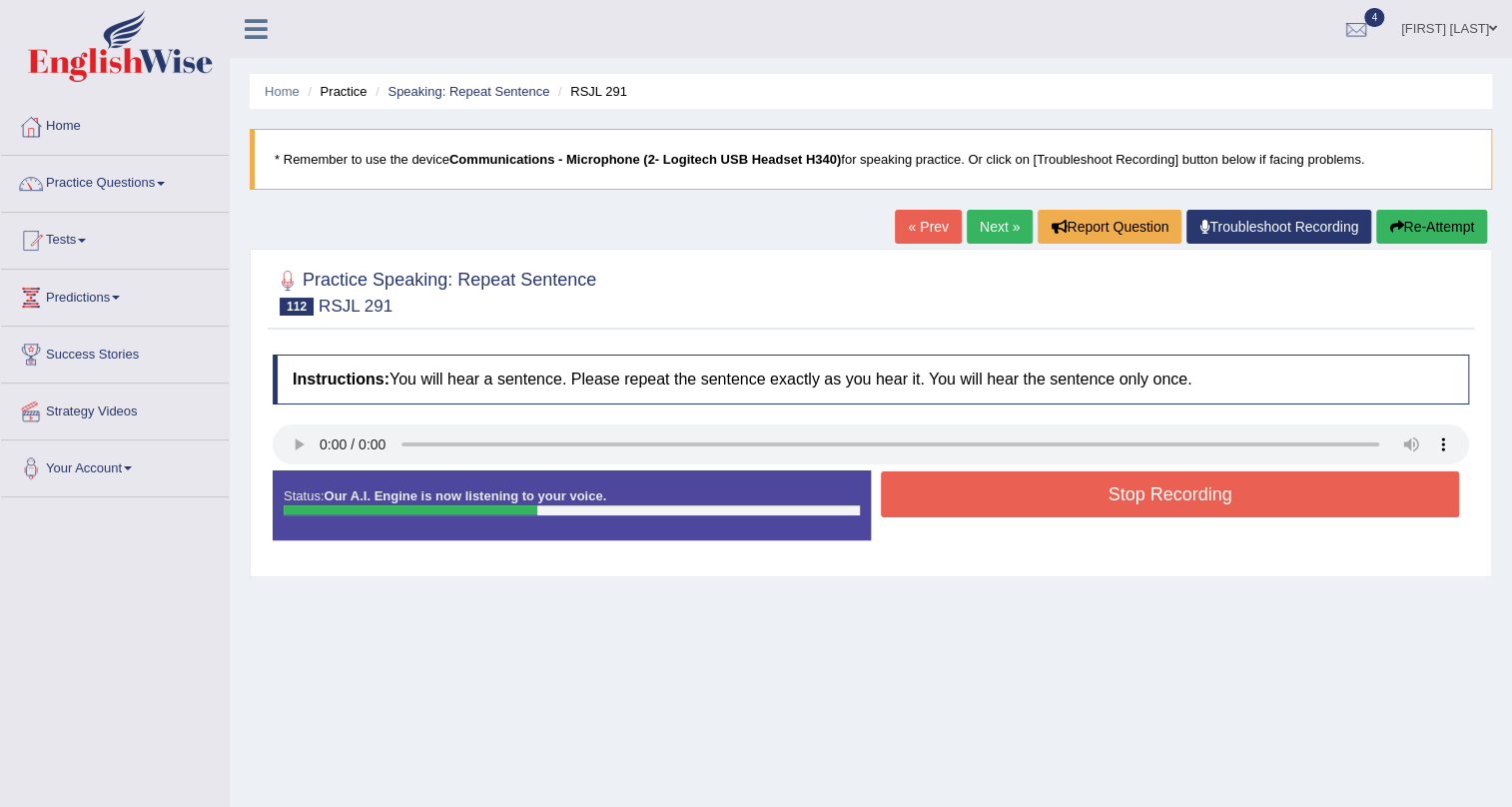 click on "Stop Recording" at bounding box center [1169, 494] 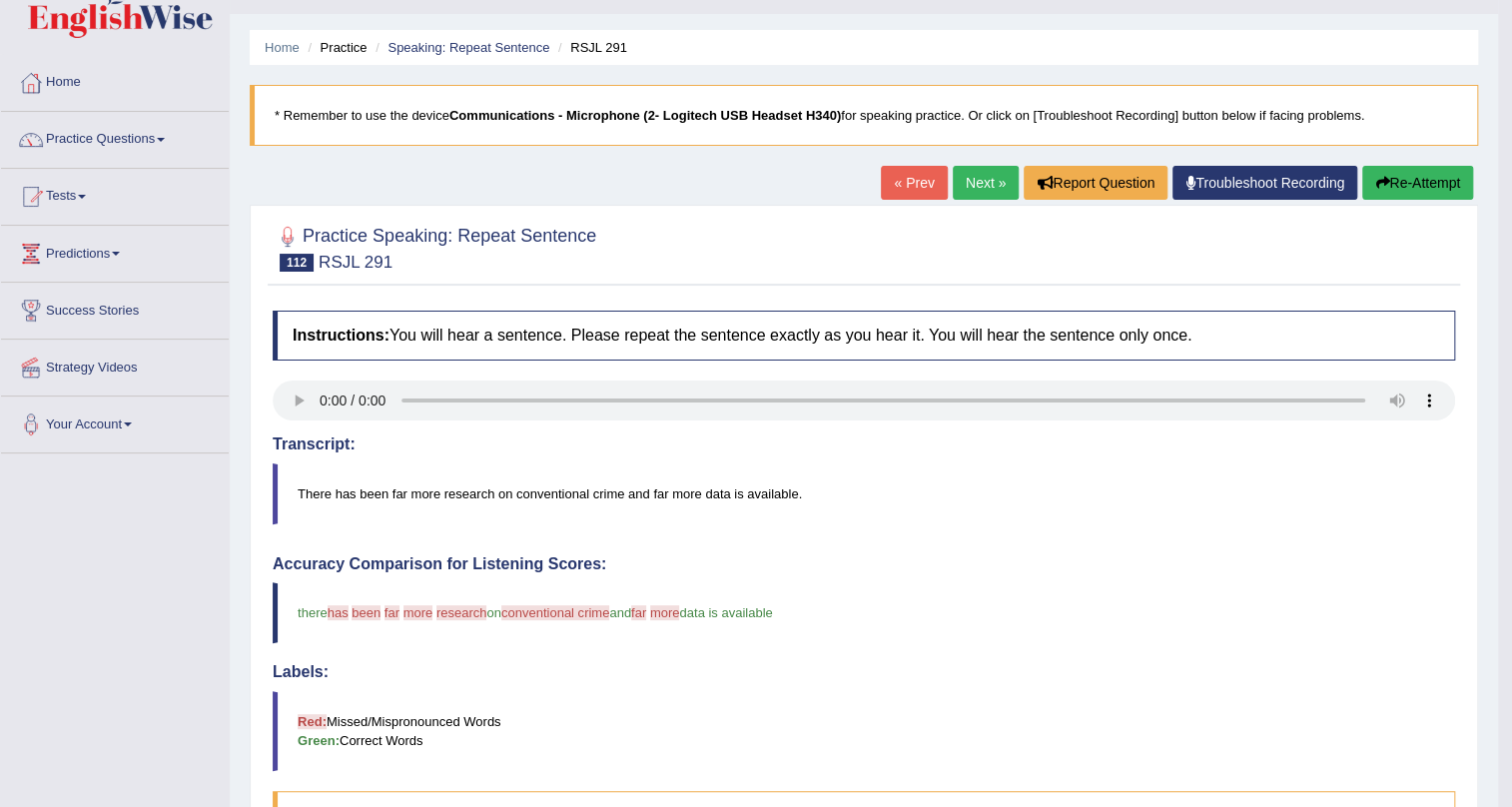 scroll, scrollTop: 0, scrollLeft: 0, axis: both 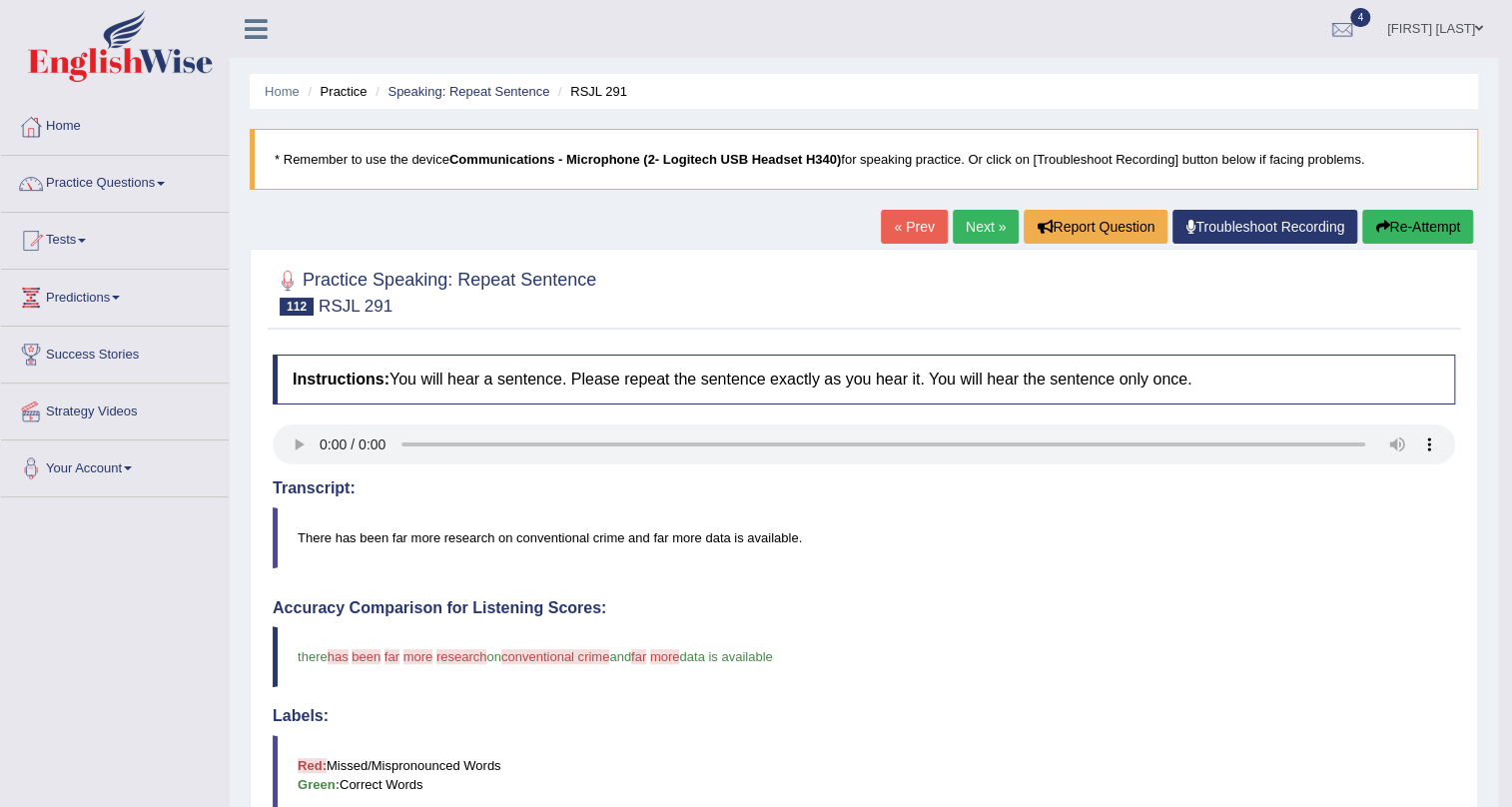 click on "Next »" at bounding box center (986, 227) 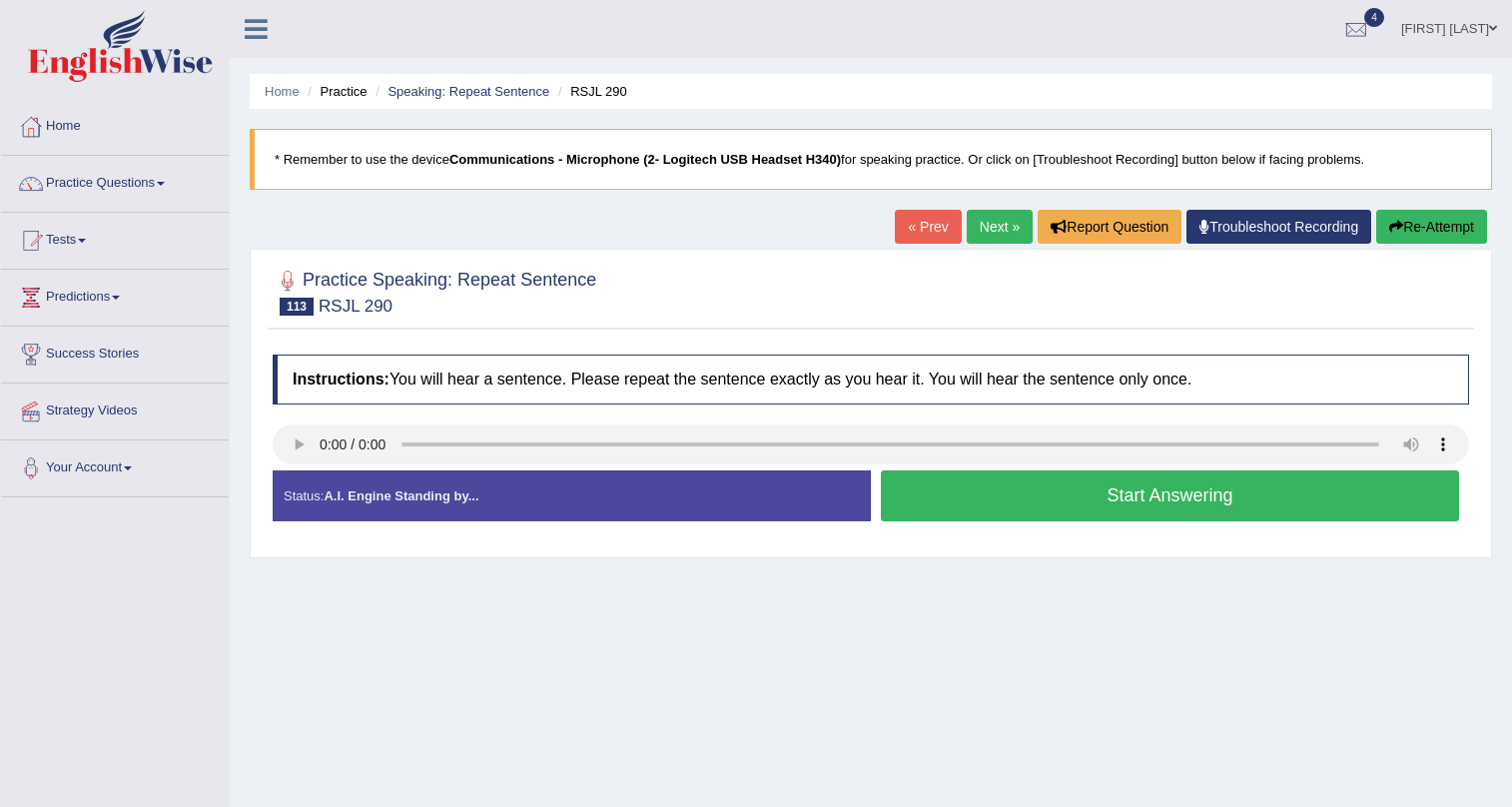 scroll, scrollTop: 0, scrollLeft: 0, axis: both 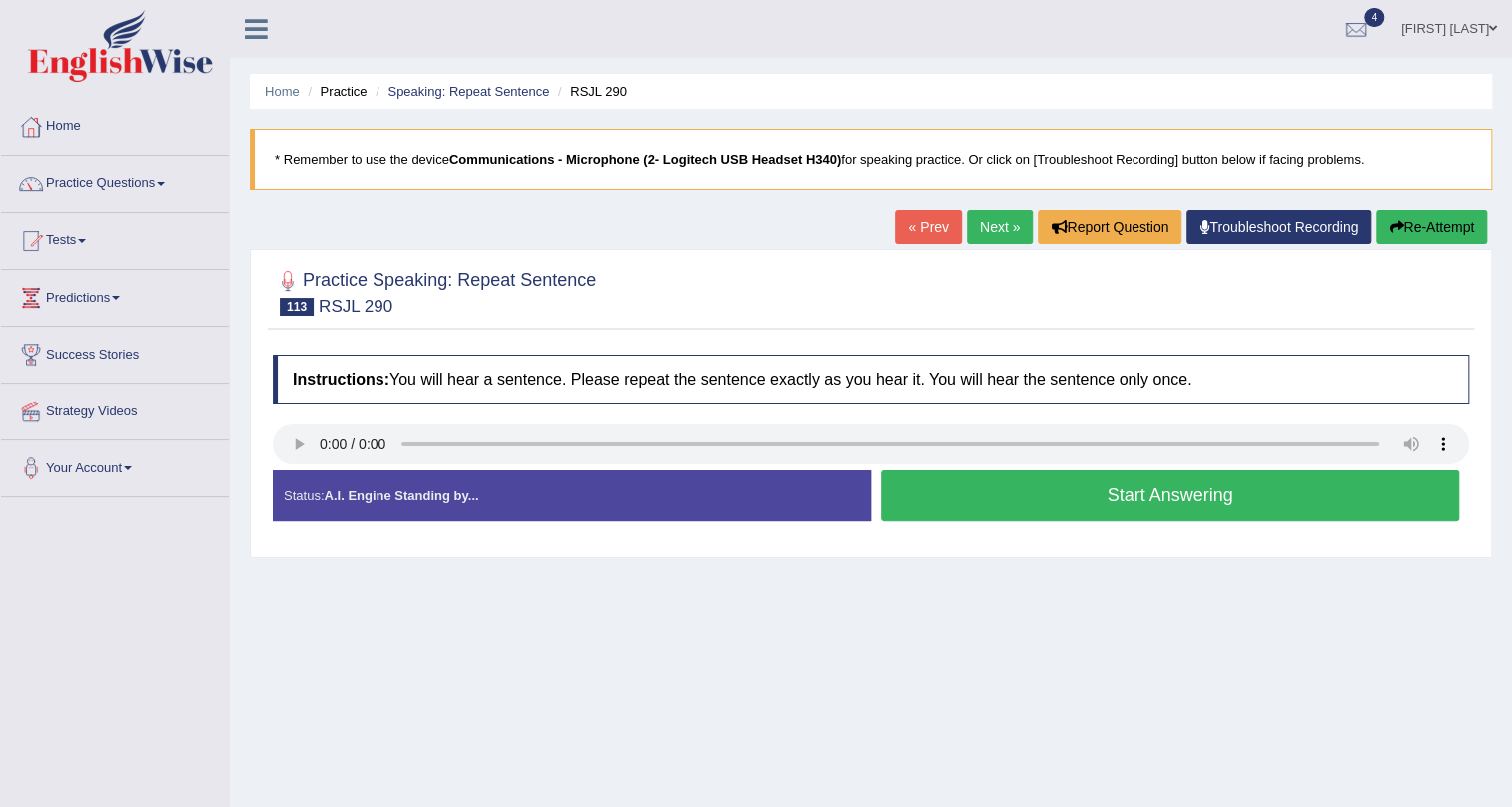 click on "Start Answering" at bounding box center [1169, 495] 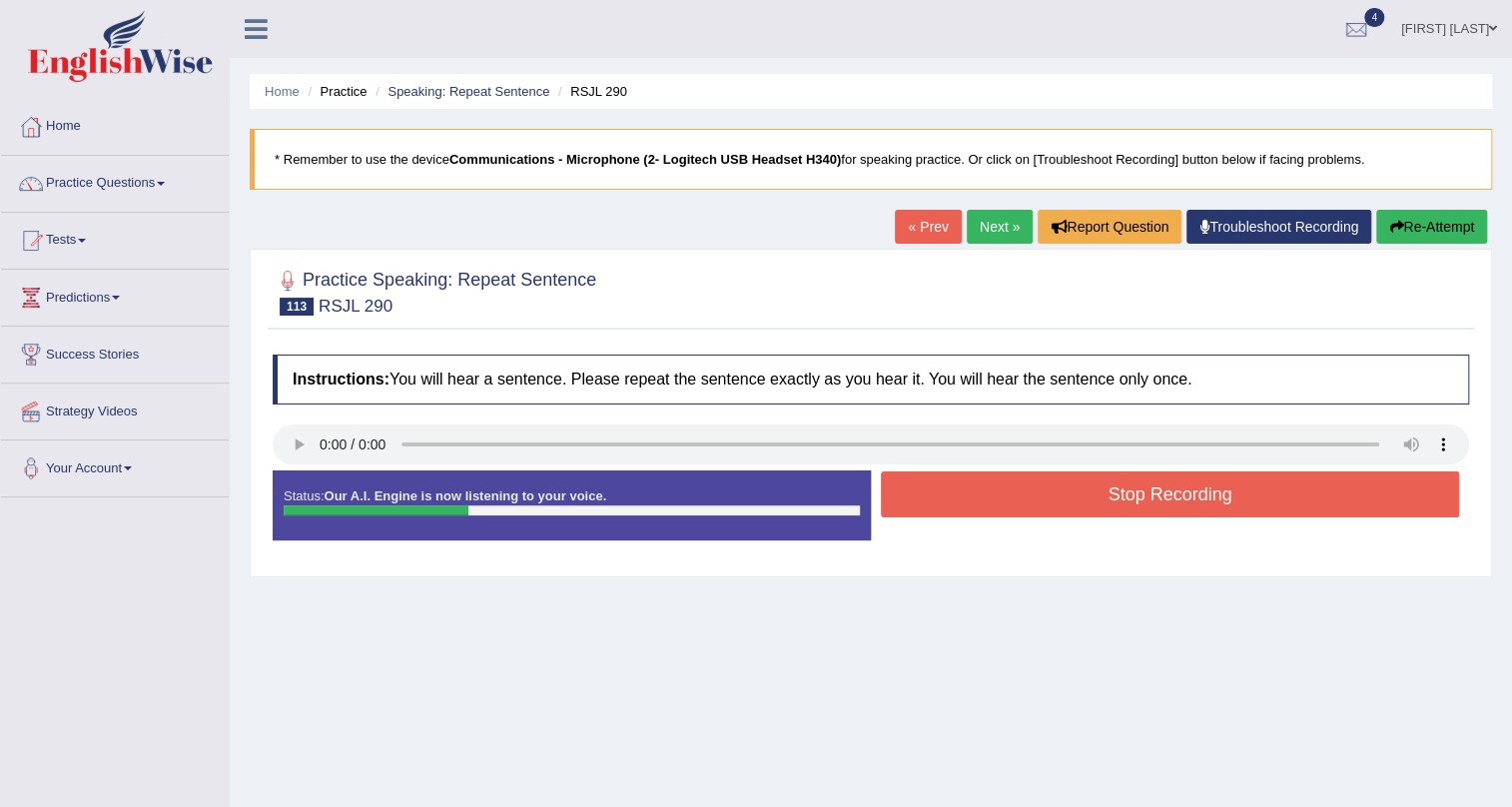 click on "Stop Recording" at bounding box center [1169, 494] 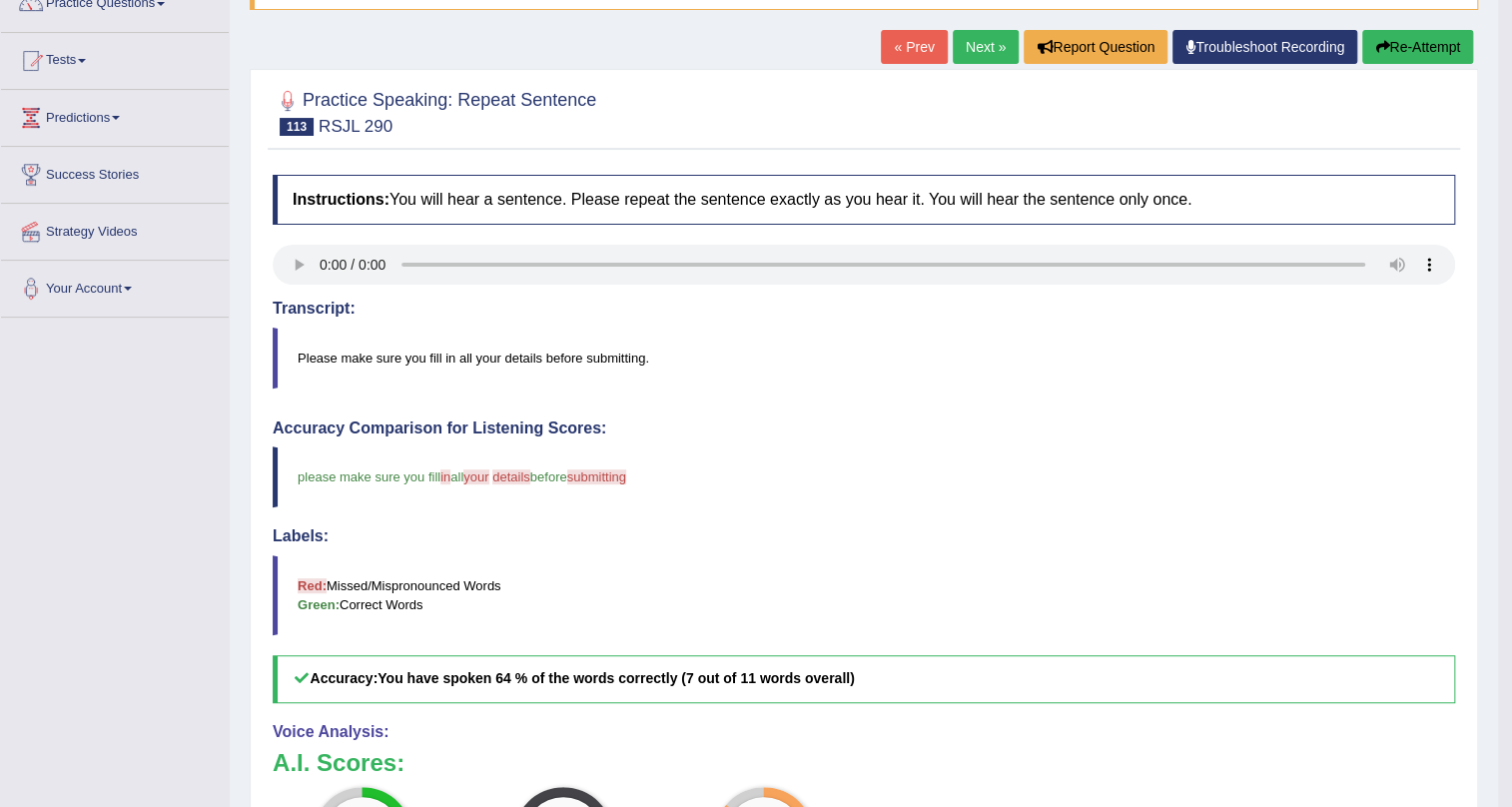 scroll, scrollTop: 0, scrollLeft: 0, axis: both 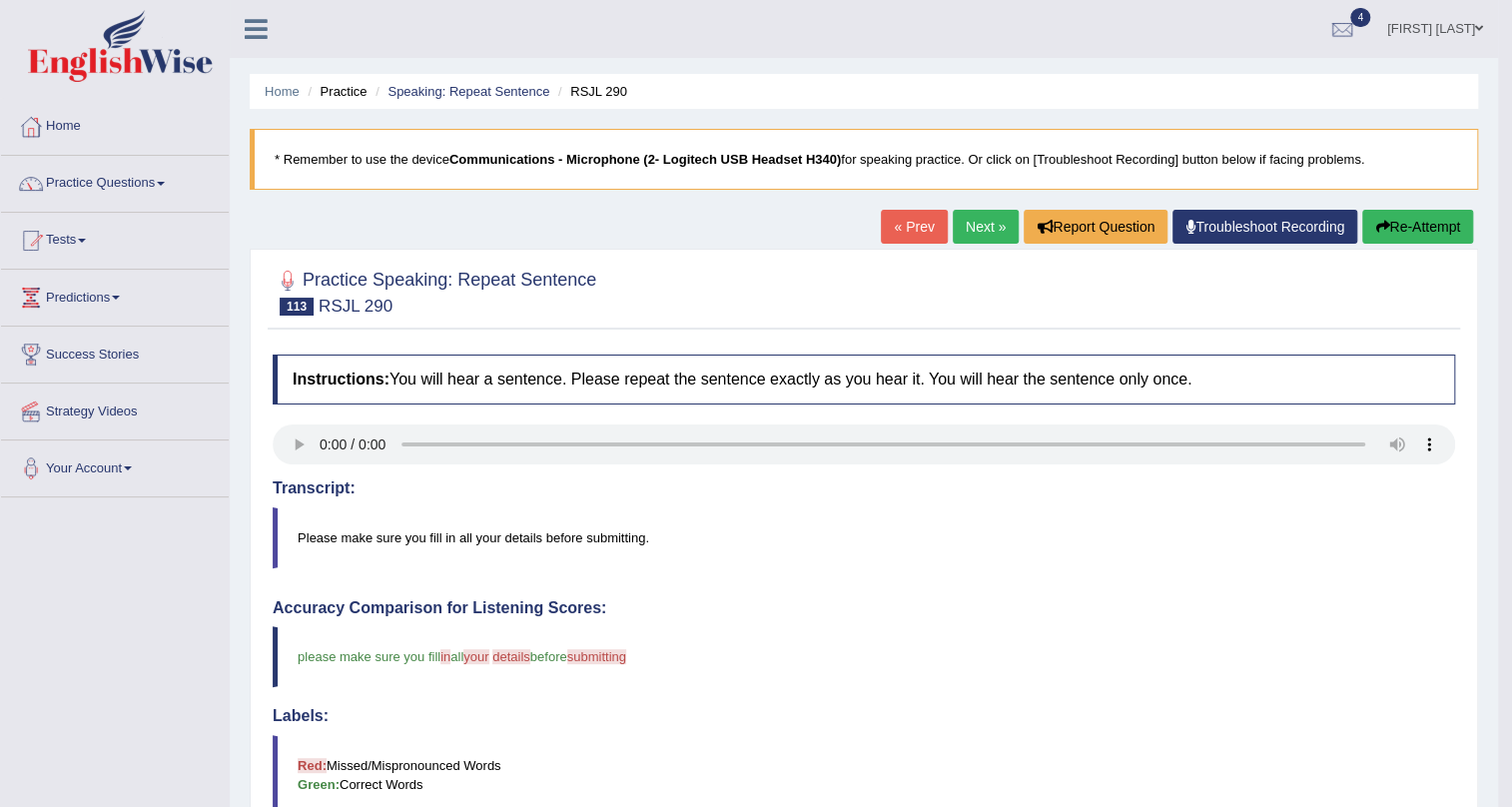 click on "Next »" at bounding box center [986, 227] 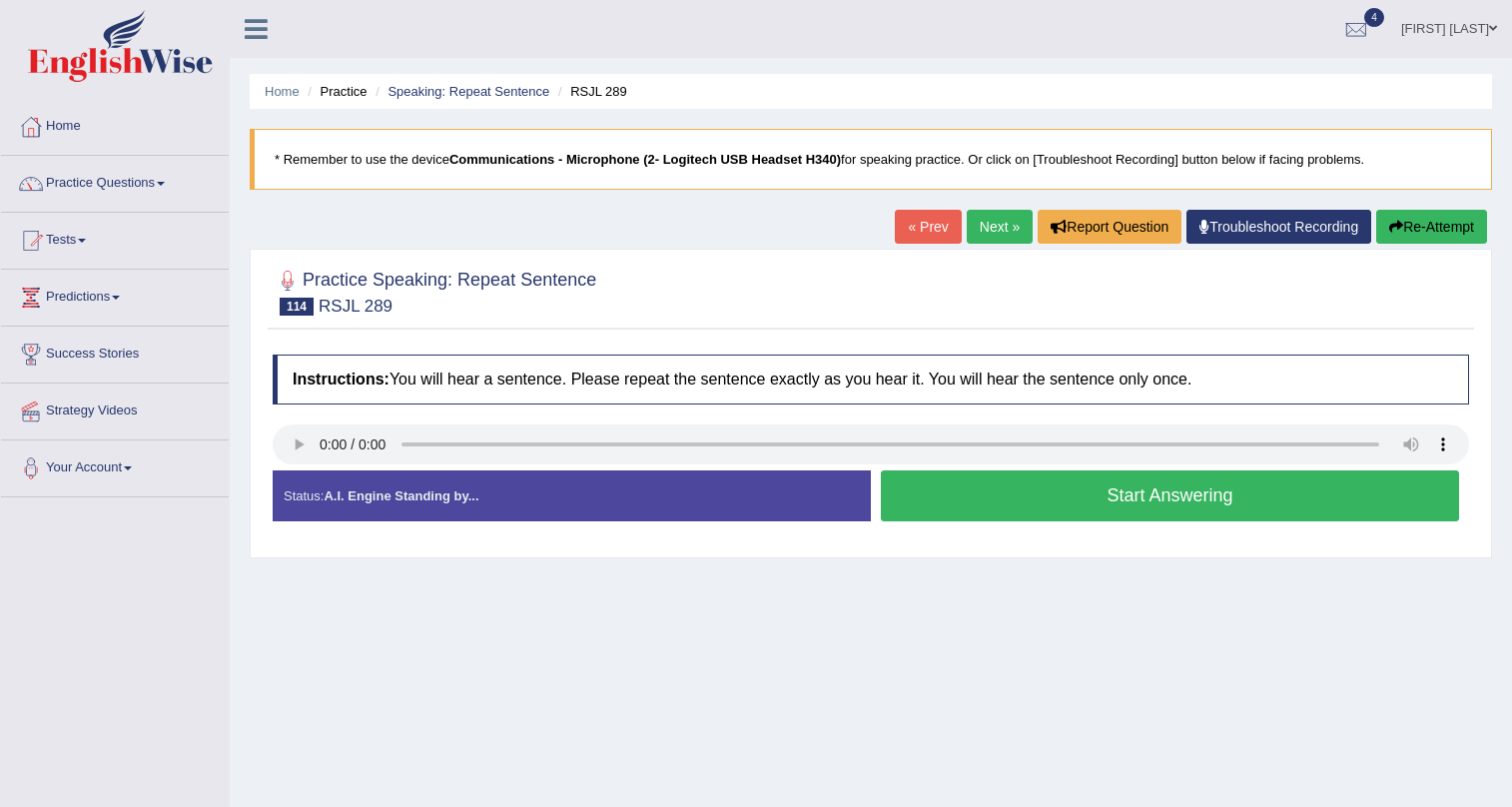 scroll, scrollTop: 0, scrollLeft: 0, axis: both 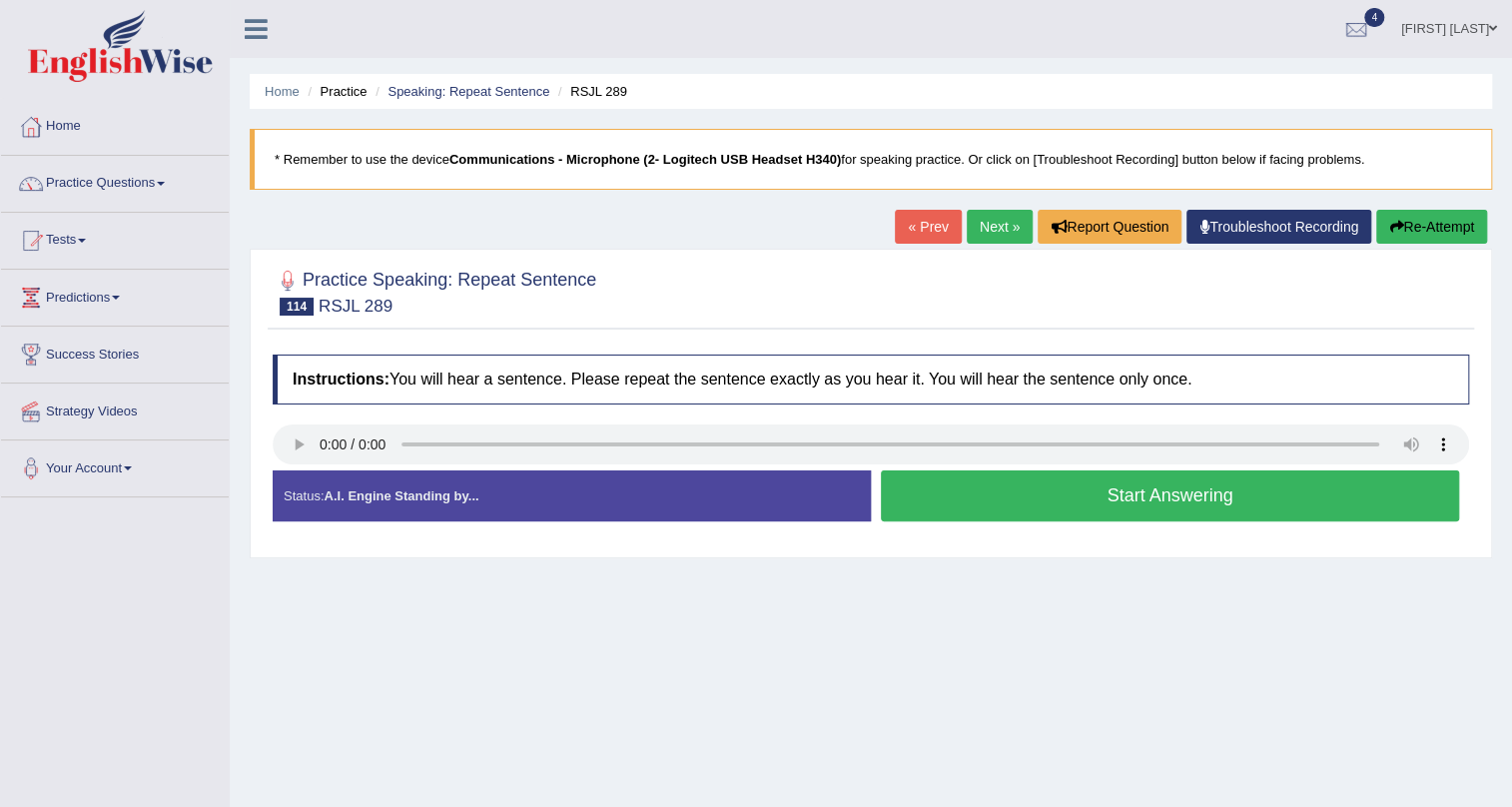 click on "Start Answering" at bounding box center [1169, 495] 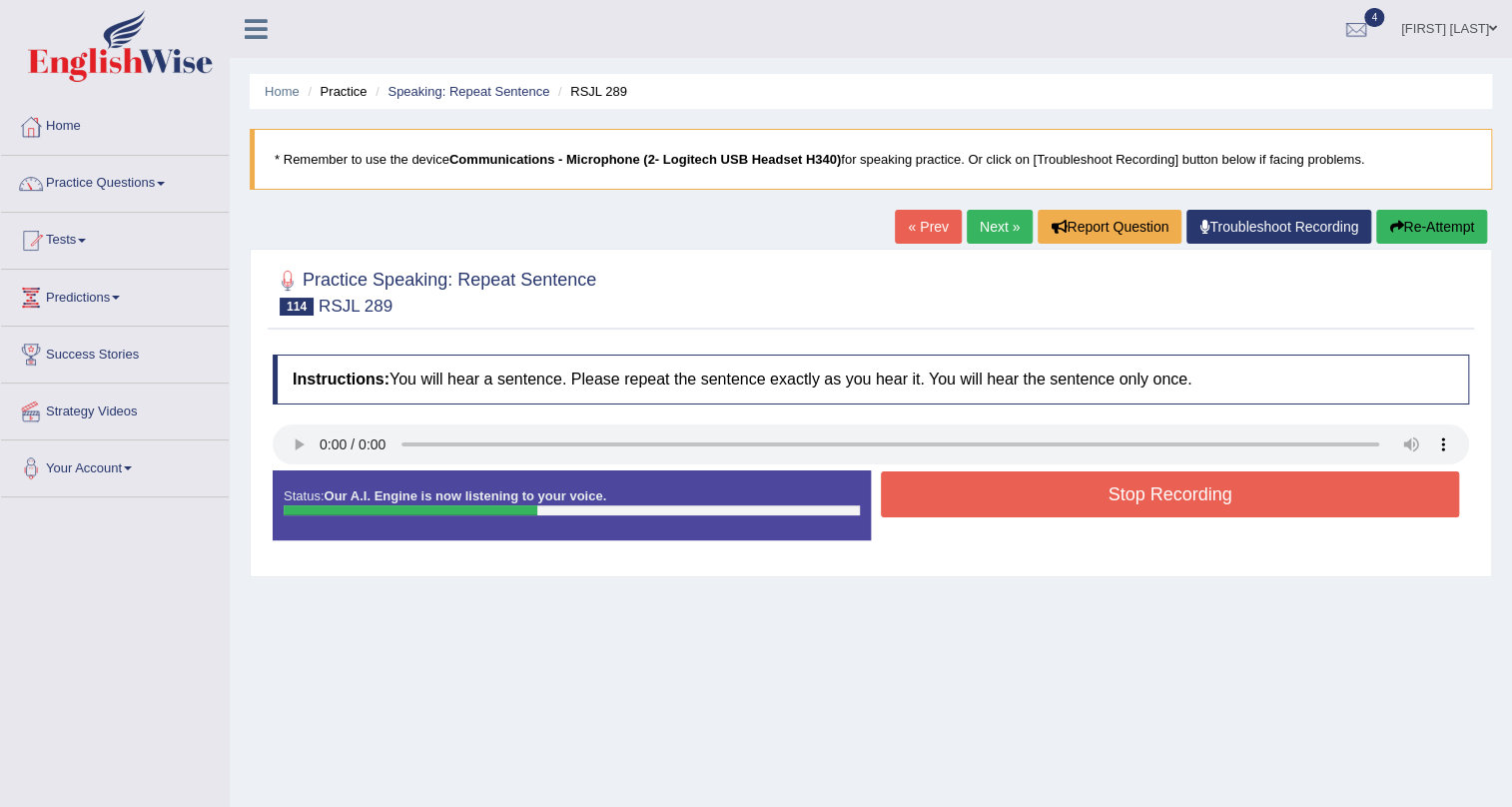 click on "Stop Recording" at bounding box center [1169, 494] 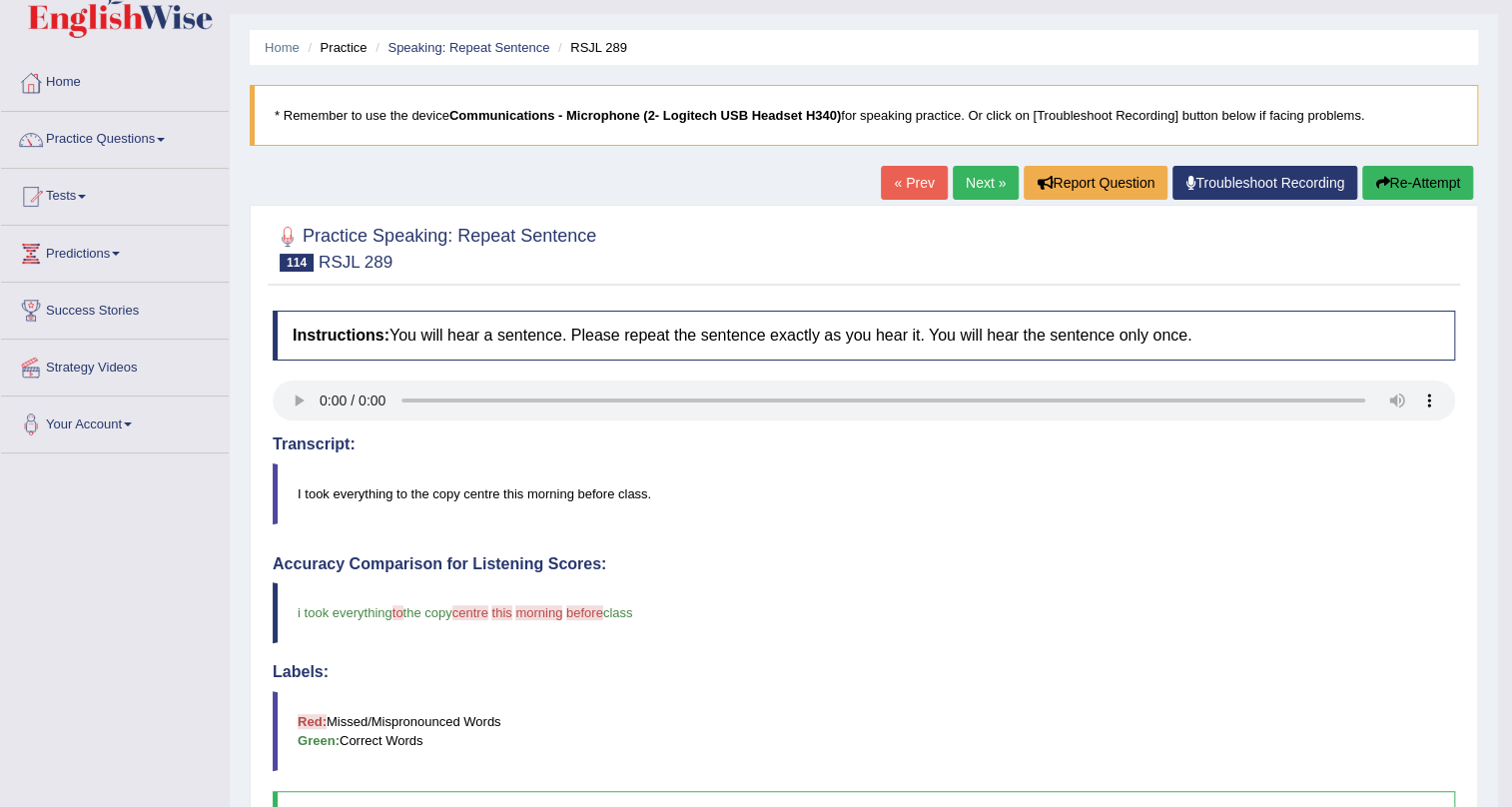 scroll, scrollTop: 0, scrollLeft: 0, axis: both 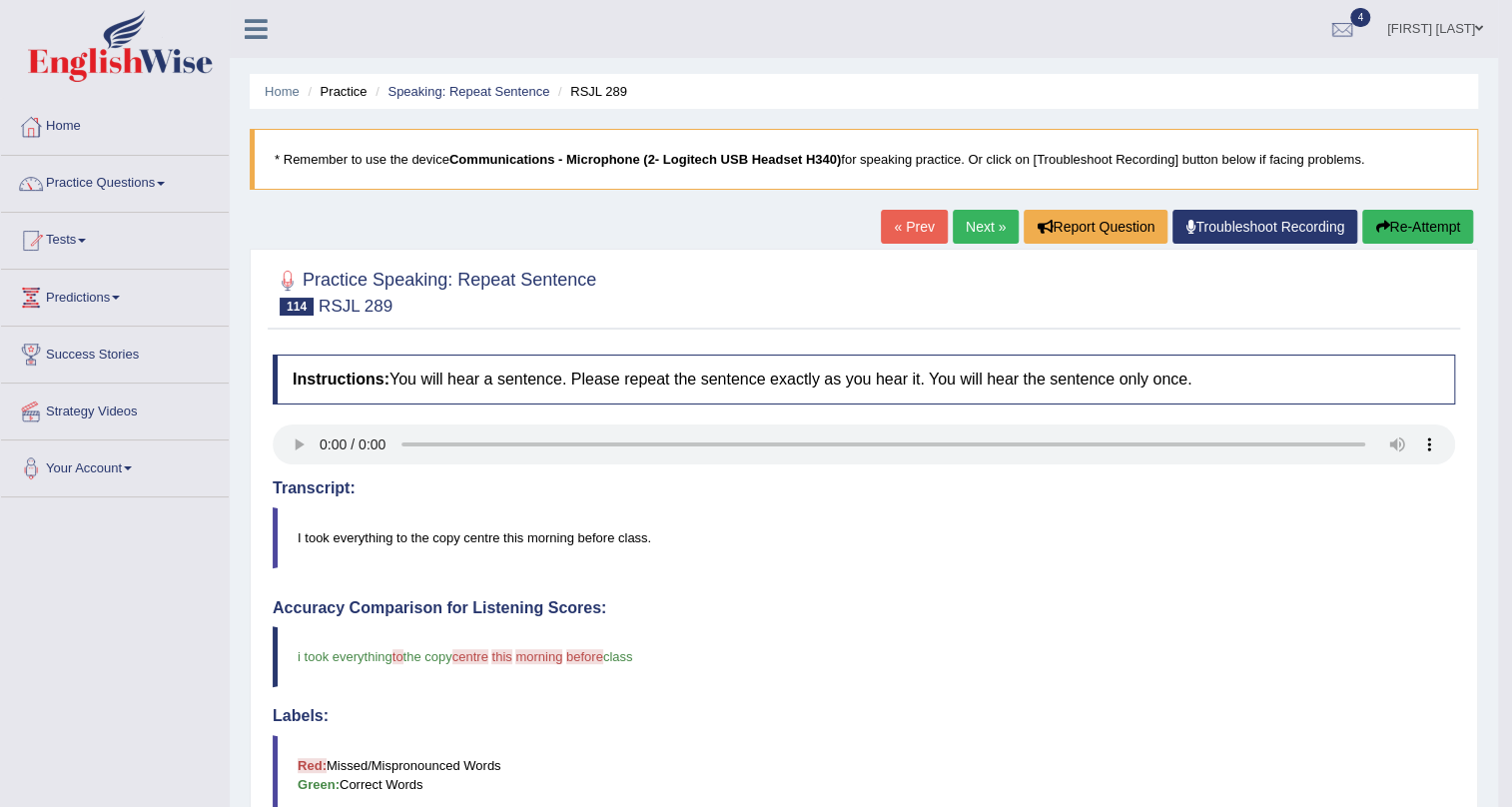 click on "« Prev" at bounding box center [914, 227] 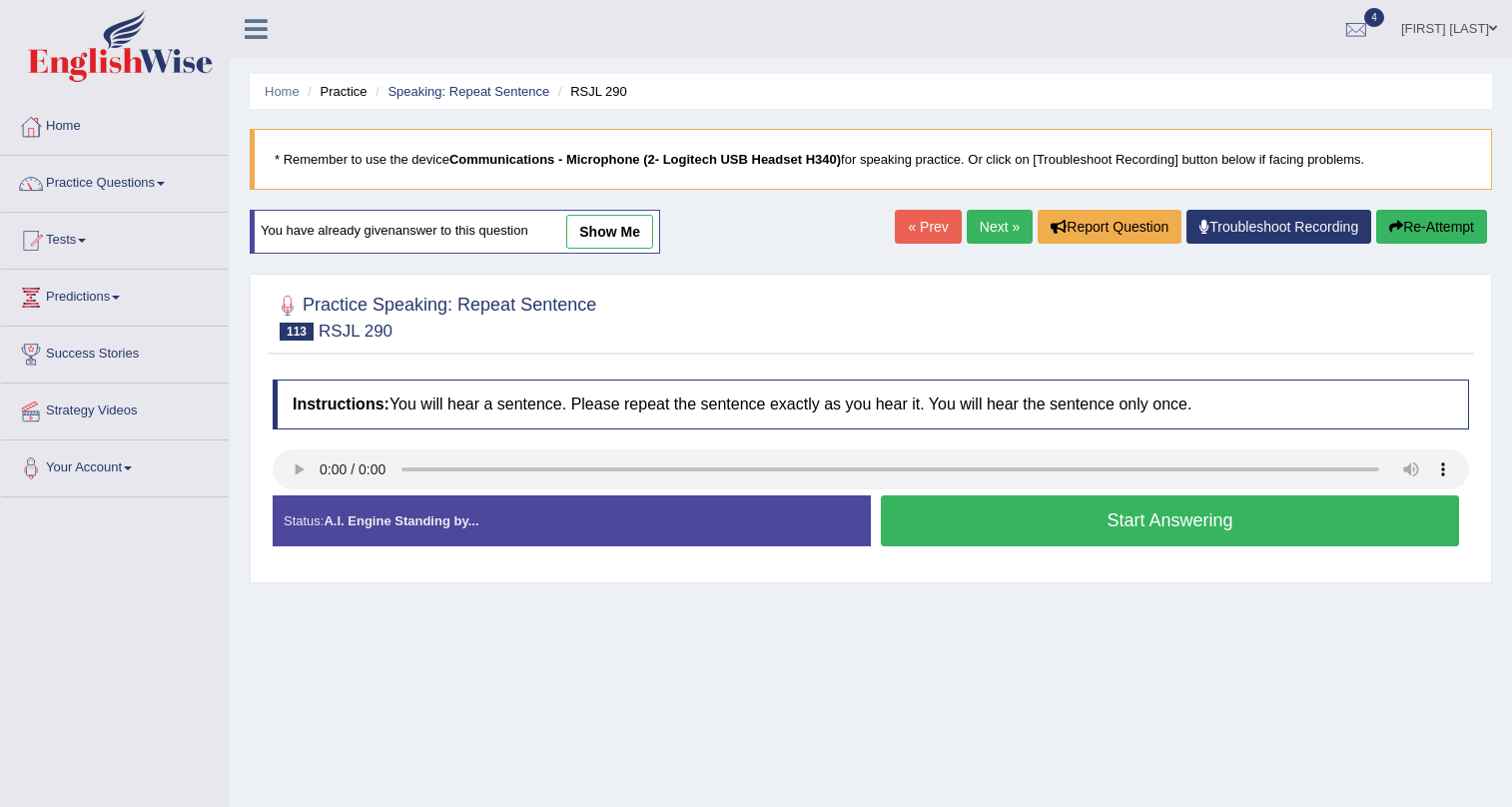 scroll, scrollTop: 0, scrollLeft: 0, axis: both 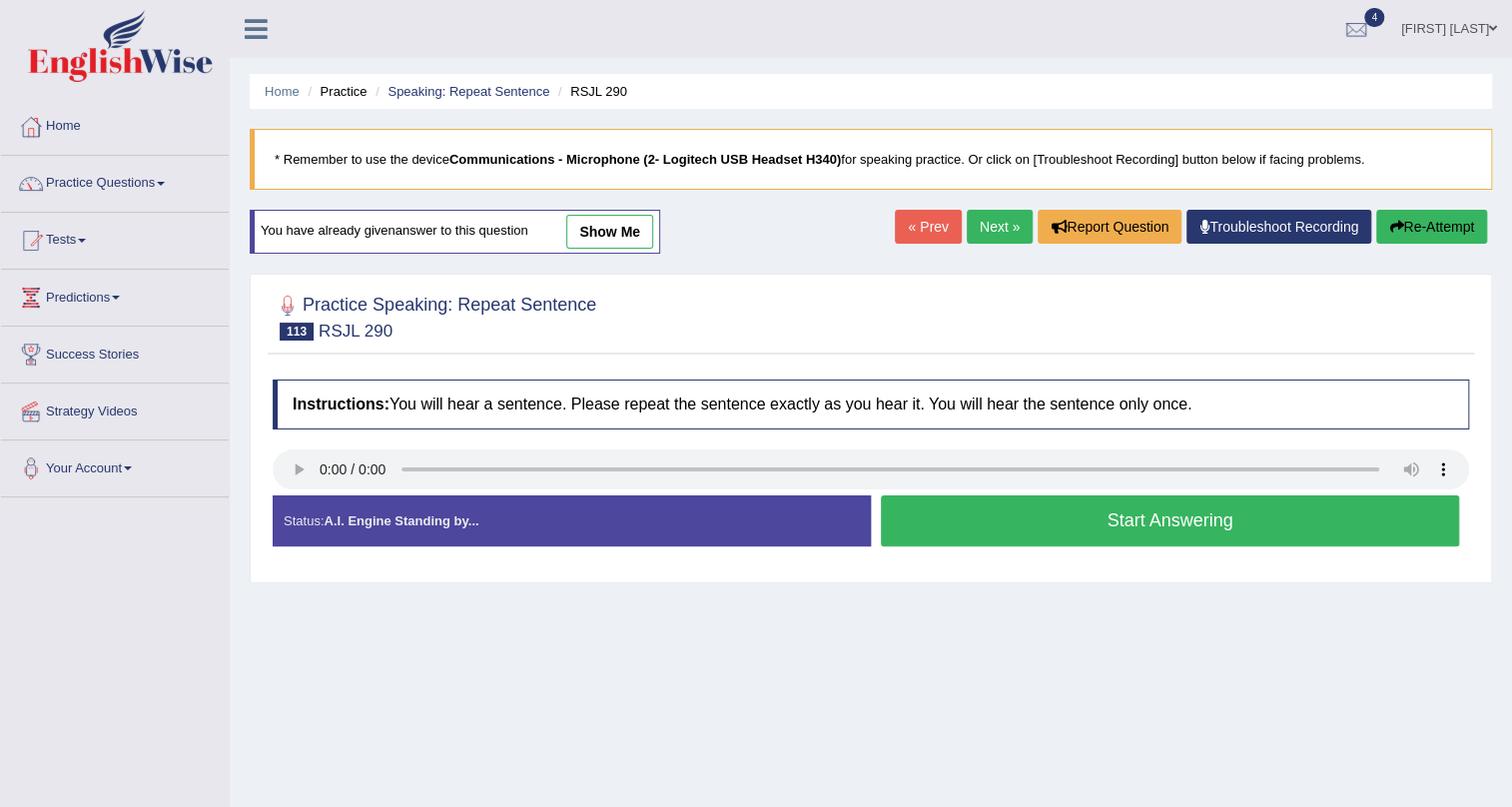 click on "Next »" at bounding box center (1000, 227) 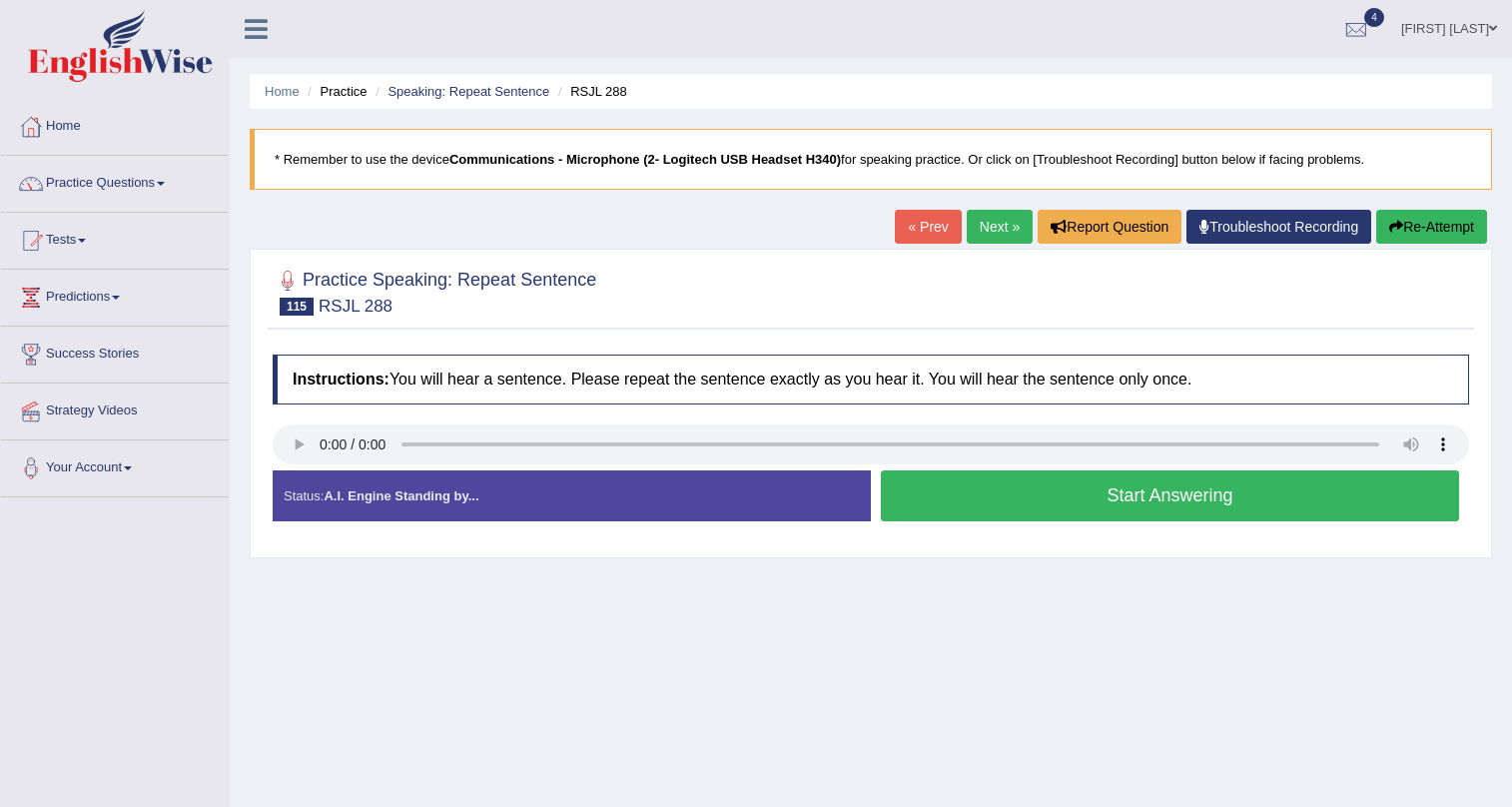 scroll, scrollTop: 0, scrollLeft: 0, axis: both 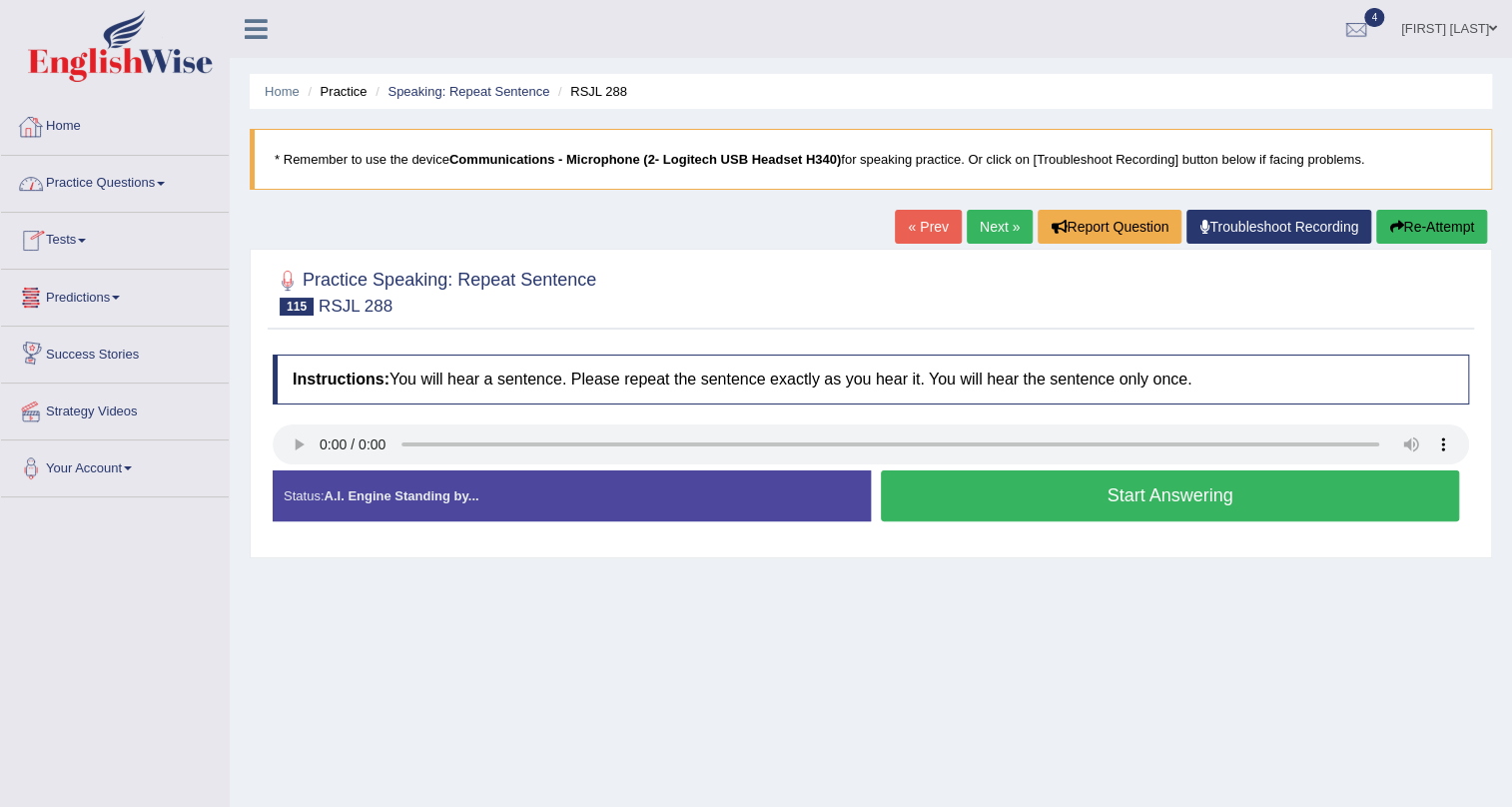 click on "Tests" at bounding box center [115, 238] 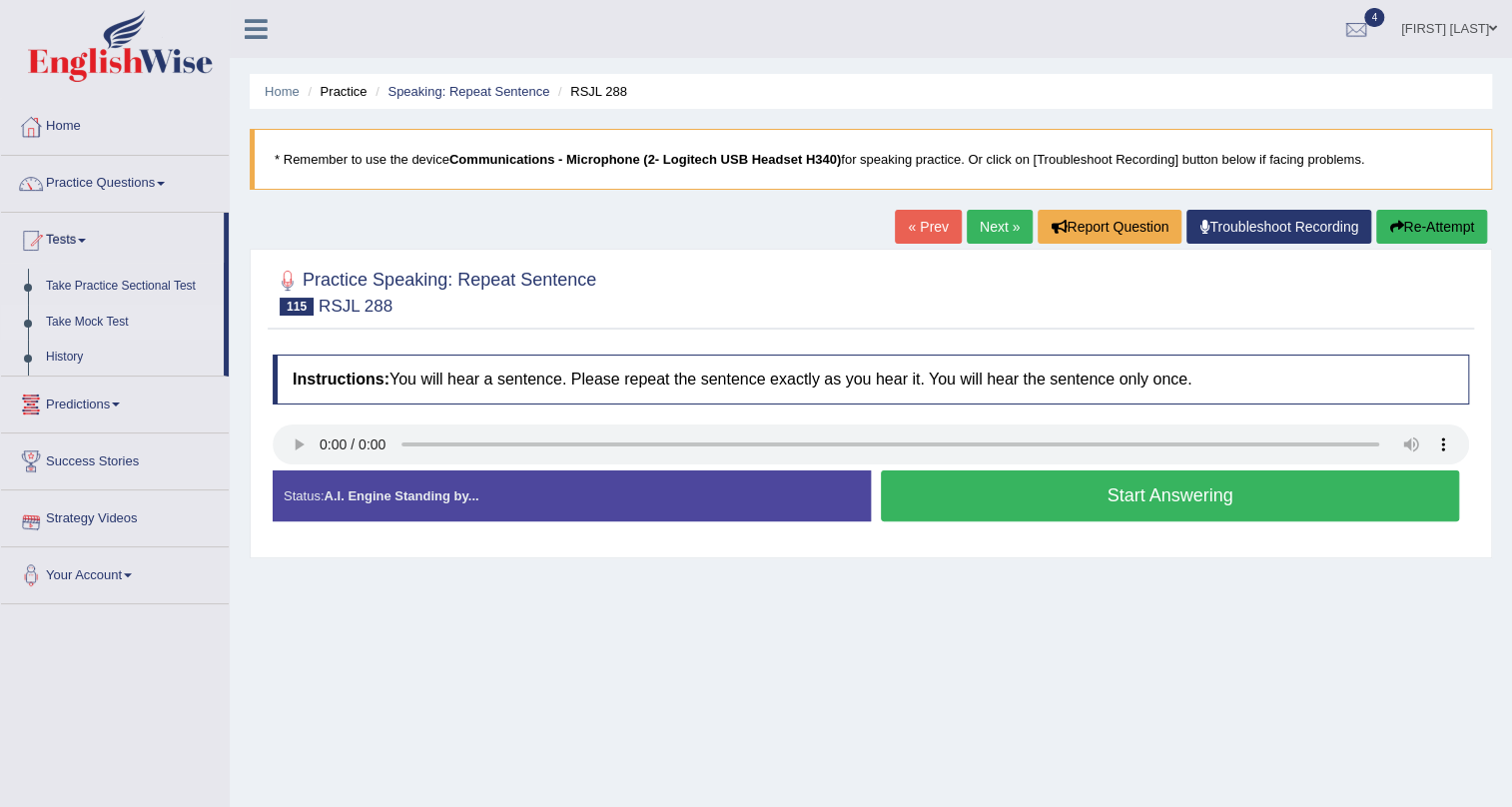 click on "Take Mock Test" at bounding box center [130, 323] 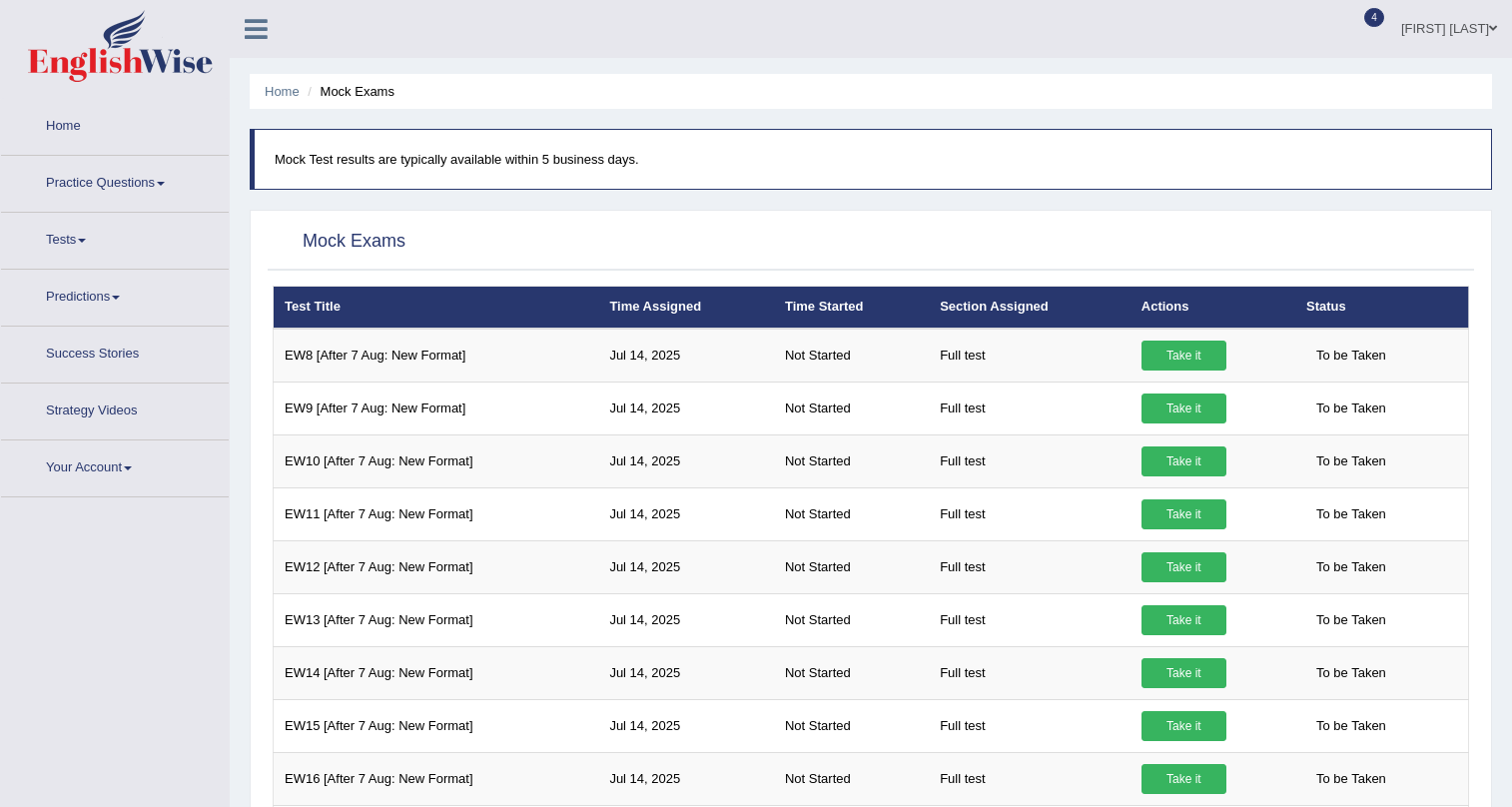 scroll, scrollTop: 0, scrollLeft: 0, axis: both 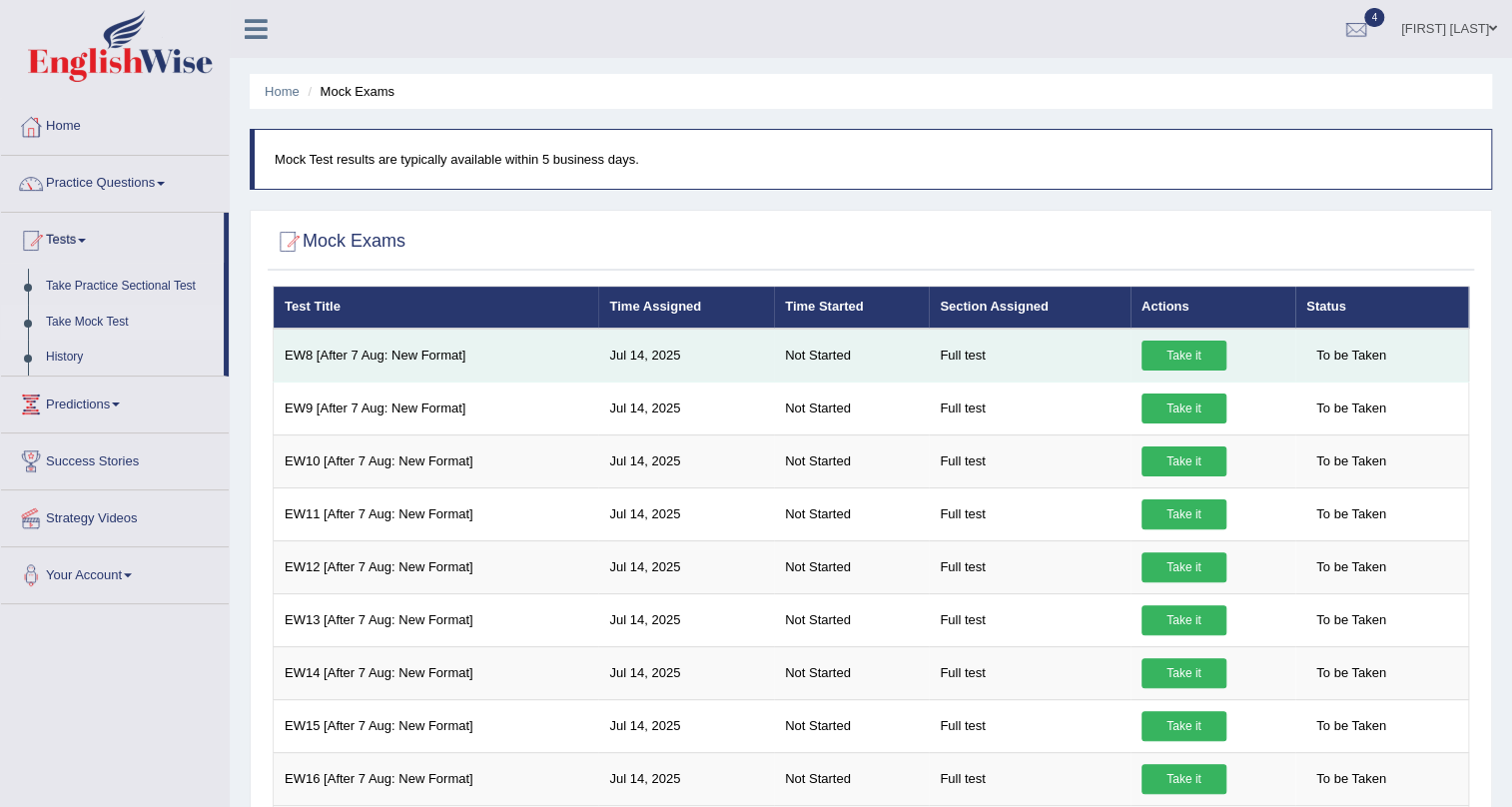 click on "Take it" at bounding box center [1183, 356] 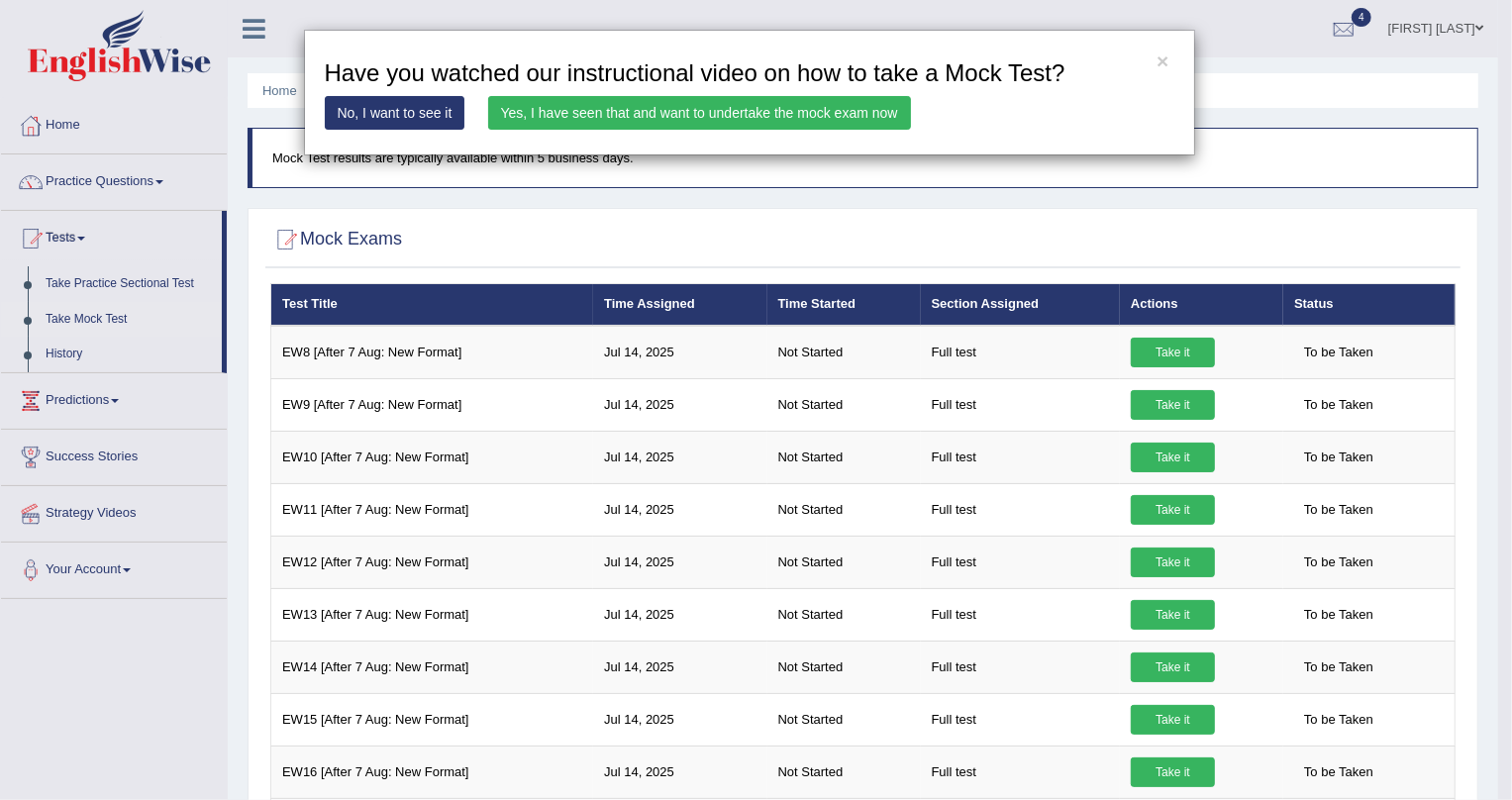 click on "Yes, I have seen that and want to undertake the mock exam now" at bounding box center (699, 113) 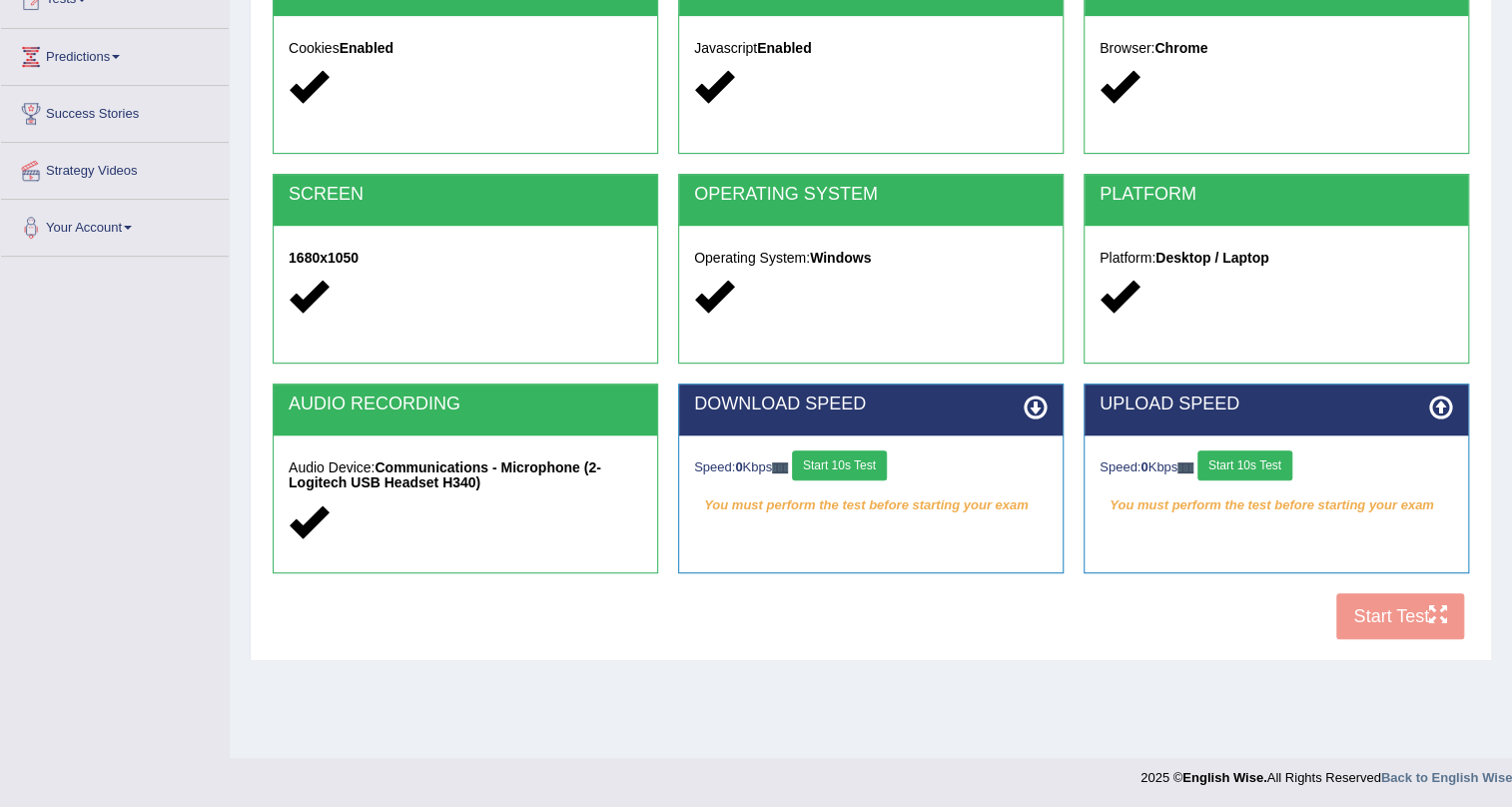 scroll, scrollTop: 241, scrollLeft: 0, axis: vertical 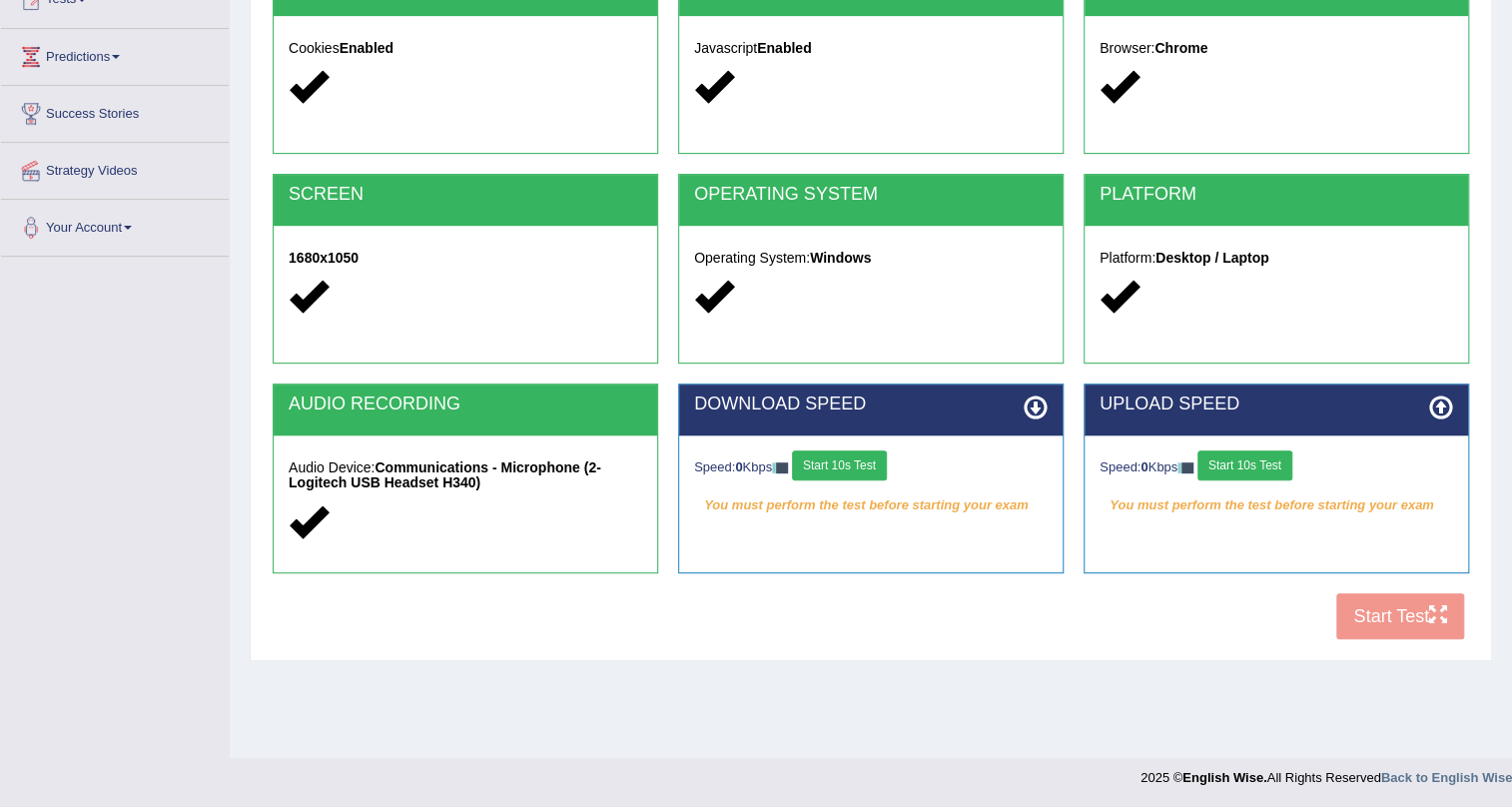 click on "Start 10s Test" at bounding box center (839, 465) 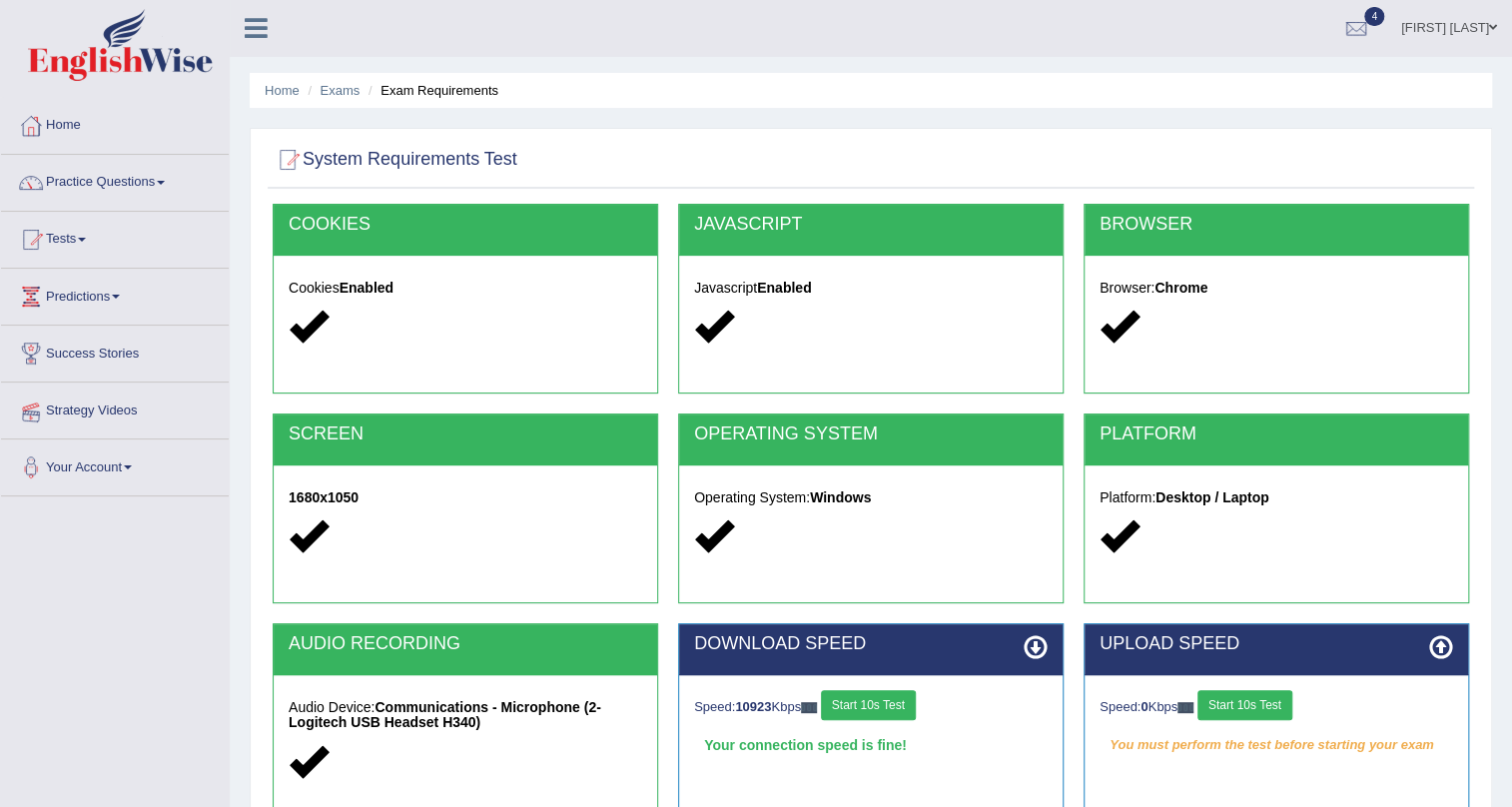 scroll, scrollTop: 0, scrollLeft: 0, axis: both 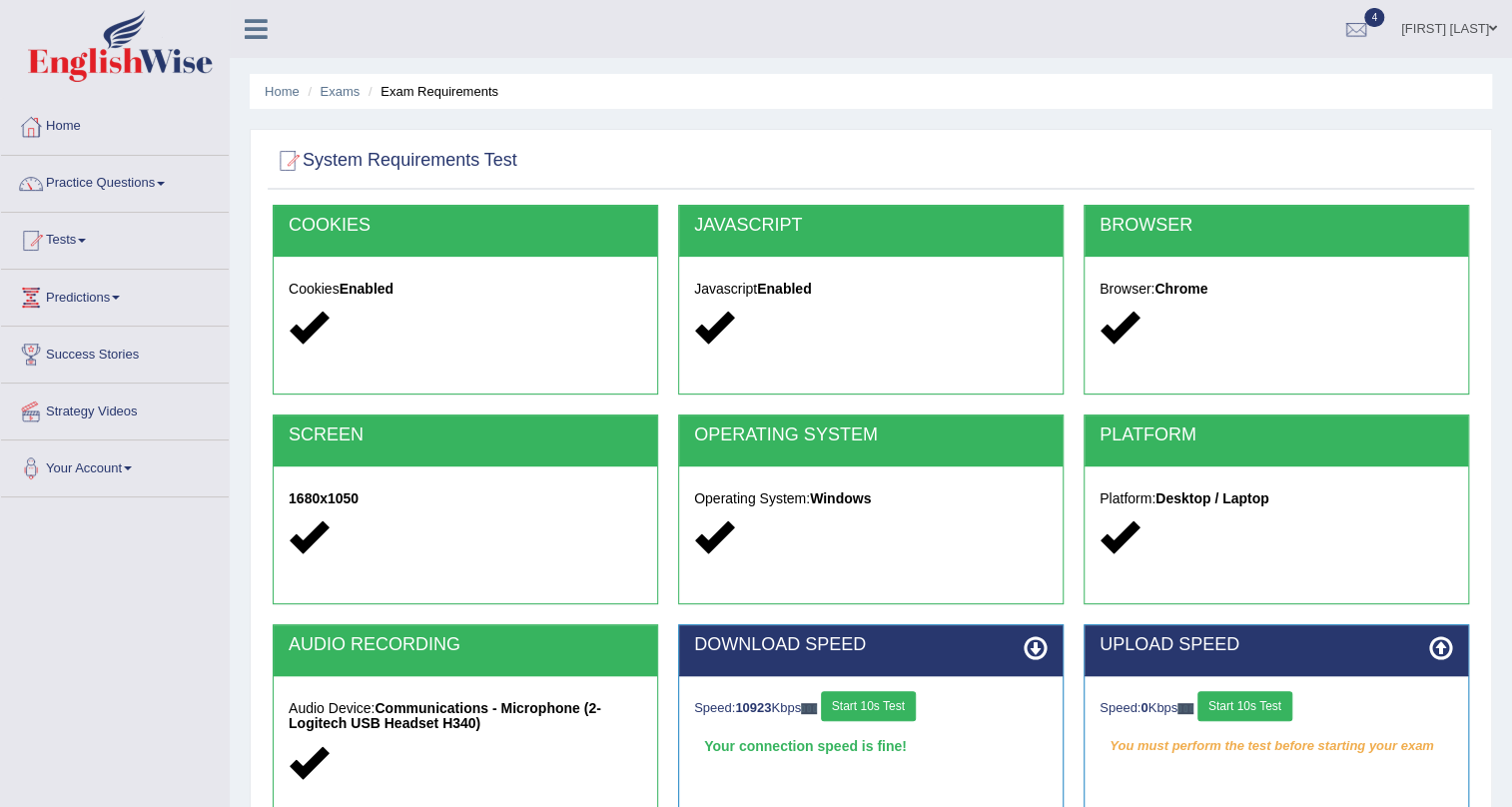click on "Practice Questions" at bounding box center [115, 181] 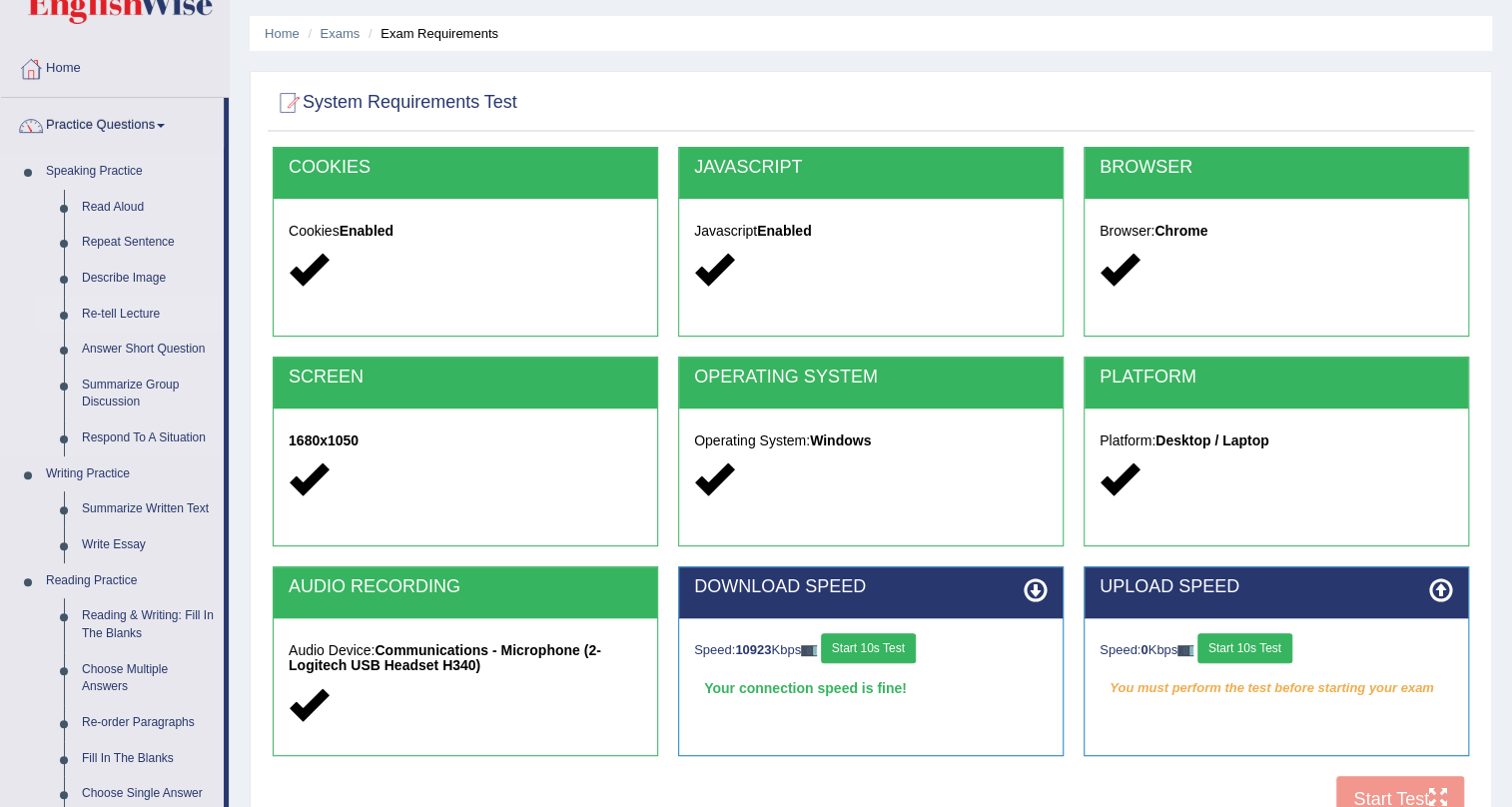 scroll, scrollTop: 90, scrollLeft: 0, axis: vertical 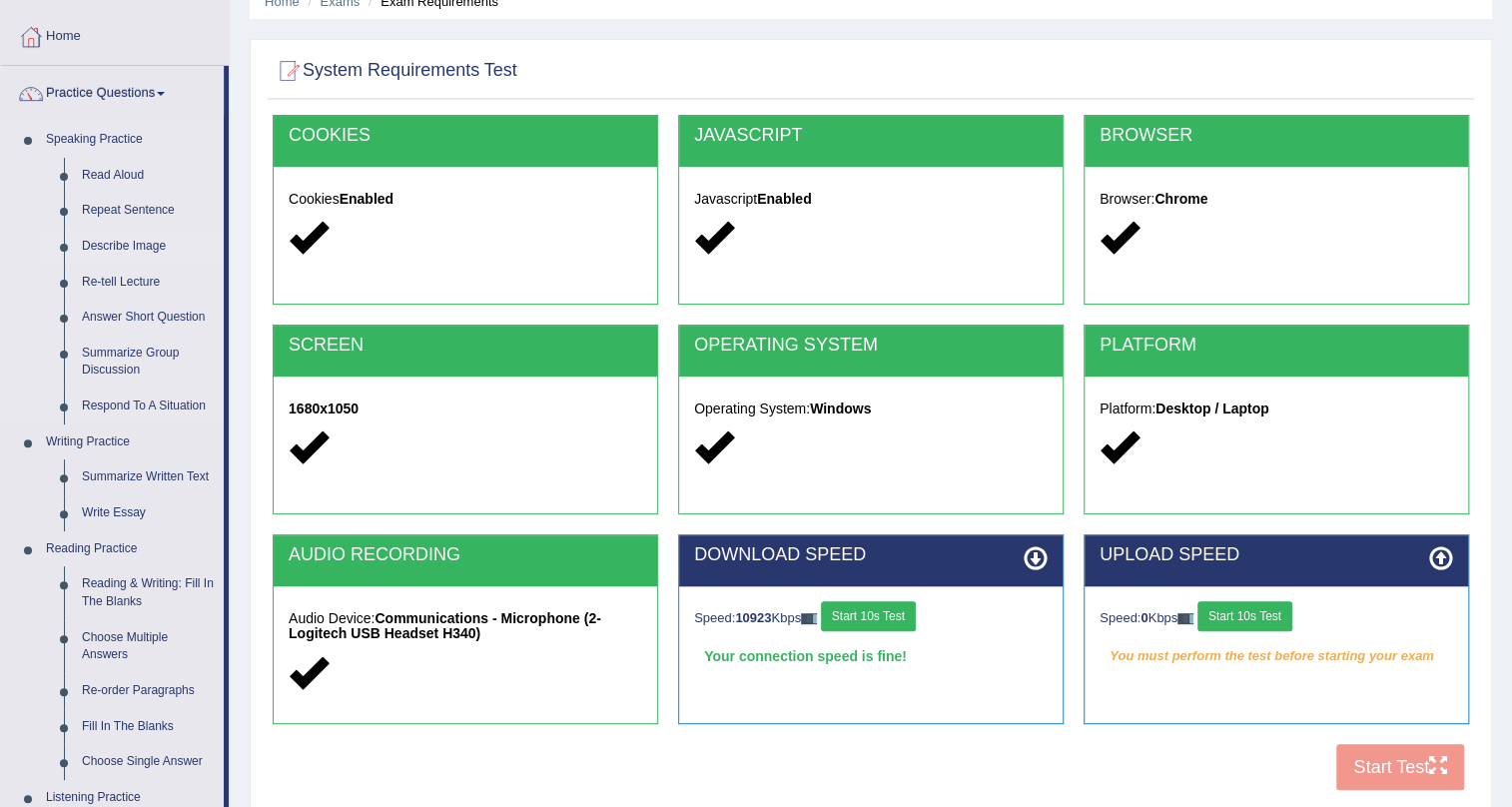 click on "Describe Image" at bounding box center [148, 247] 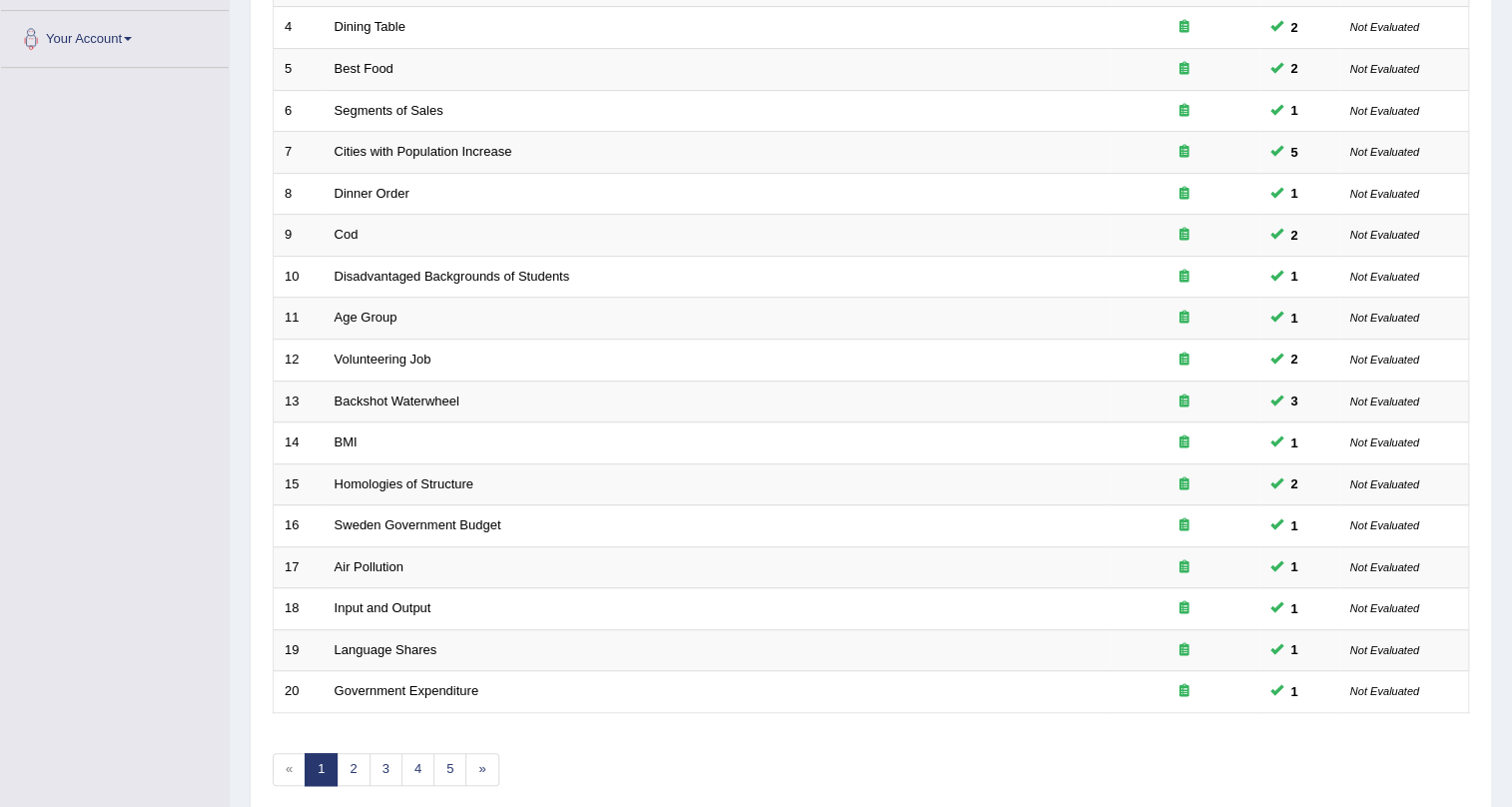scroll, scrollTop: 512, scrollLeft: 0, axis: vertical 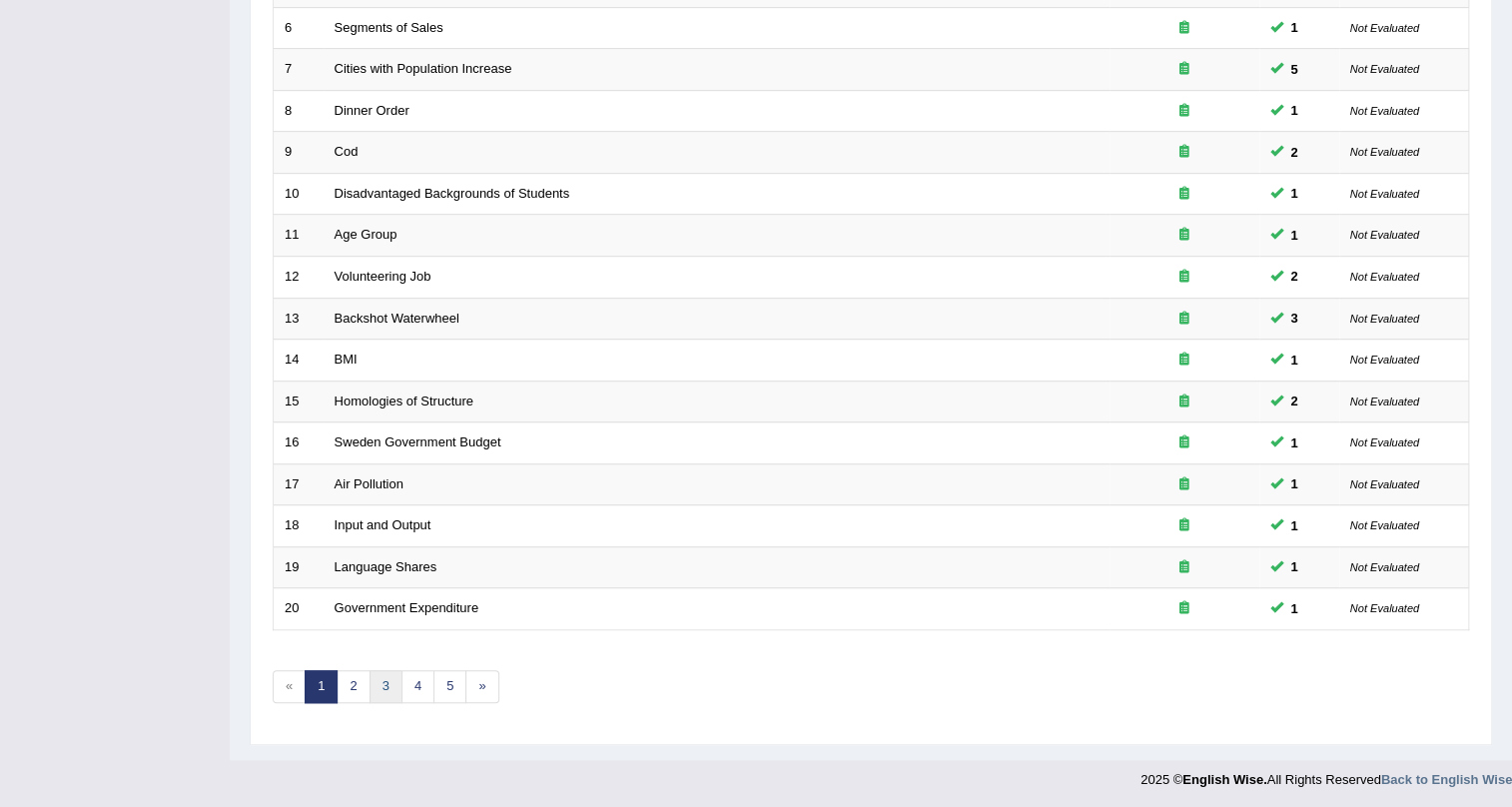 click on "3" at bounding box center [385, 686] 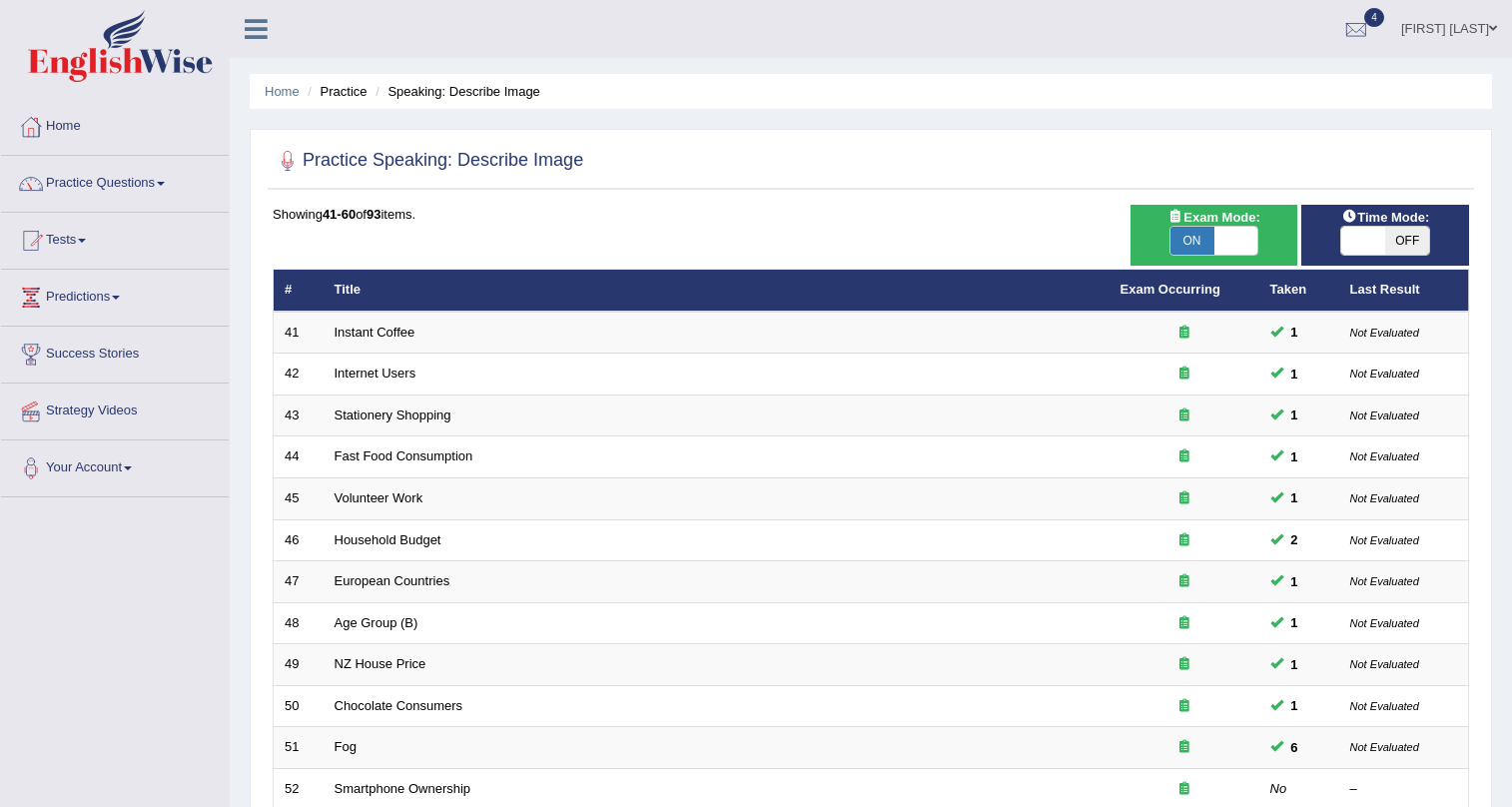 scroll, scrollTop: 512, scrollLeft: 0, axis: vertical 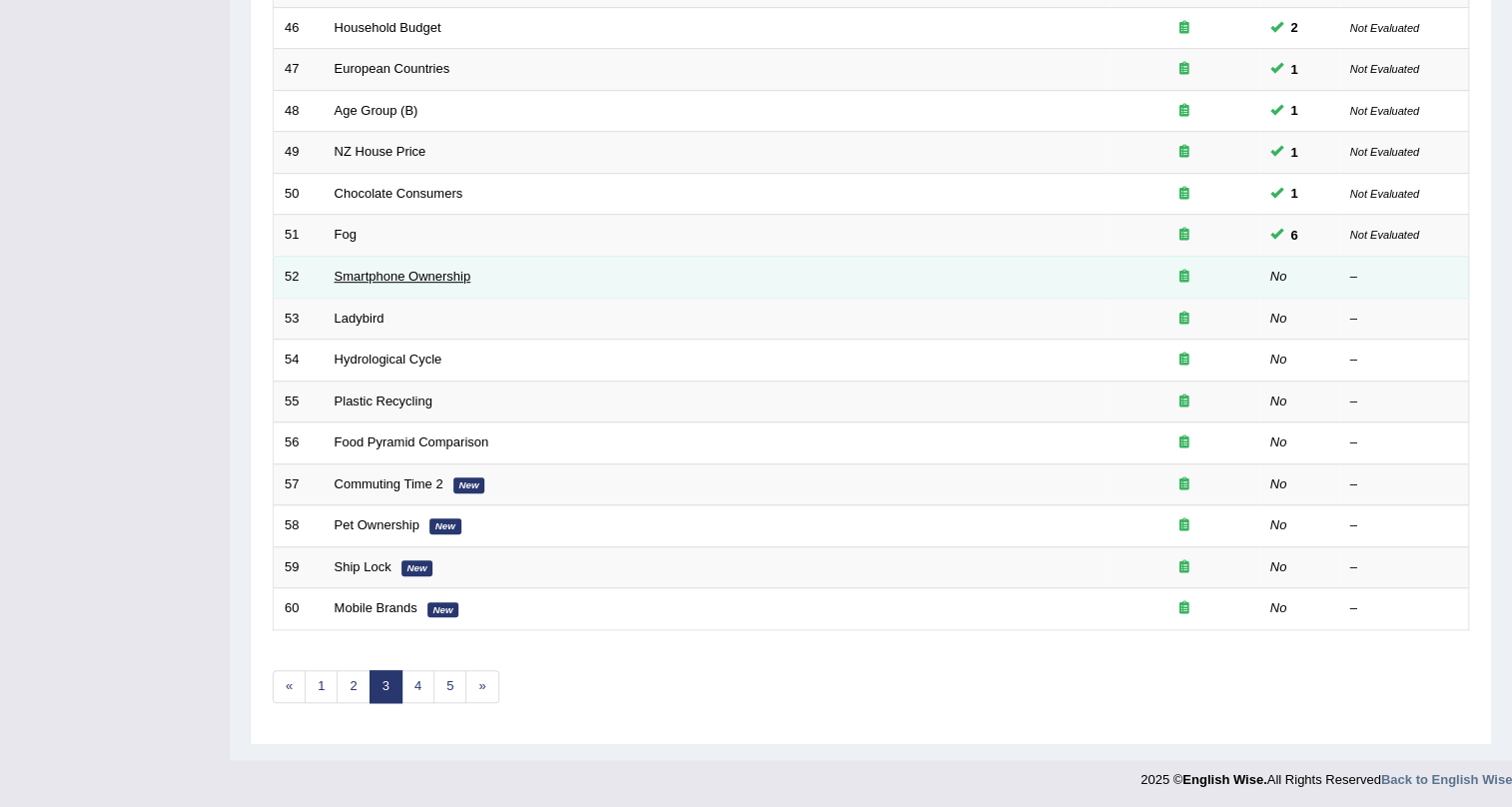 click on "Smartphone Ownership" at bounding box center (402, 276) 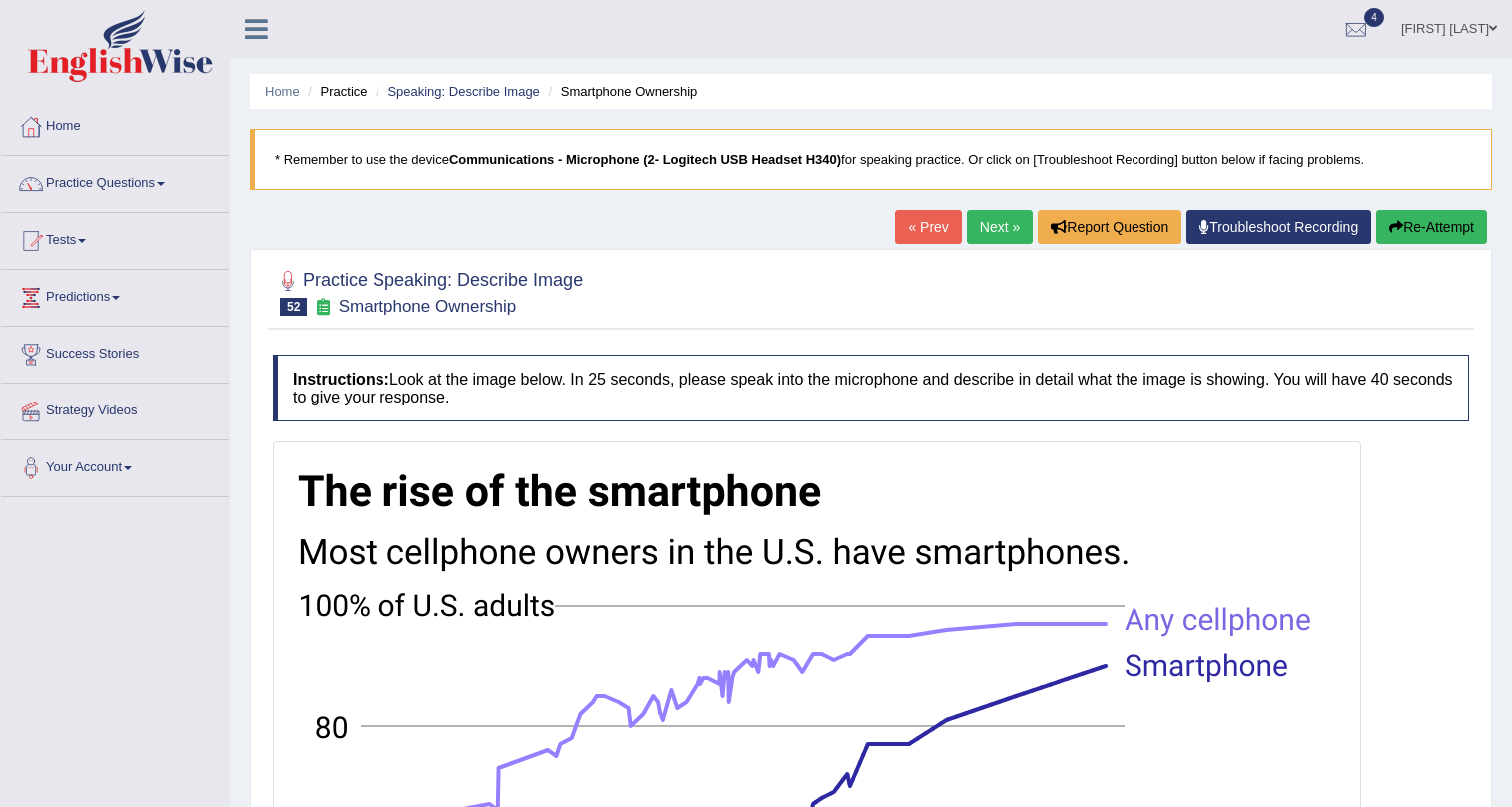 scroll, scrollTop: 14, scrollLeft: 0, axis: vertical 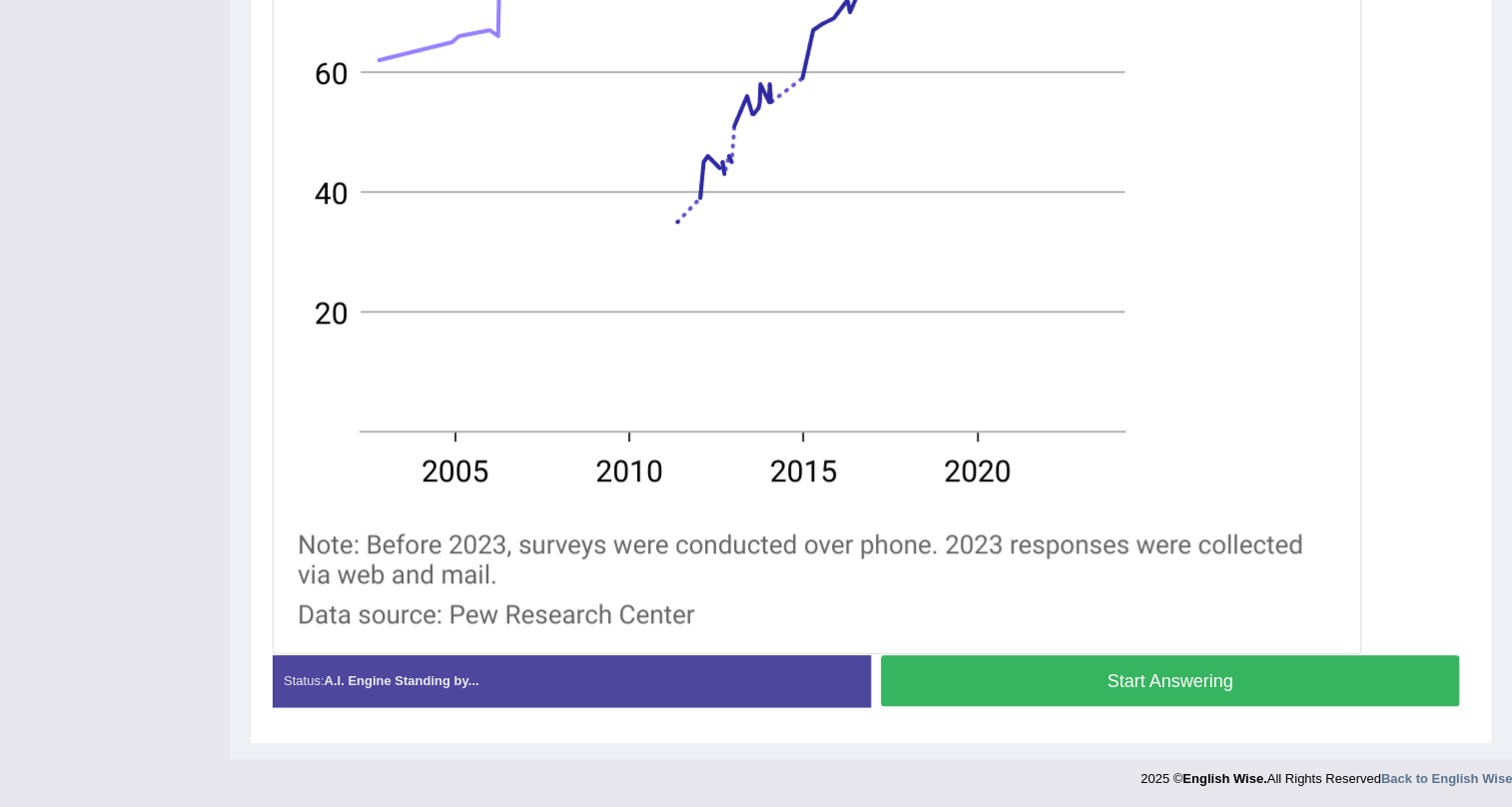 click on "Start Answering" at bounding box center [1169, 680] 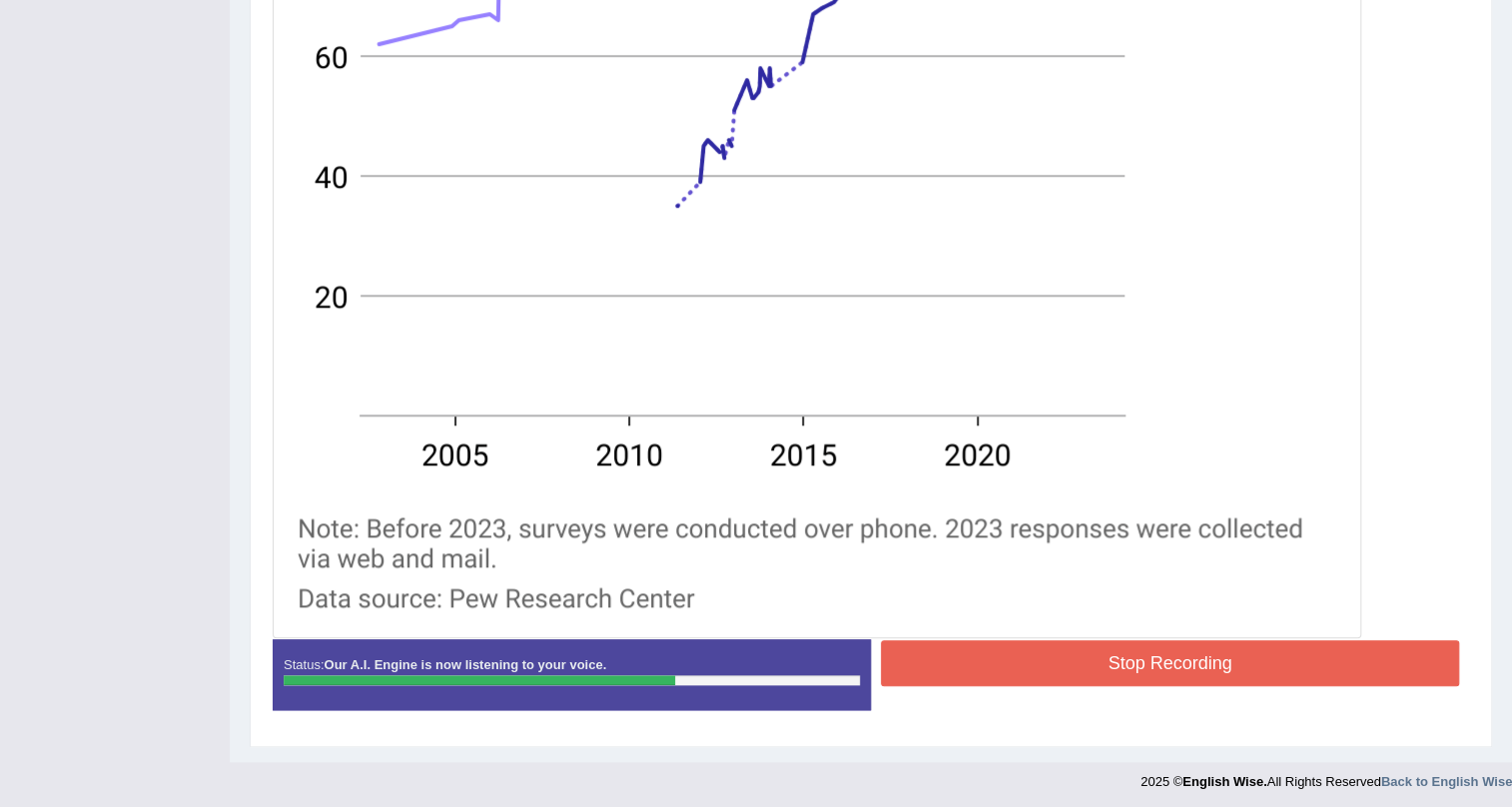 scroll, scrollTop: 793, scrollLeft: 0, axis: vertical 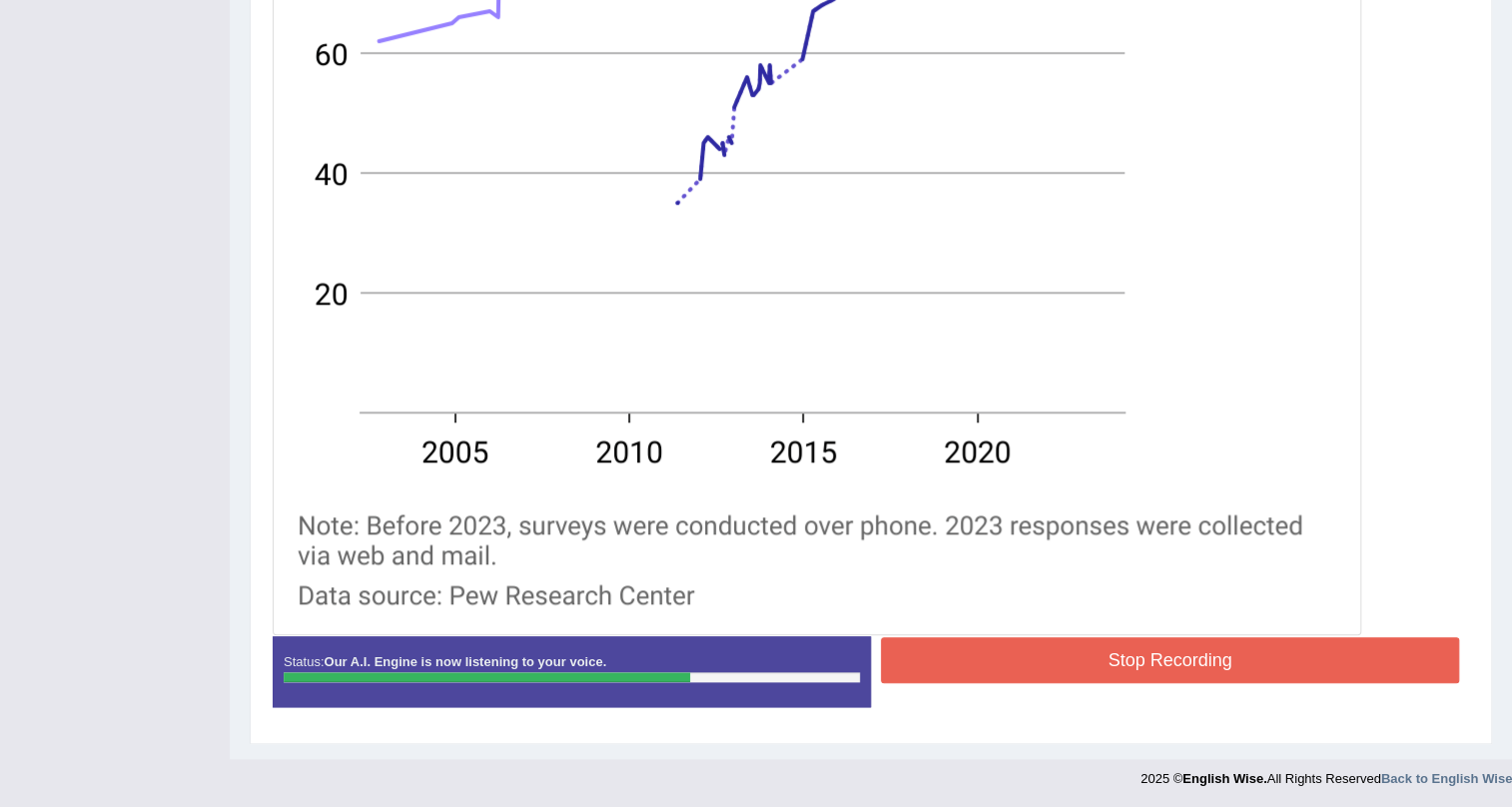 click on "Stop Recording" at bounding box center (1169, 660) 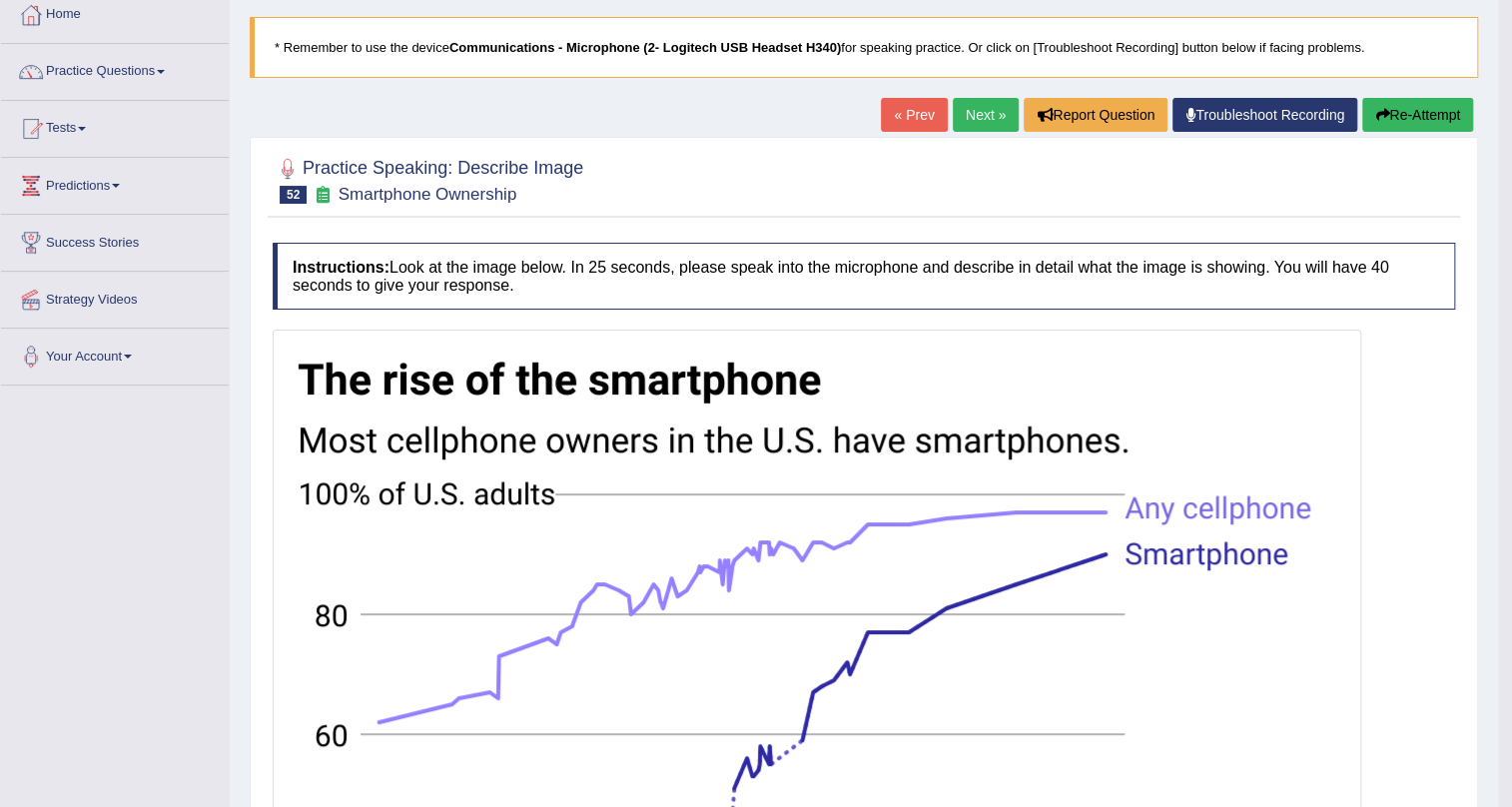 scroll, scrollTop: 67, scrollLeft: 0, axis: vertical 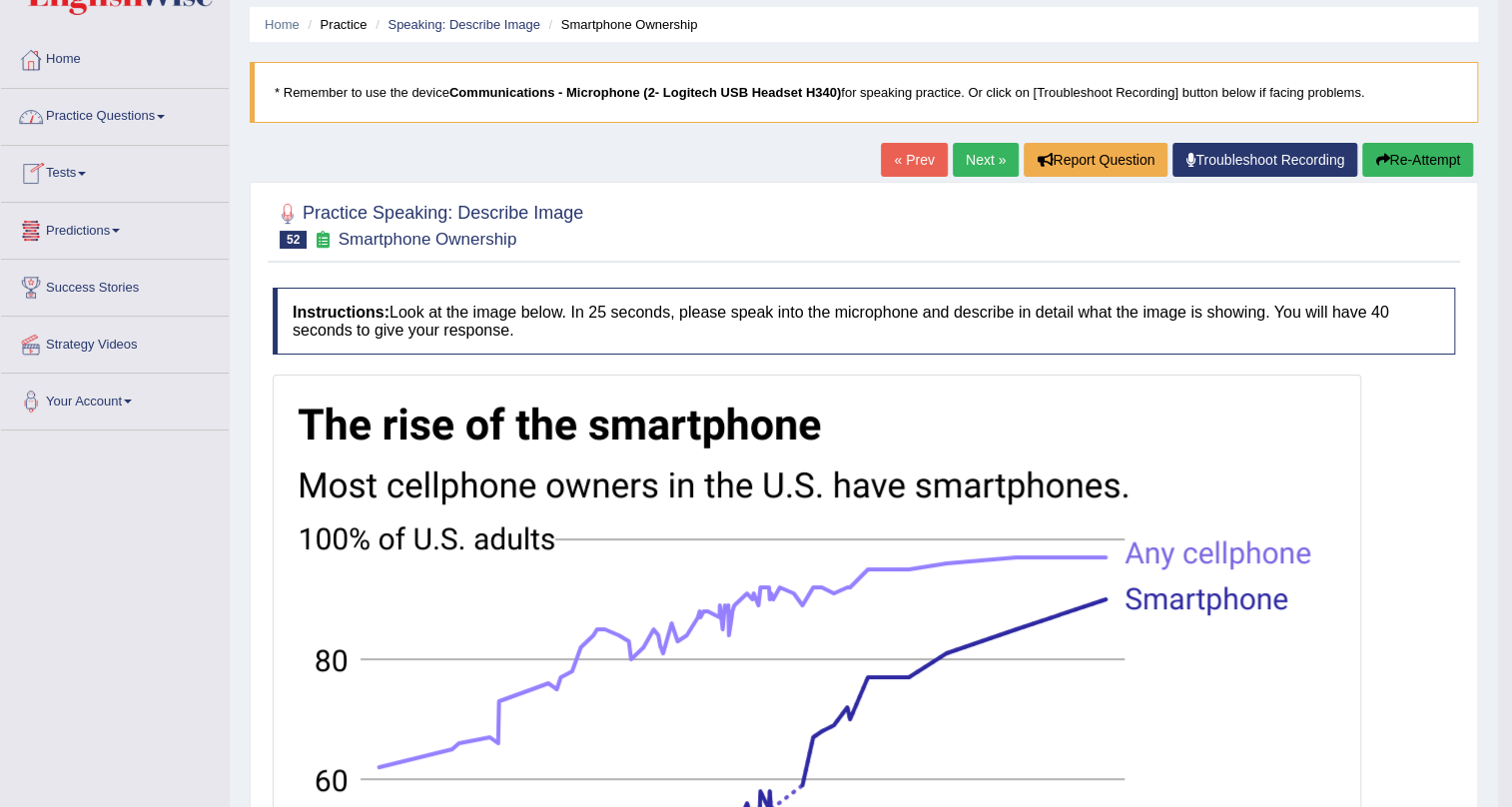click on "Practice Questions" at bounding box center [115, 114] 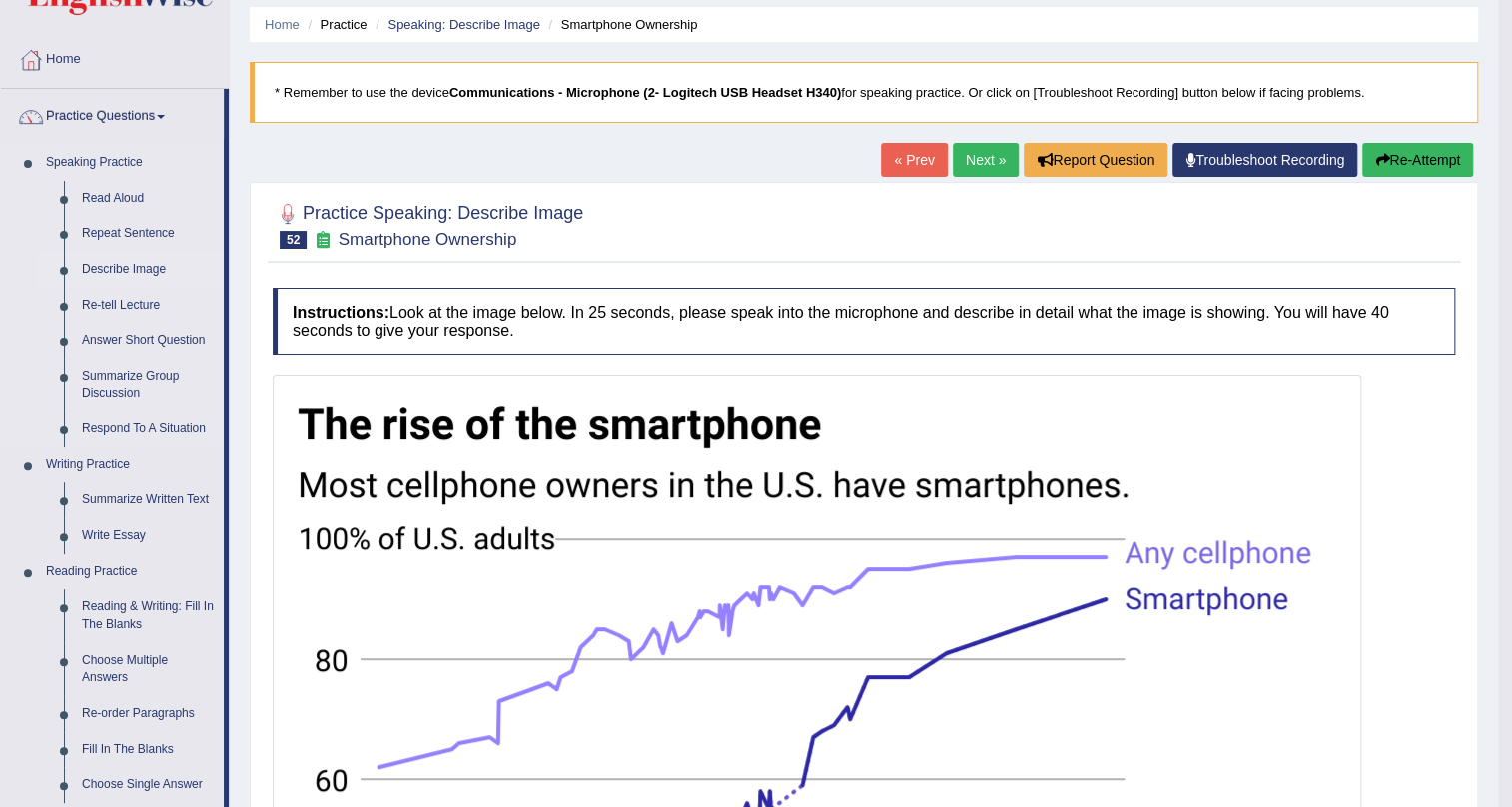 click on "Describe Image" at bounding box center (148, 270) 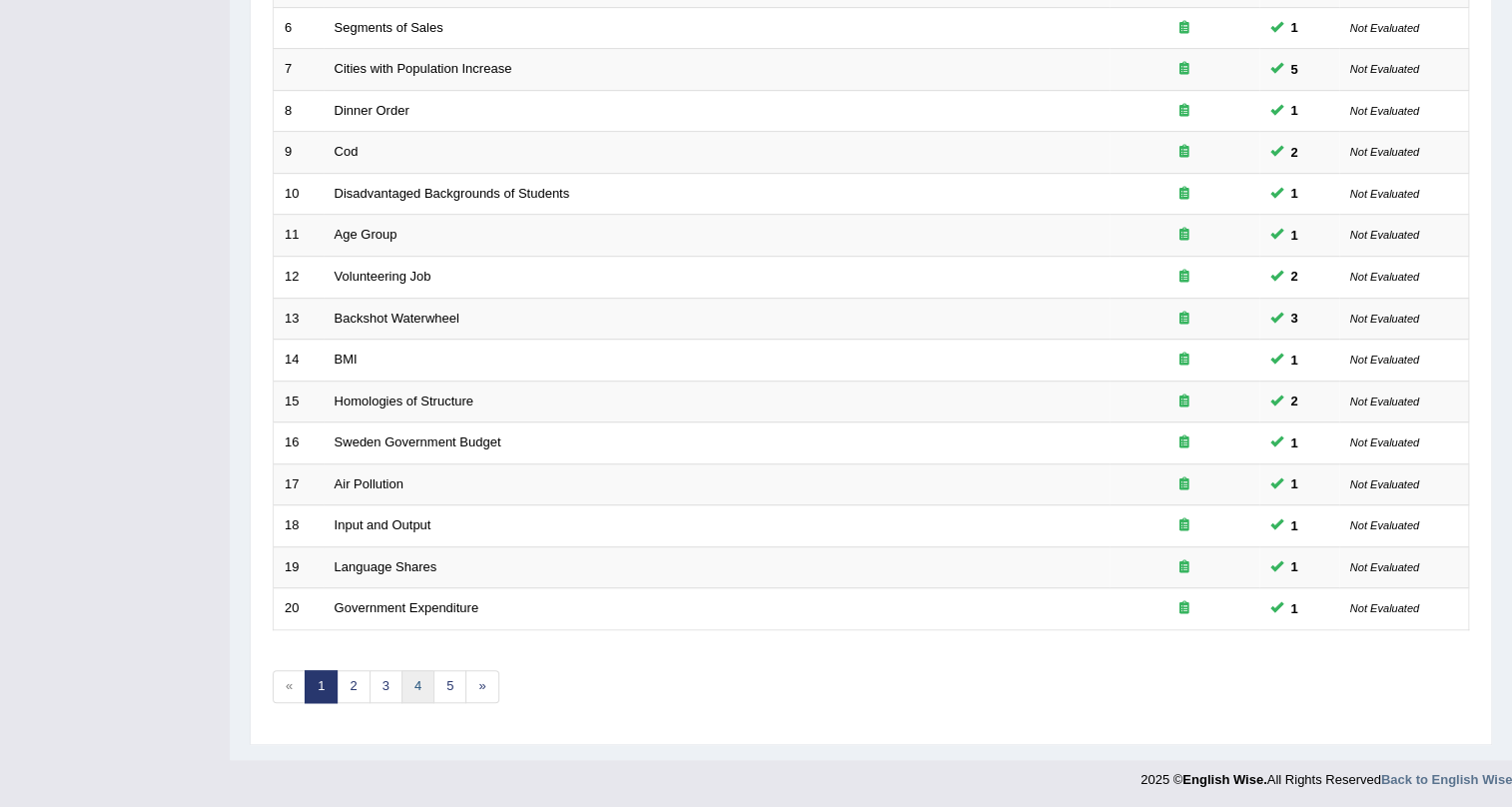 scroll, scrollTop: 512, scrollLeft: 0, axis: vertical 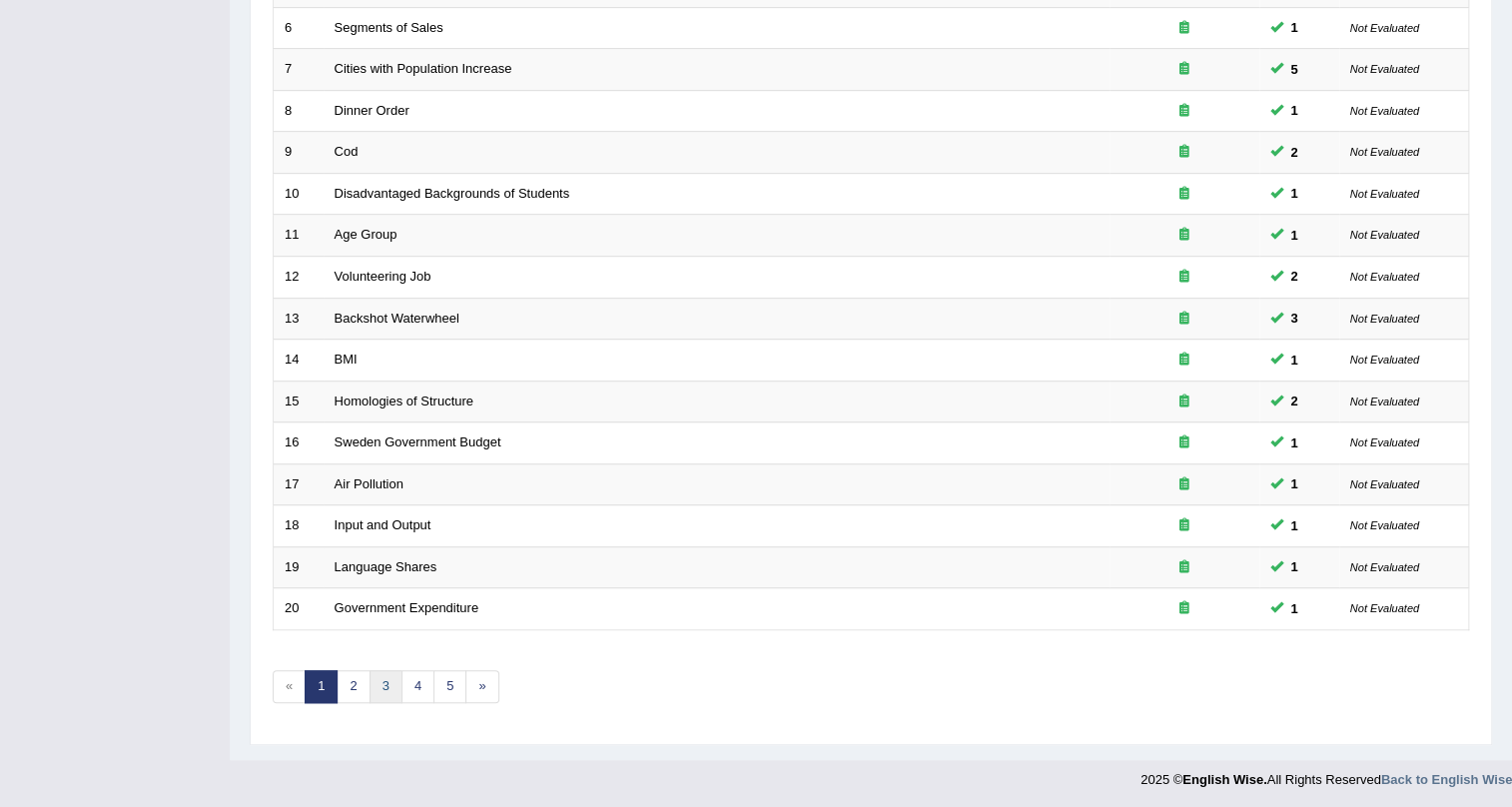 click on "3" at bounding box center (385, 686) 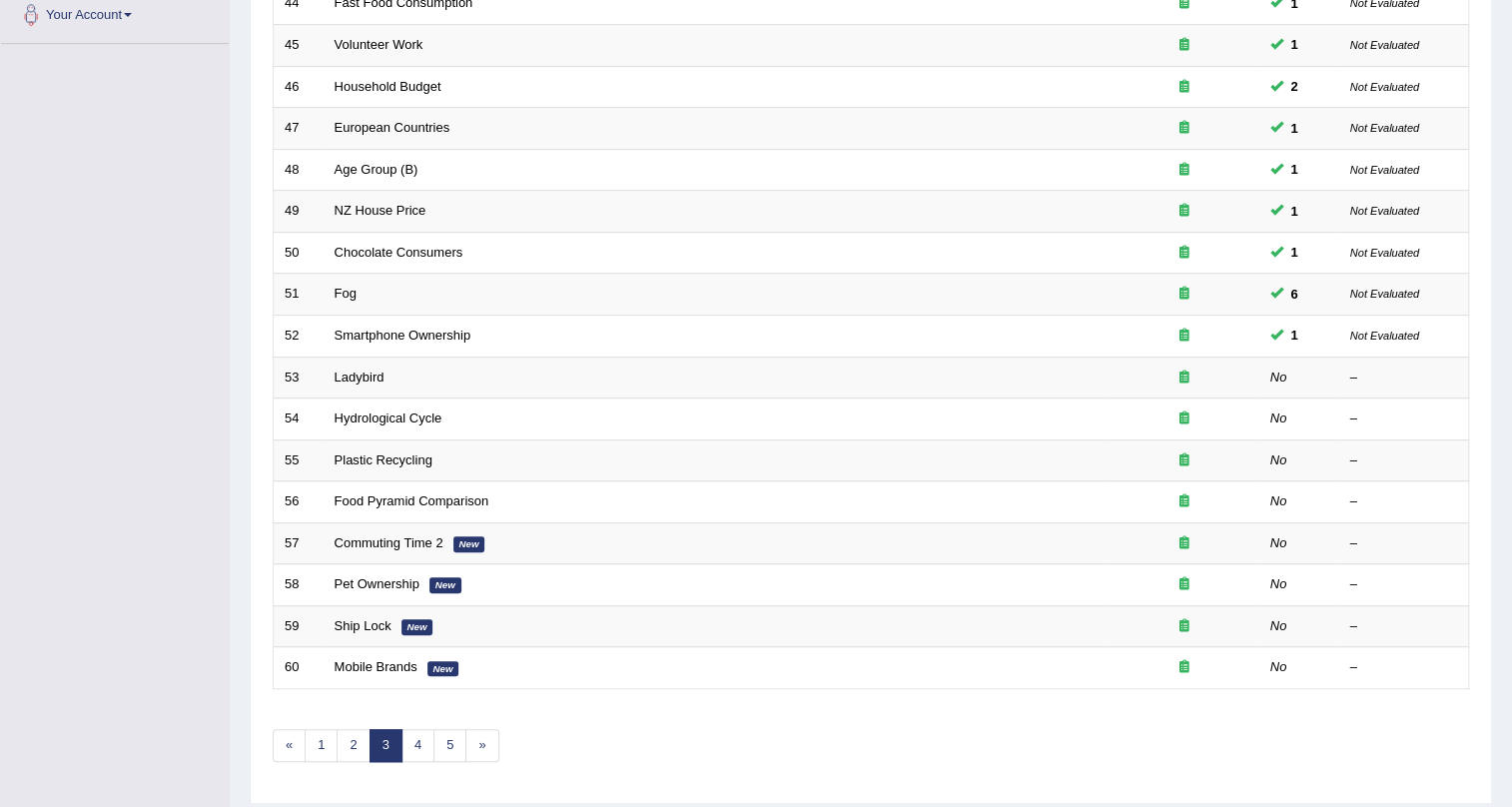 scroll, scrollTop: 0, scrollLeft: 0, axis: both 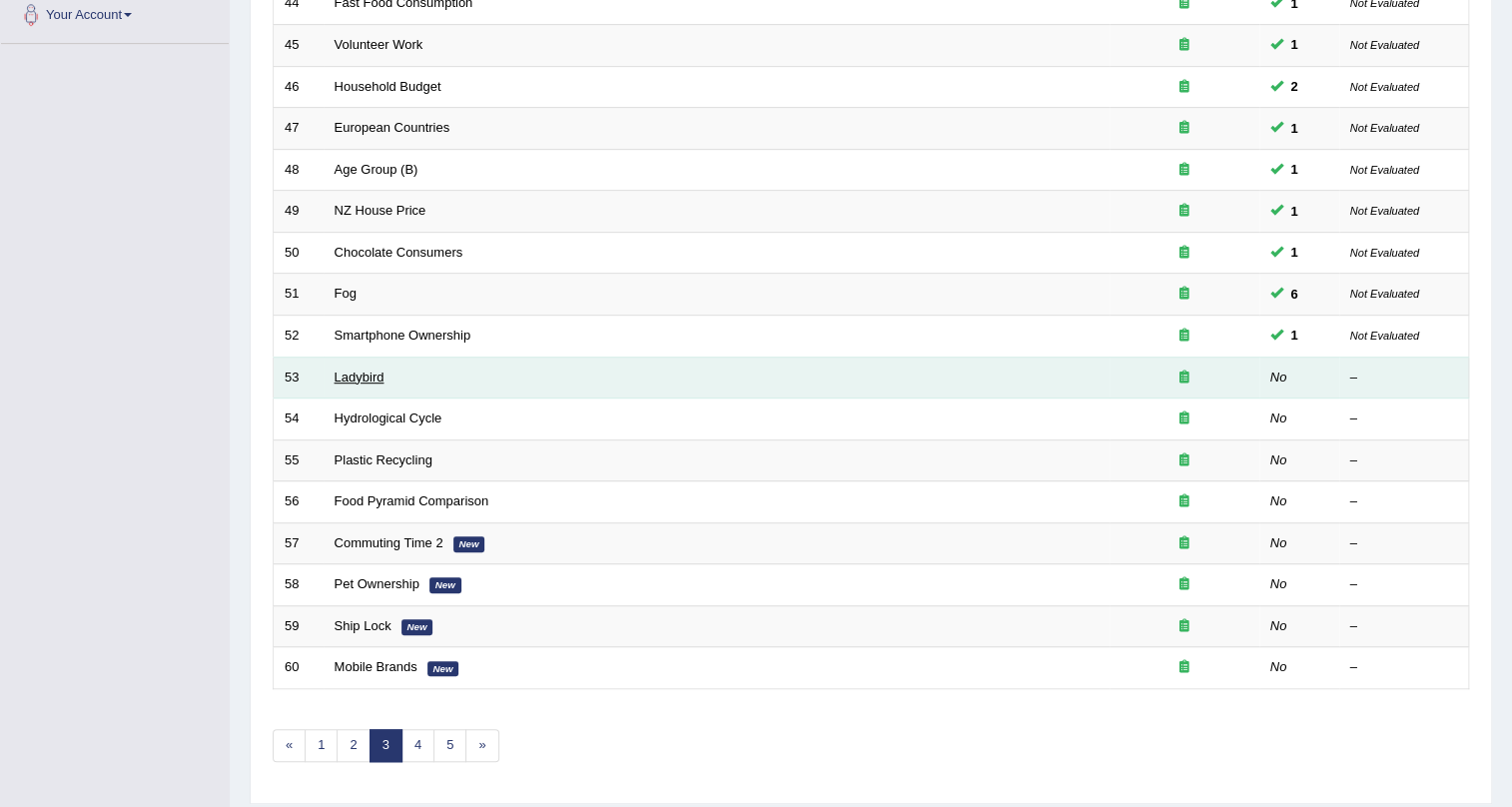 click on "Ladybird" at bounding box center [360, 377] 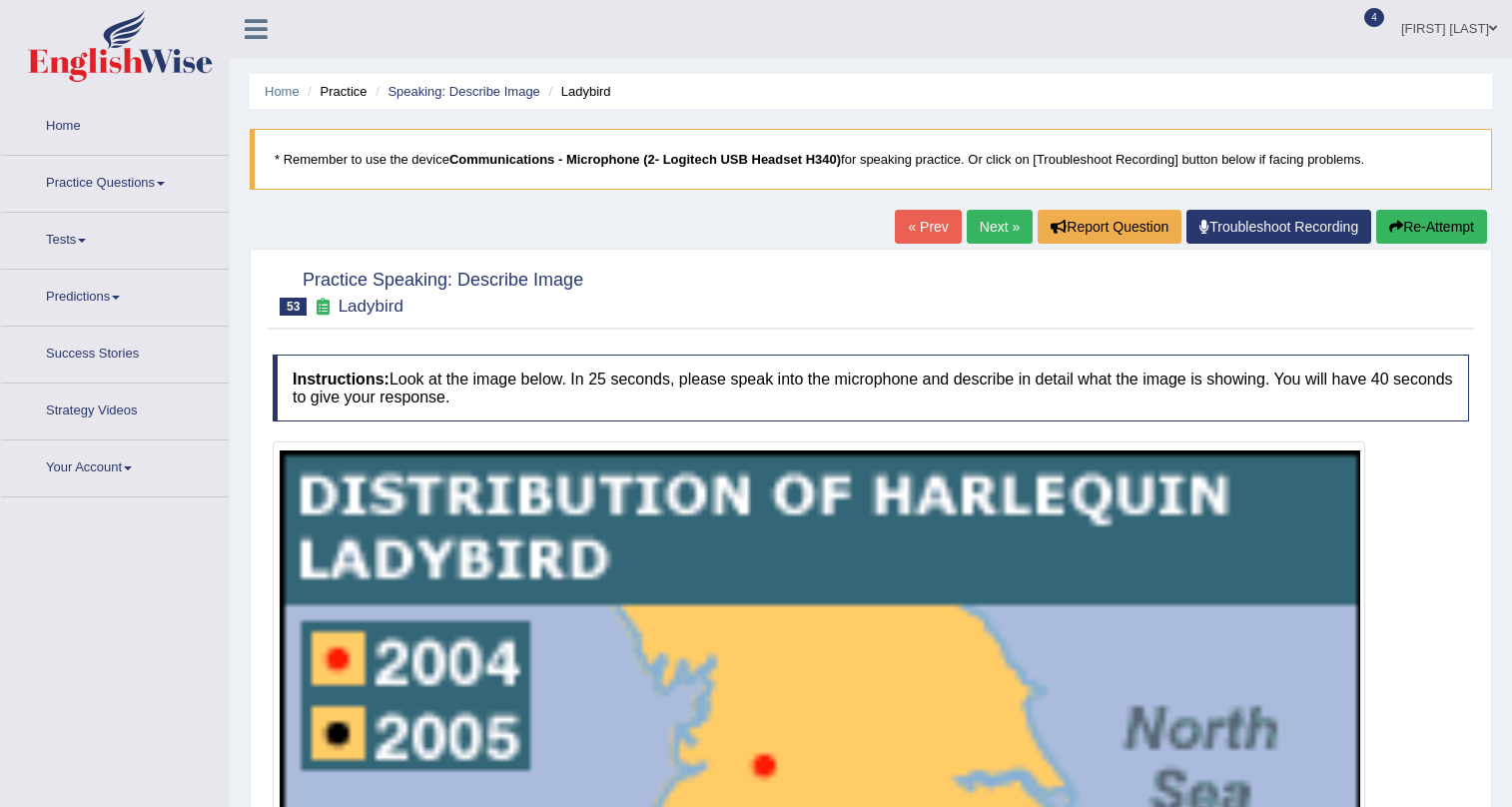 scroll, scrollTop: 0, scrollLeft: 0, axis: both 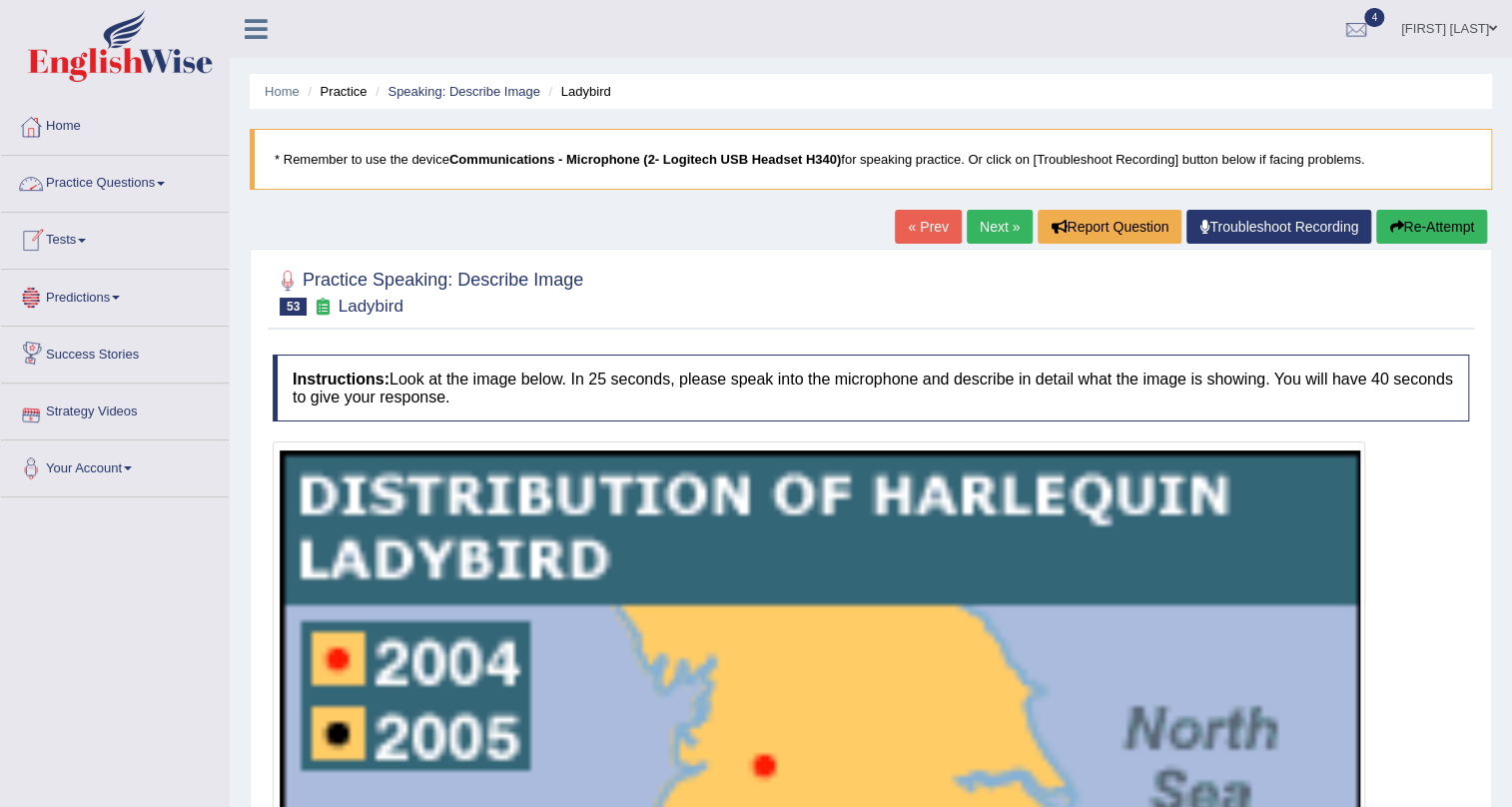 click on "Next »" at bounding box center (1000, 227) 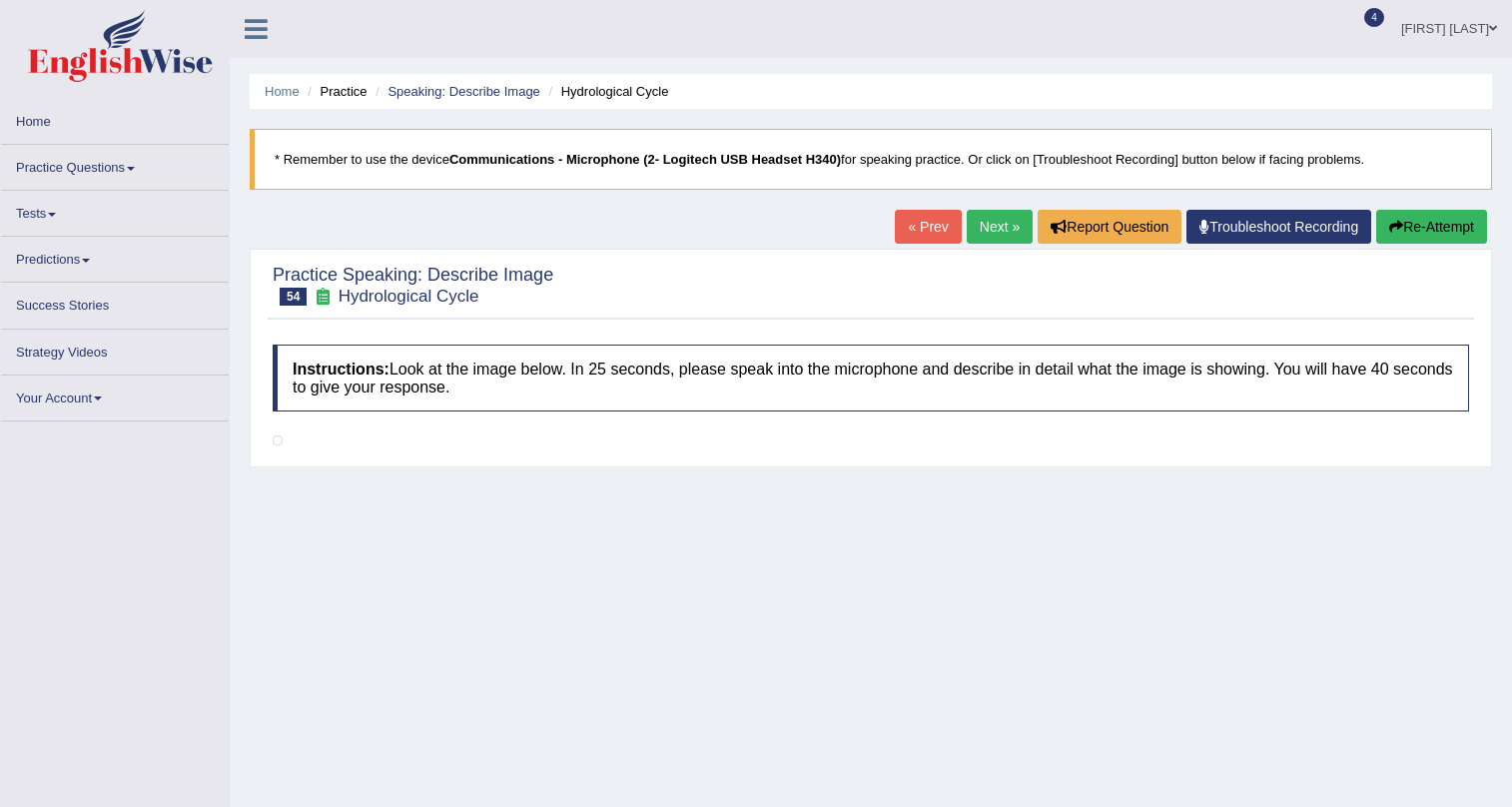 scroll, scrollTop: 0, scrollLeft: 0, axis: both 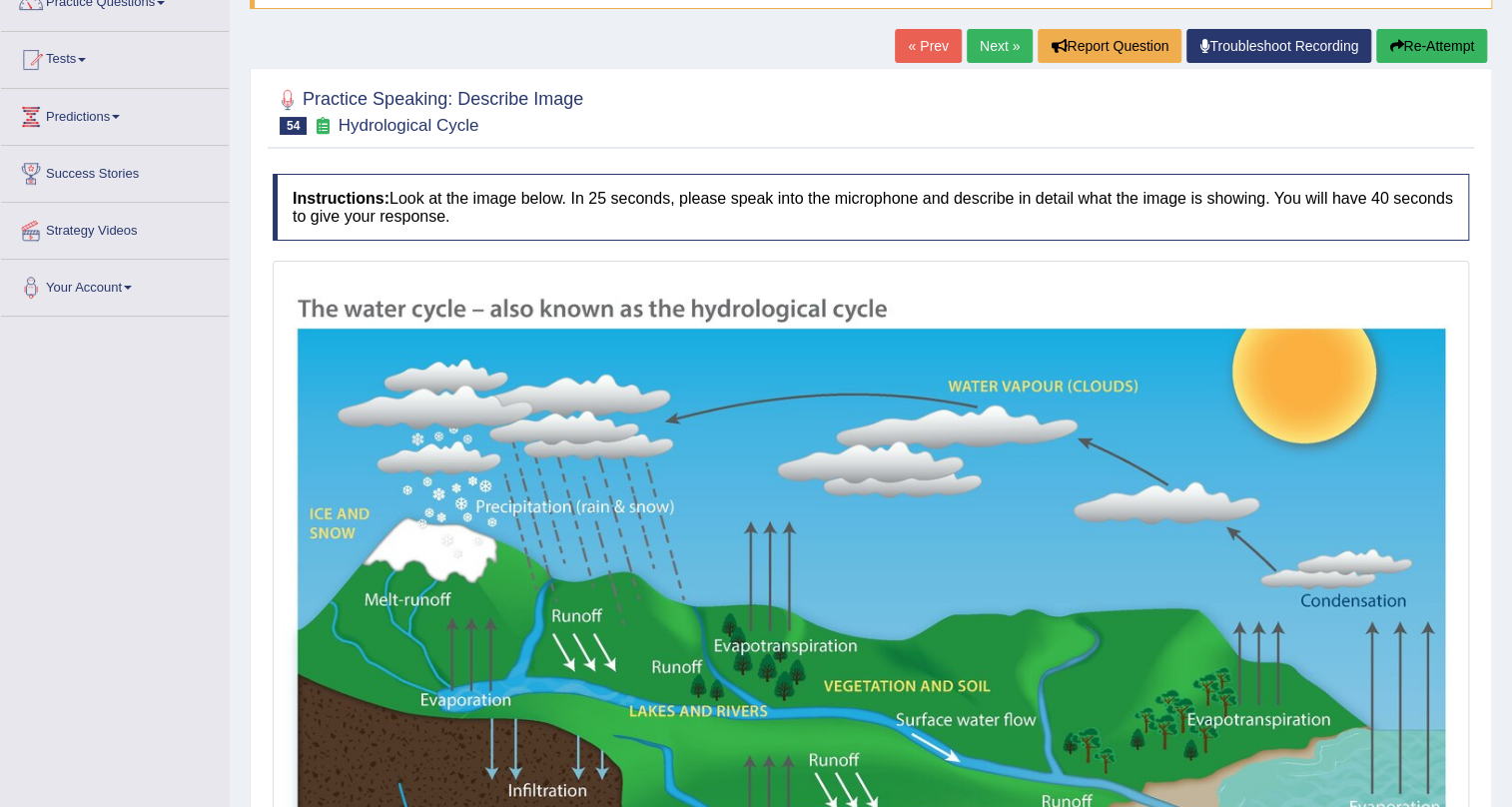 click on "Next »" at bounding box center (1000, 46) 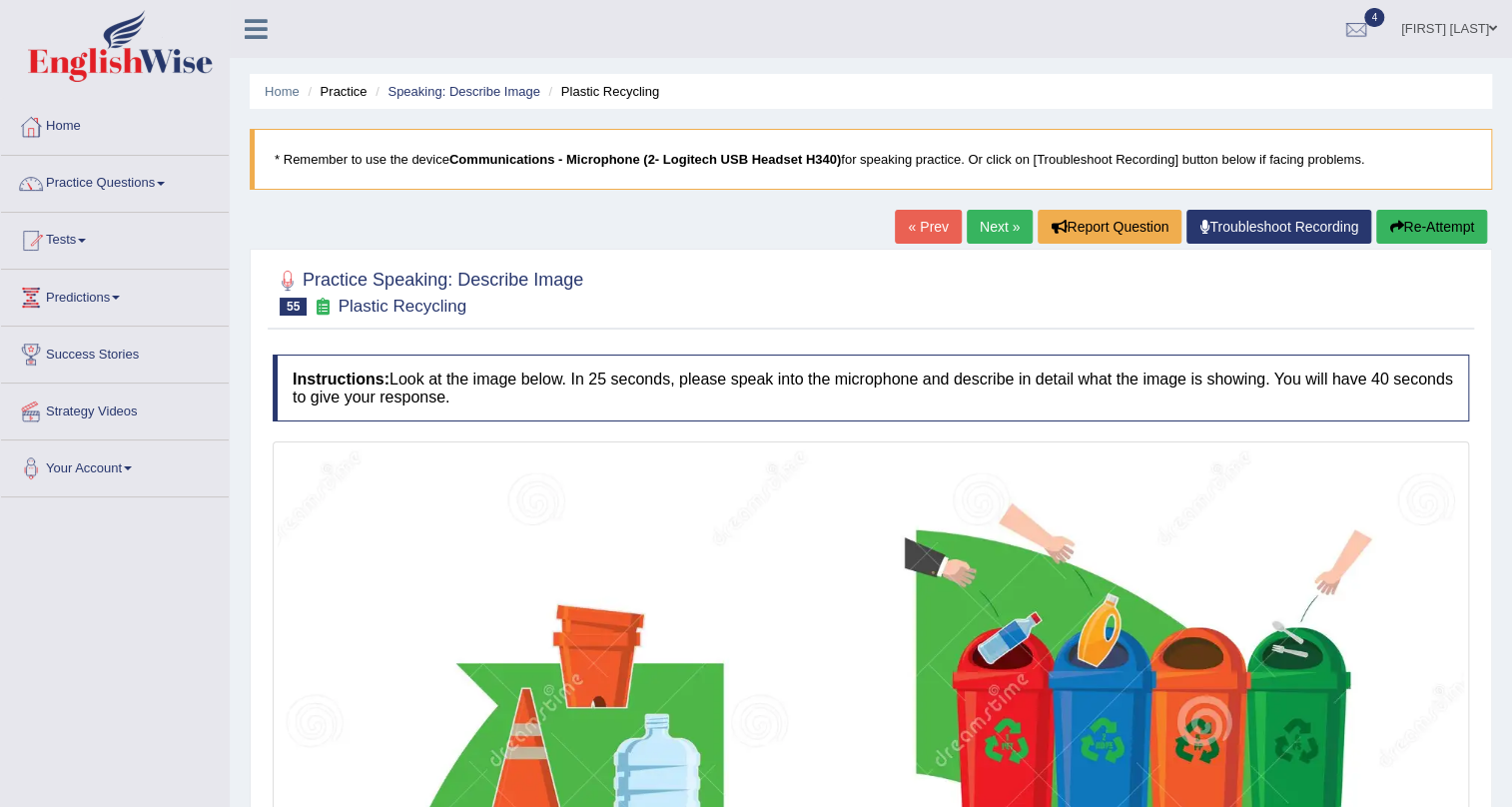 scroll, scrollTop: 363, scrollLeft: 0, axis: vertical 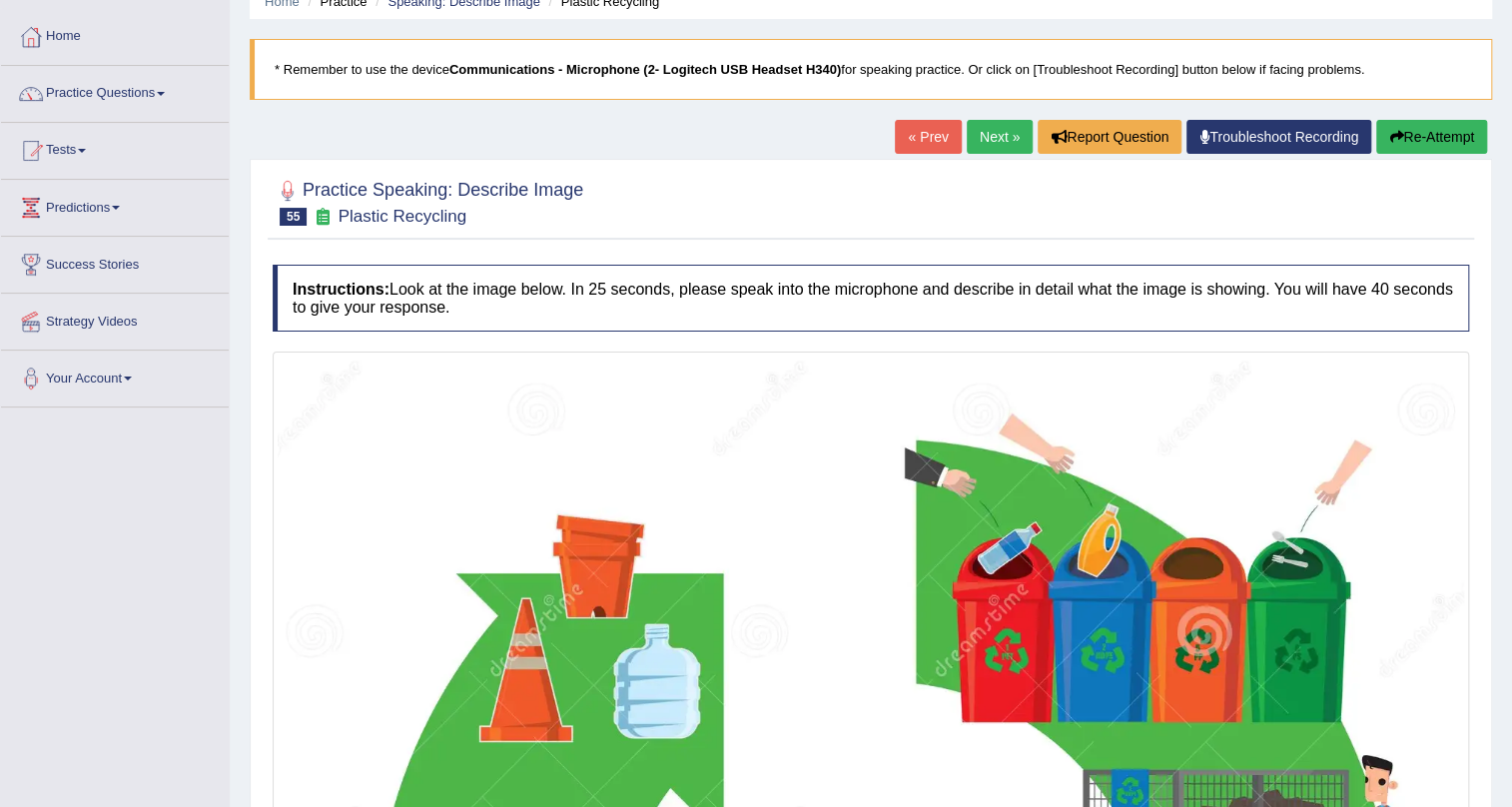 click on "Next »" at bounding box center (1000, 137) 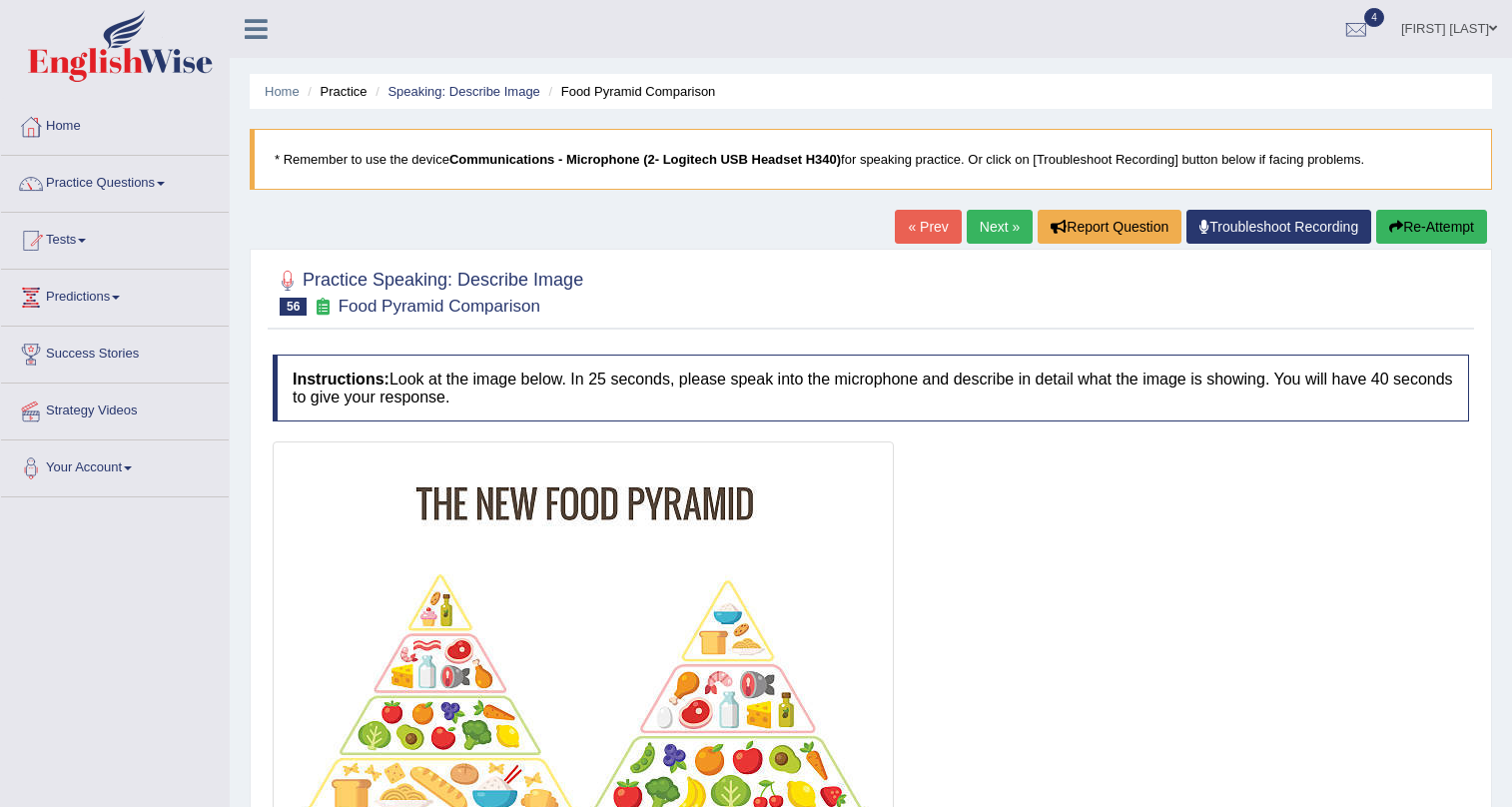 scroll, scrollTop: 85, scrollLeft: 0, axis: vertical 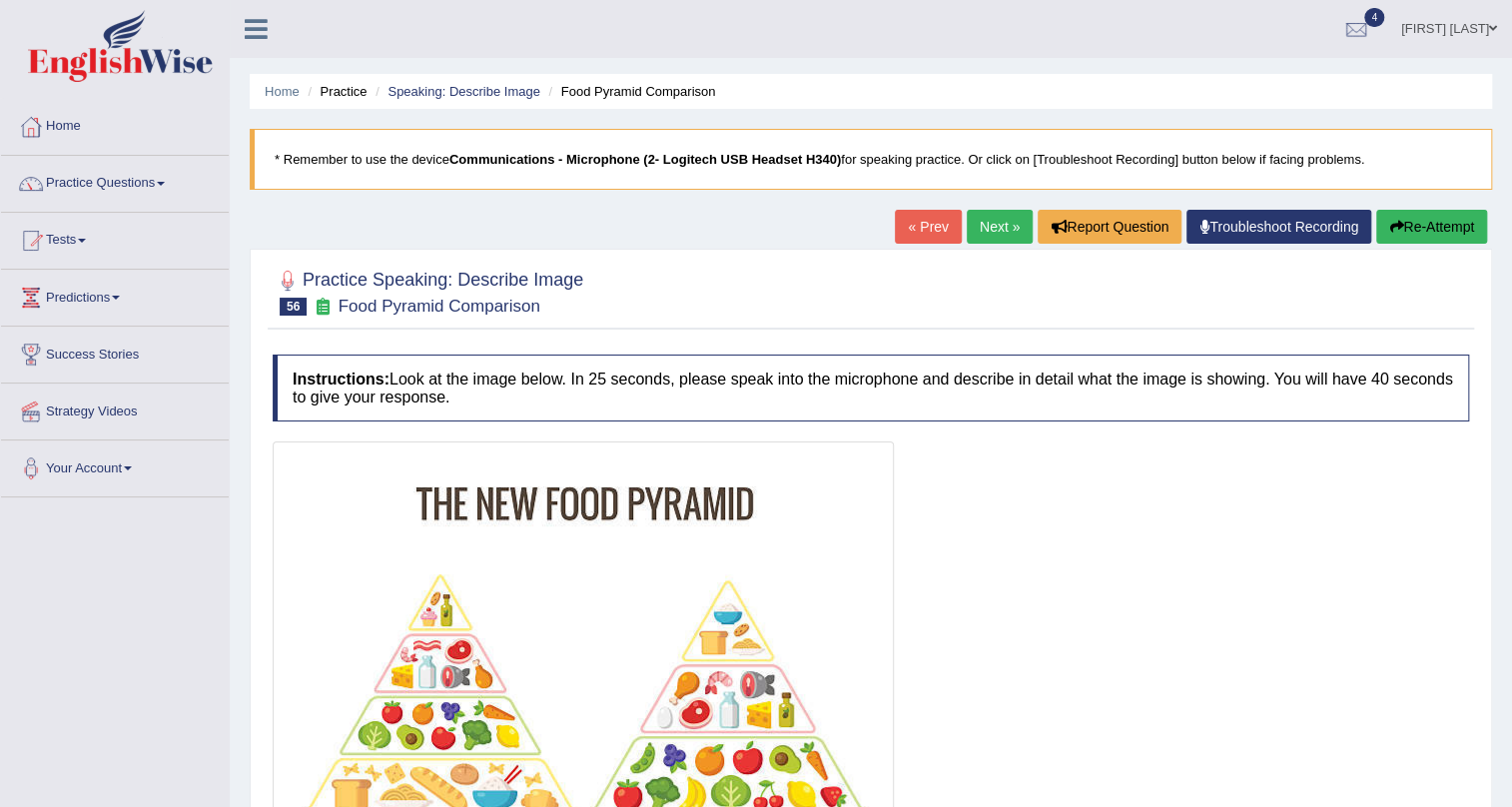 click on "Next »" at bounding box center (1000, 227) 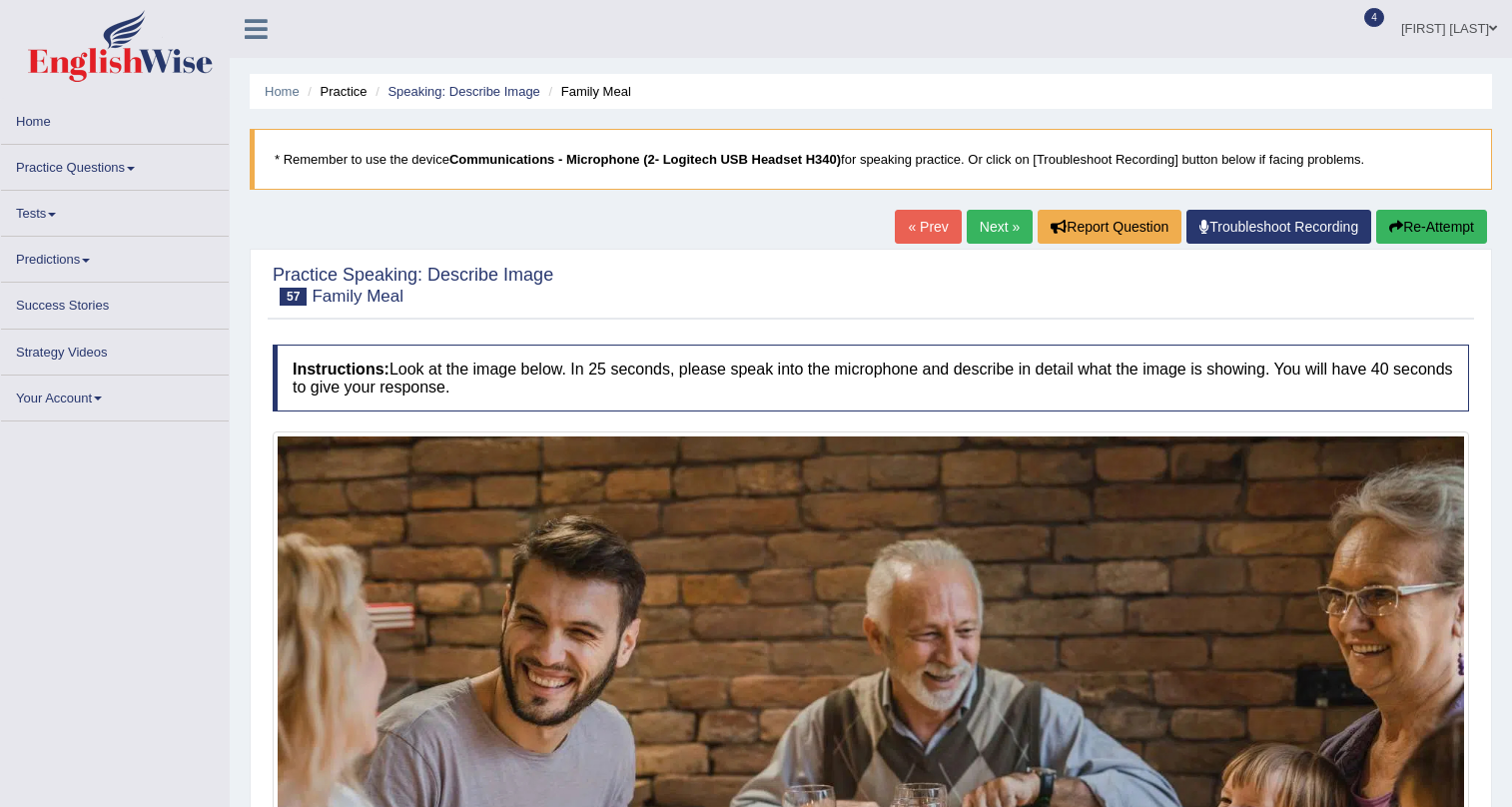 scroll, scrollTop: 0, scrollLeft: 0, axis: both 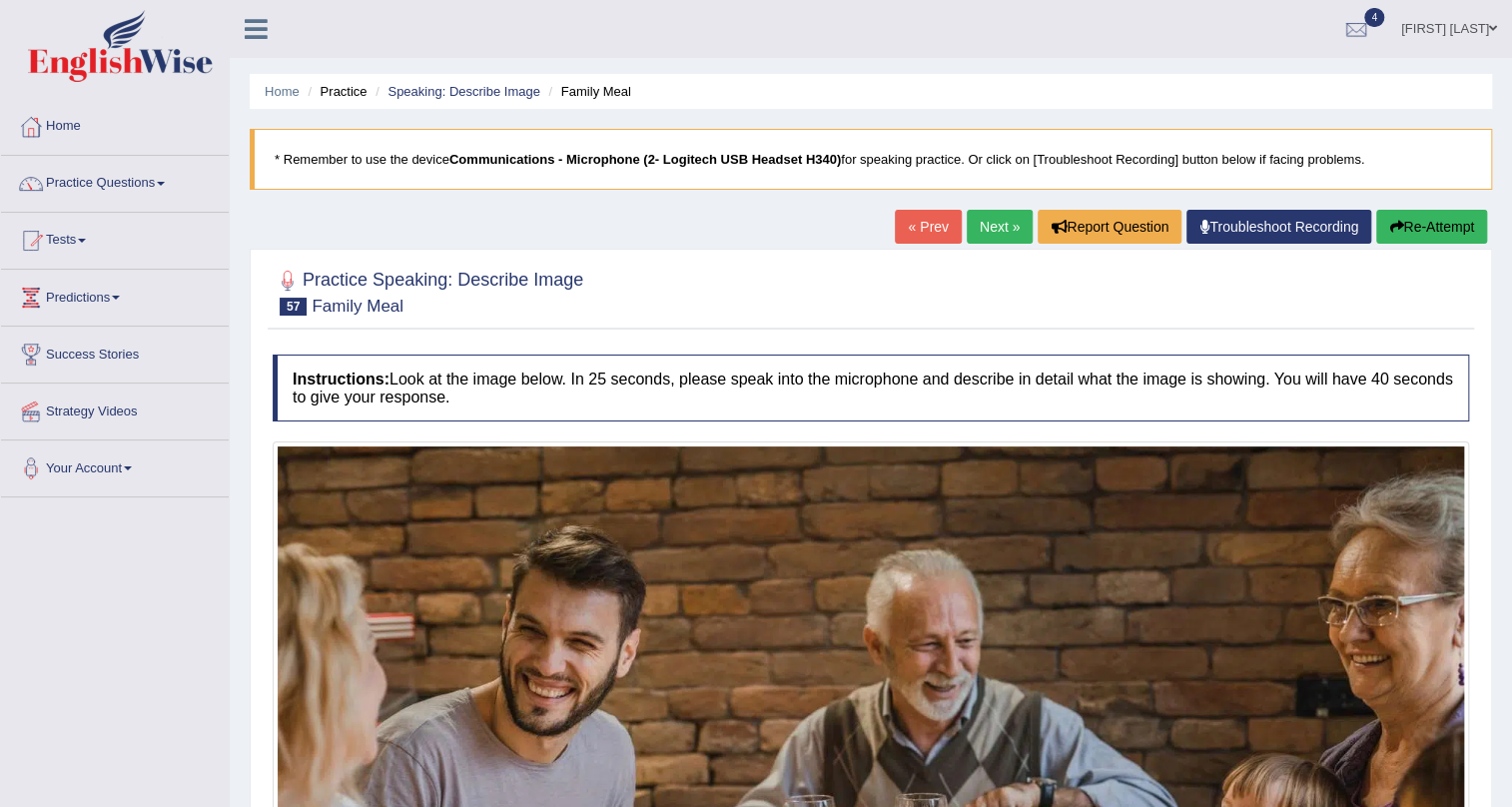 click on "« Prev" at bounding box center [928, 227] 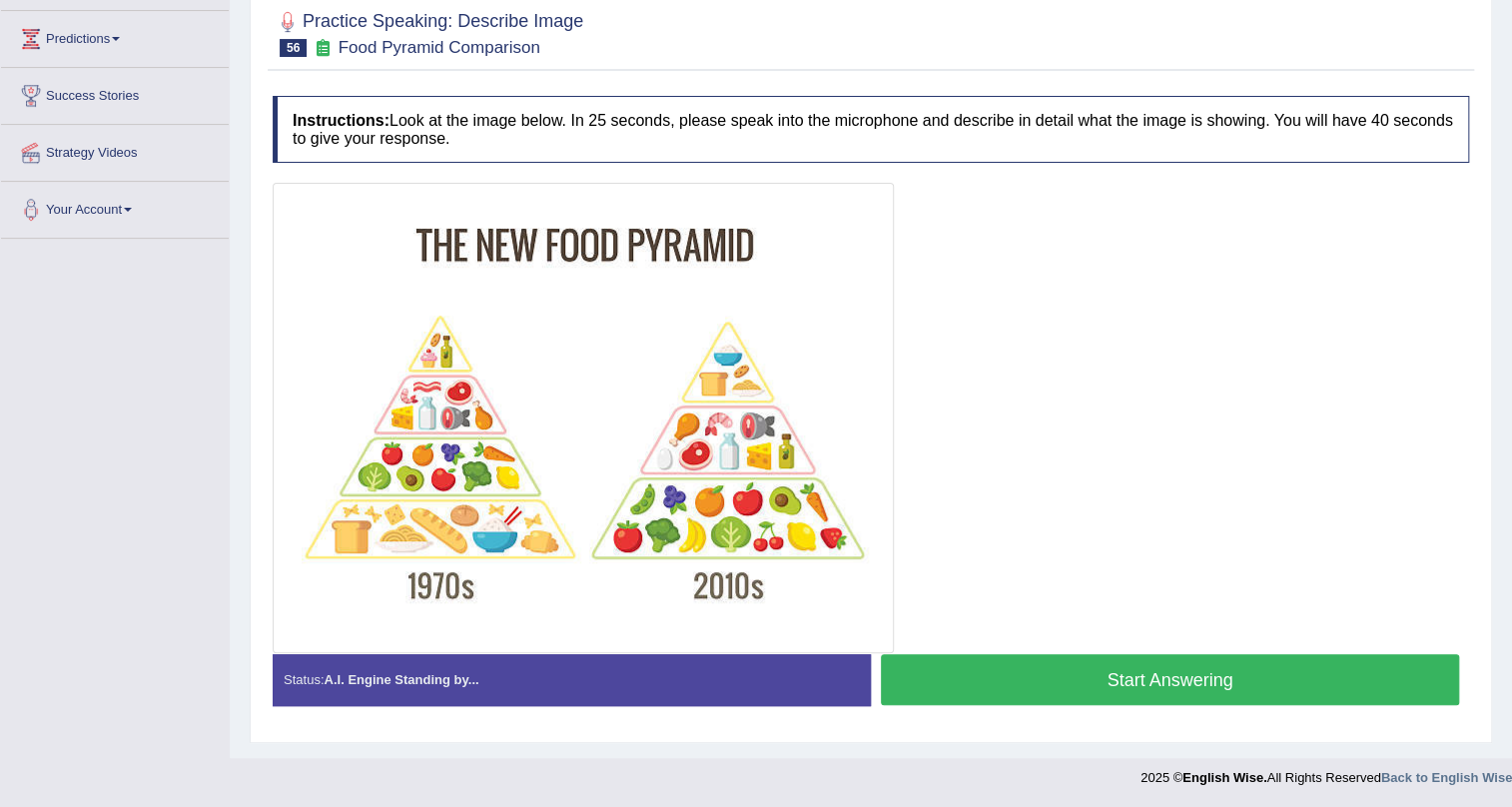 scroll, scrollTop: 259, scrollLeft: 0, axis: vertical 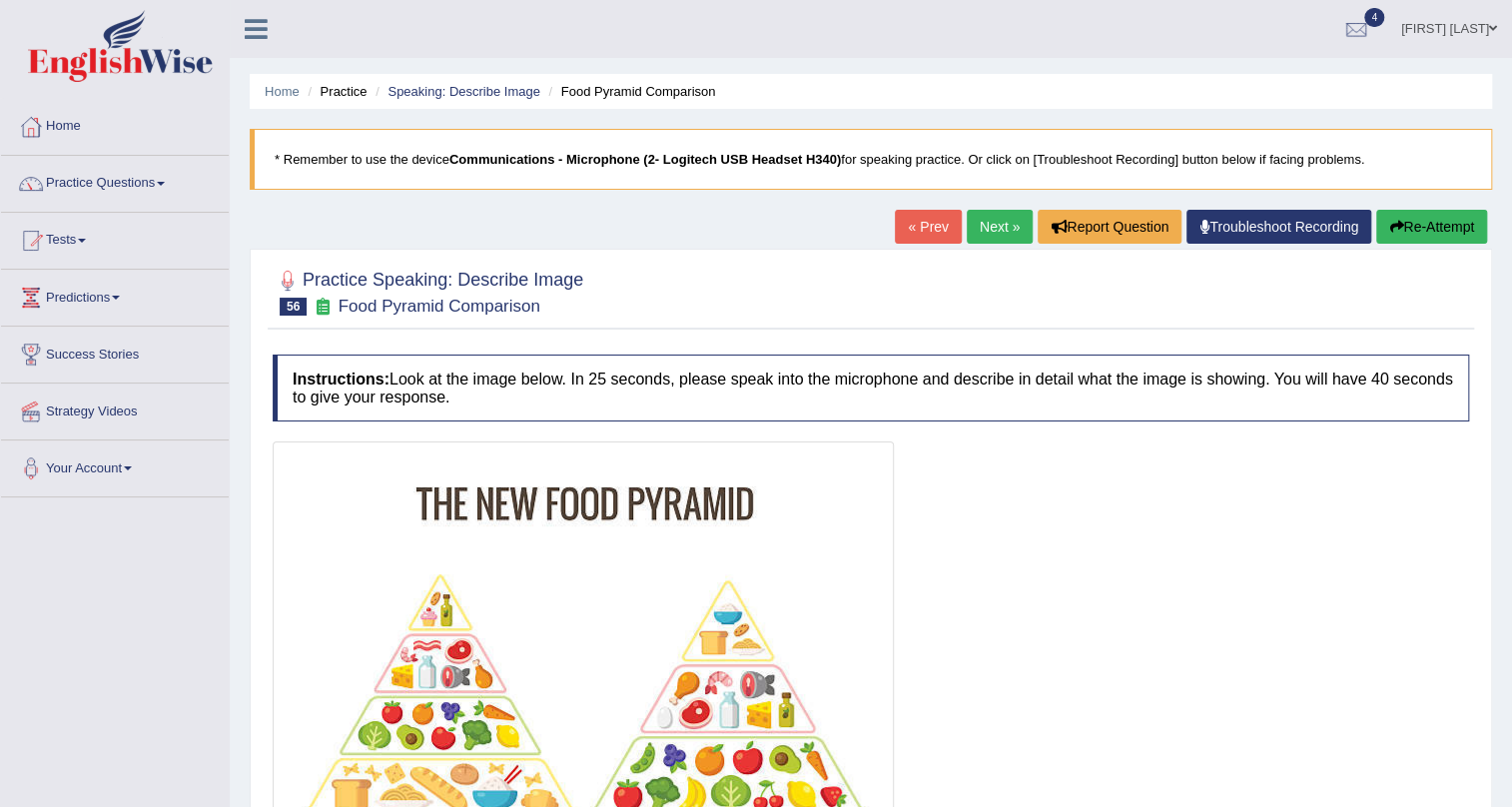 click on "Next »" at bounding box center [1000, 227] 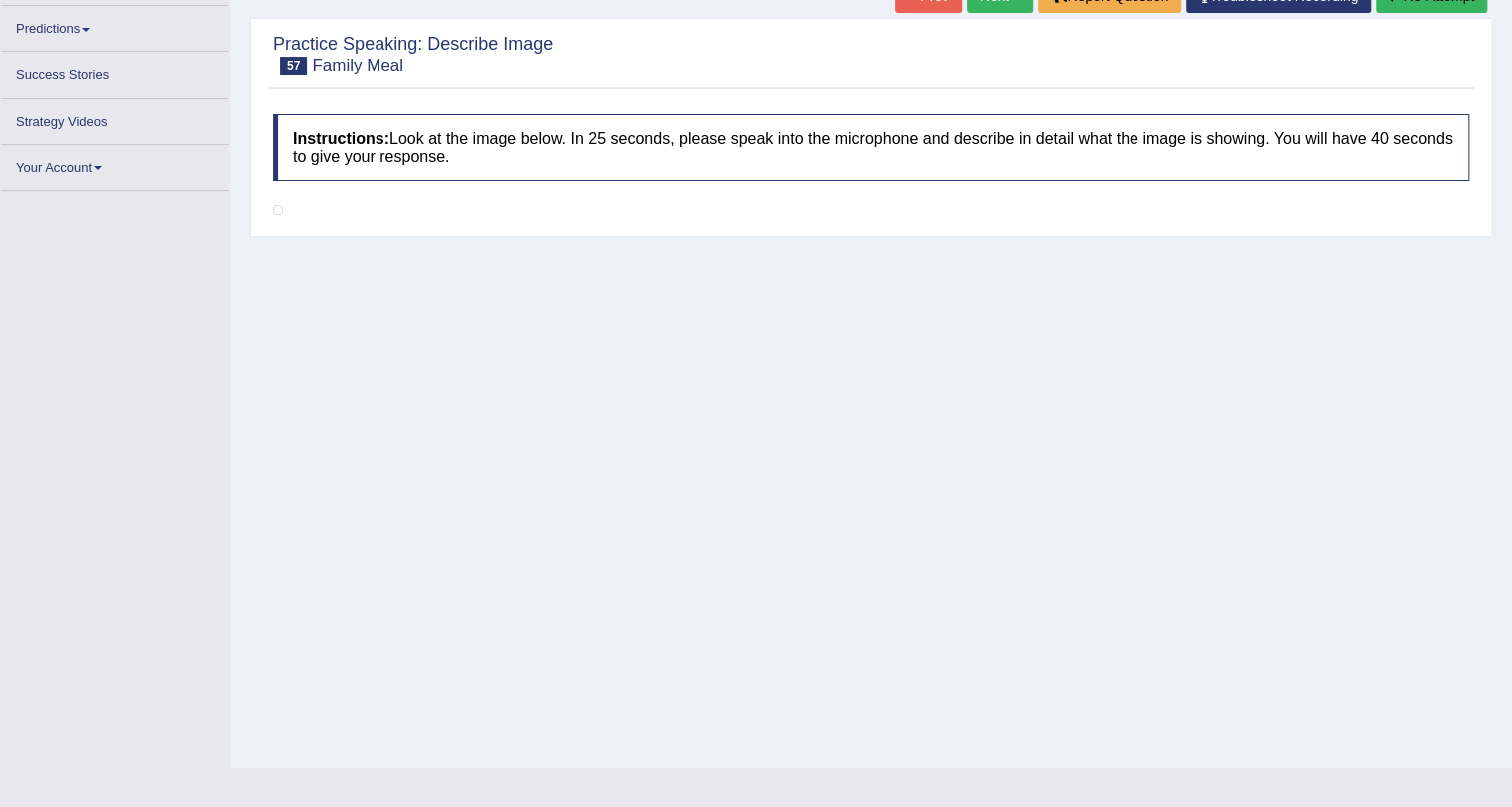 scroll, scrollTop: 0, scrollLeft: 0, axis: both 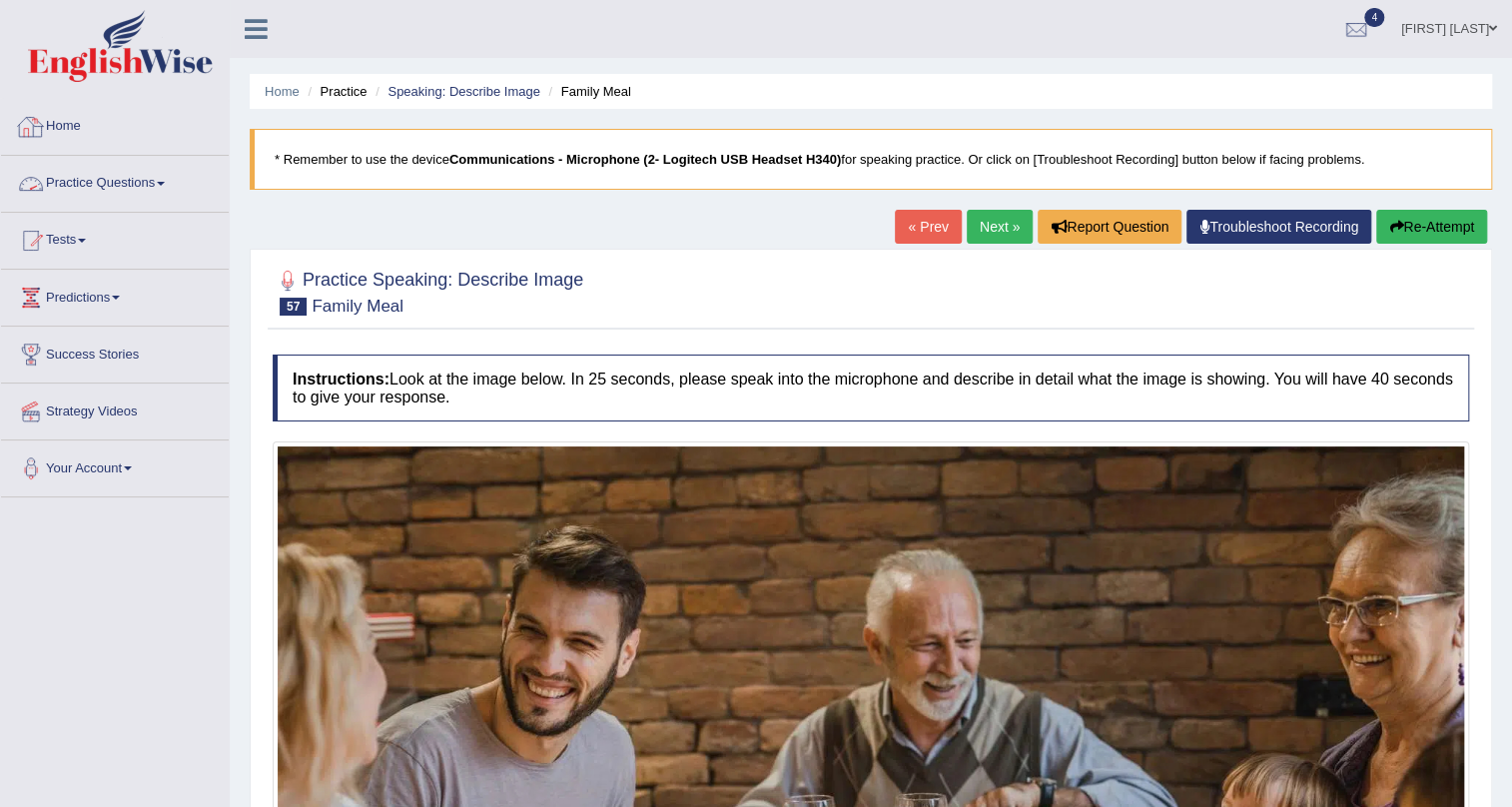 click on "Practice Questions" at bounding box center (115, 181) 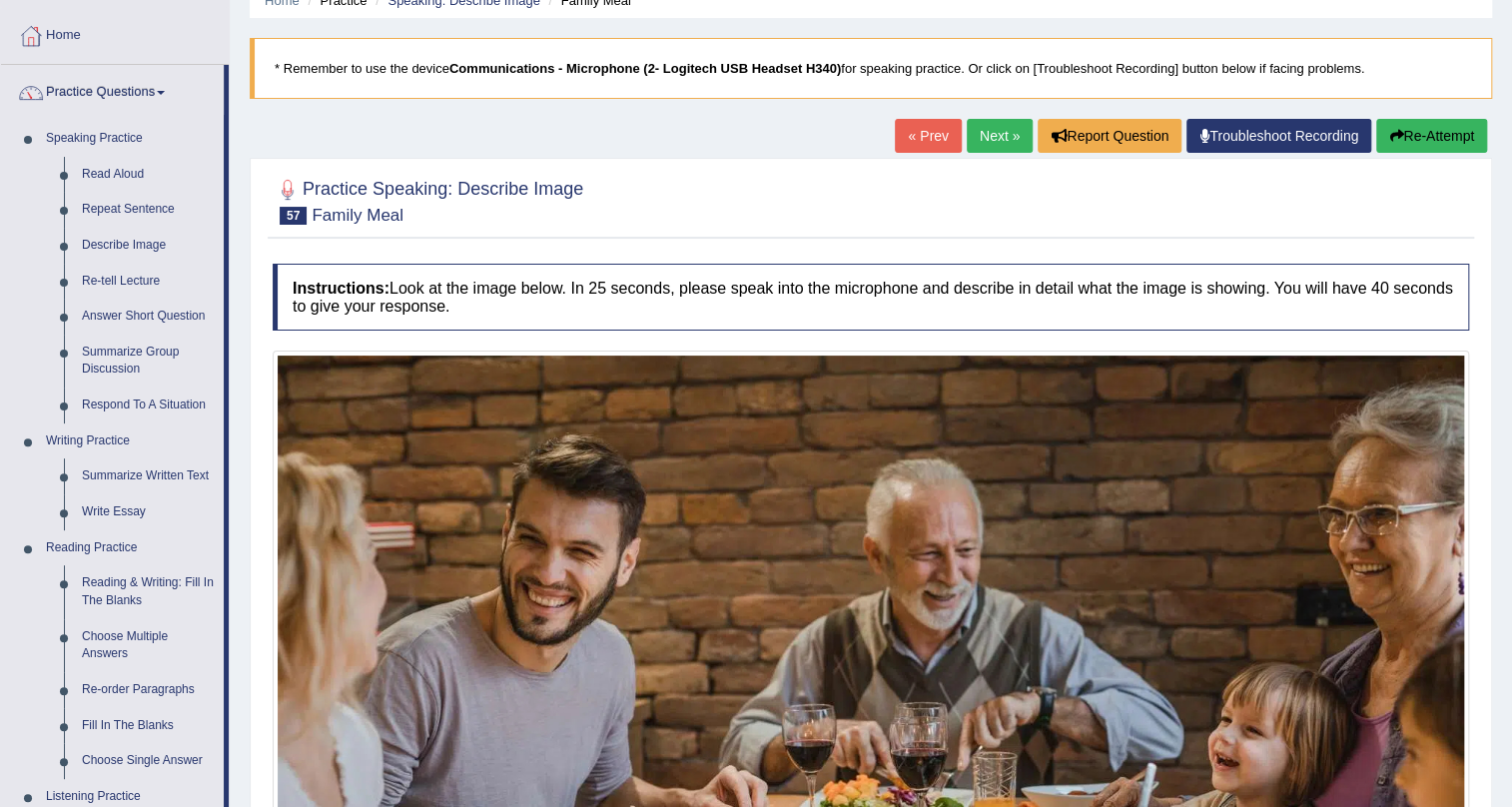 scroll, scrollTop: 90, scrollLeft: 0, axis: vertical 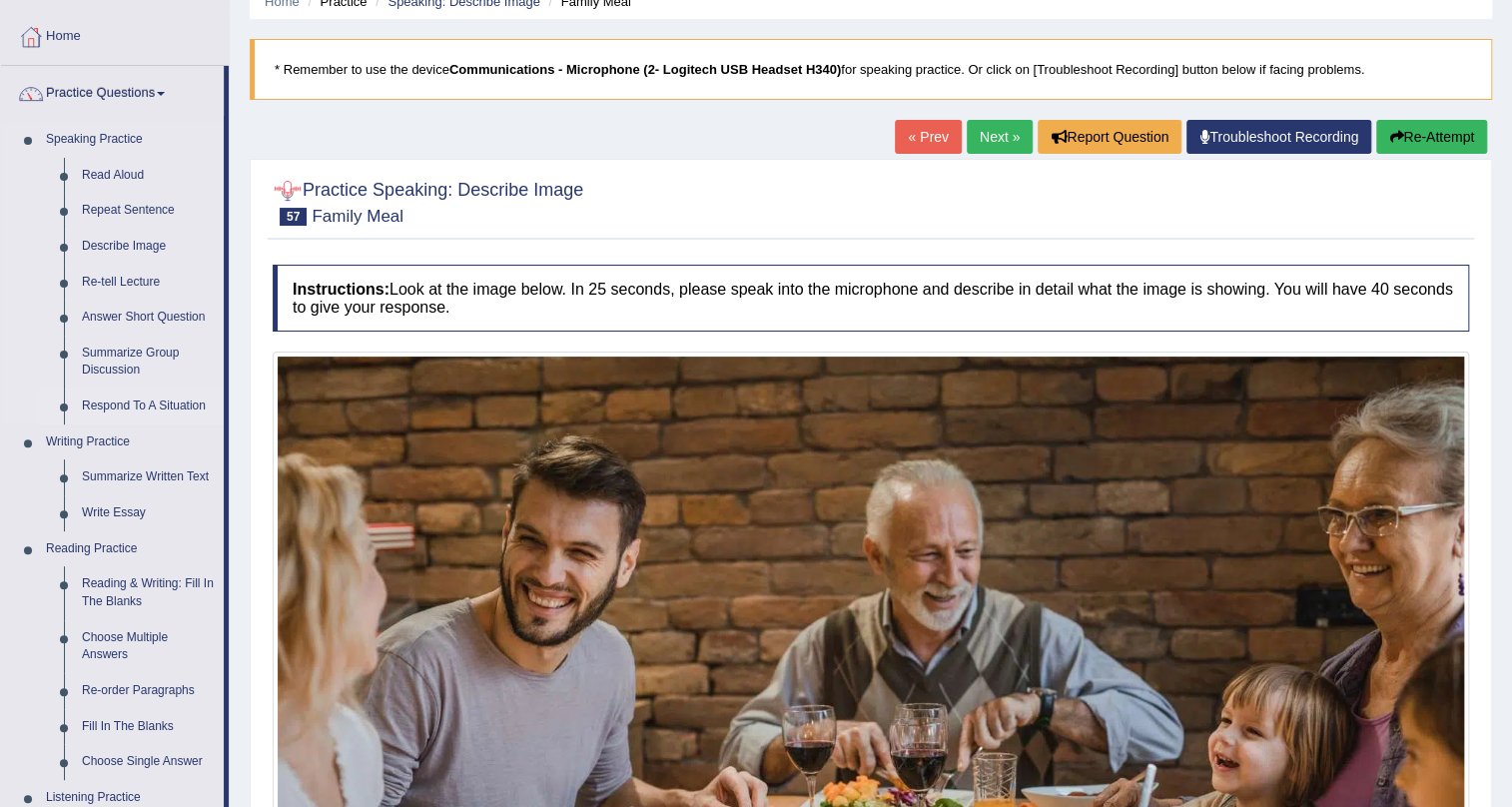 click on "Respond To A Situation" at bounding box center [148, 406] 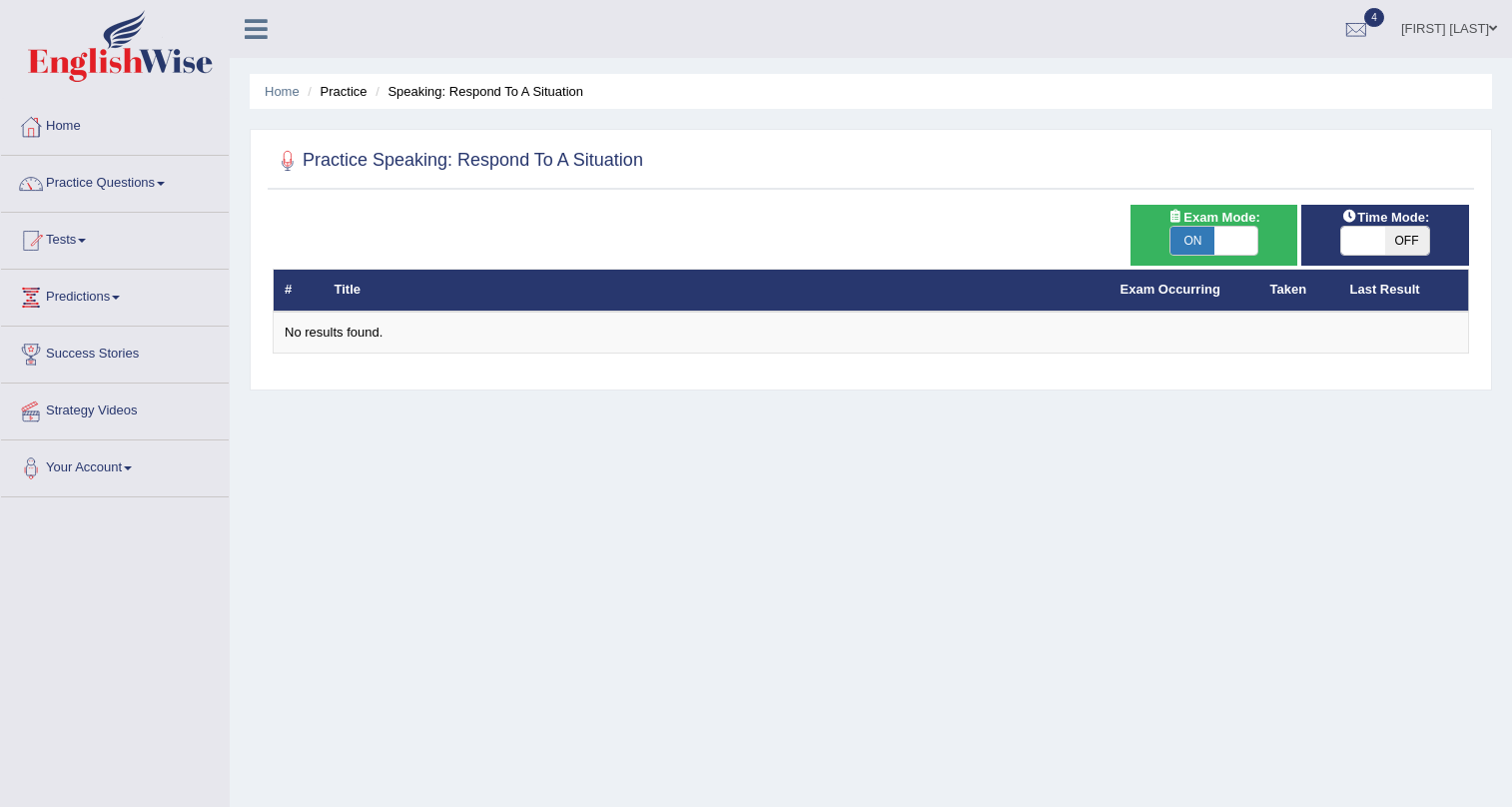 scroll, scrollTop: 0, scrollLeft: 0, axis: both 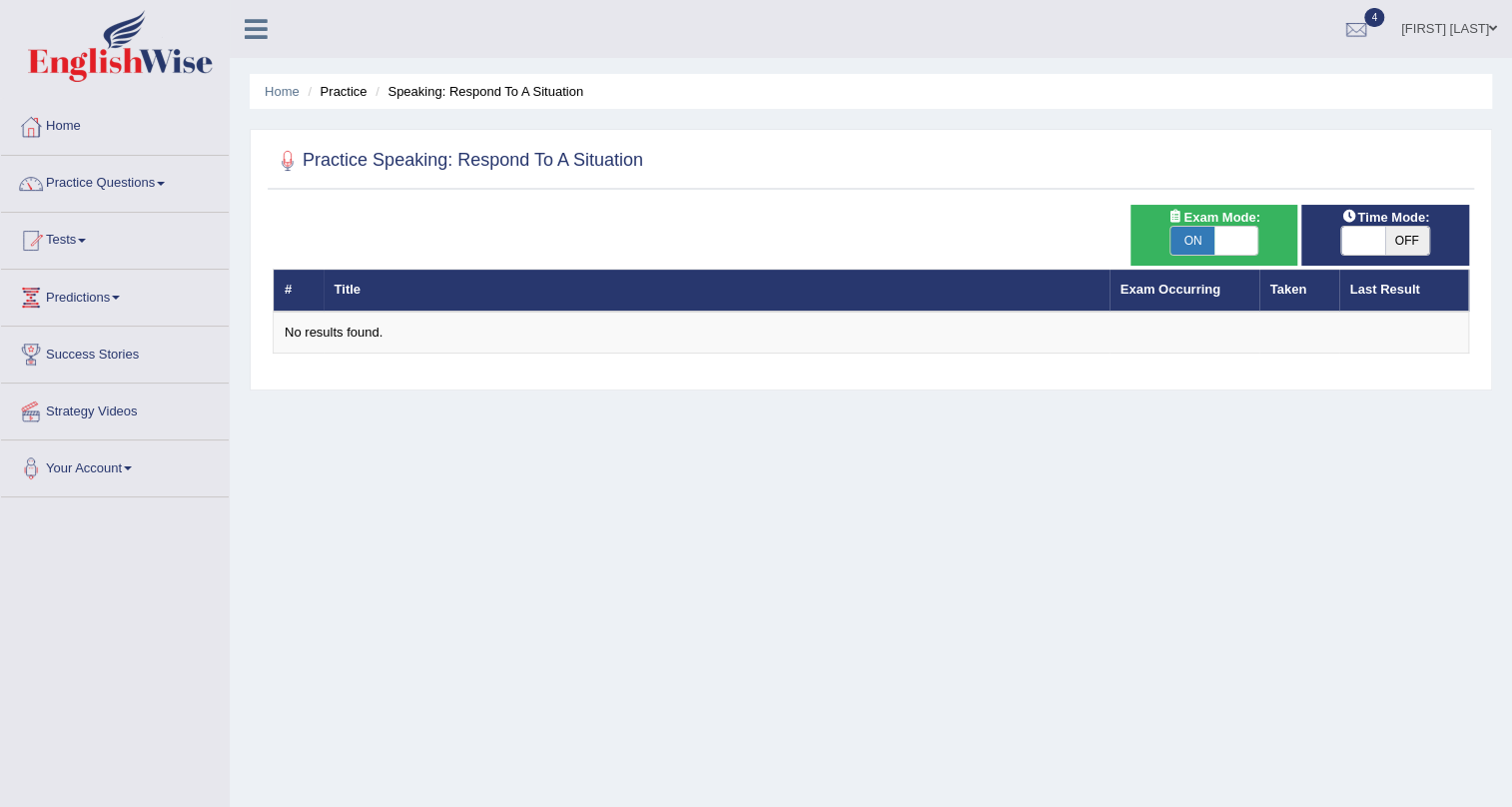 click on "ON" at bounding box center [1192, 241] 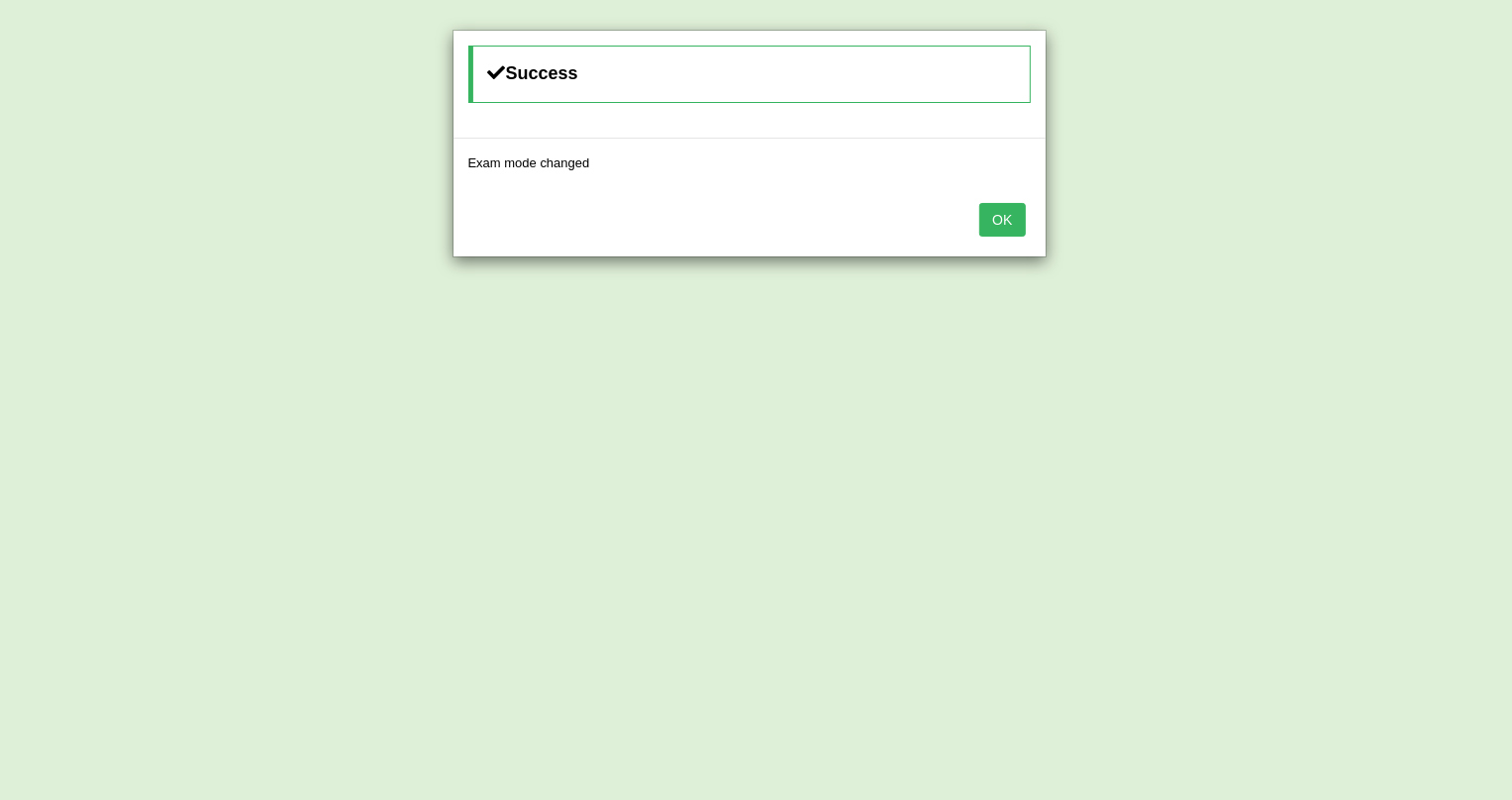 click on "OK" at bounding box center [1002, 220] 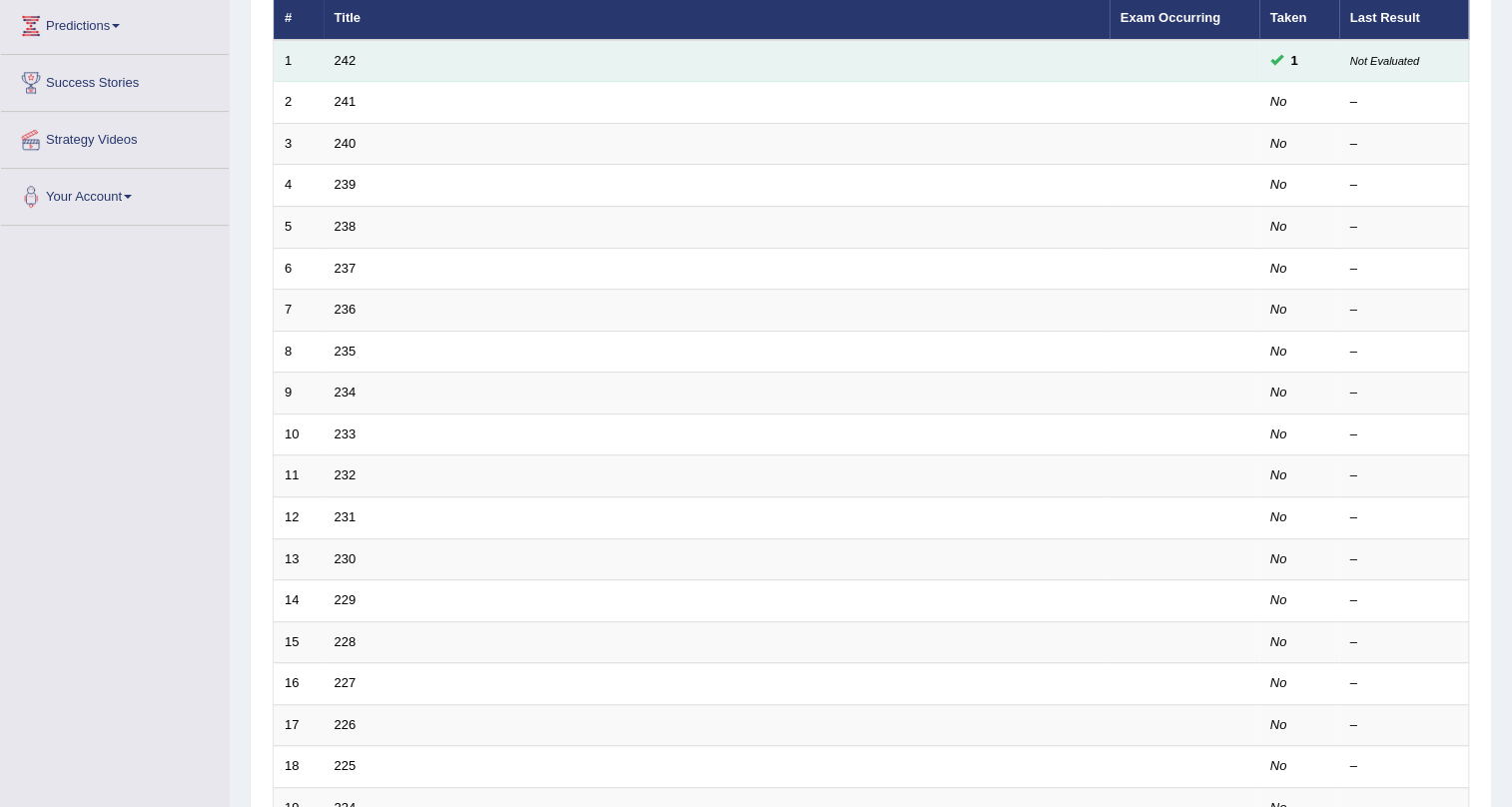 scroll, scrollTop: 272, scrollLeft: 0, axis: vertical 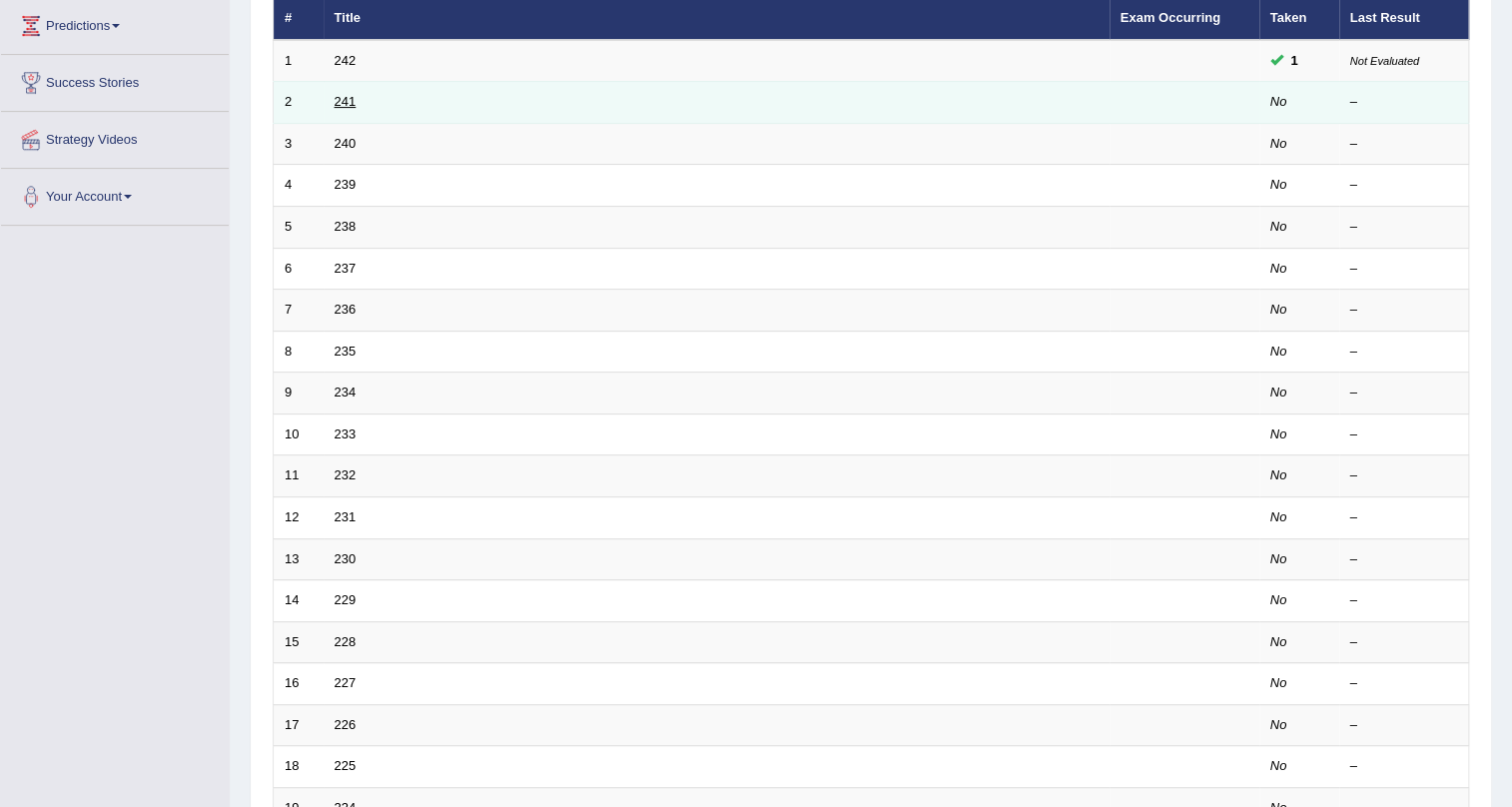 click on "241" at bounding box center [346, 101] 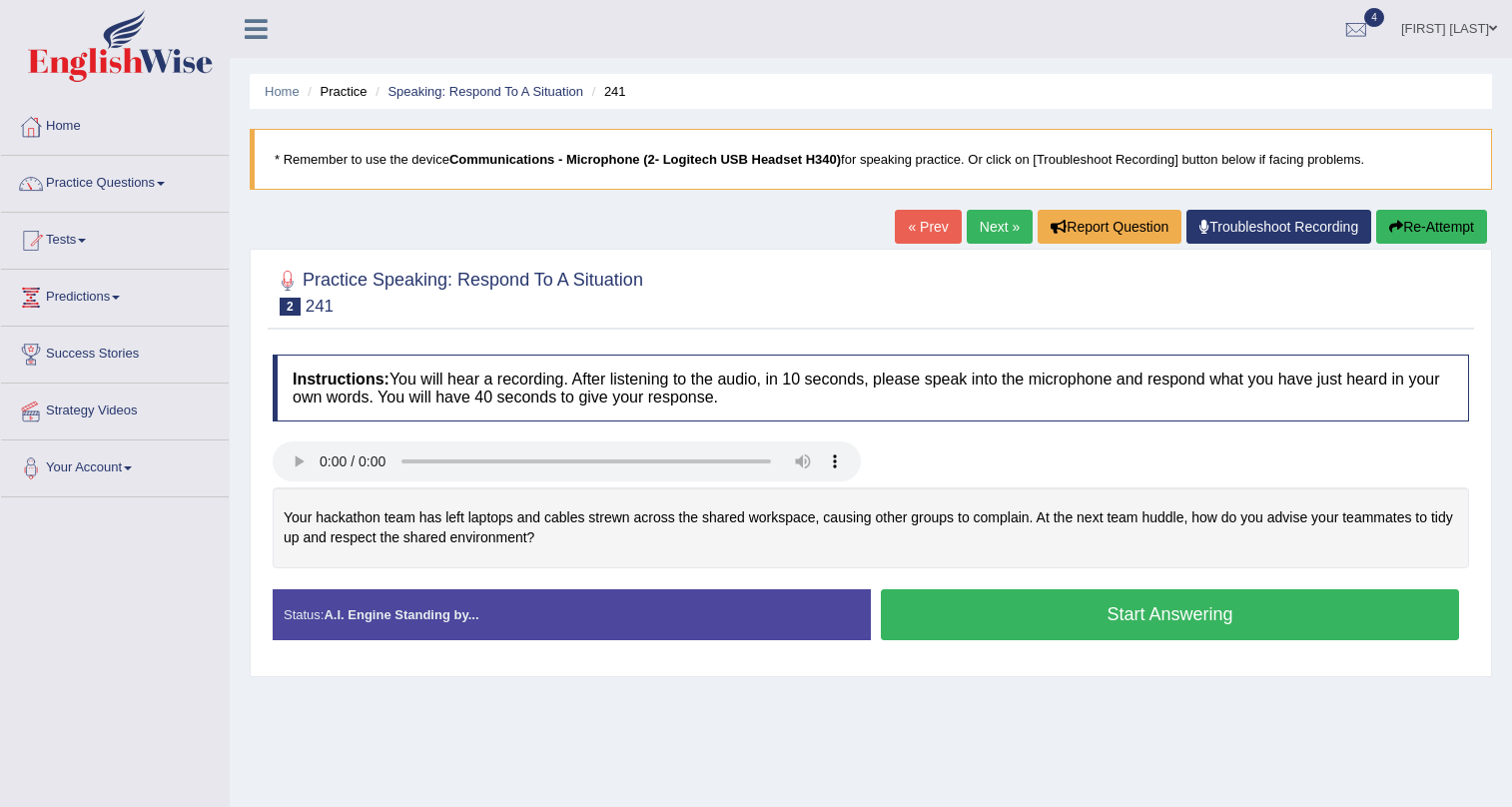 scroll, scrollTop: 0, scrollLeft: 0, axis: both 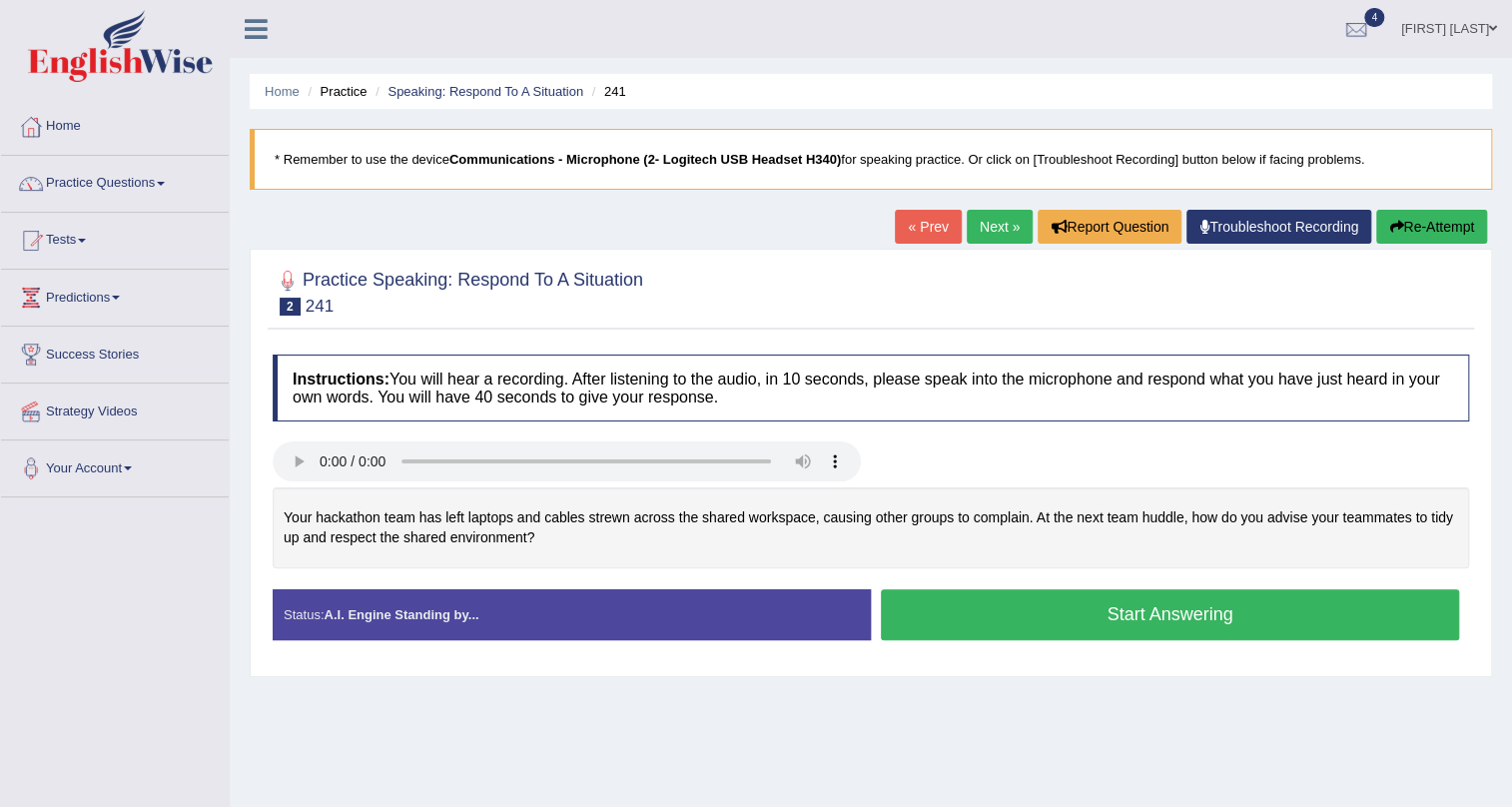click on "Start Answering" at bounding box center [1169, 614] 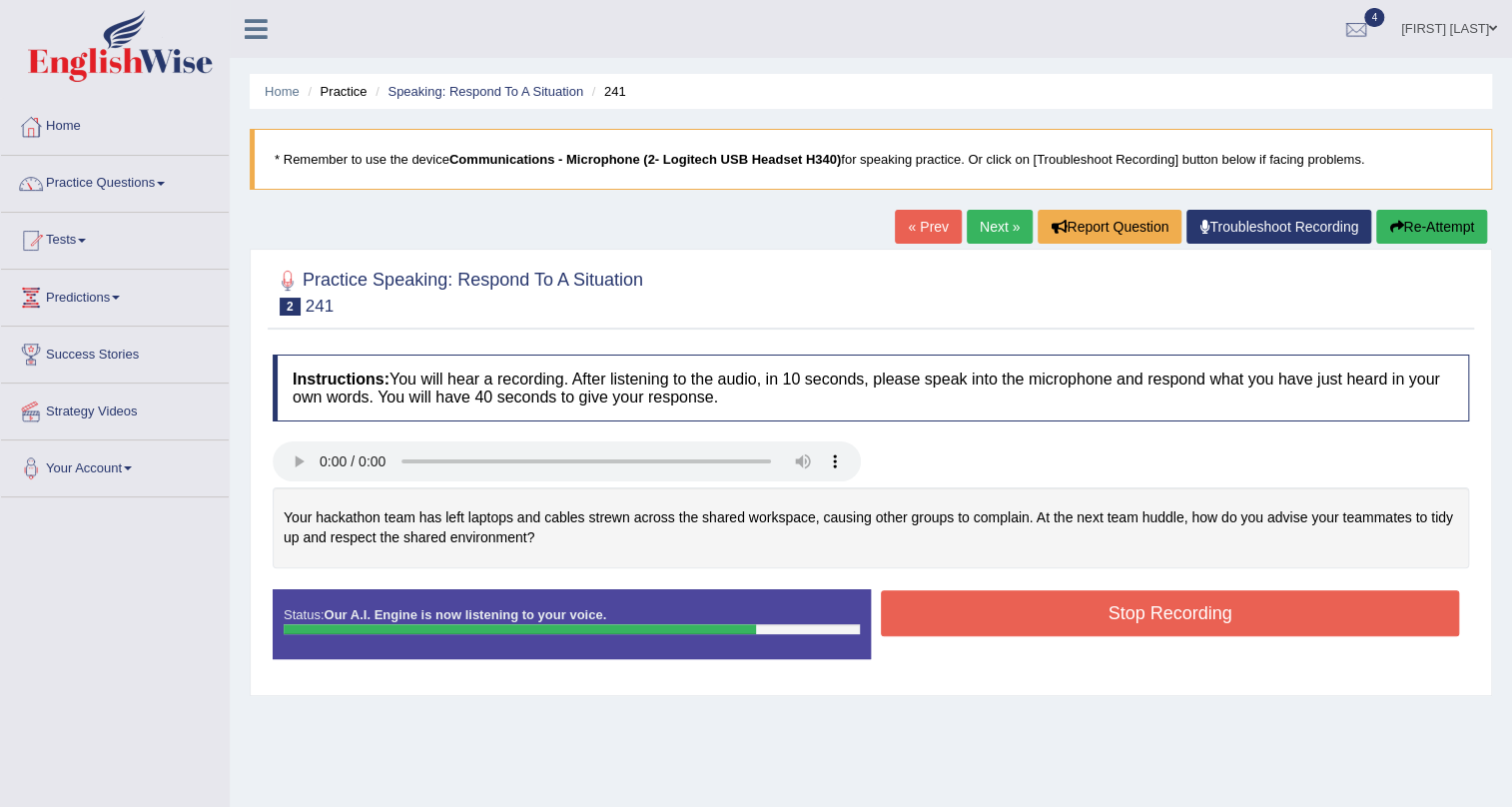 drag, startPoint x: 1085, startPoint y: 604, endPoint x: 1059, endPoint y: 629, distance: 36.069378 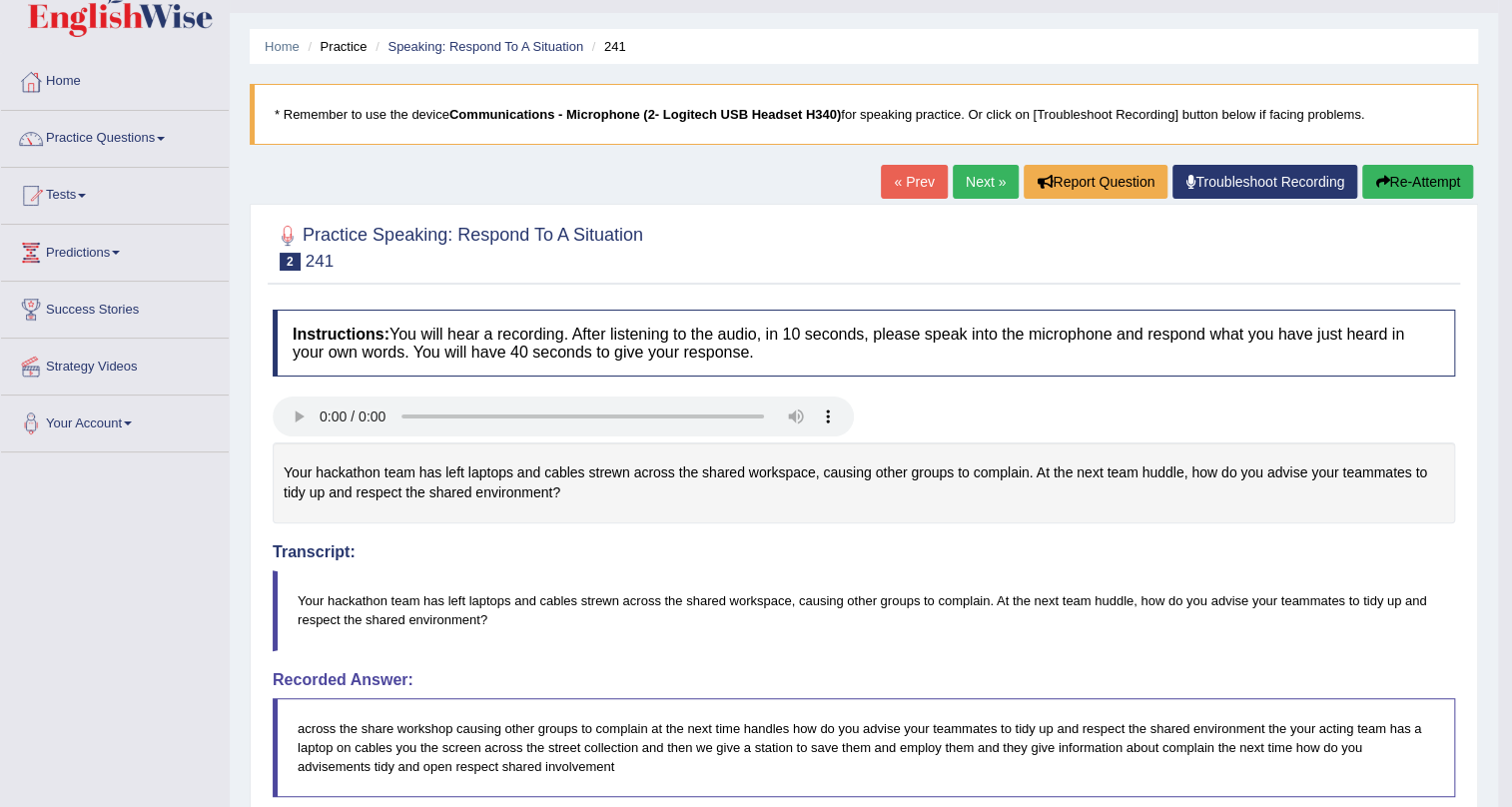 scroll, scrollTop: 0, scrollLeft: 0, axis: both 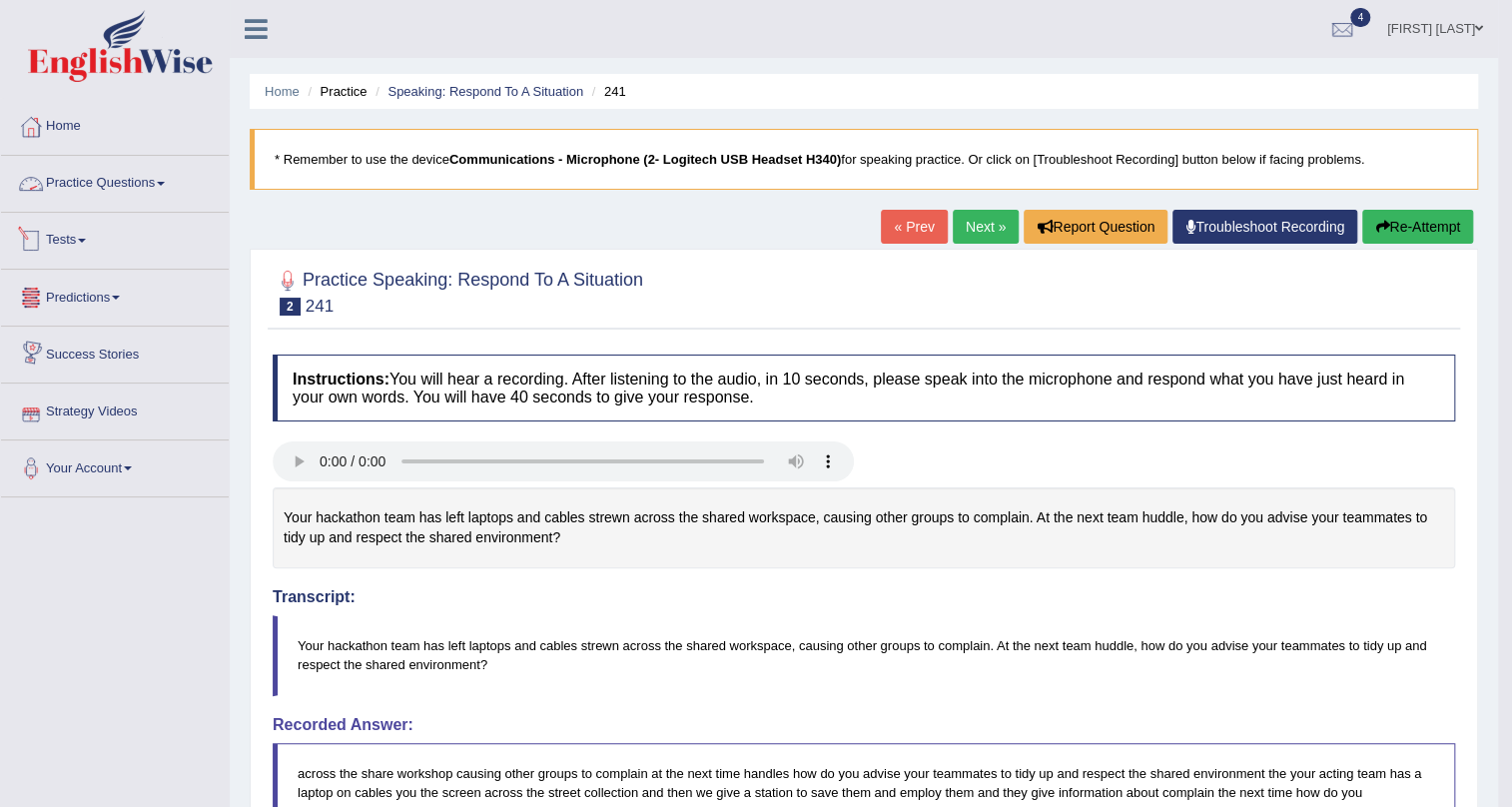 click on "Practice Questions" at bounding box center (115, 181) 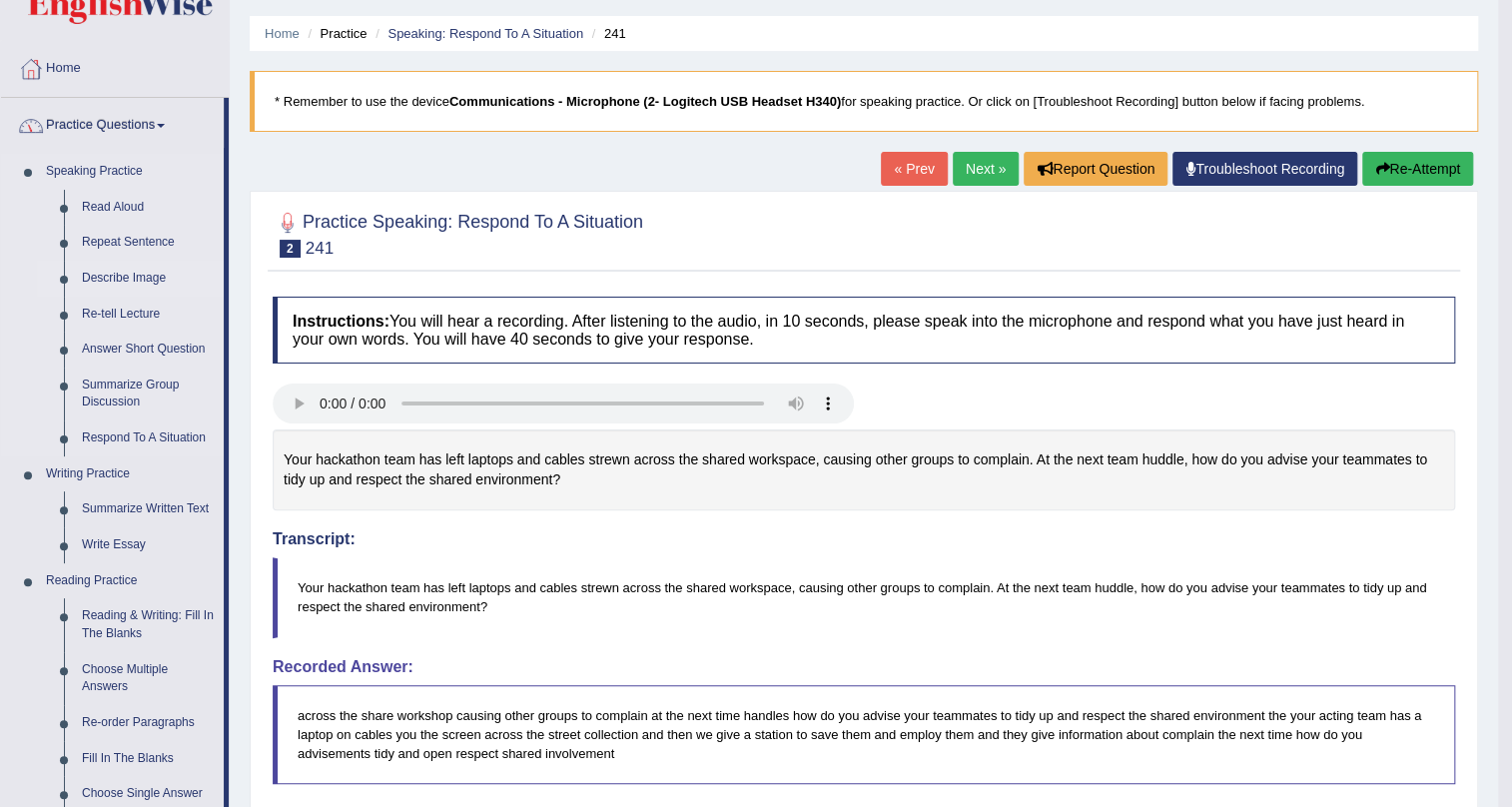 scroll, scrollTop: 90, scrollLeft: 0, axis: vertical 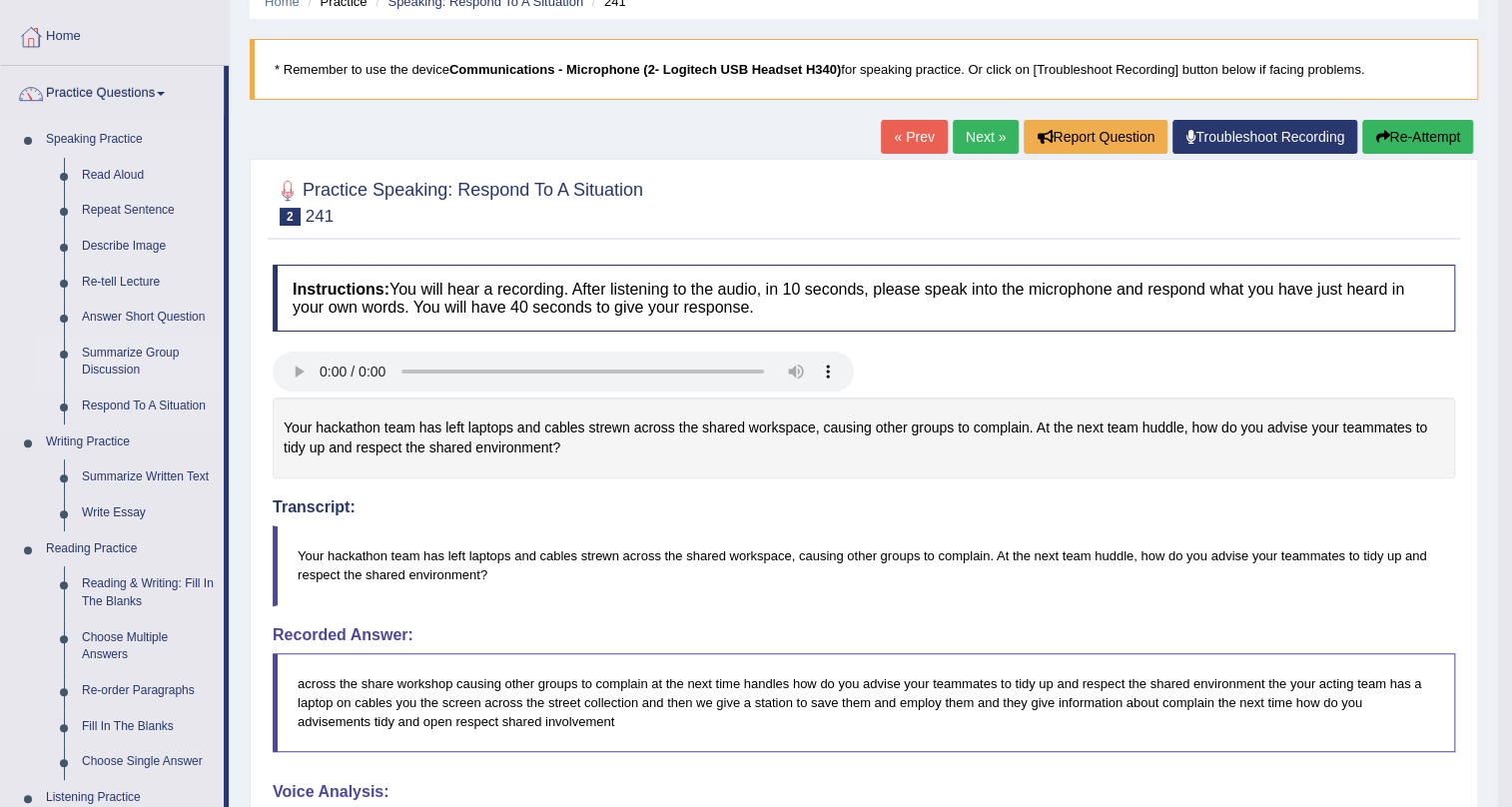 click on "Summarize Group Discussion" at bounding box center (148, 362) 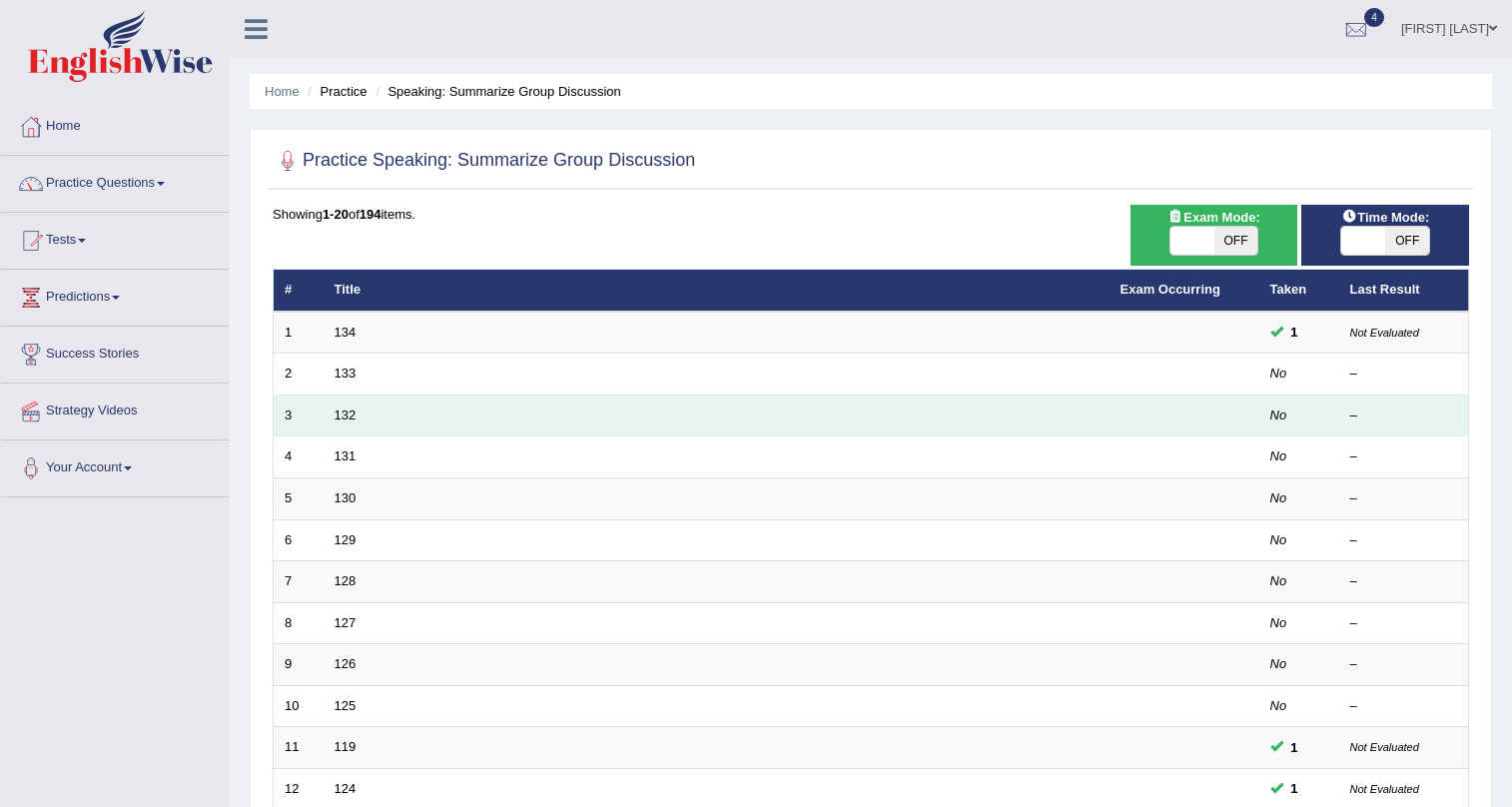 scroll, scrollTop: 0, scrollLeft: 0, axis: both 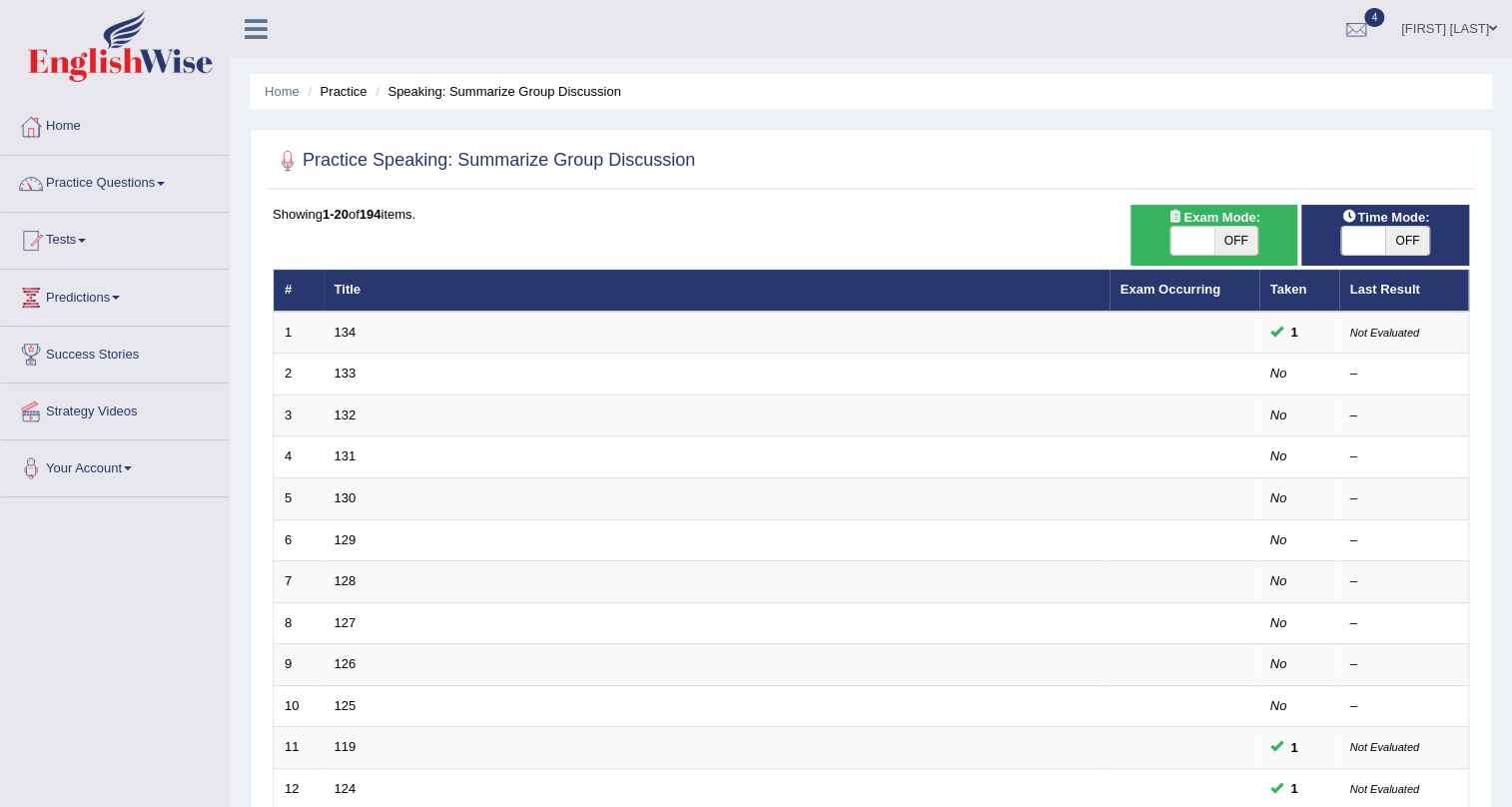 click on "OFF" at bounding box center (1236, 241) 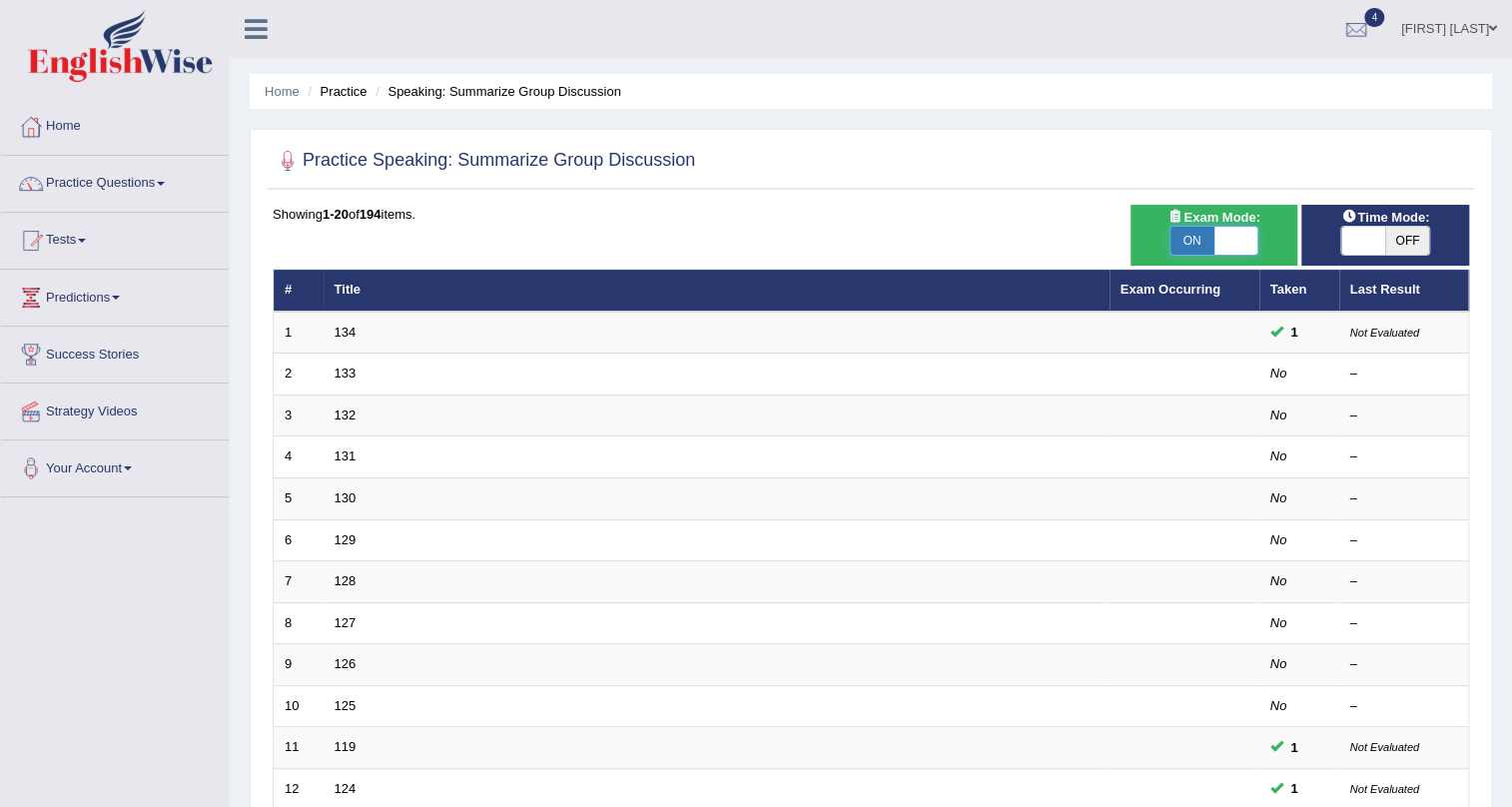 checkbox on "true" 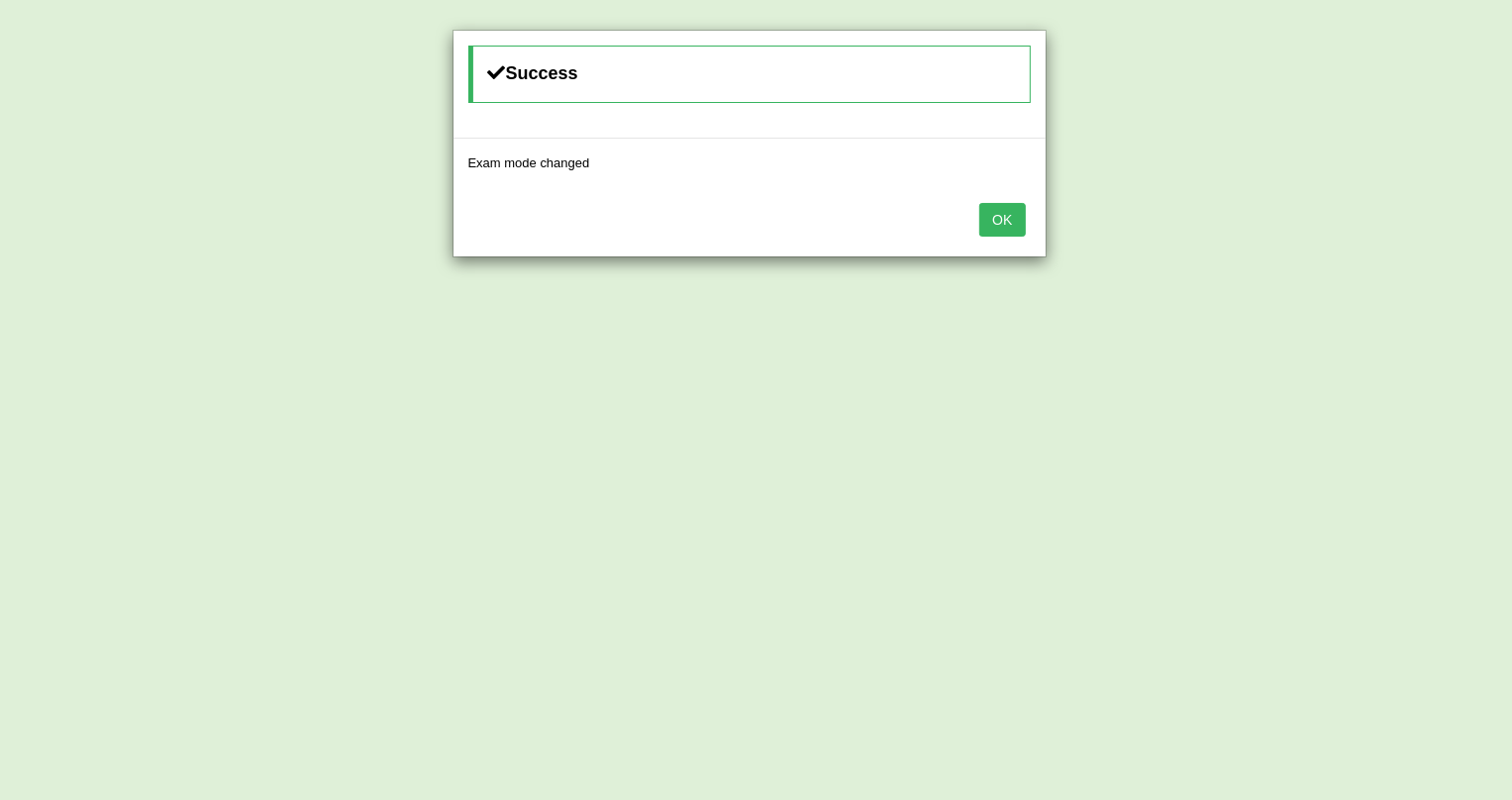 click on "OK" at bounding box center [1002, 220] 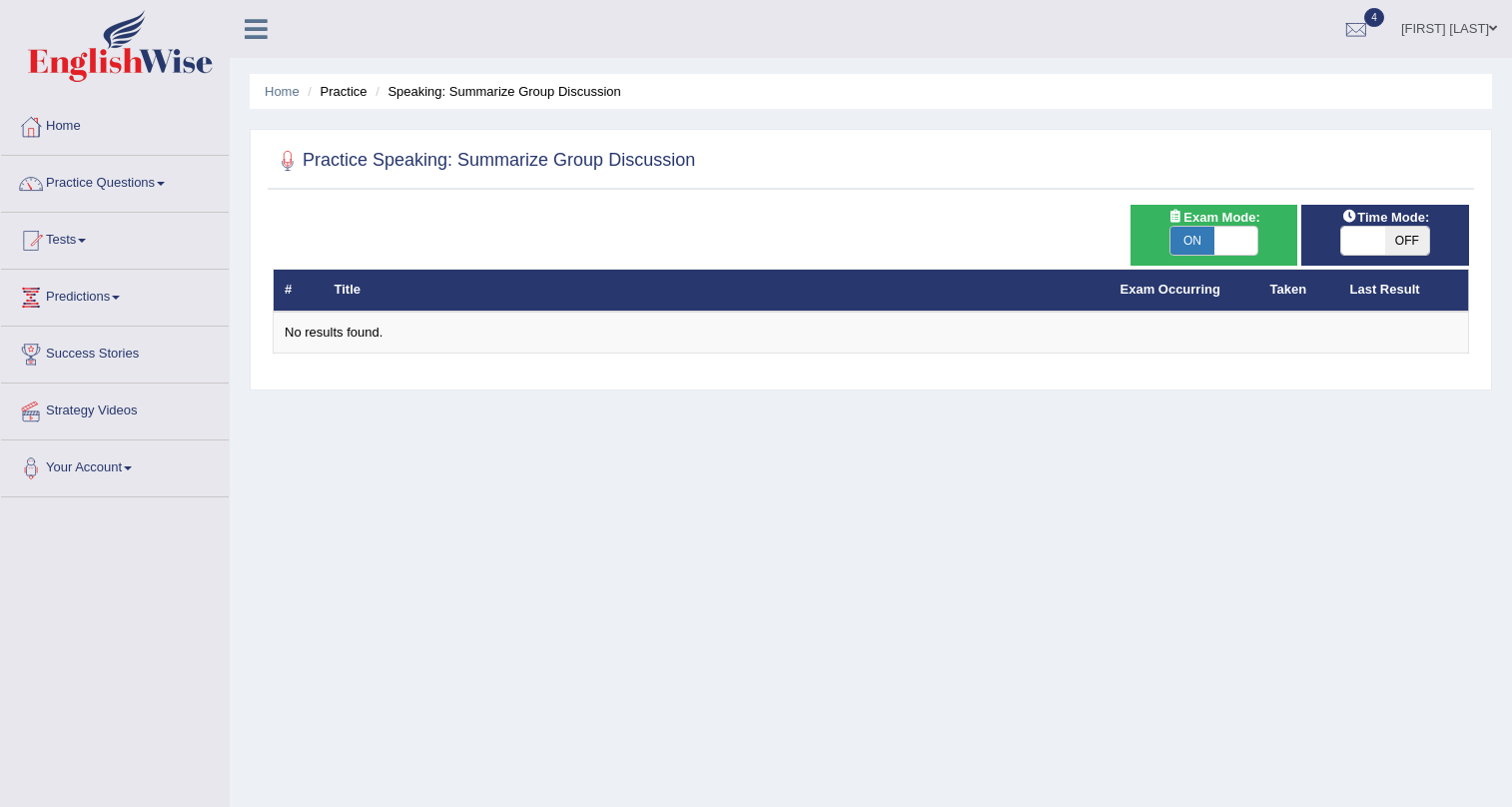 scroll, scrollTop: 0, scrollLeft: 0, axis: both 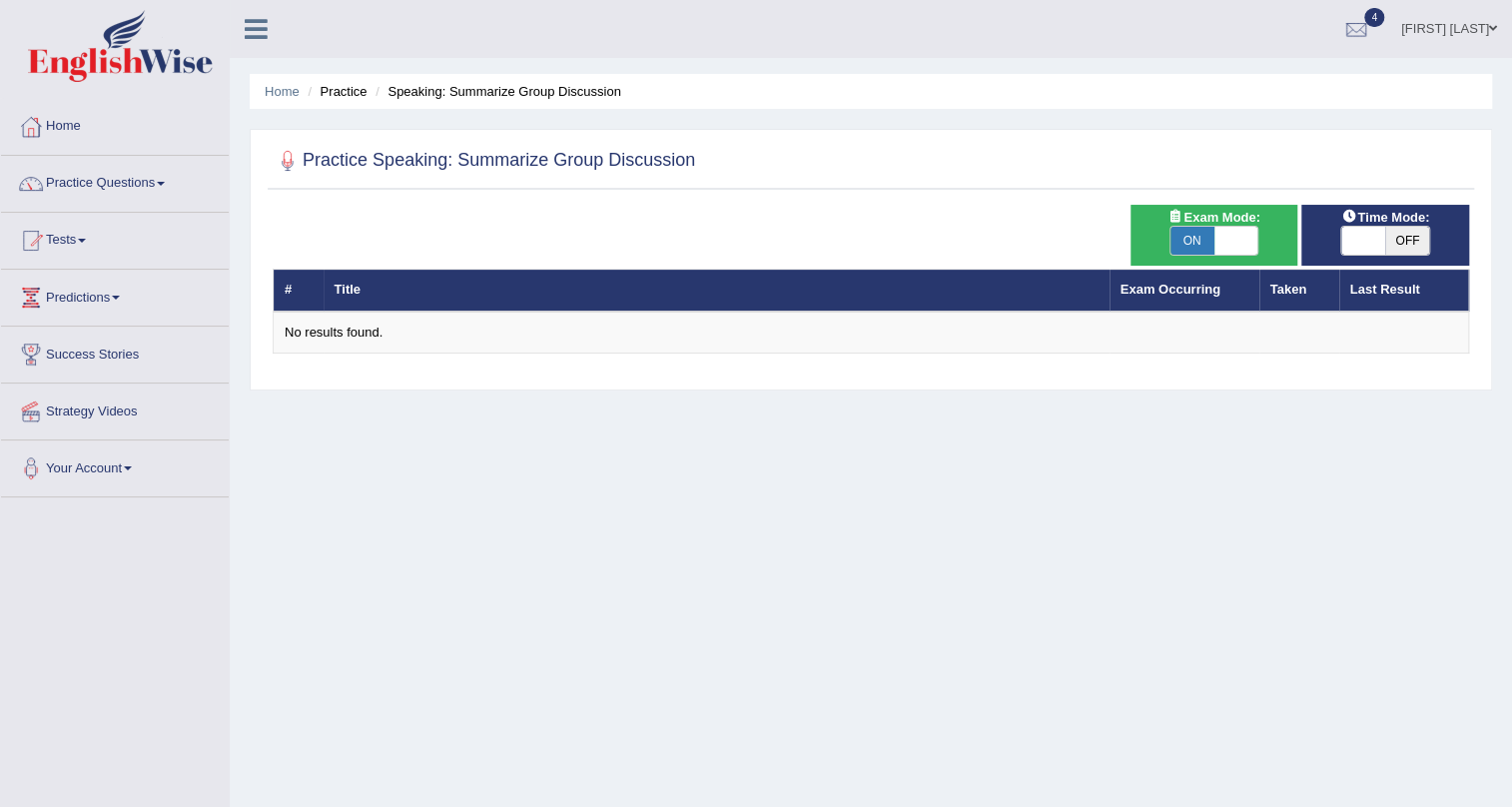 click on "ON" at bounding box center (1192, 241) 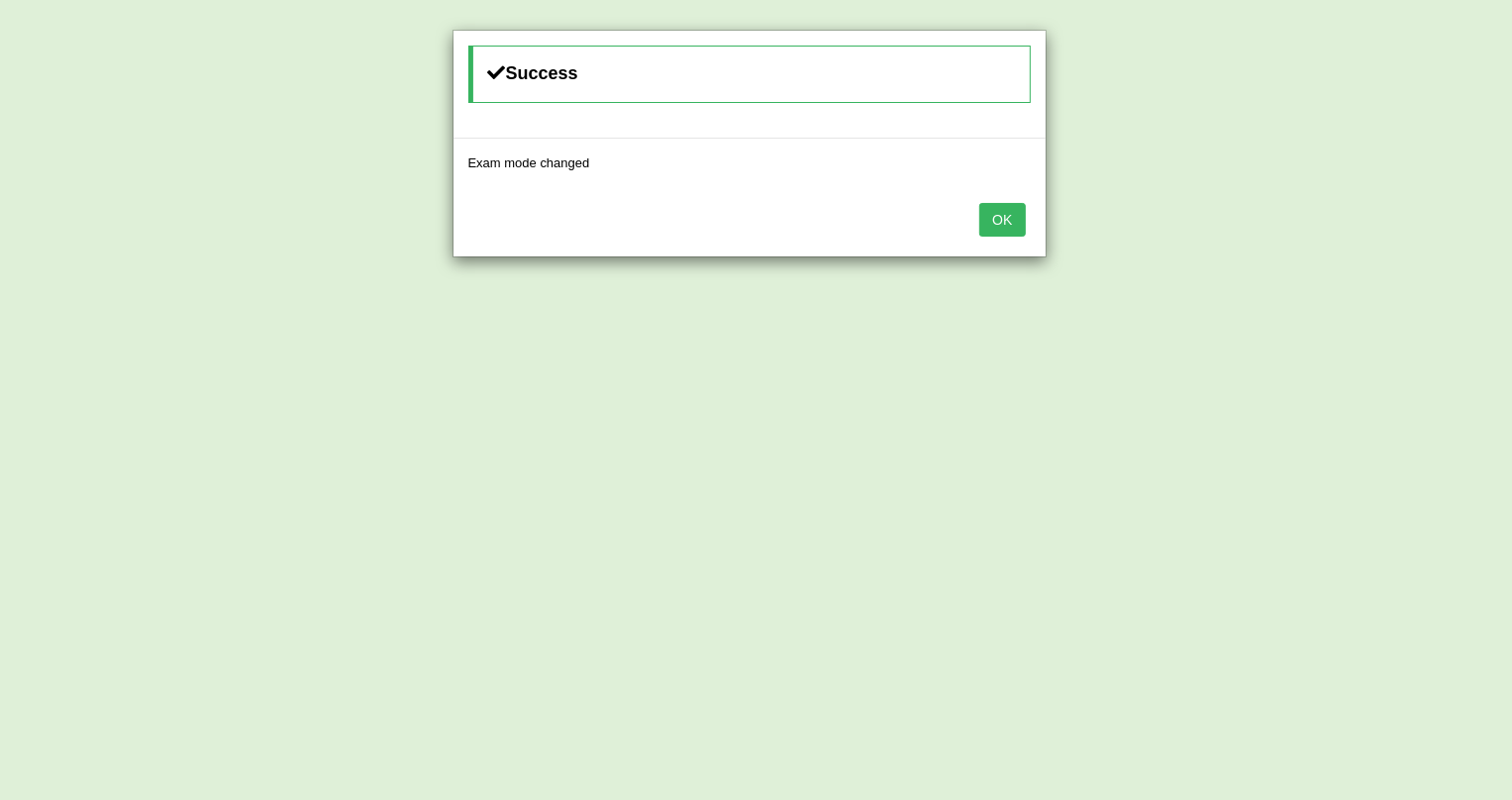 click on "Success Exam mode changed OK" at bounding box center (756, 400) 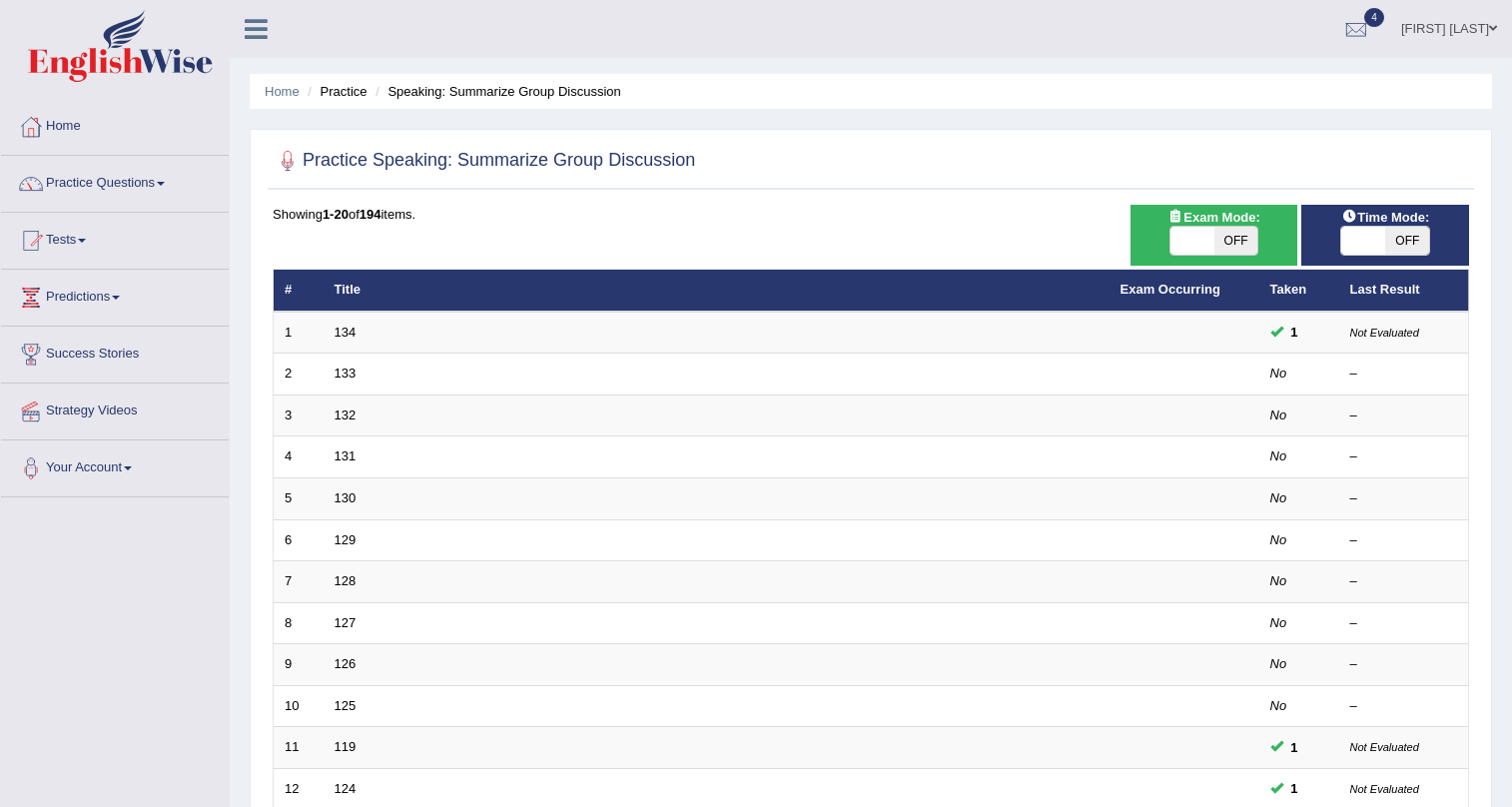 scroll, scrollTop: 0, scrollLeft: 0, axis: both 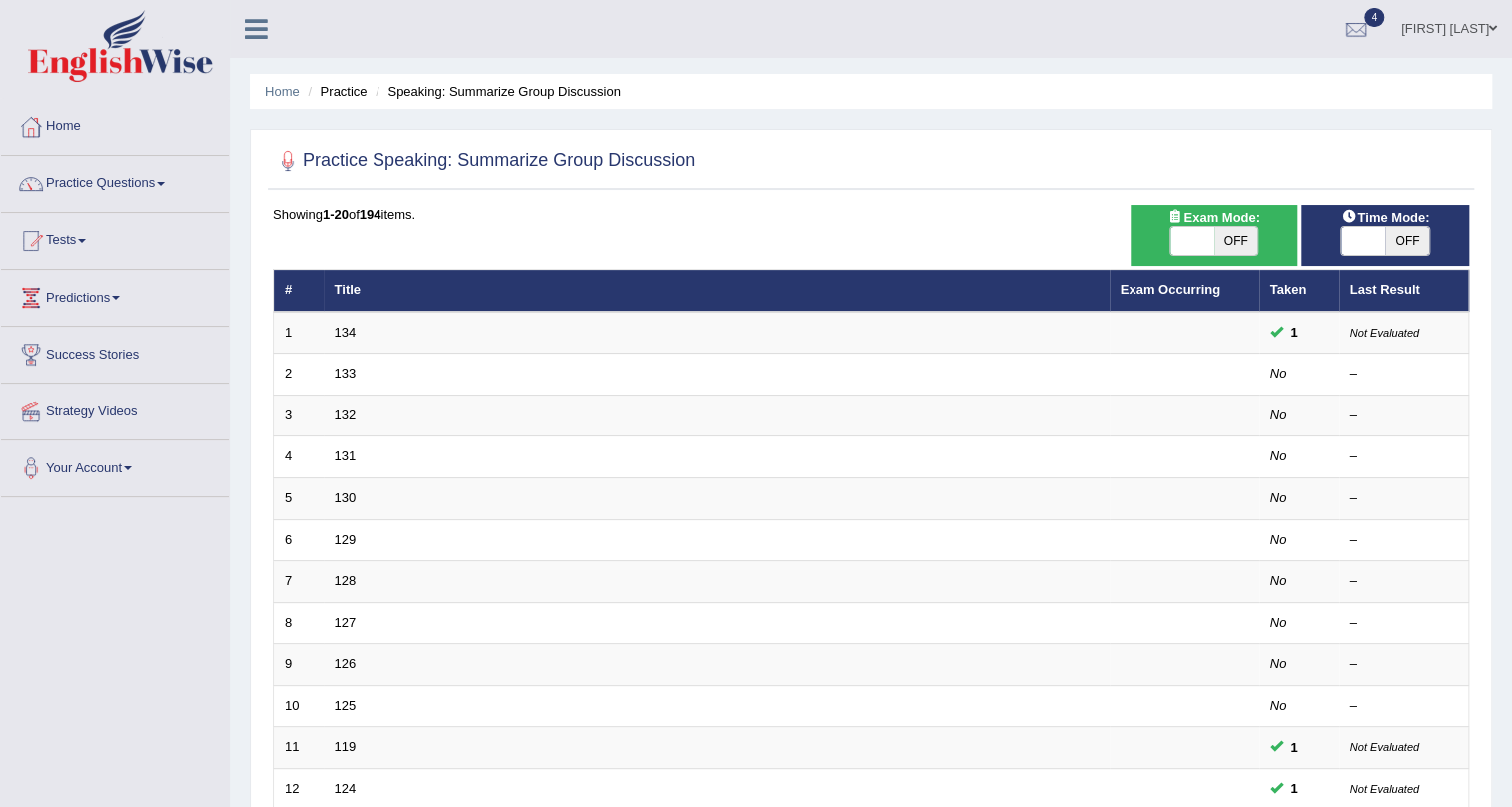 click on "Practice Questions" at bounding box center (115, 181) 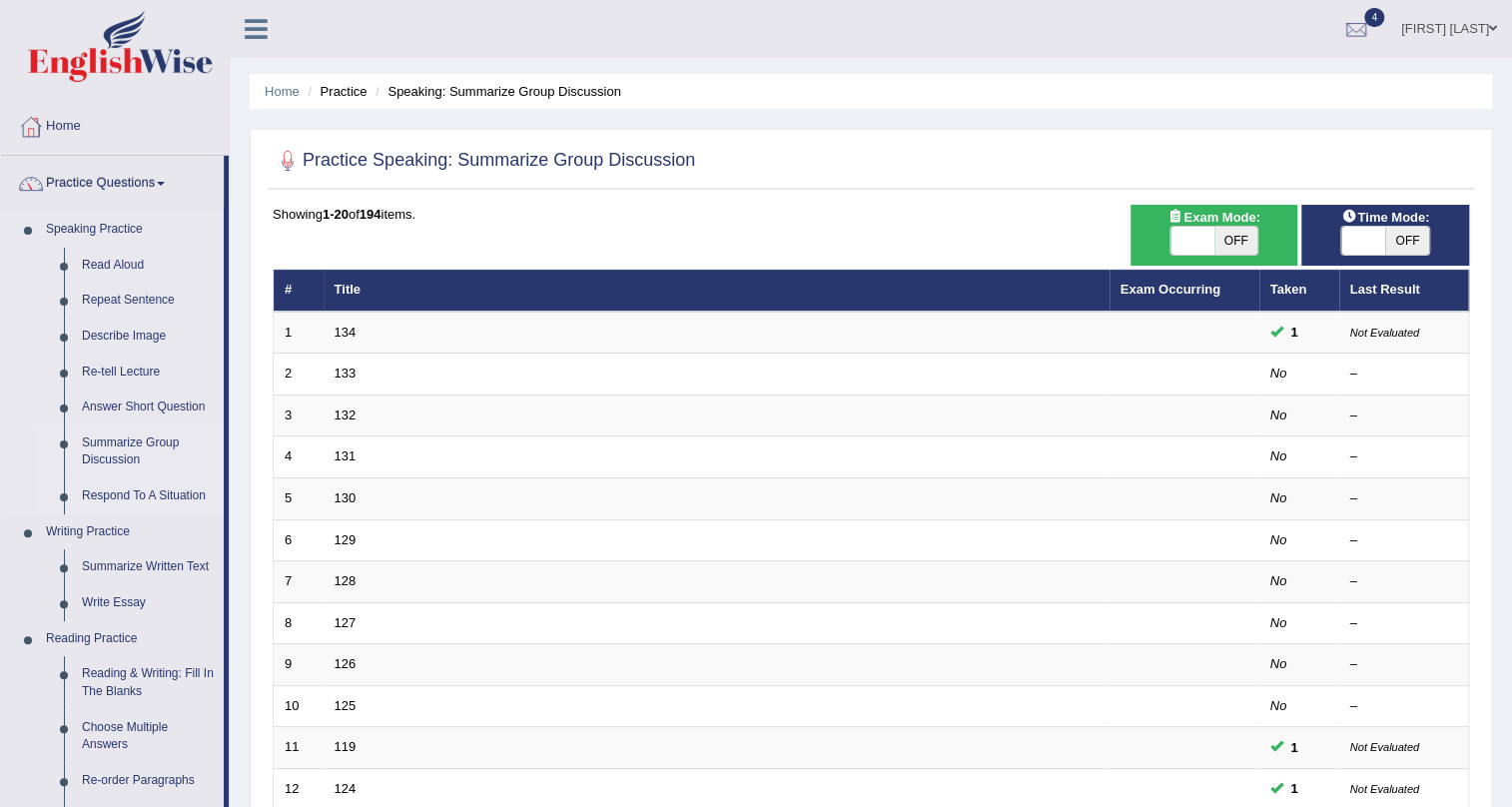 click on "Respond To A Situation" at bounding box center [148, 496] 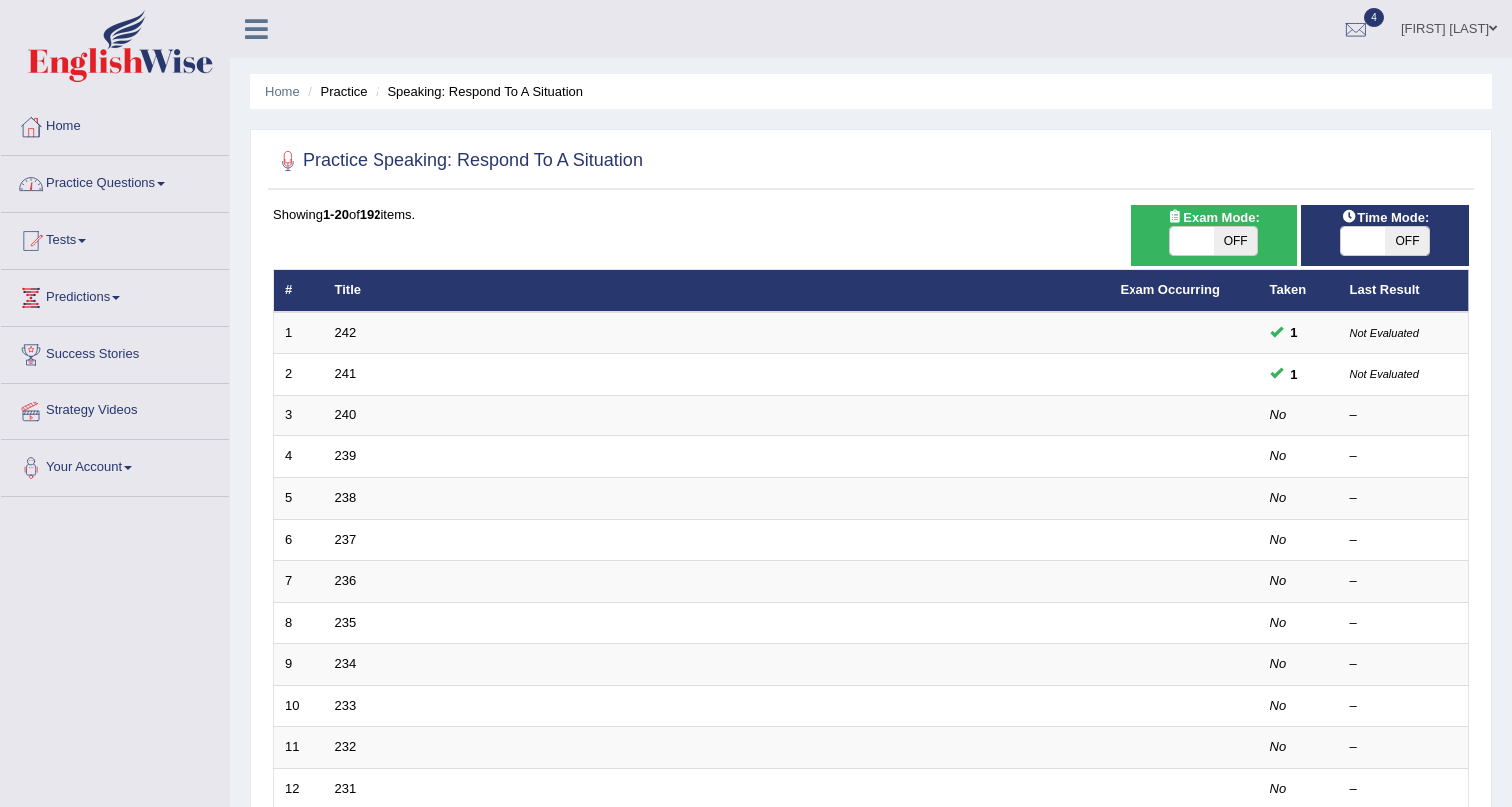 scroll, scrollTop: 0, scrollLeft: 0, axis: both 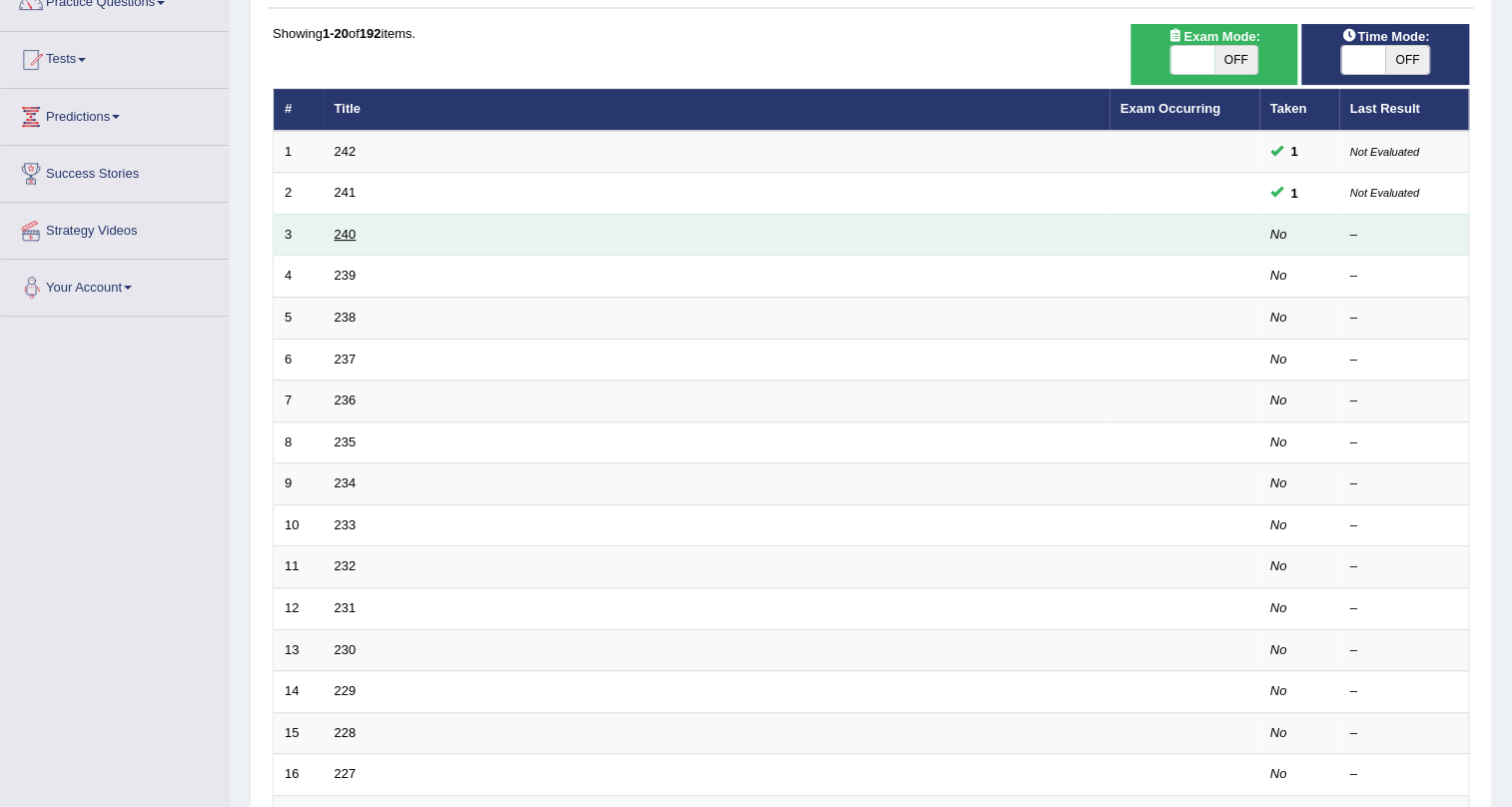 click on "240" at bounding box center [346, 234] 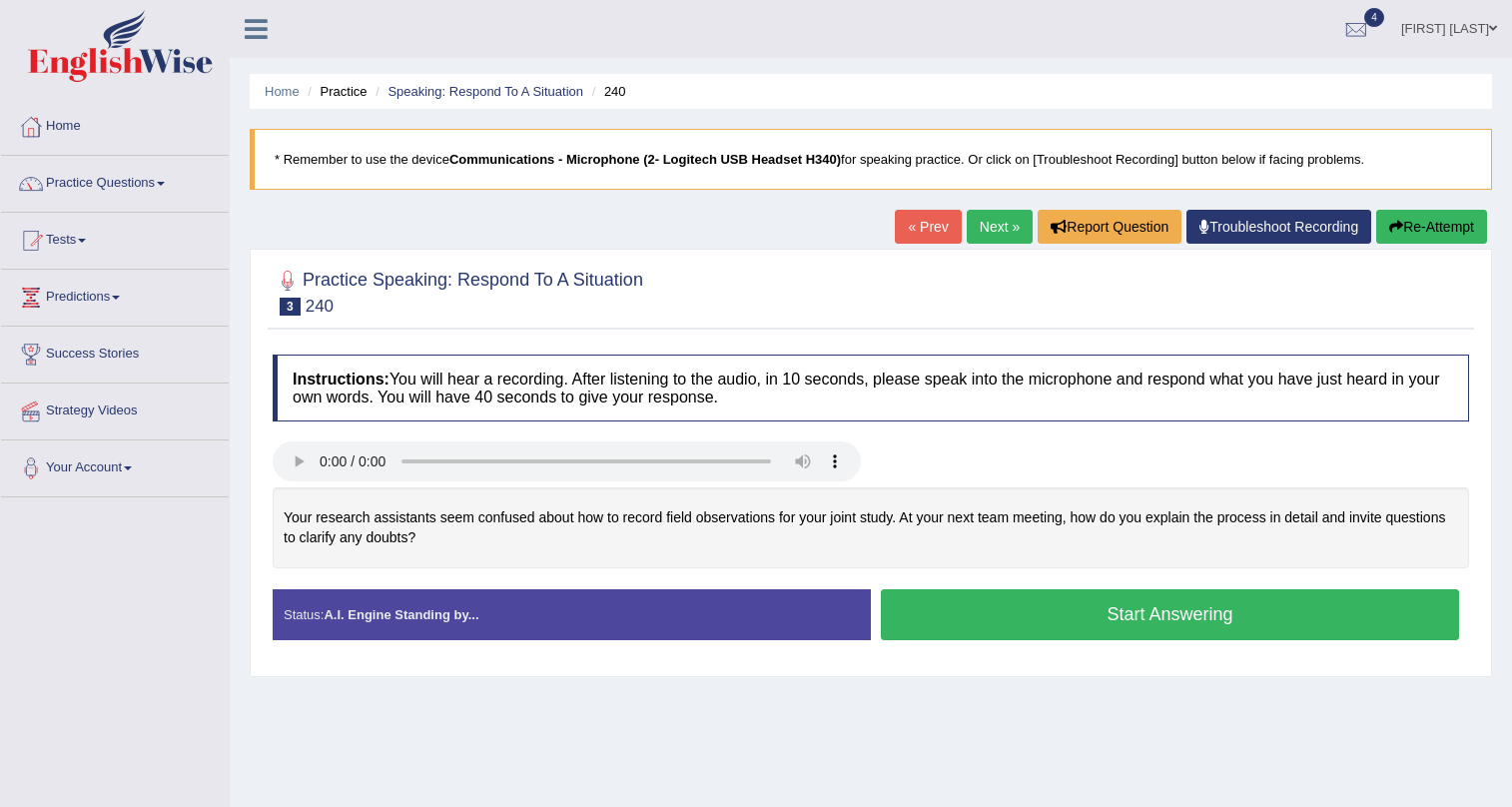 scroll, scrollTop: 0, scrollLeft: 0, axis: both 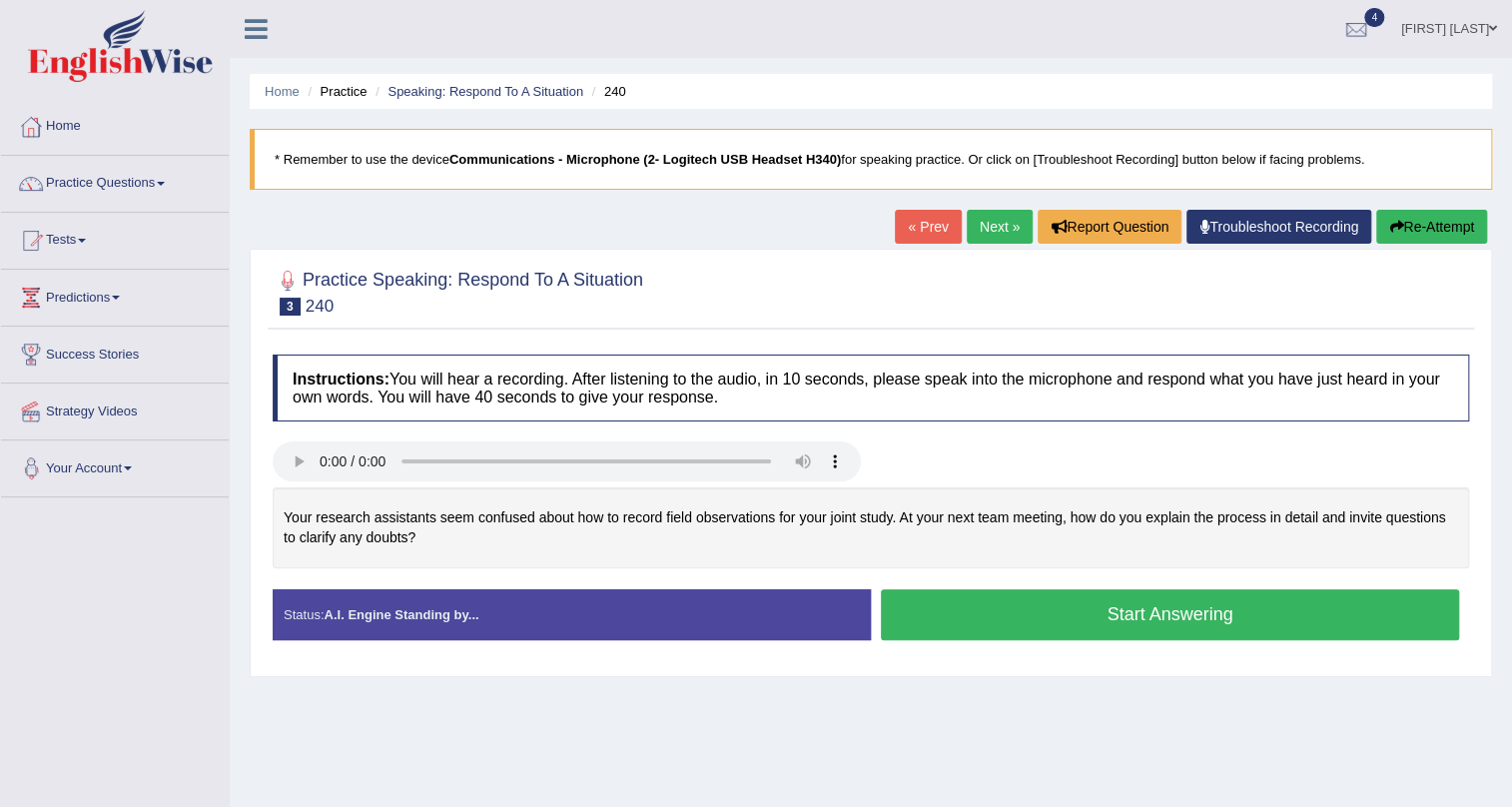 click on "Start Answering" at bounding box center (1169, 614) 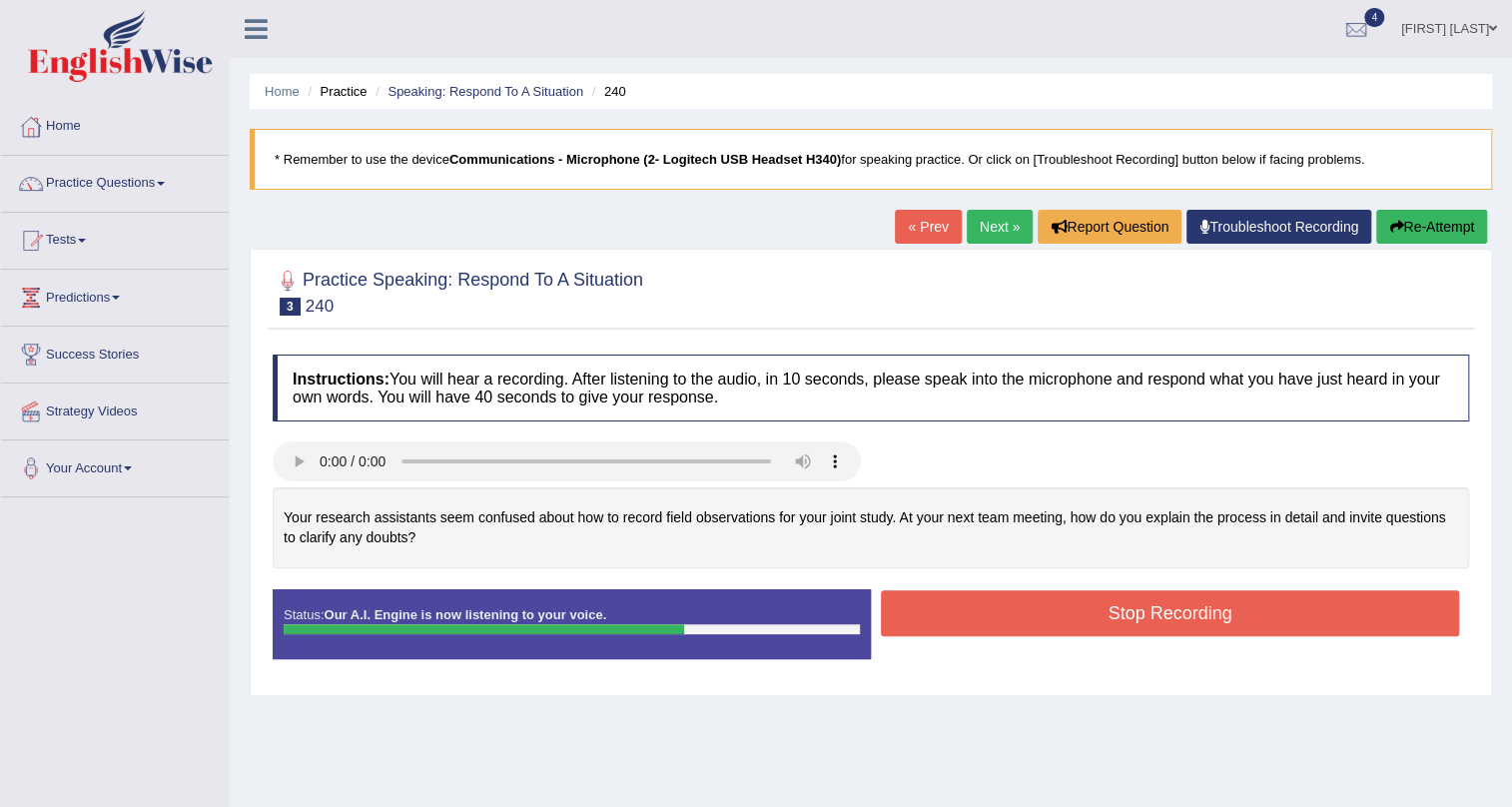 click on "Stop Recording" at bounding box center [1169, 613] 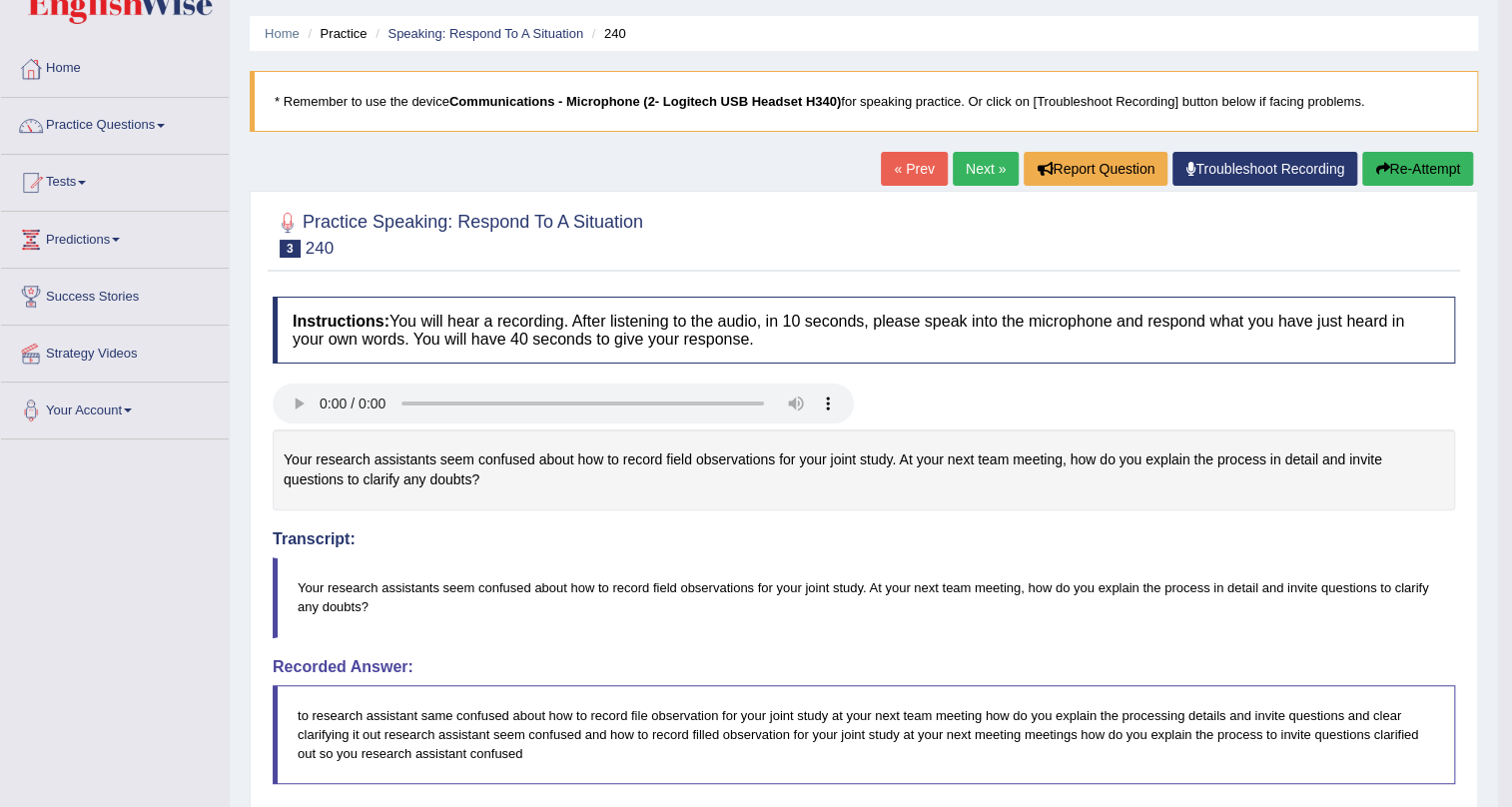 scroll, scrollTop: 90, scrollLeft: 0, axis: vertical 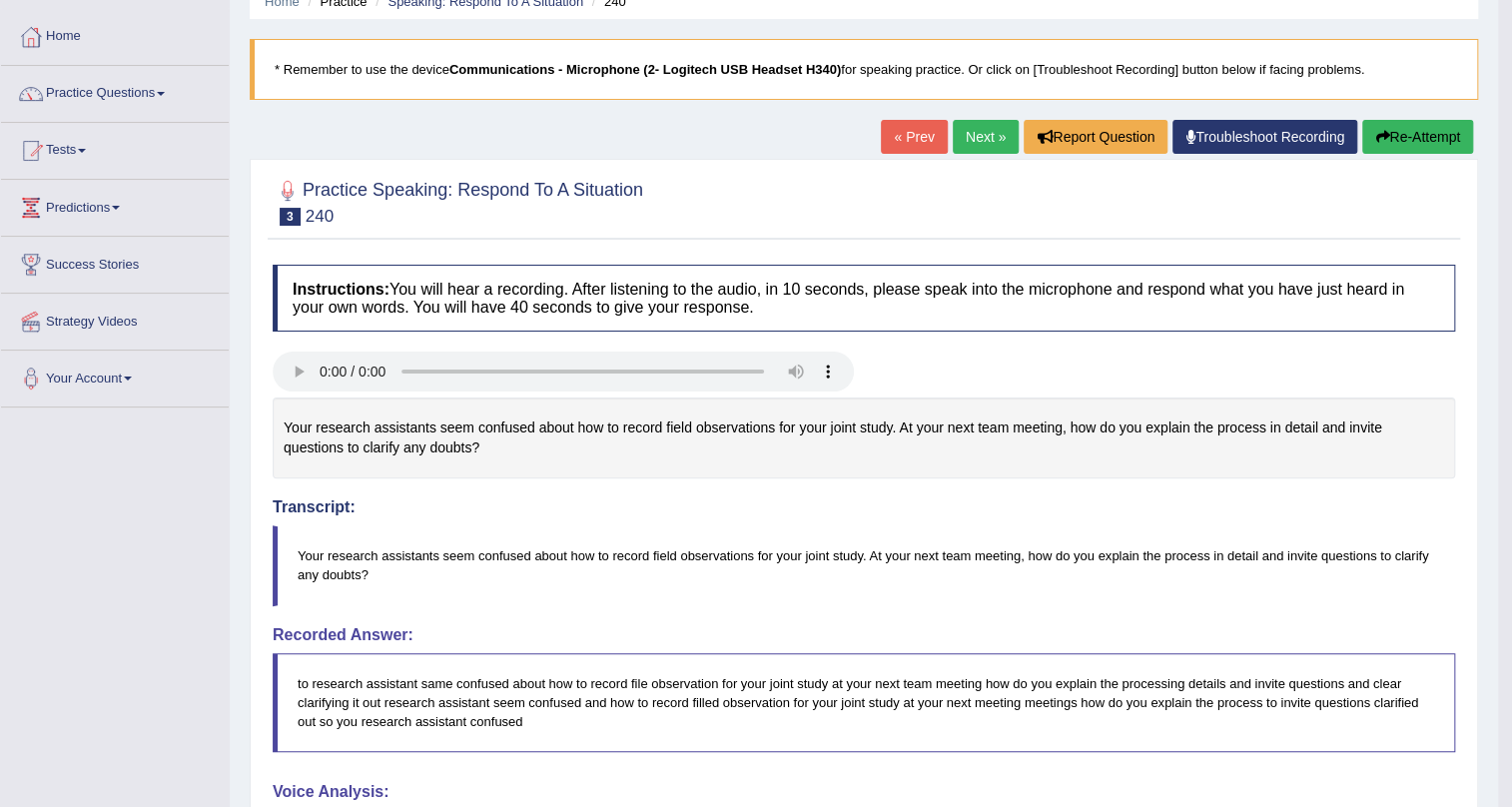 click on "Next »" at bounding box center [986, 137] 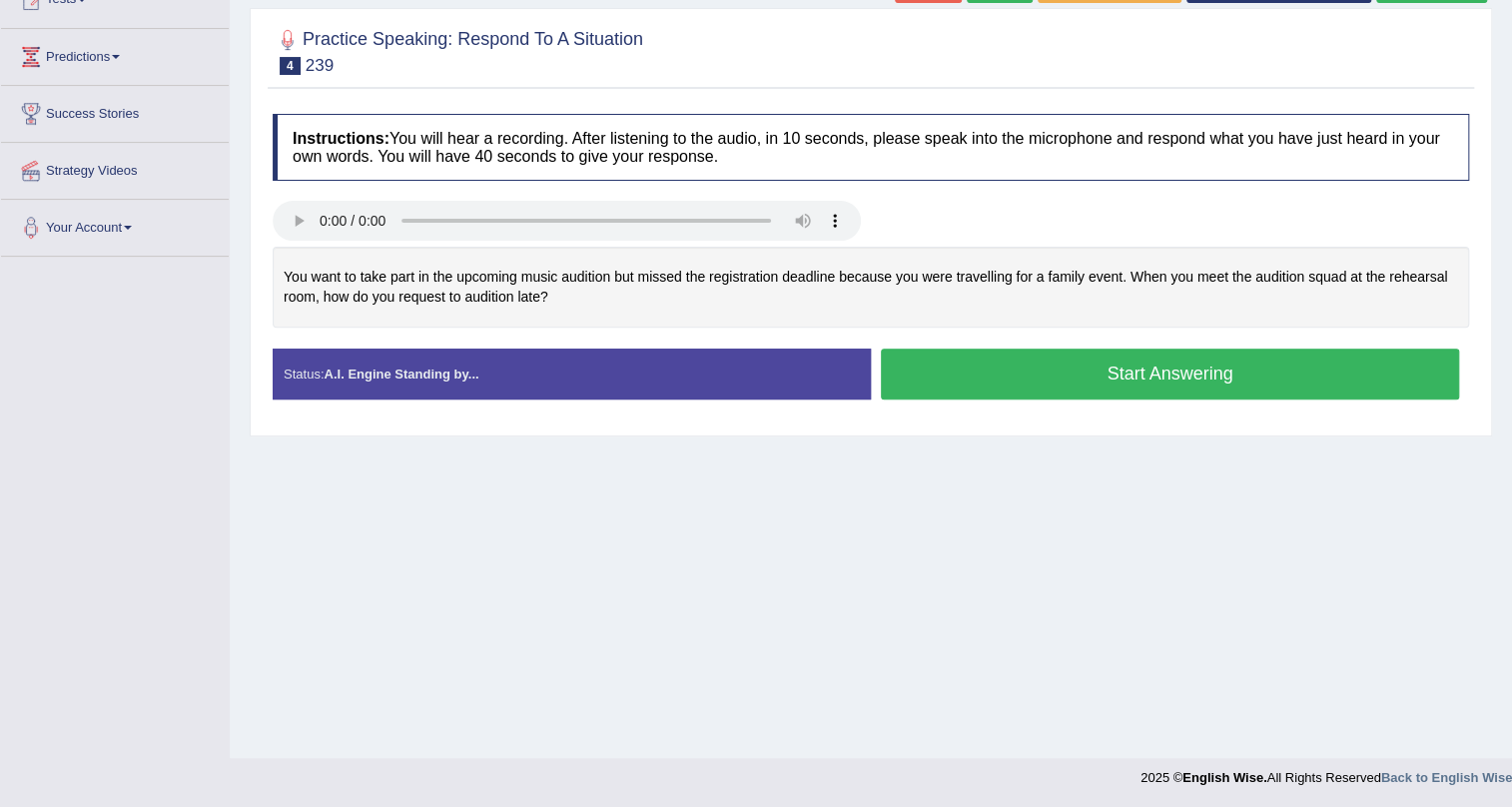 scroll, scrollTop: 241, scrollLeft: 0, axis: vertical 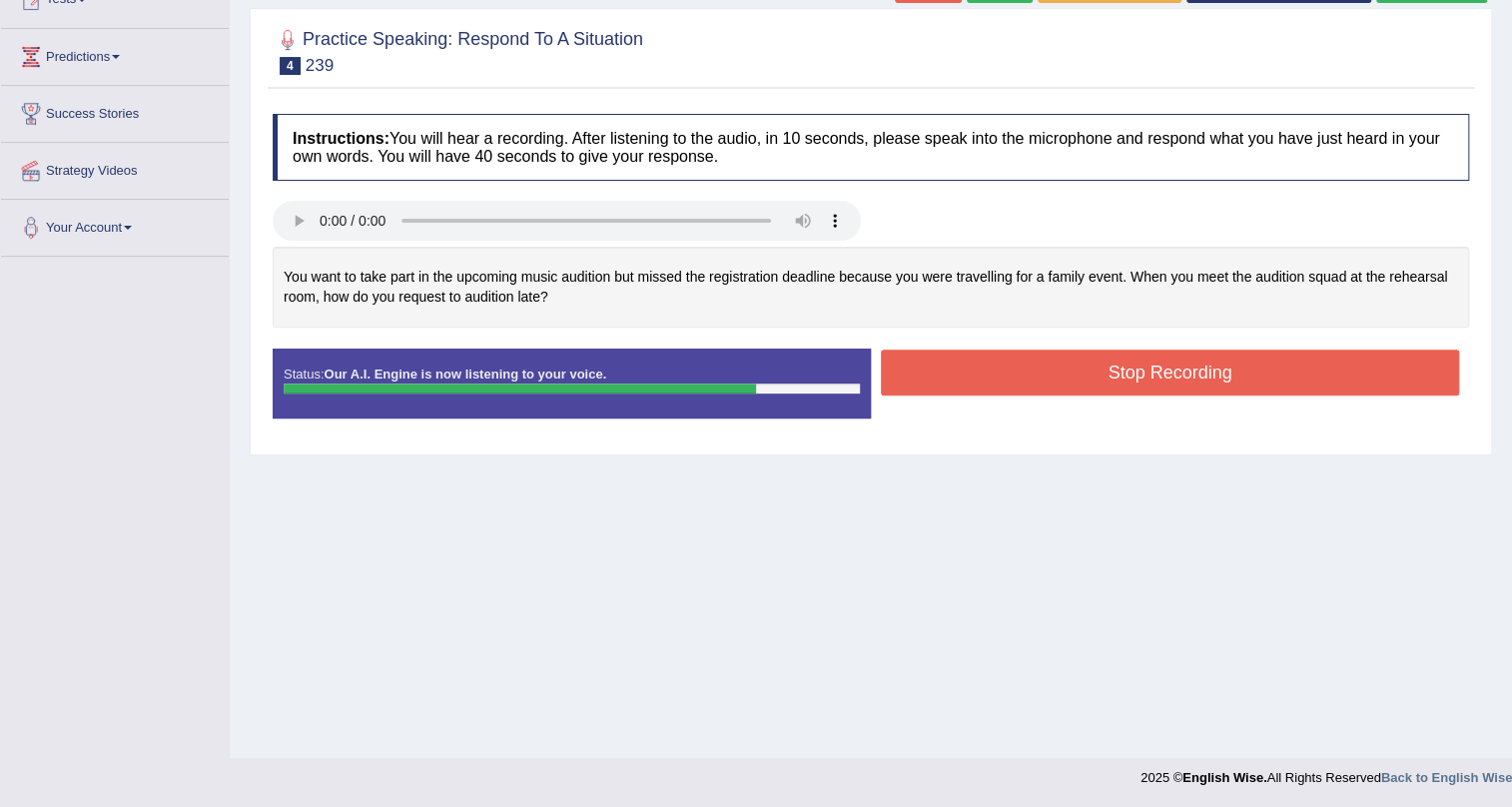 click on "Stop Recording" at bounding box center (1169, 373) 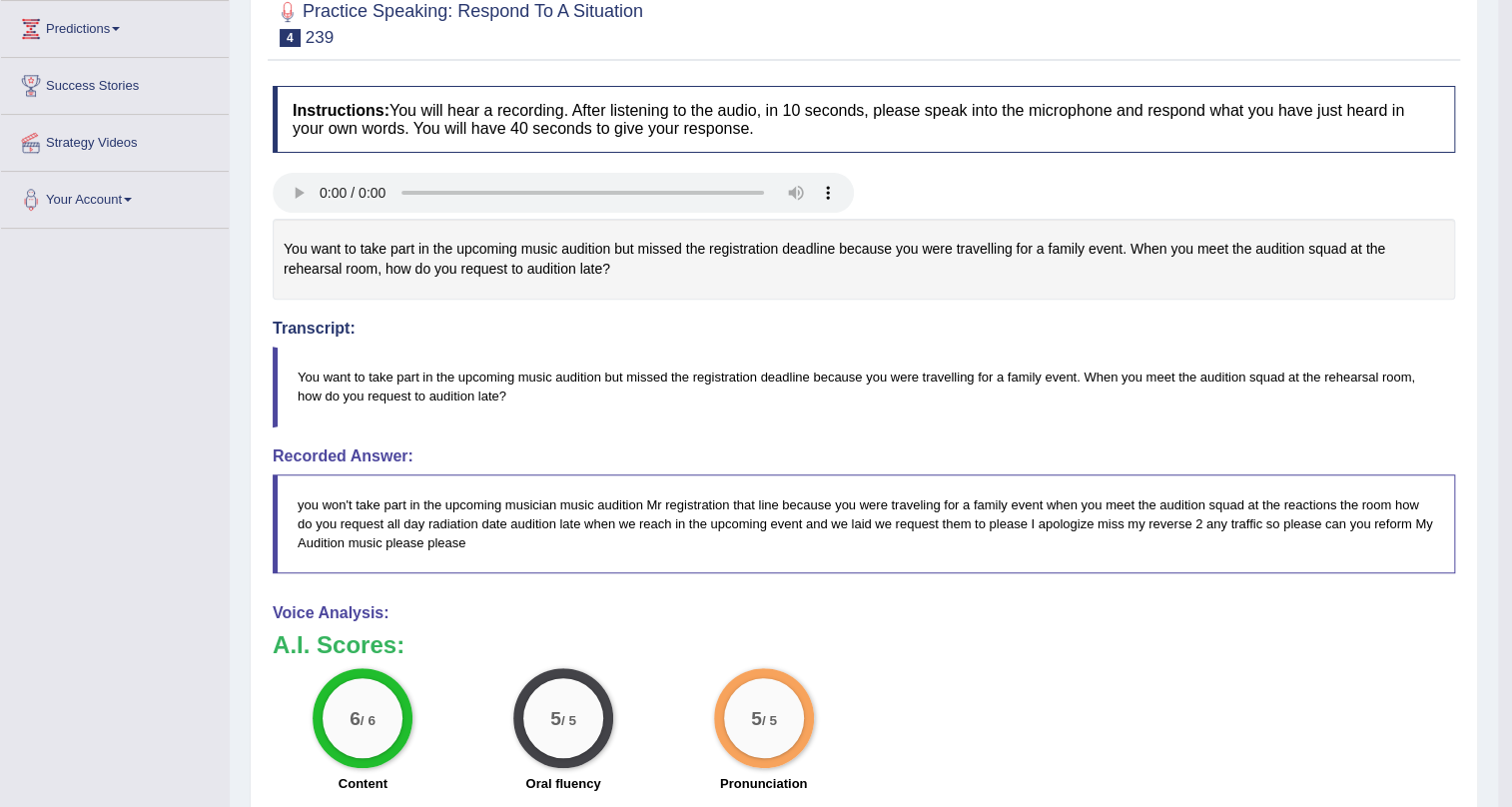 scroll, scrollTop: 0, scrollLeft: 0, axis: both 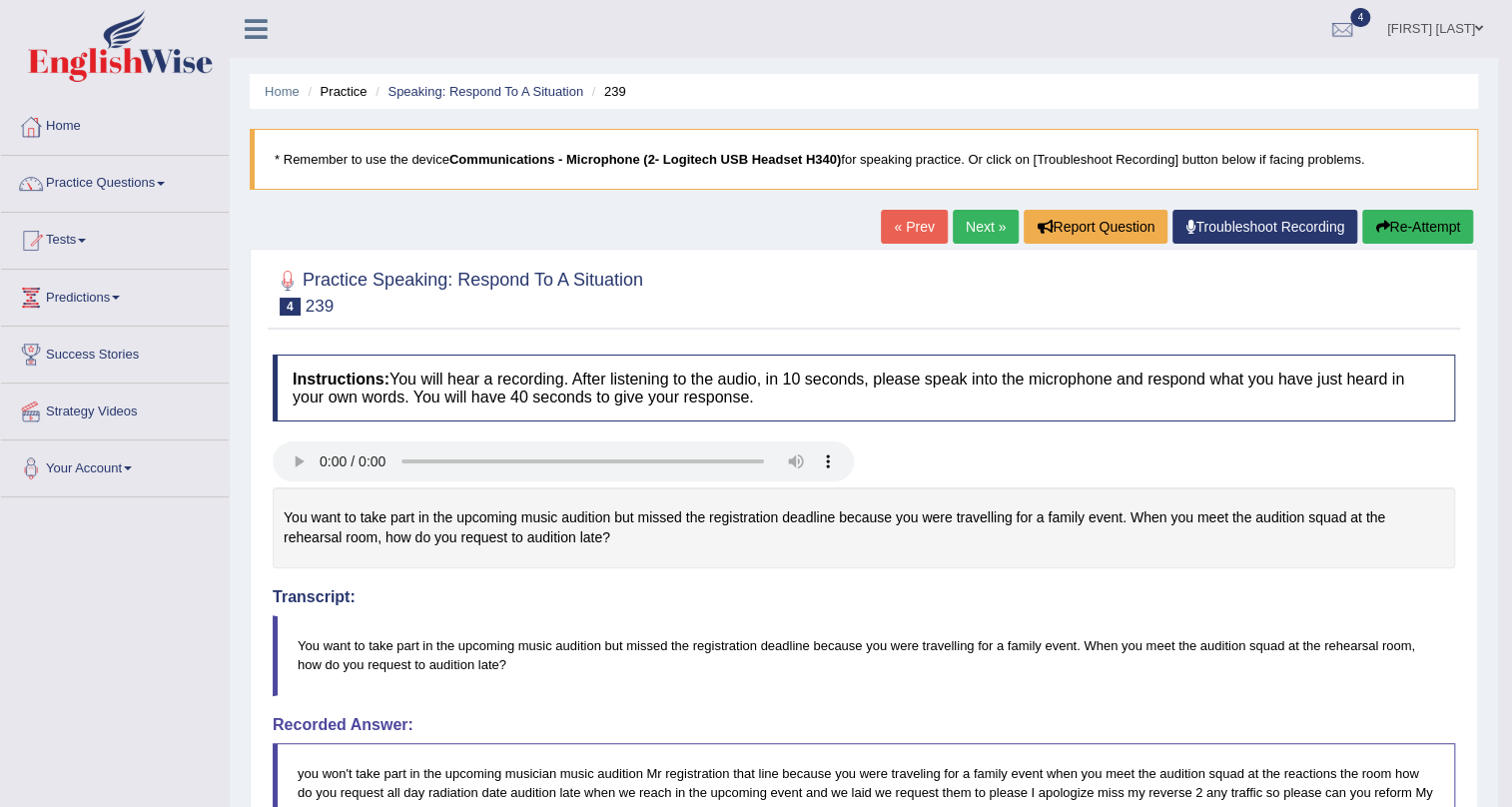 click on "Next »" at bounding box center (986, 227) 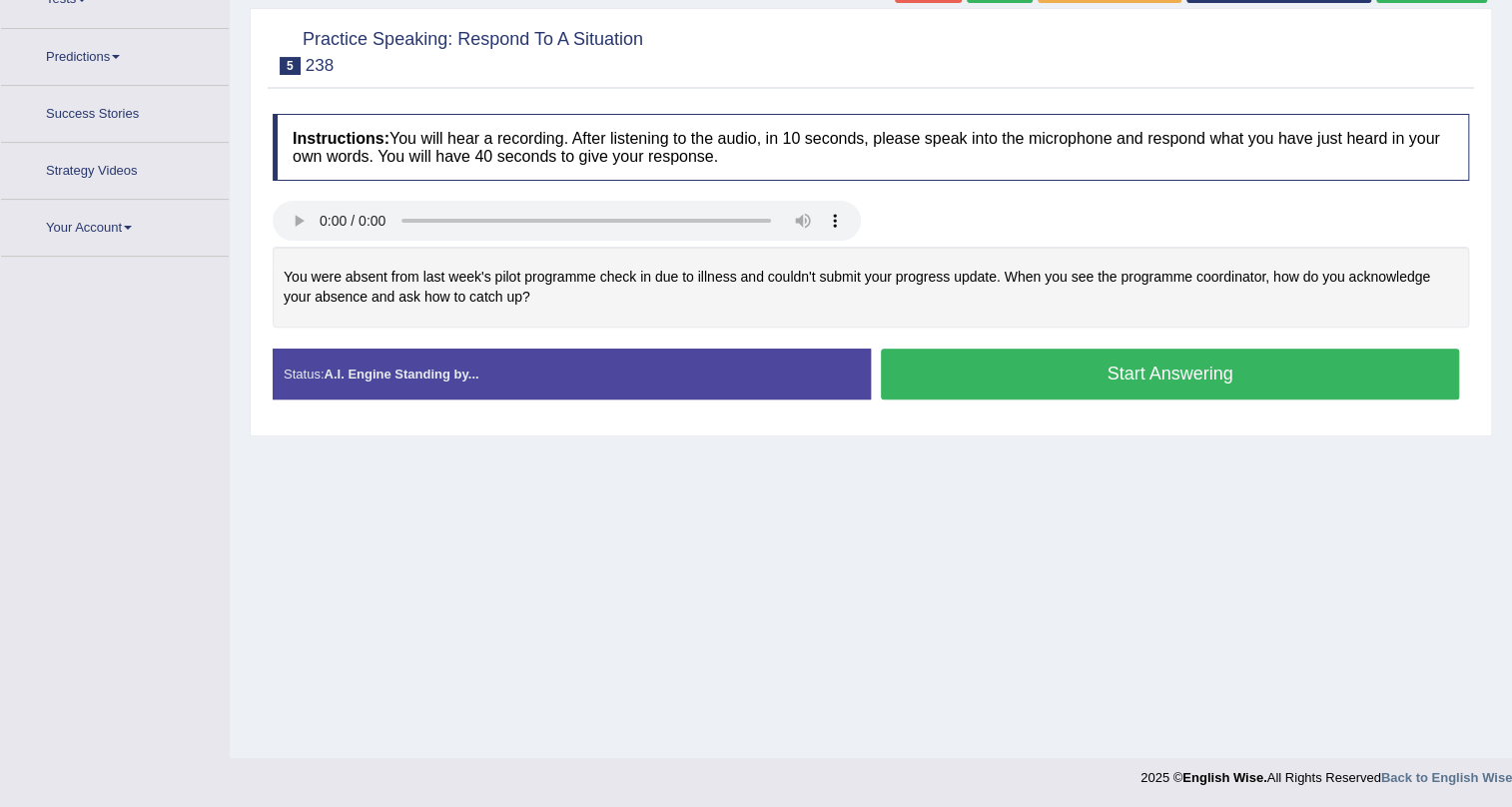 scroll, scrollTop: 241, scrollLeft: 0, axis: vertical 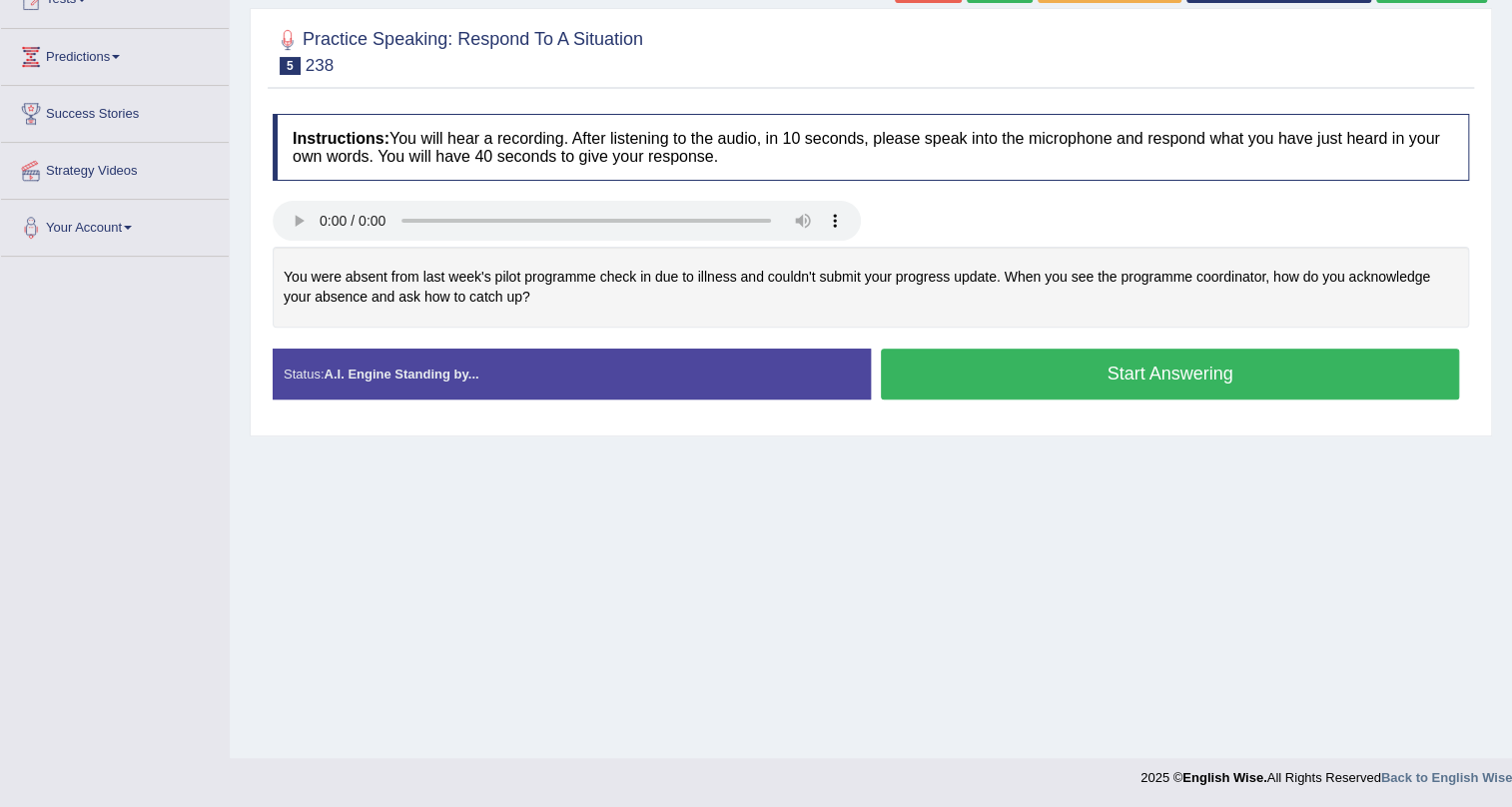 click on "Start Answering" at bounding box center (1169, 374) 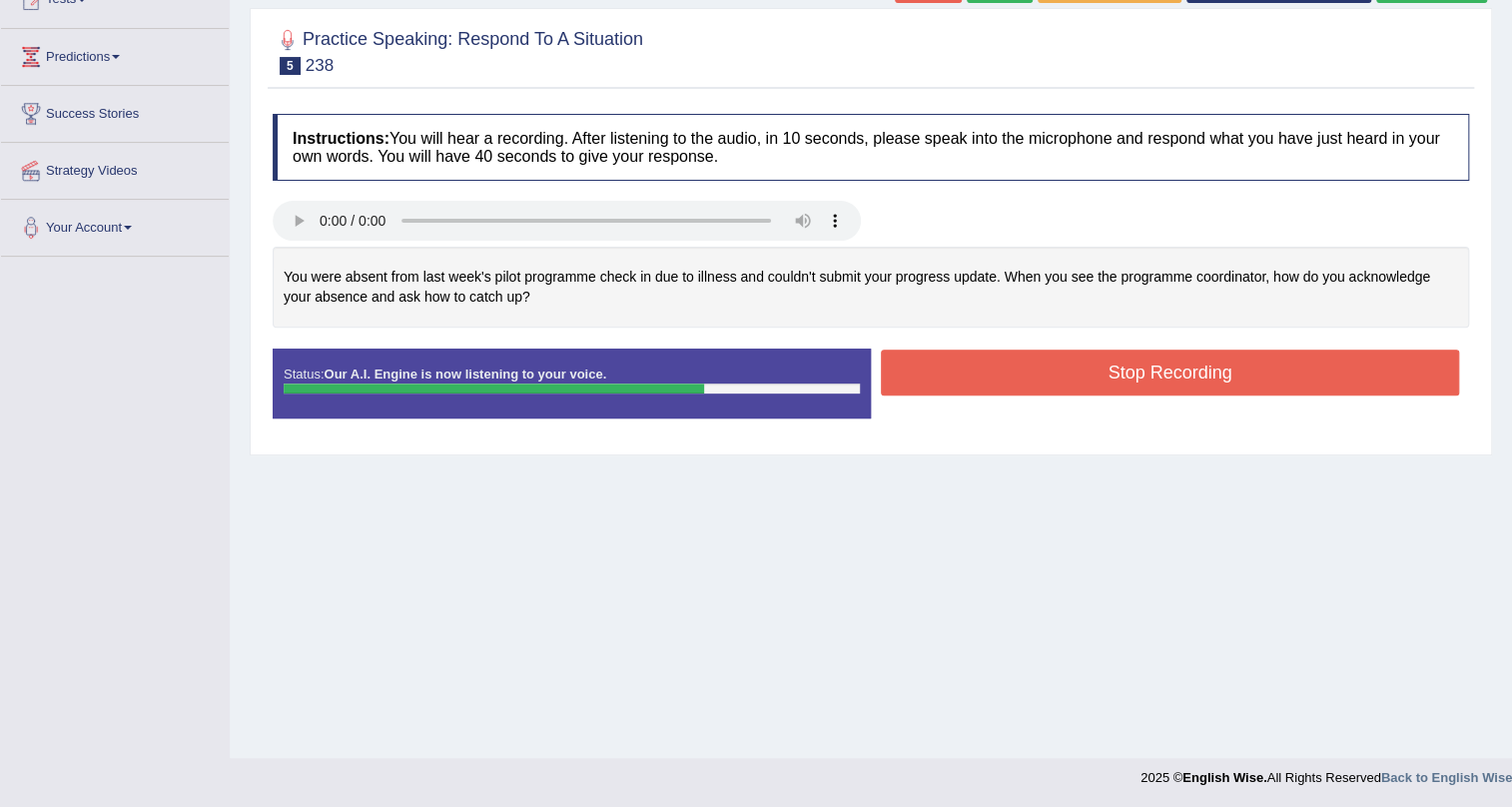 click on "Stop Recording" at bounding box center [1169, 373] 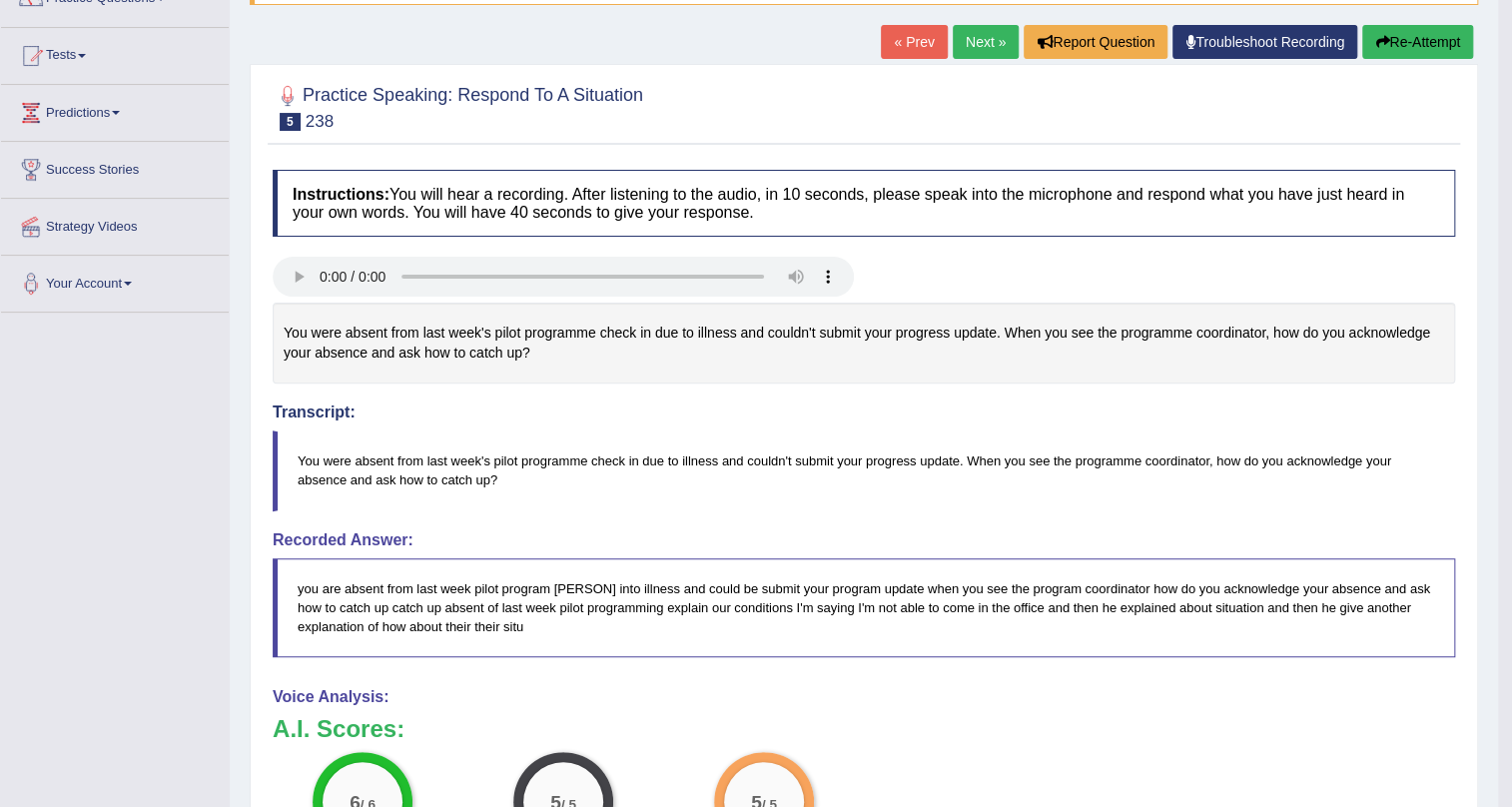 scroll, scrollTop: 150, scrollLeft: 0, axis: vertical 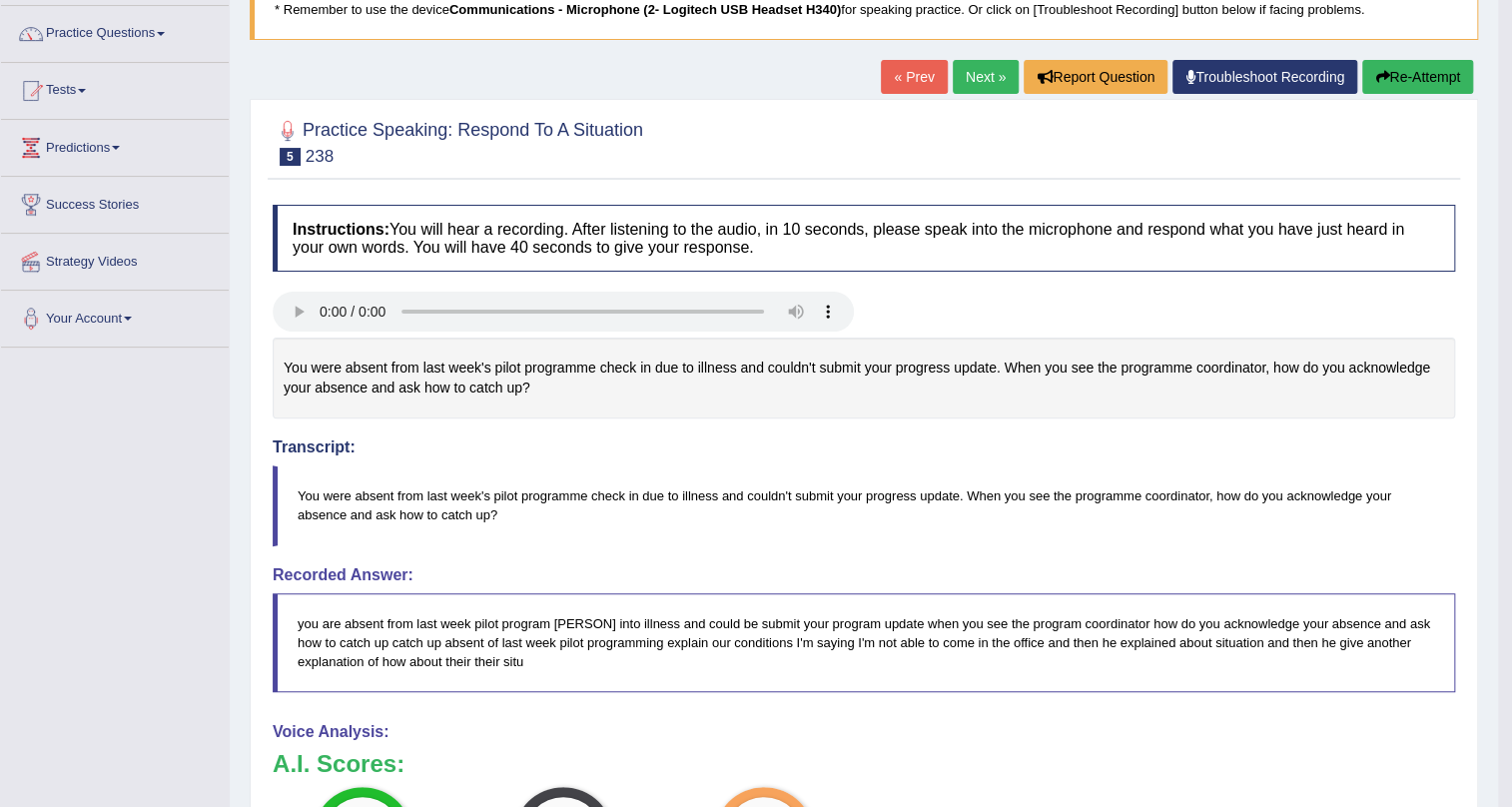 click on "Next »" at bounding box center (986, 77) 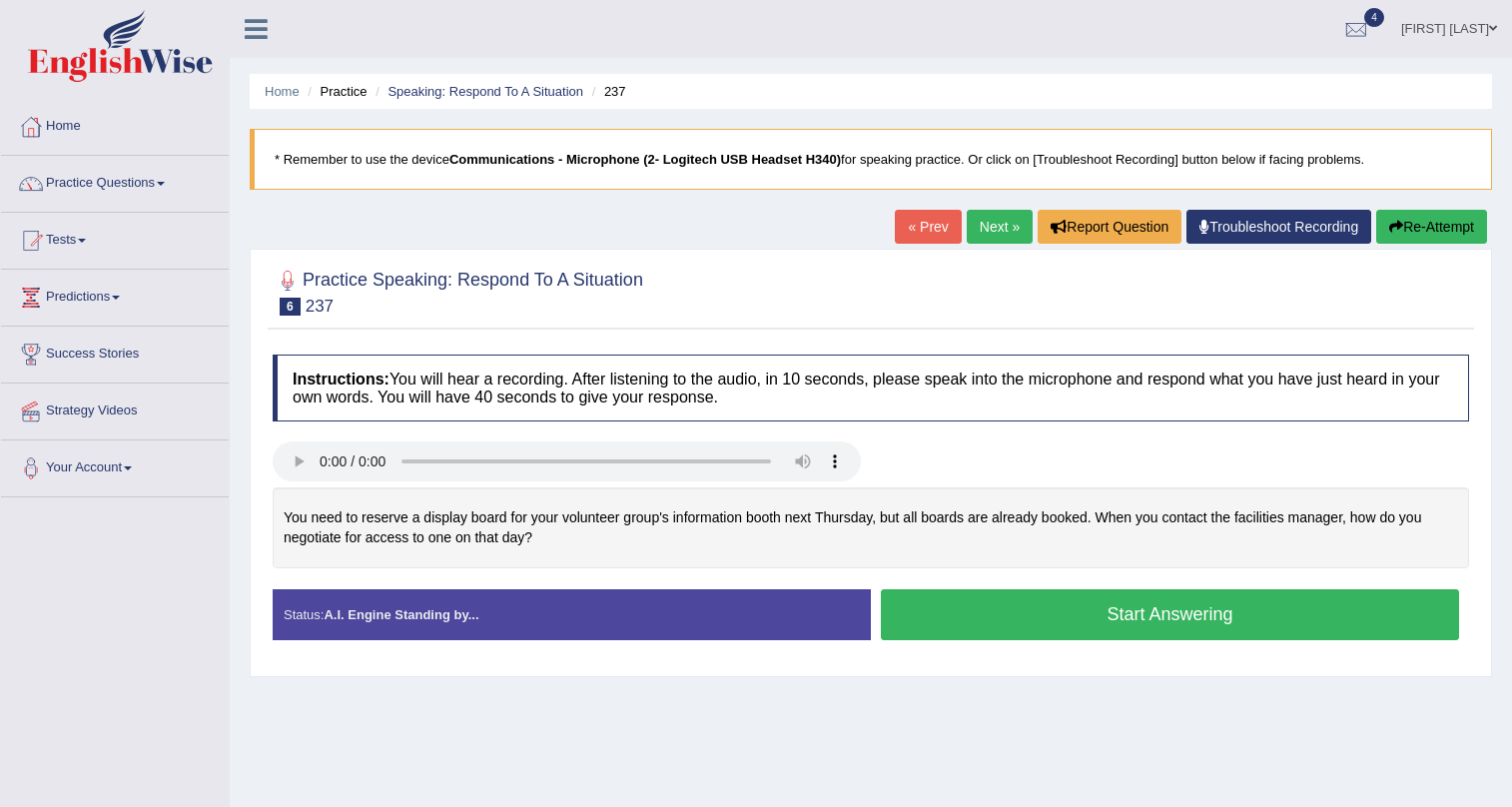 scroll, scrollTop: 0, scrollLeft: 0, axis: both 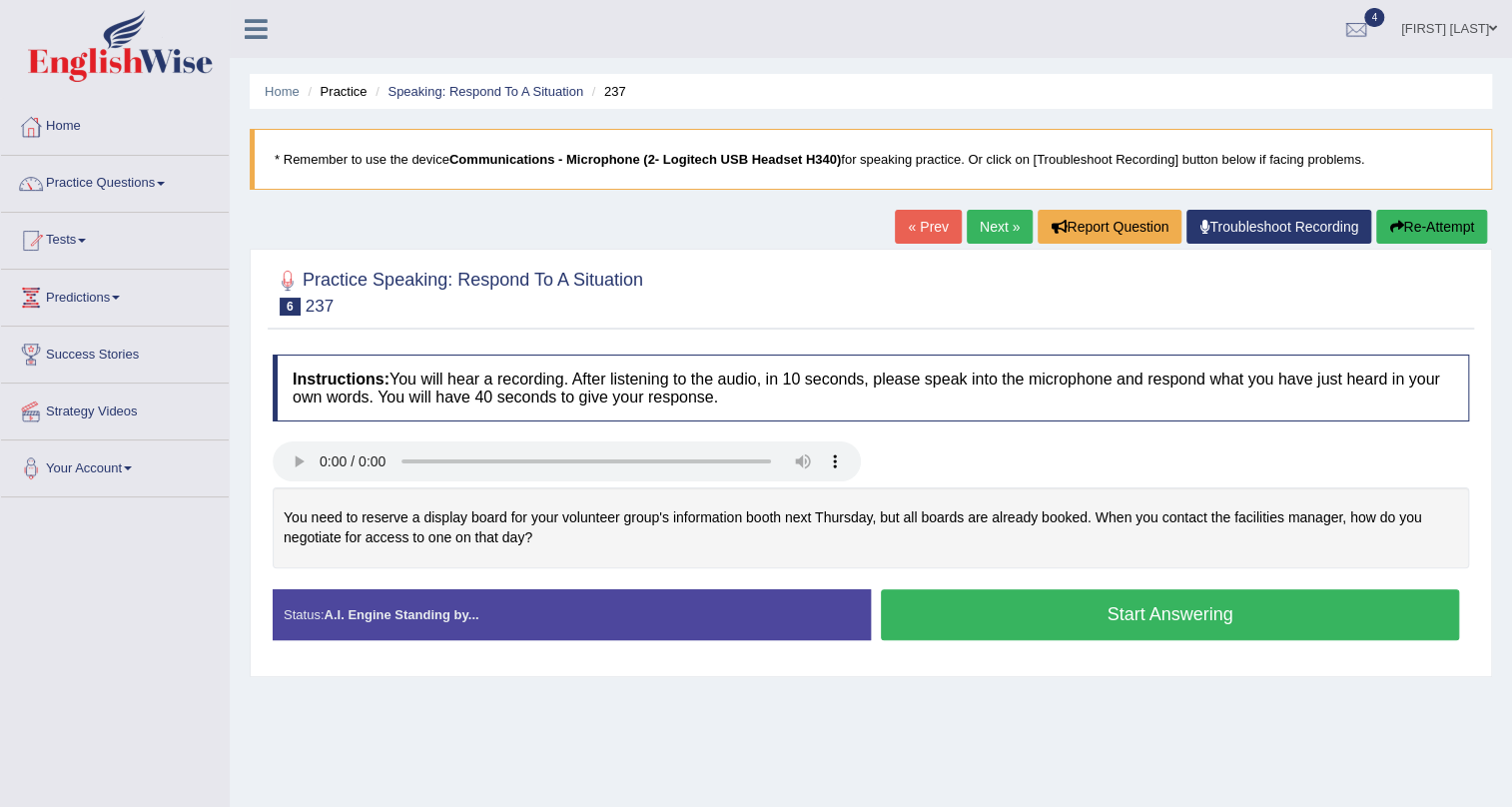 click on "Start Answering" at bounding box center (1169, 614) 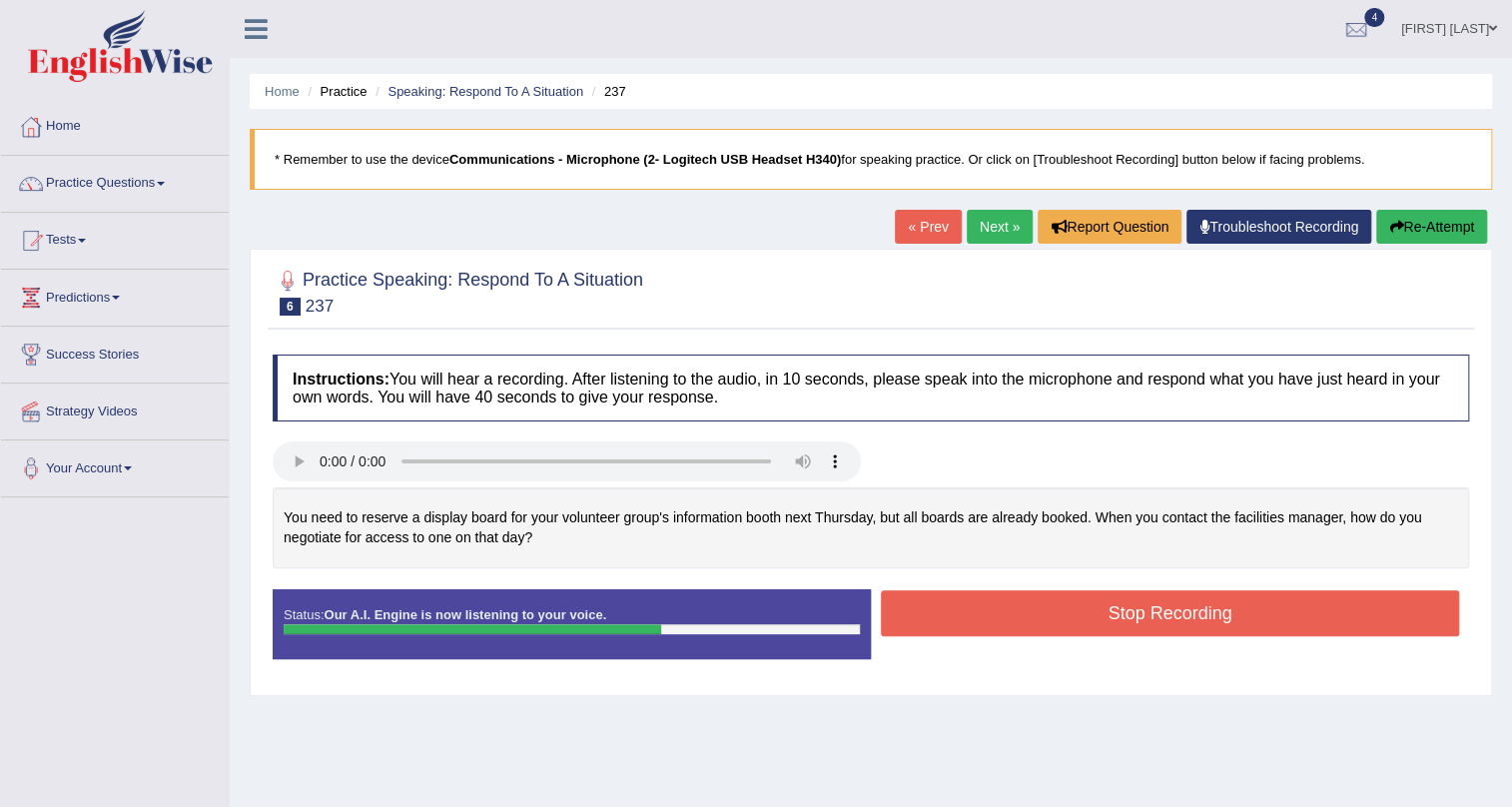 click on "Stop Recording" at bounding box center [1169, 613] 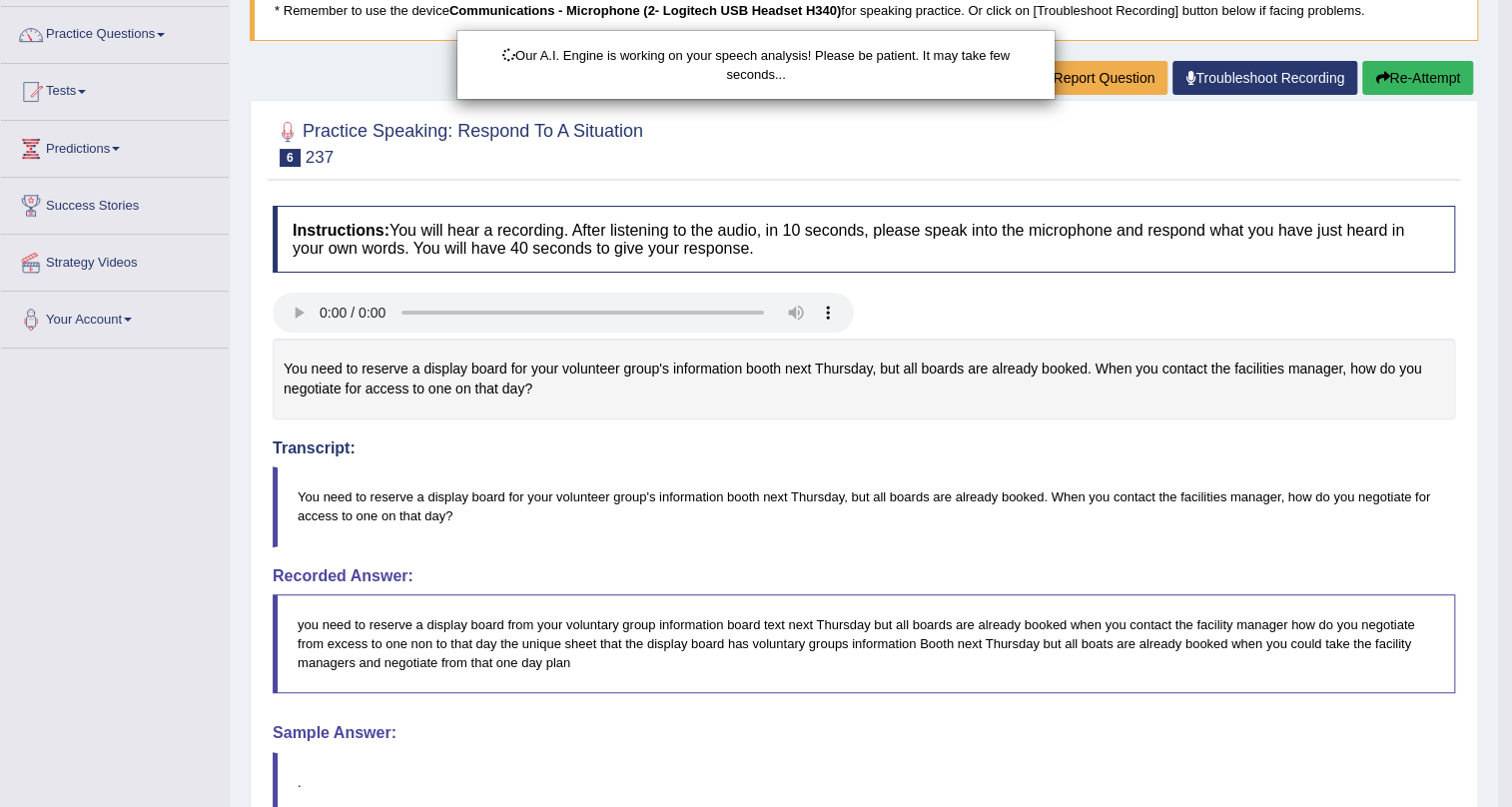 scroll, scrollTop: 346, scrollLeft: 0, axis: vertical 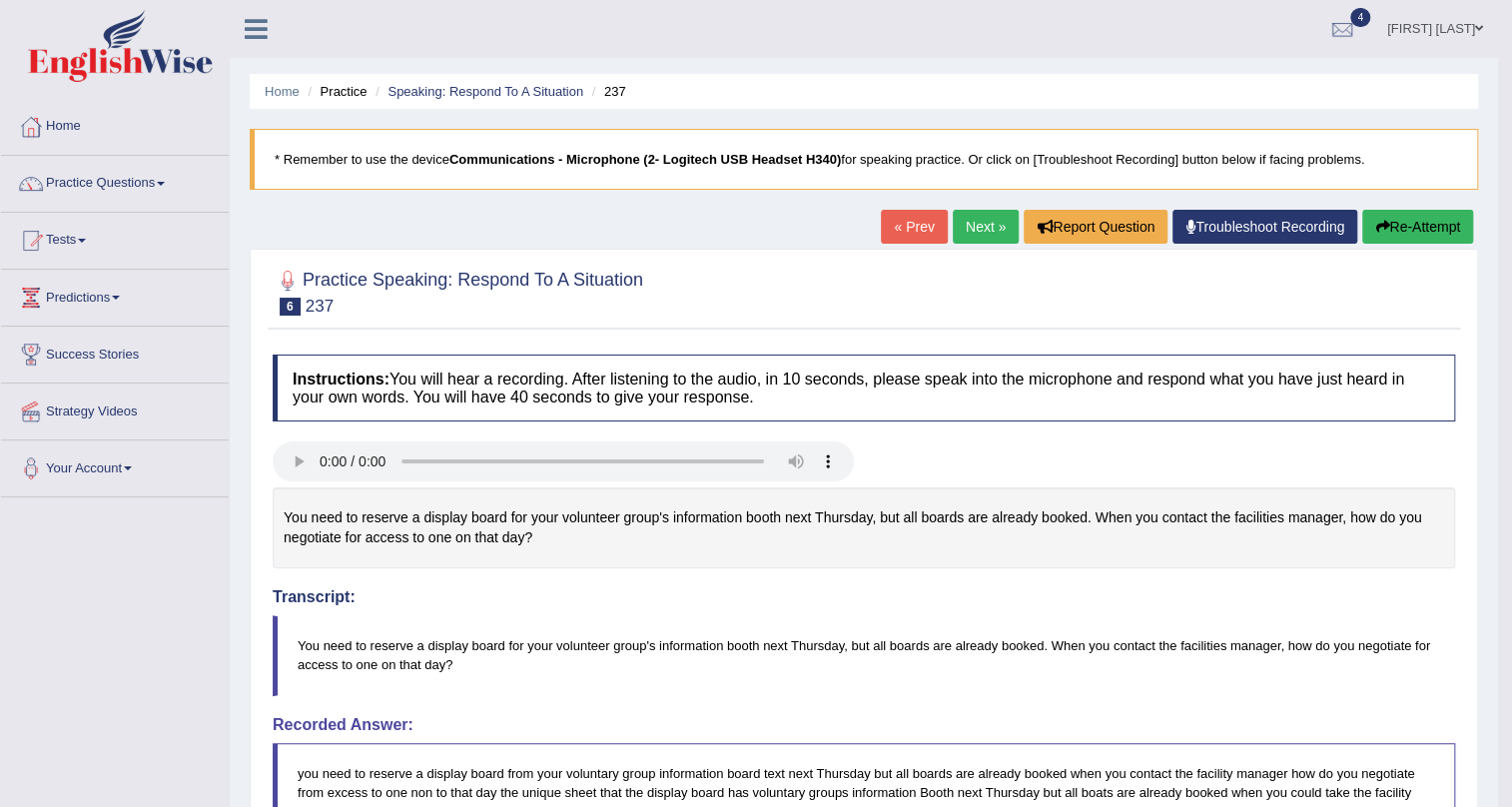 click on "Next »" at bounding box center [986, 227] 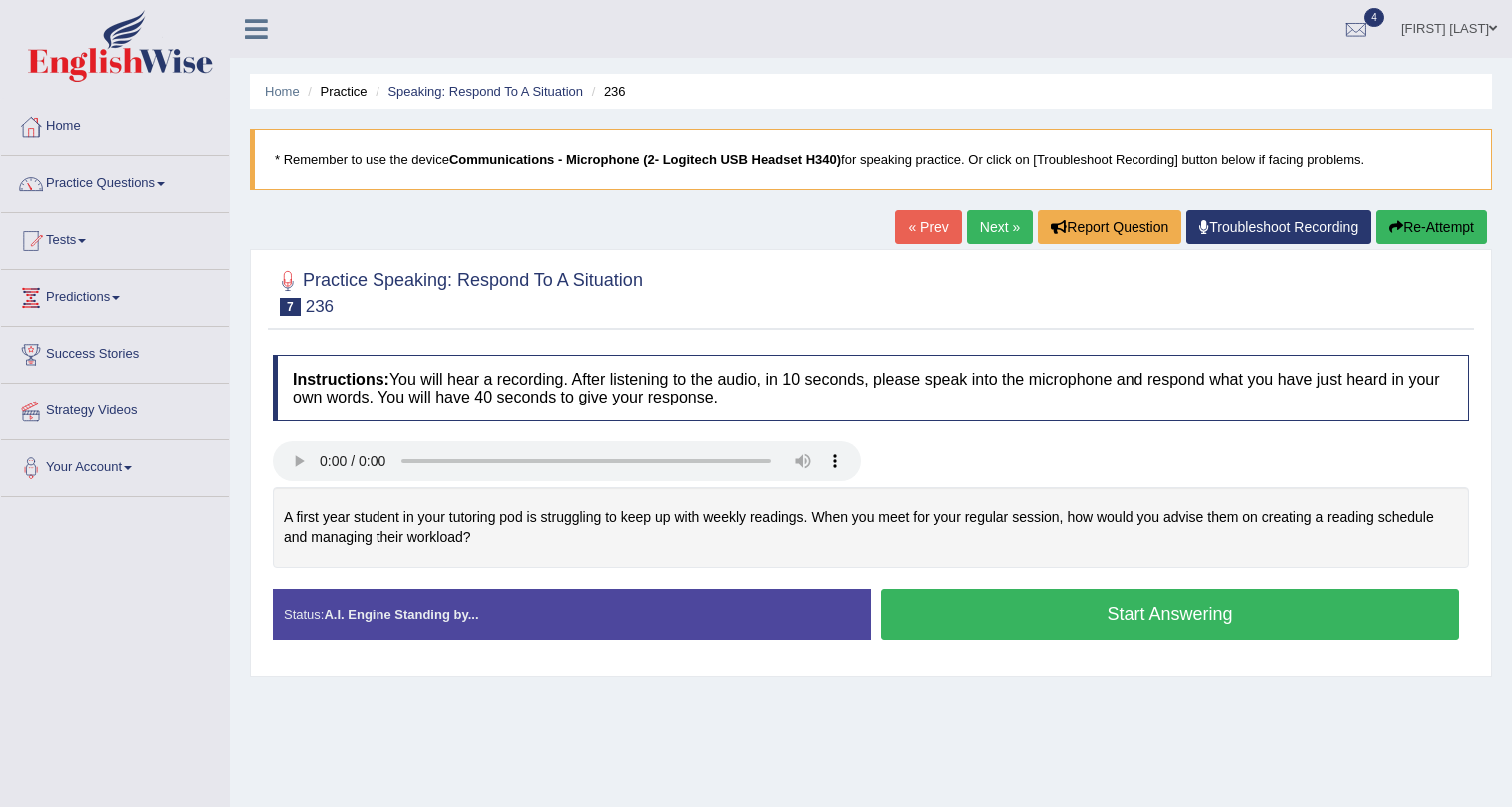scroll, scrollTop: 0, scrollLeft: 0, axis: both 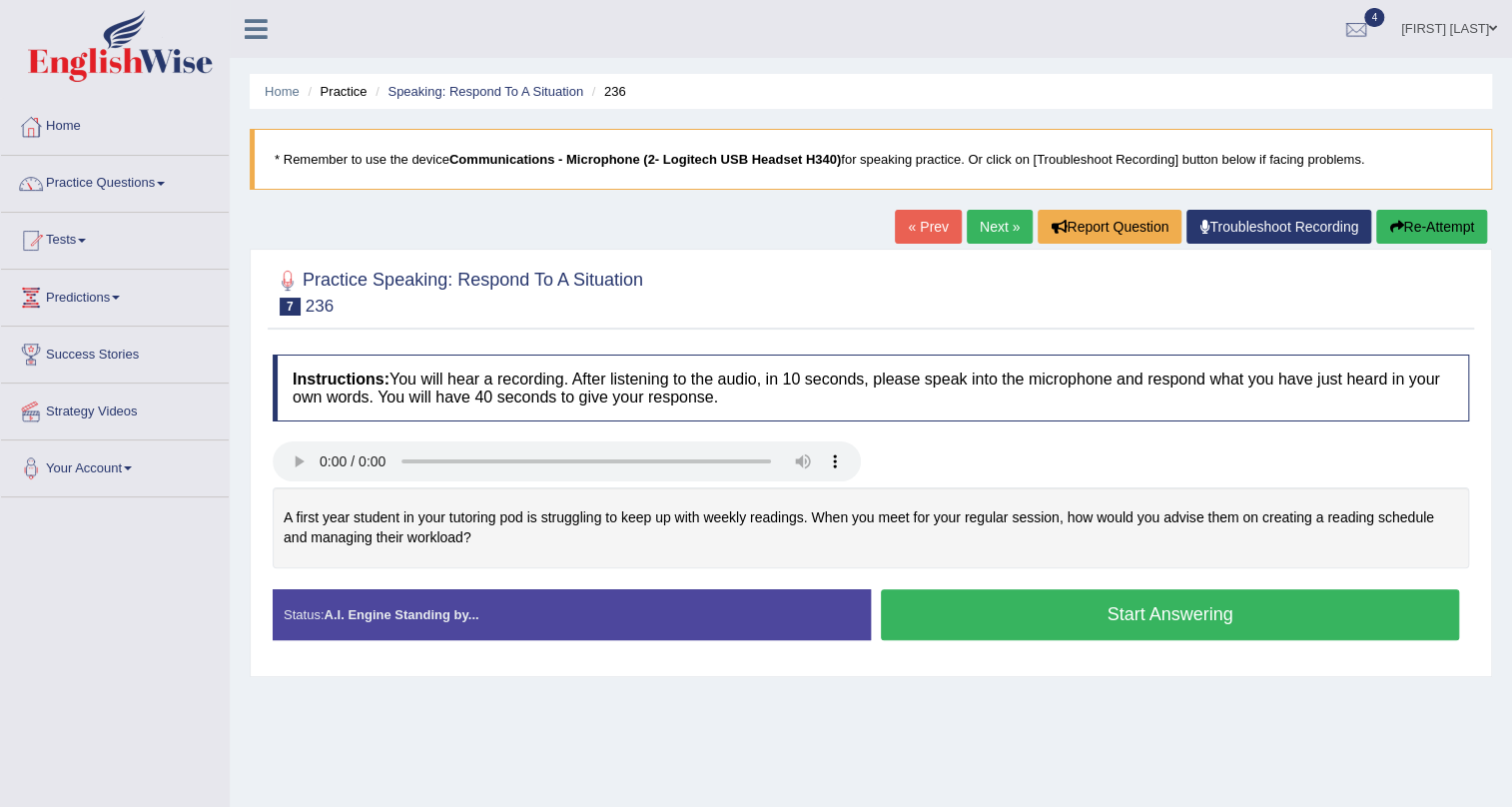 click on "Start Answering" at bounding box center [1169, 614] 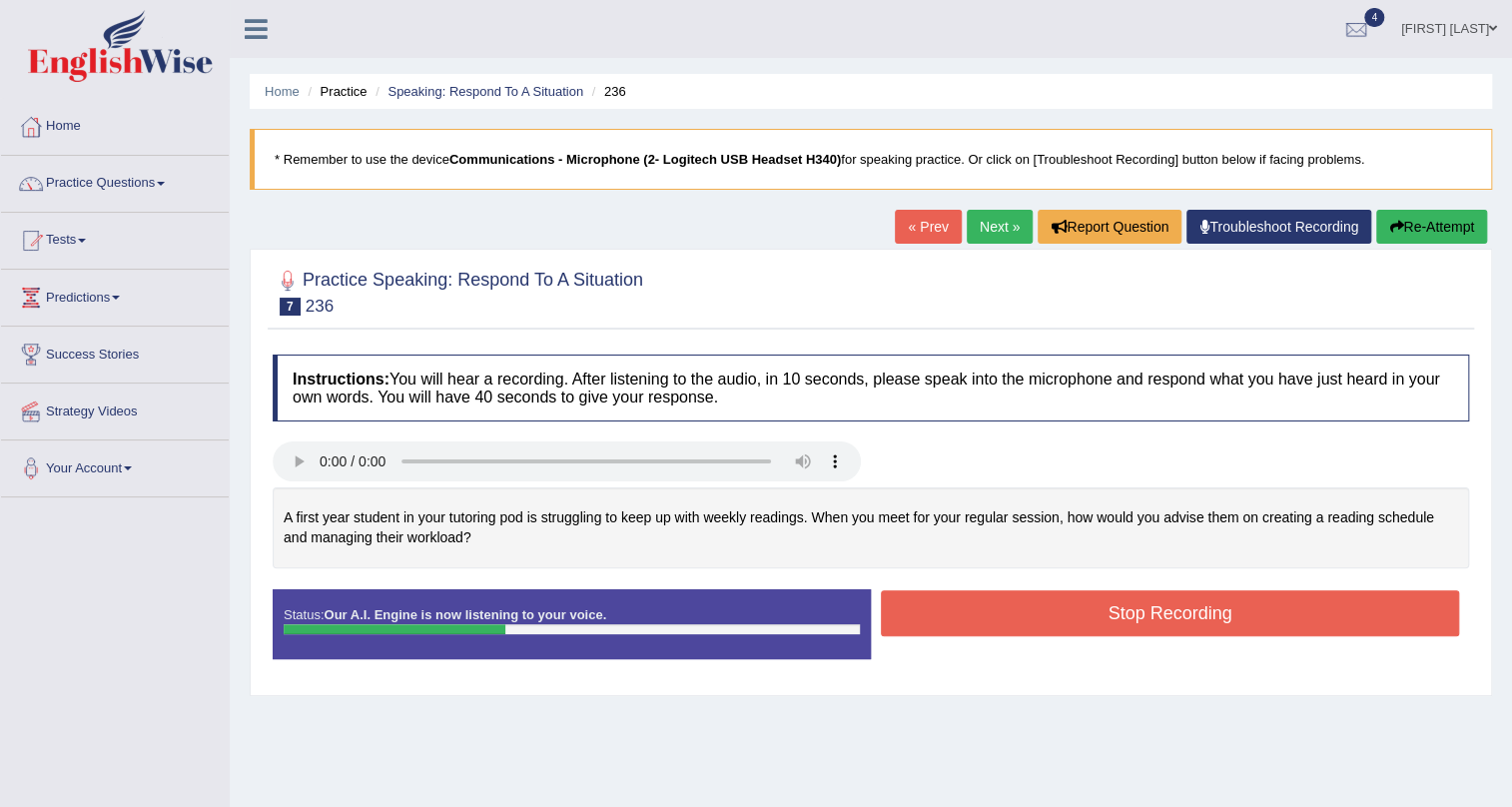 click on "Stop Recording" at bounding box center (1169, 613) 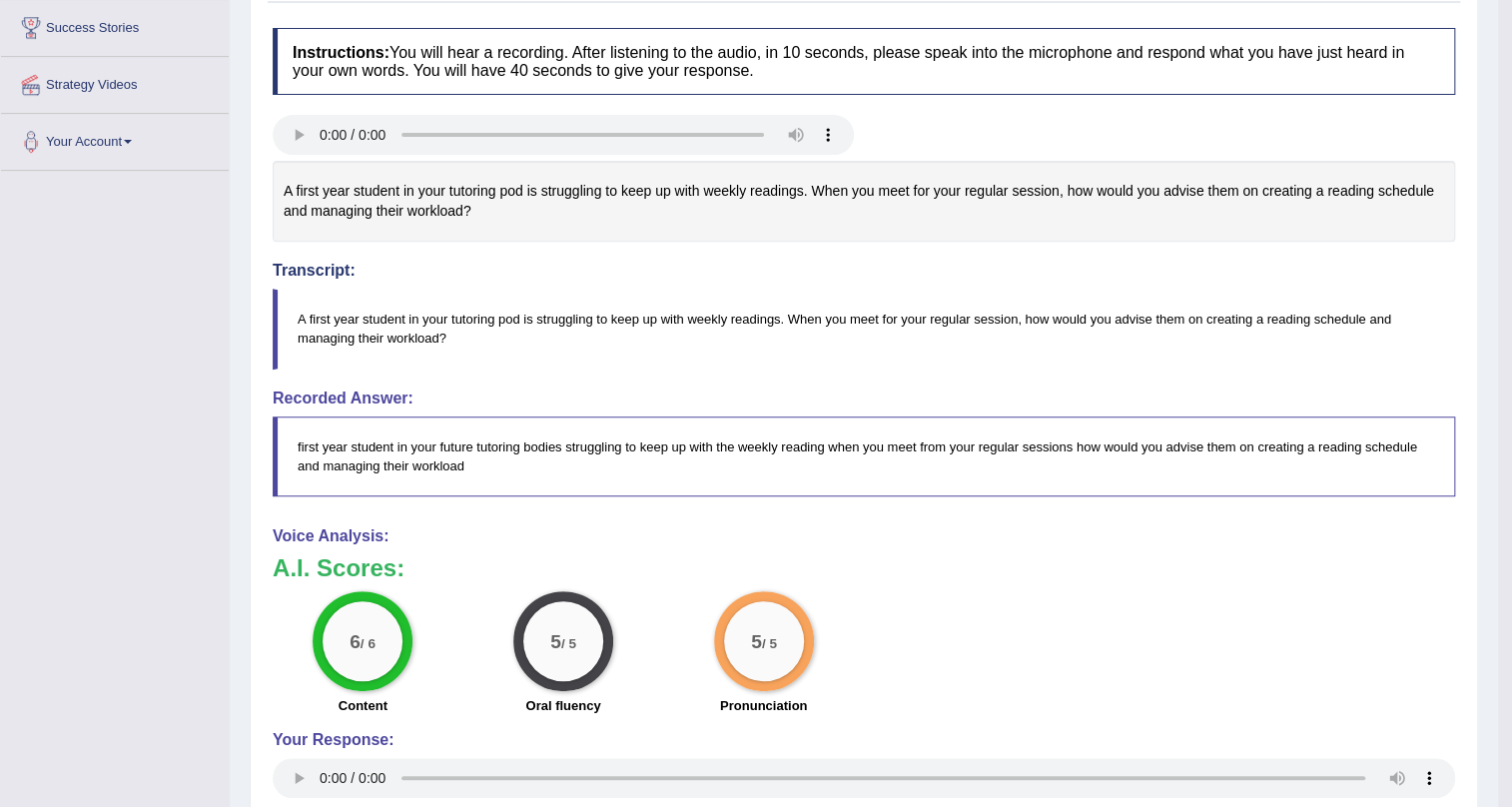 scroll, scrollTop: 0, scrollLeft: 0, axis: both 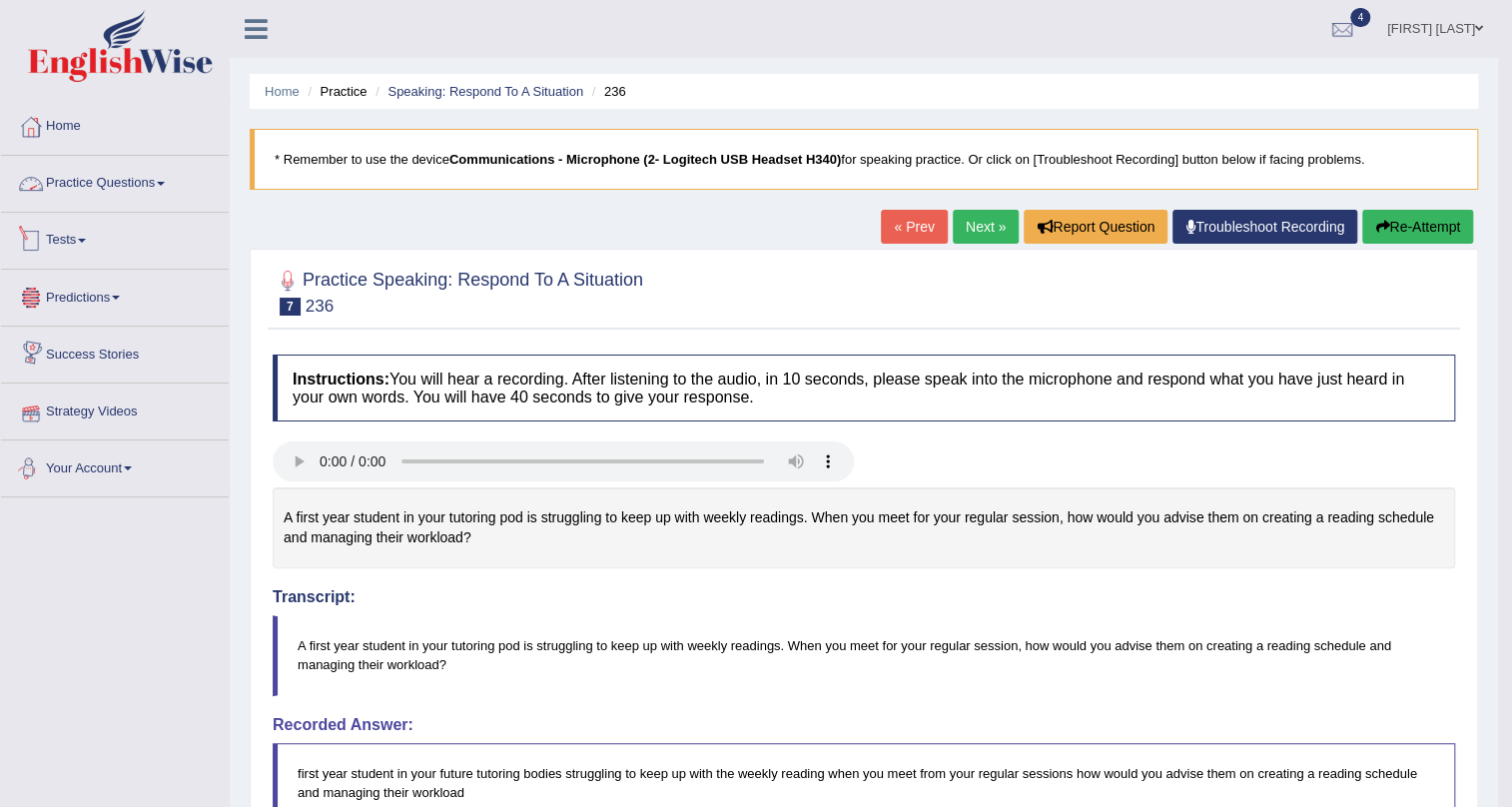 click on "Practice Questions" at bounding box center (115, 181) 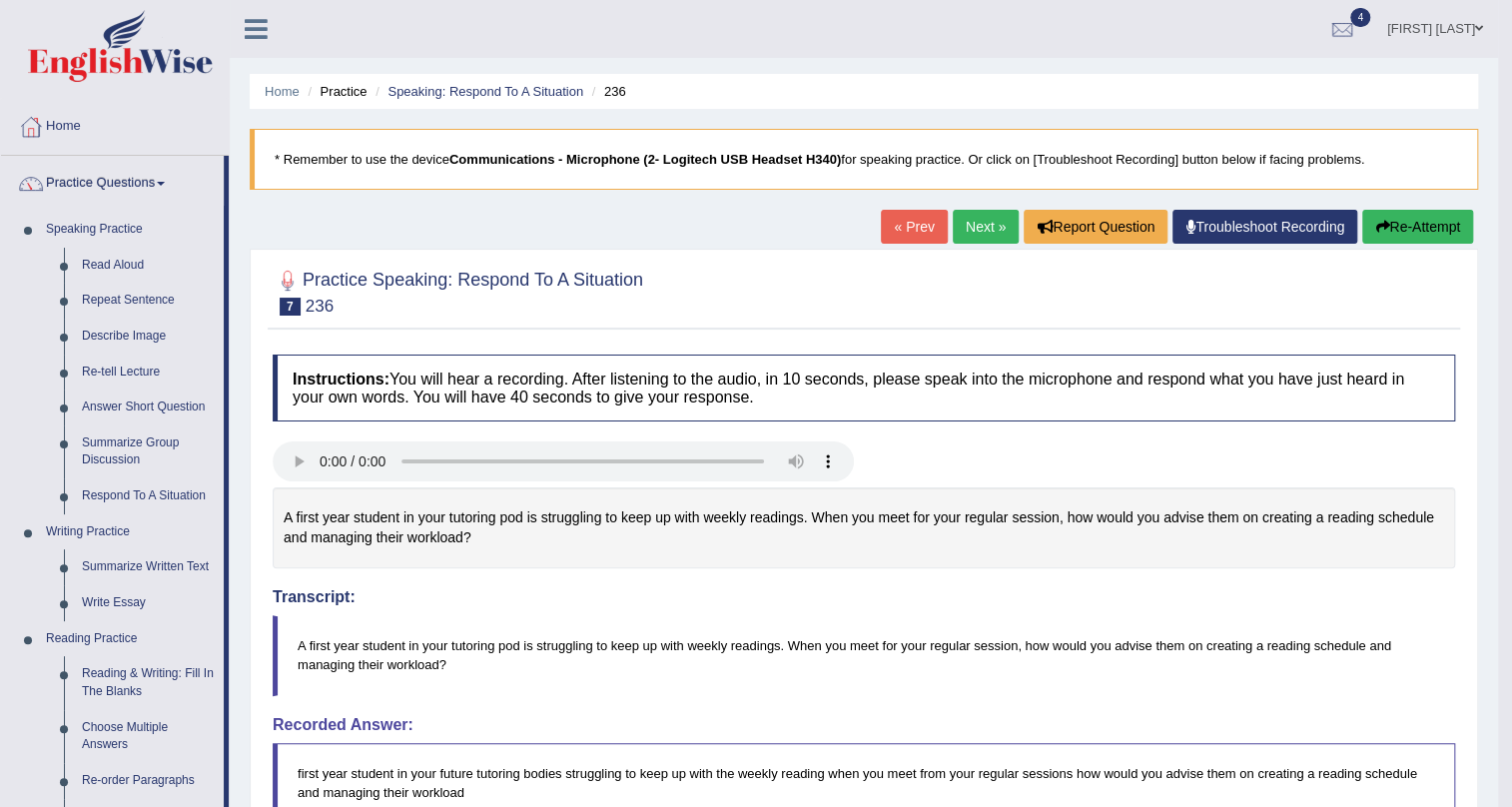 click on "Next »" at bounding box center (986, 227) 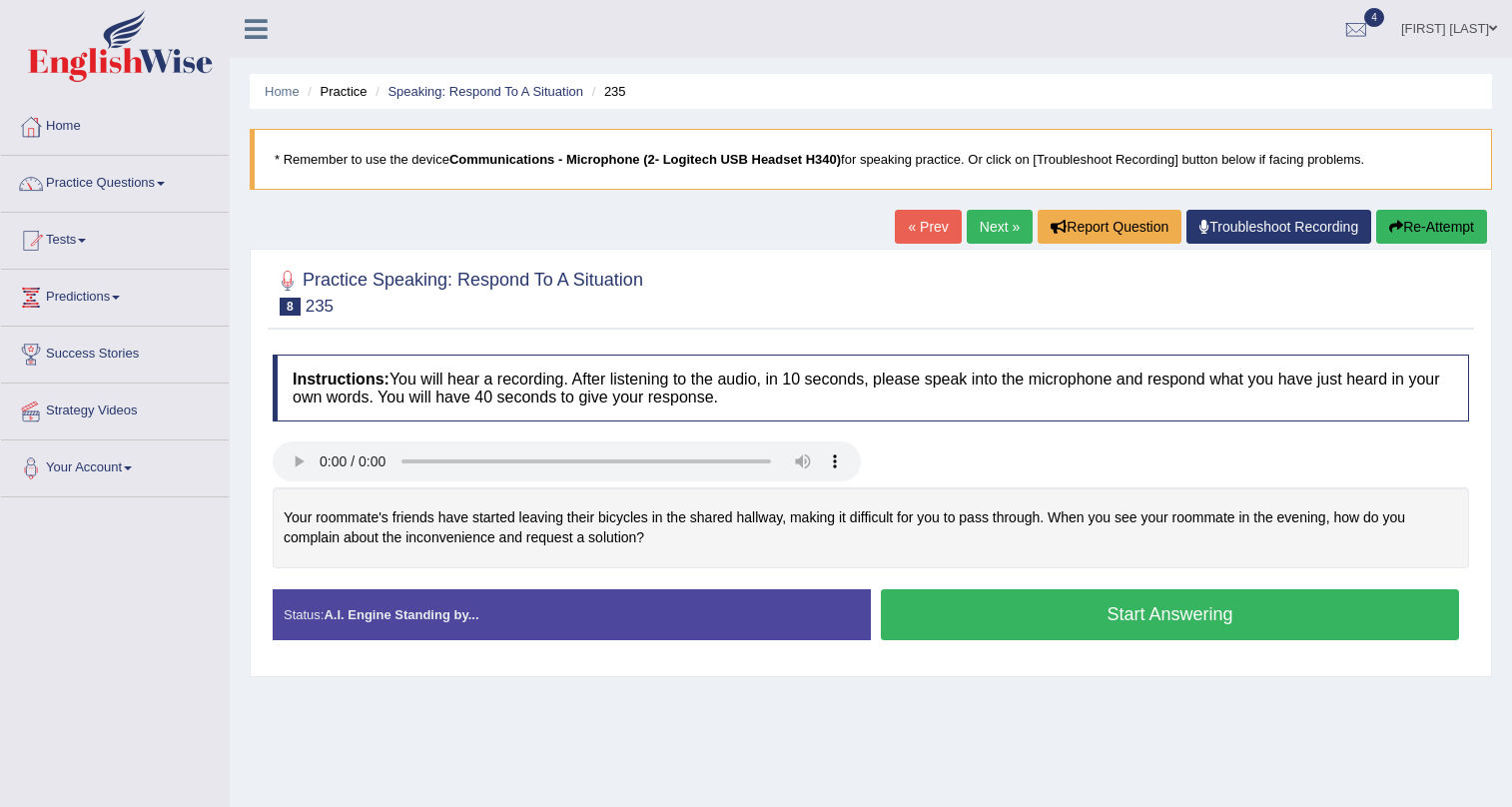 scroll, scrollTop: 0, scrollLeft: 0, axis: both 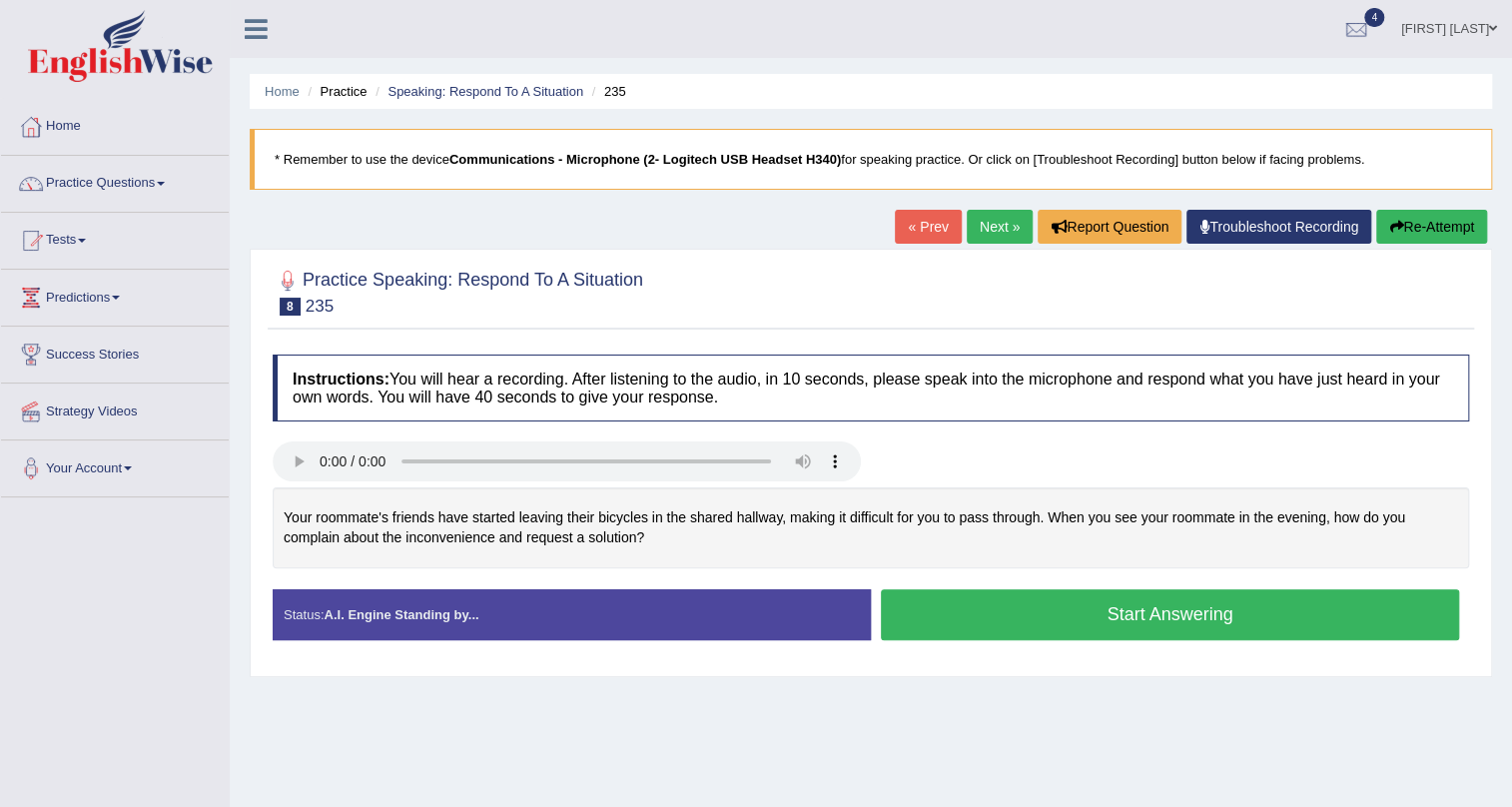 click on "Start Answering" at bounding box center (1169, 614) 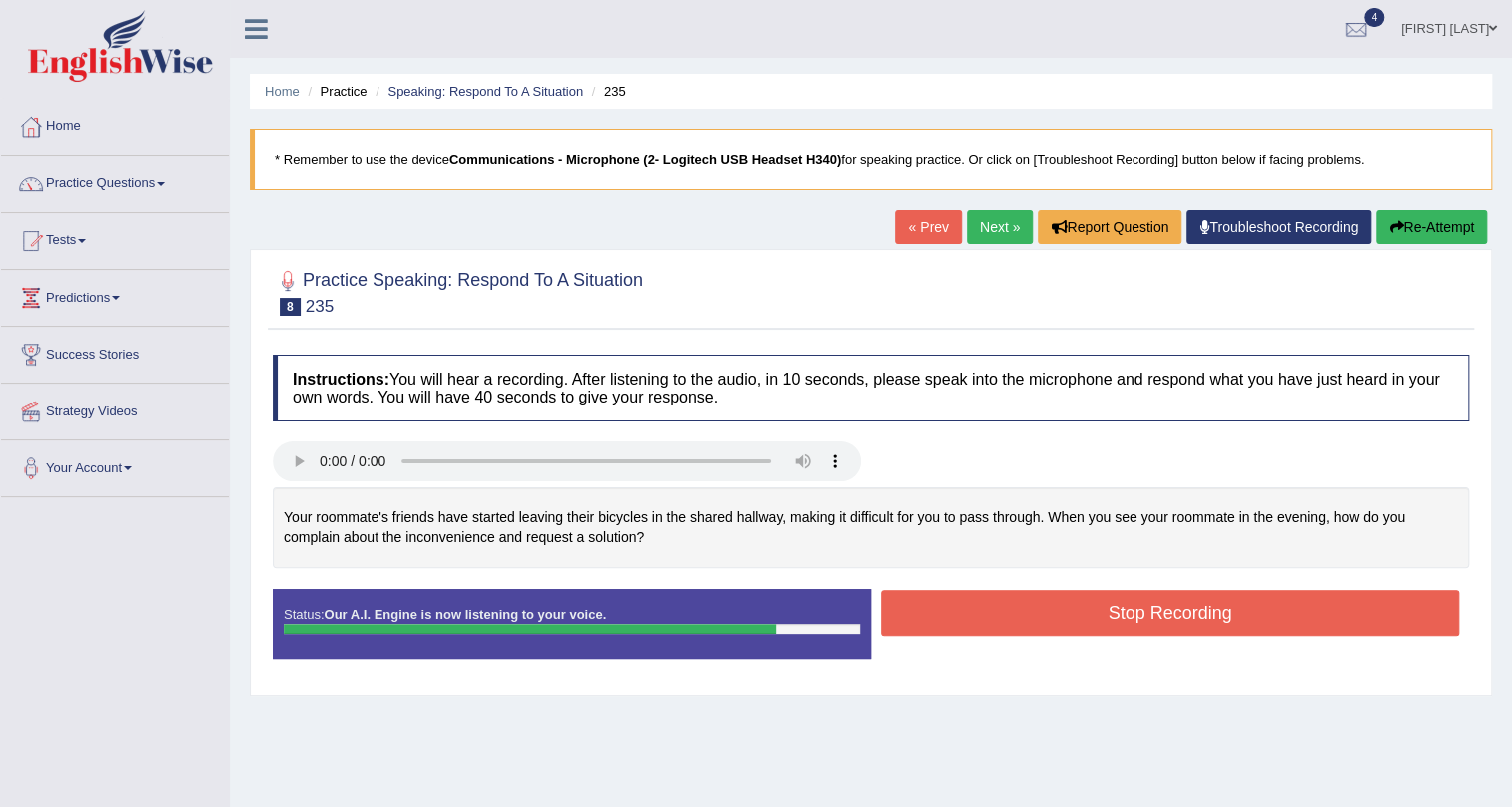 click on "Stop Recording" at bounding box center [1169, 613] 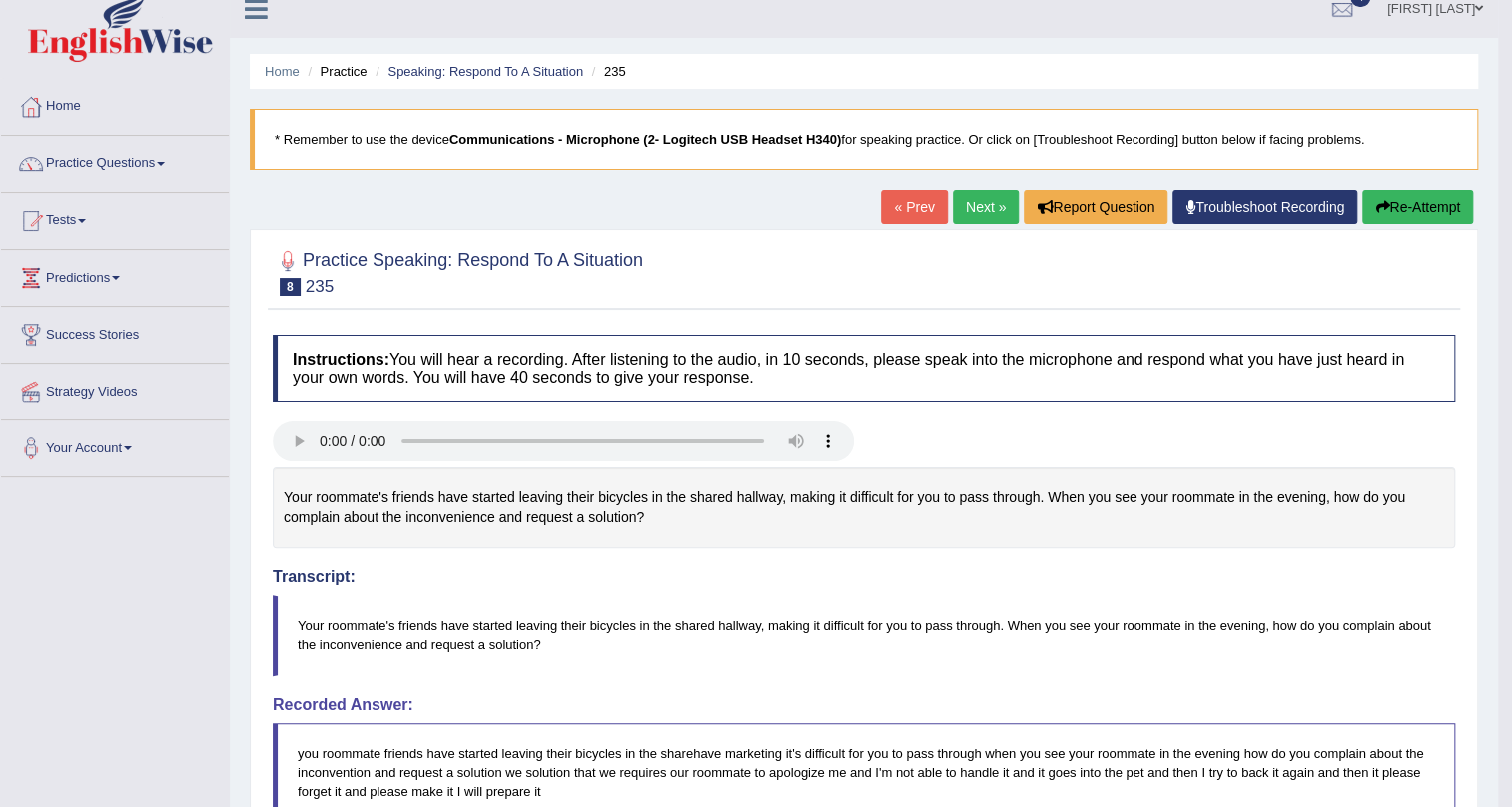 scroll, scrollTop: 0, scrollLeft: 0, axis: both 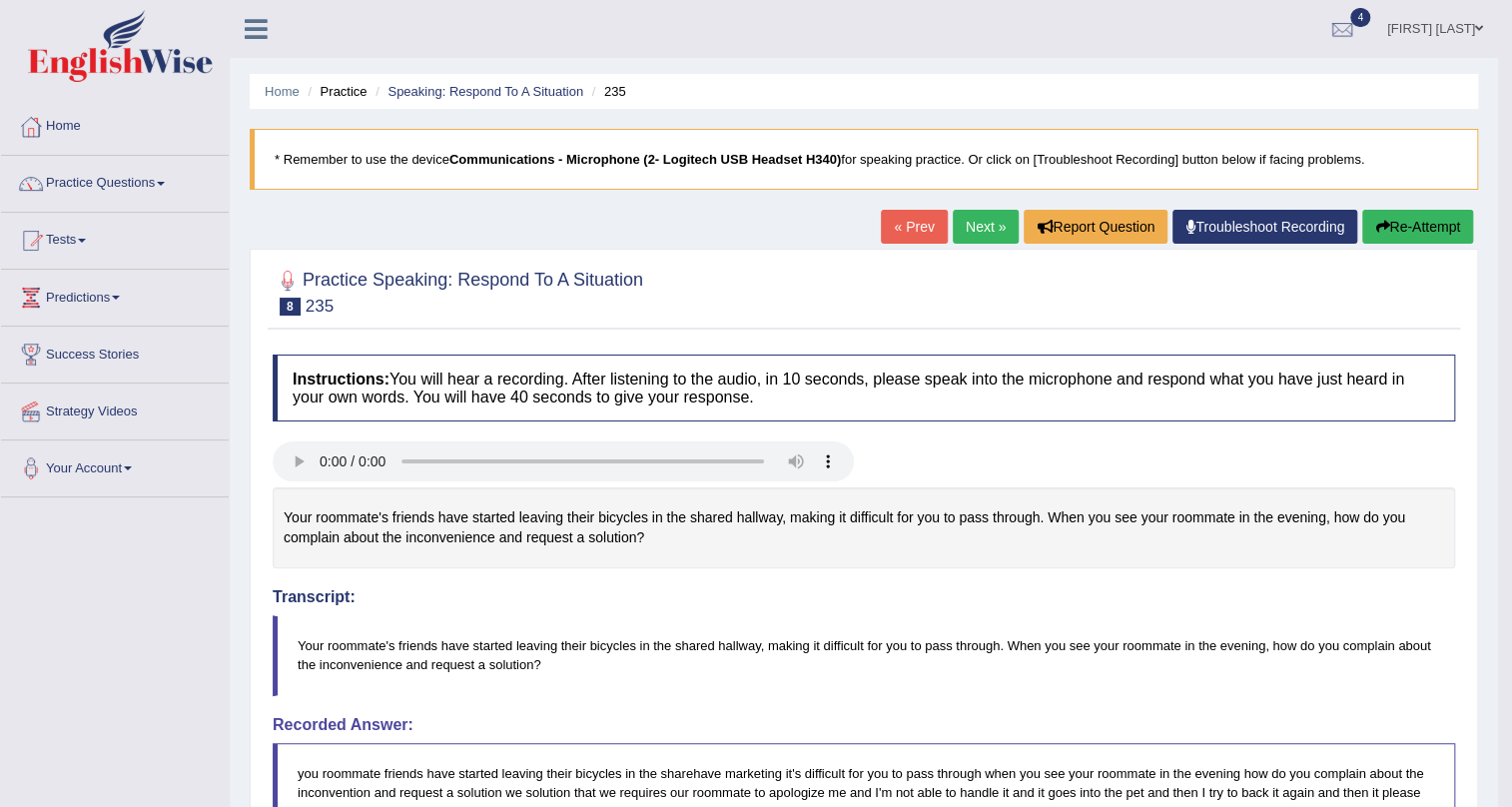 click on "Next »" at bounding box center [986, 227] 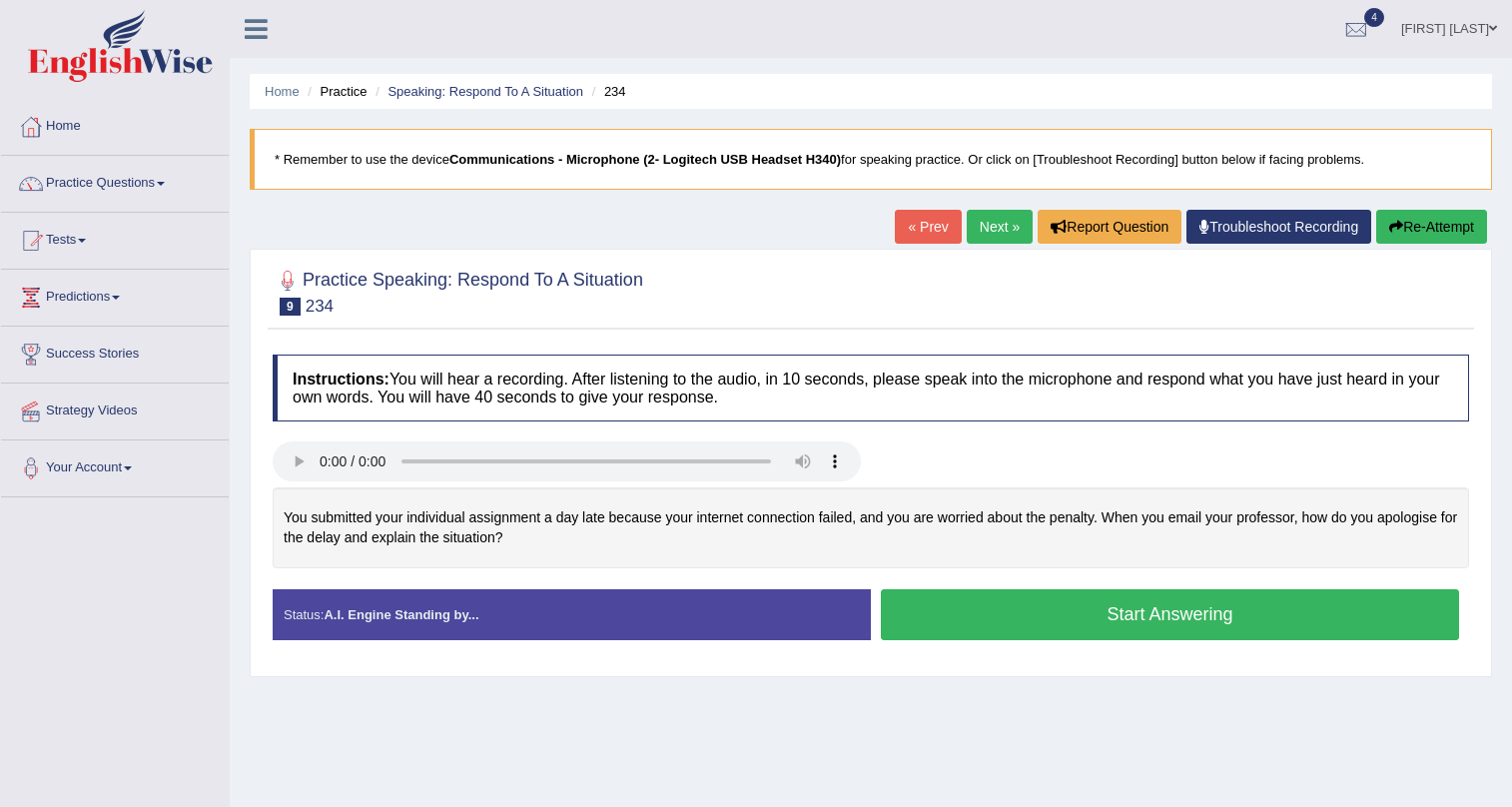 scroll, scrollTop: 0, scrollLeft: 0, axis: both 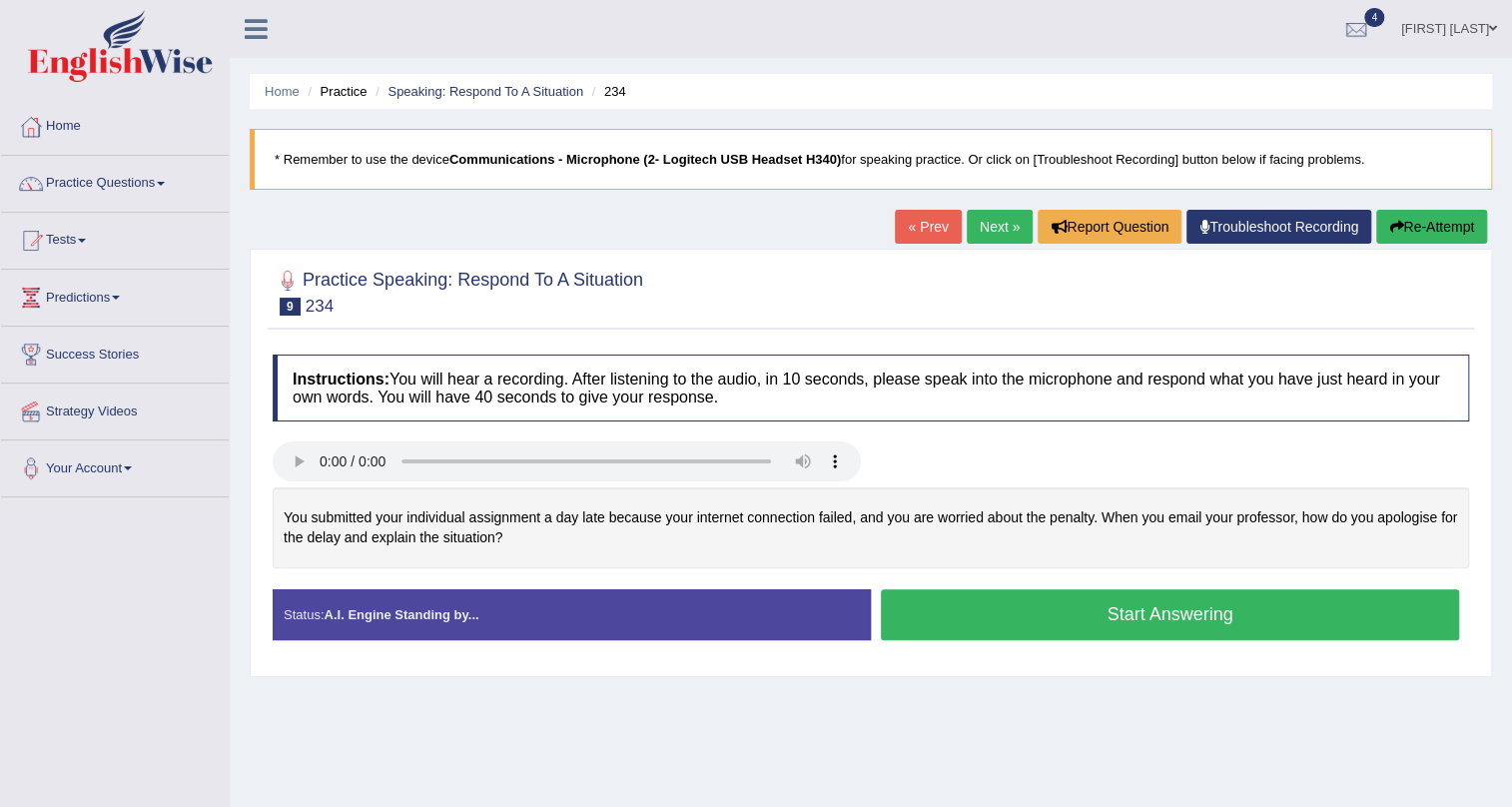 click on "Start Answering" at bounding box center (1169, 614) 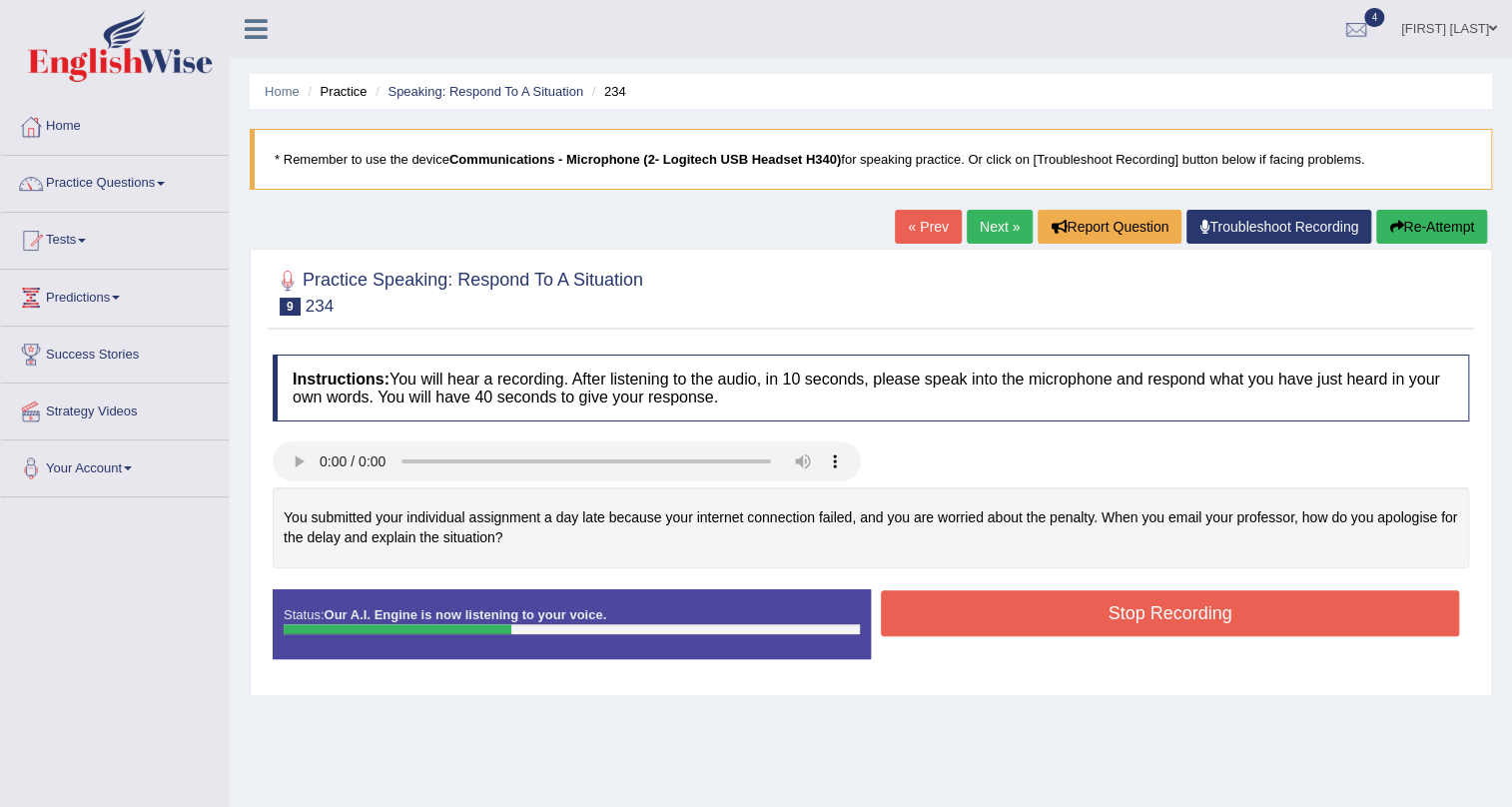 click on "Stop Recording" at bounding box center [1169, 613] 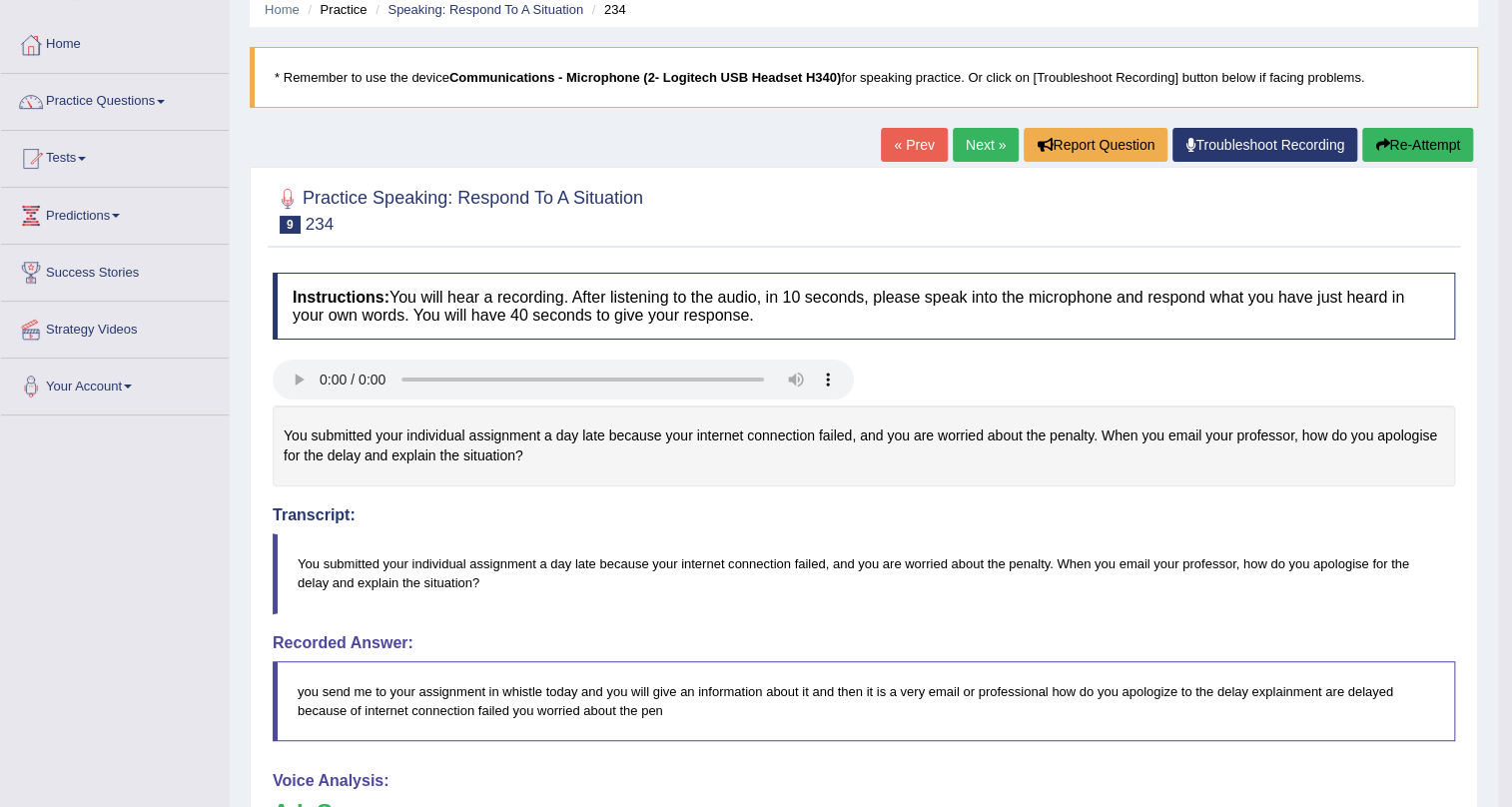 scroll, scrollTop: 0, scrollLeft: 0, axis: both 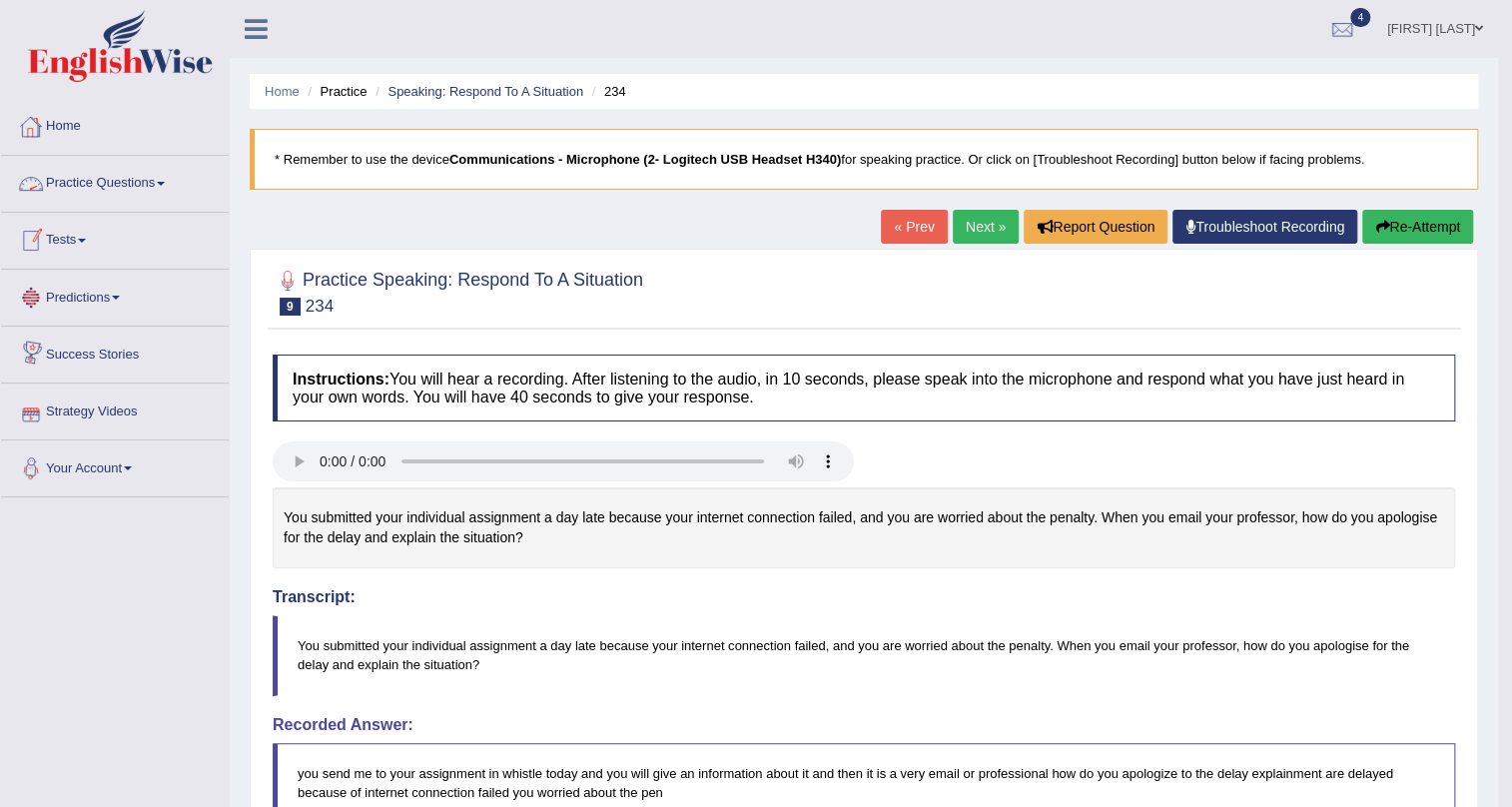 click on "Practice Questions" at bounding box center [115, 181] 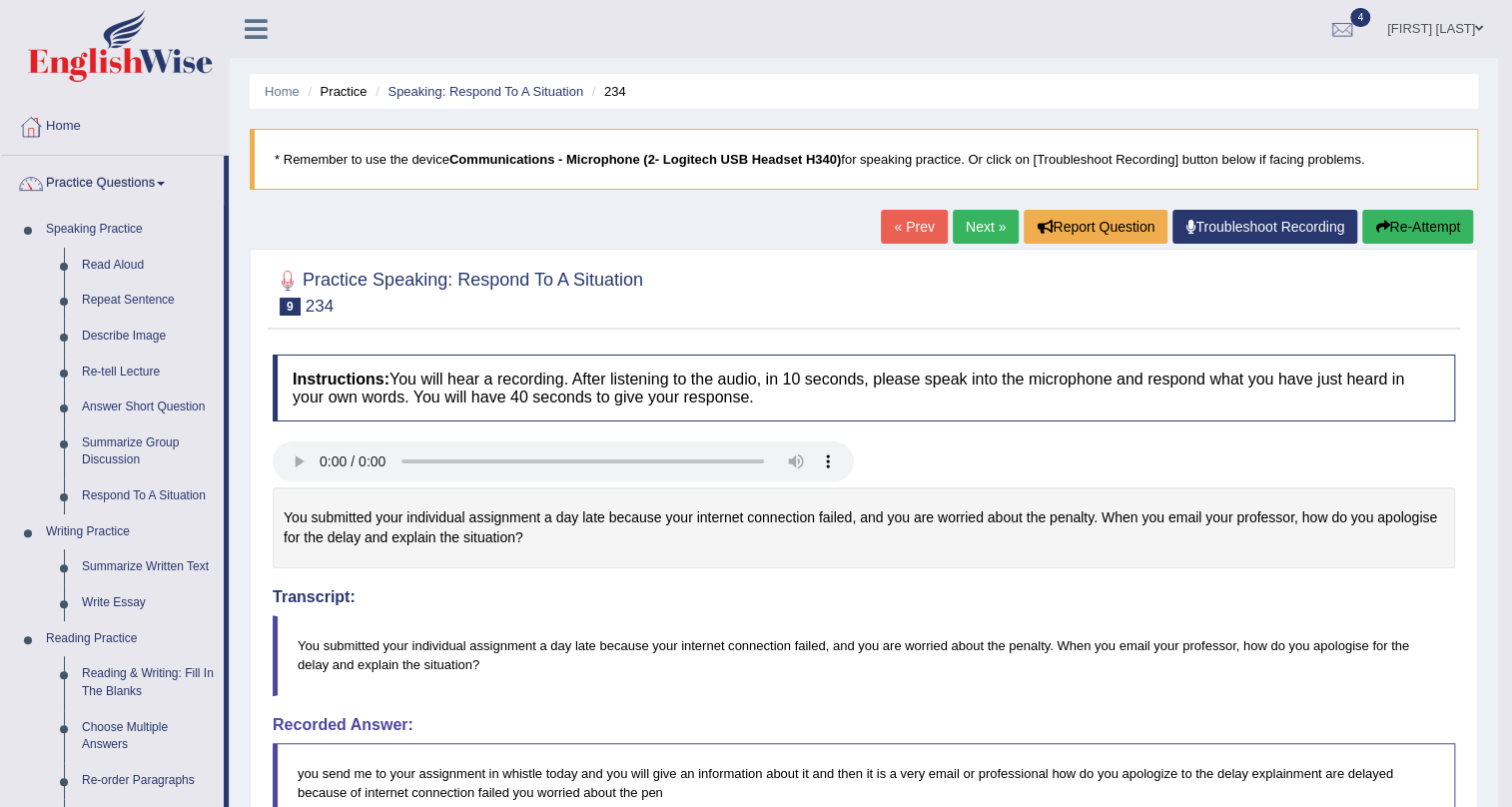 click on "Next »" at bounding box center [986, 227] 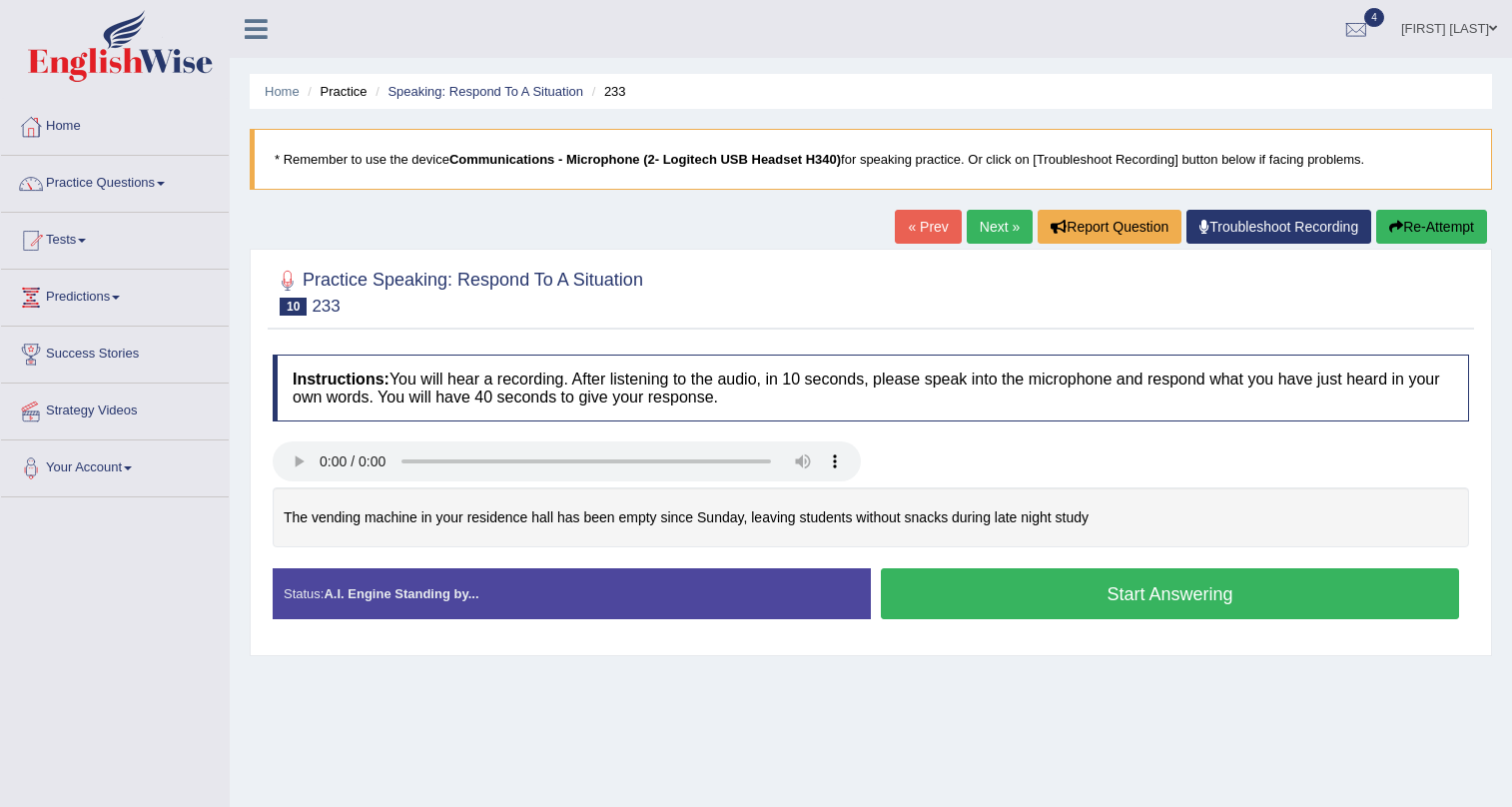 scroll, scrollTop: 0, scrollLeft: 0, axis: both 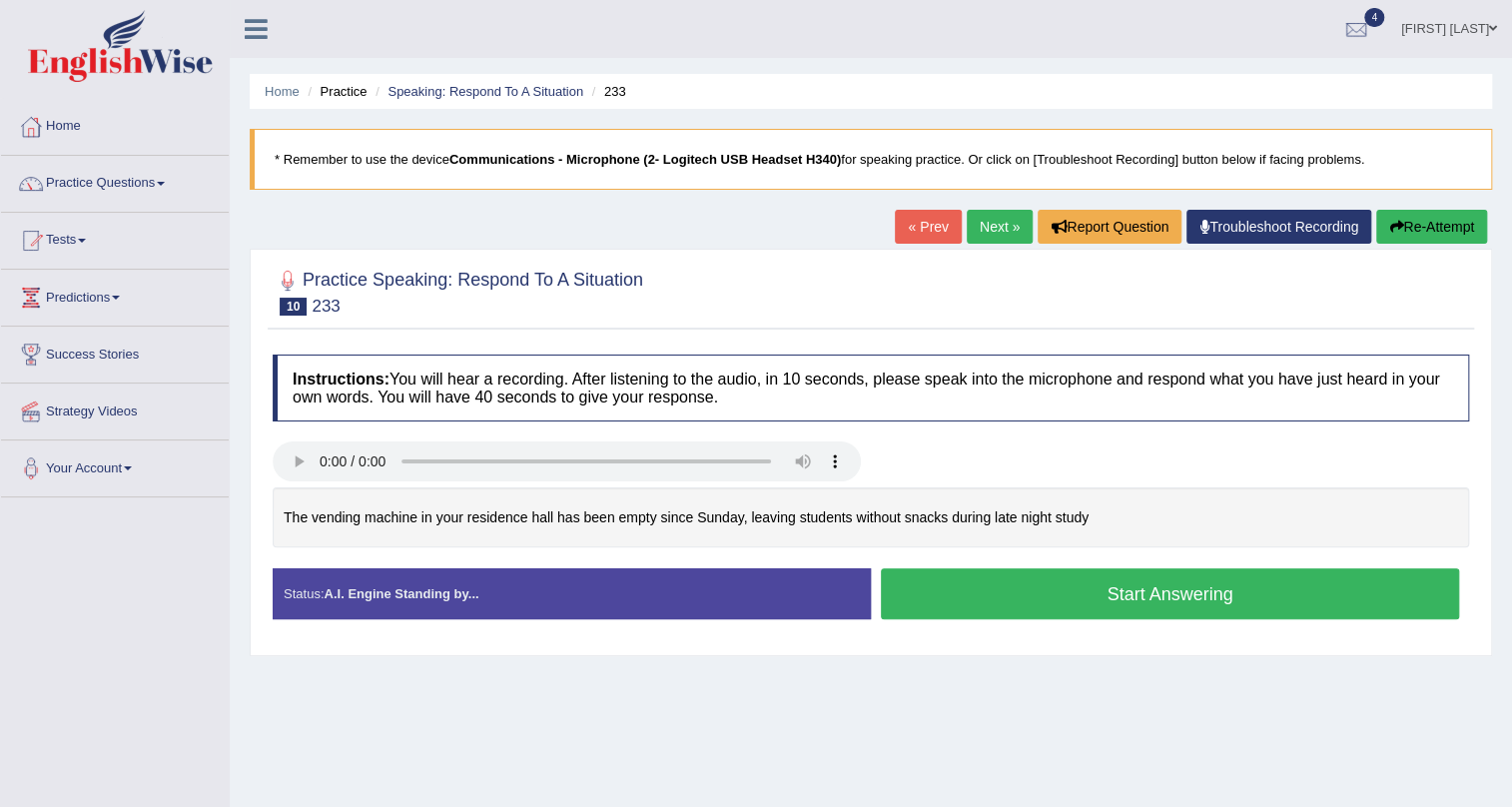 click on "Start Answering" at bounding box center [1169, 593] 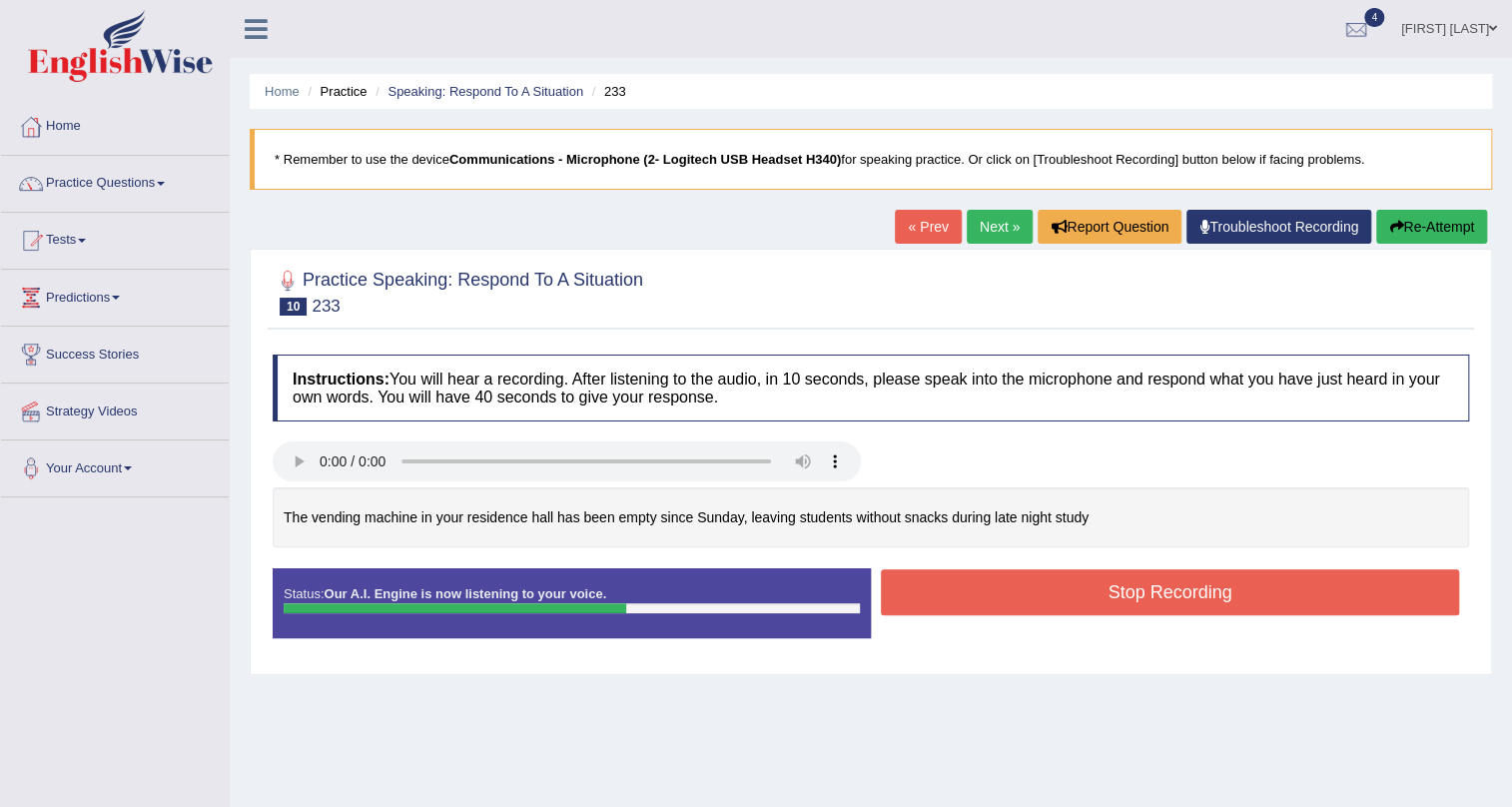 click on "Stop Recording" at bounding box center (1169, 592) 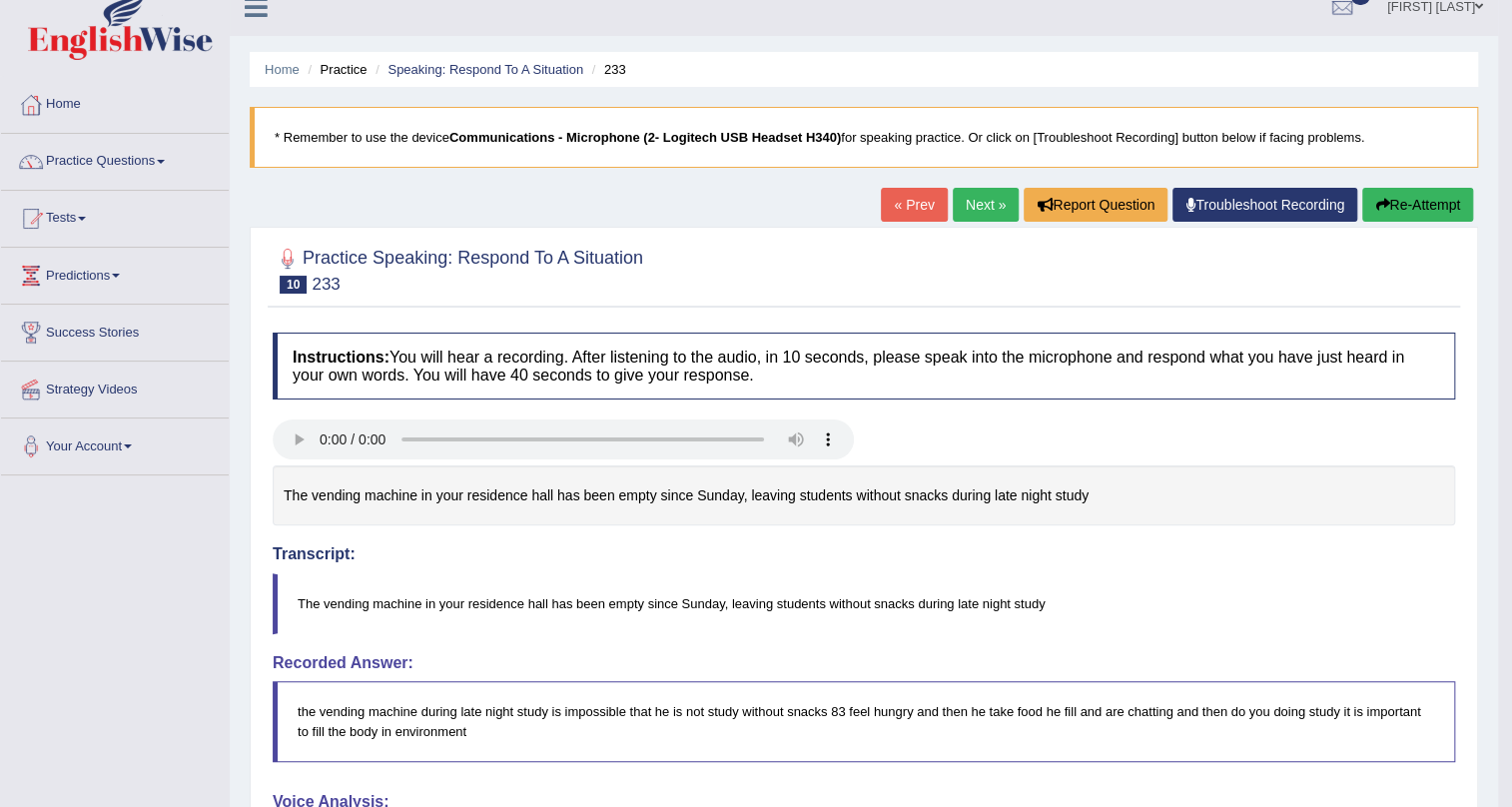 scroll, scrollTop: 0, scrollLeft: 0, axis: both 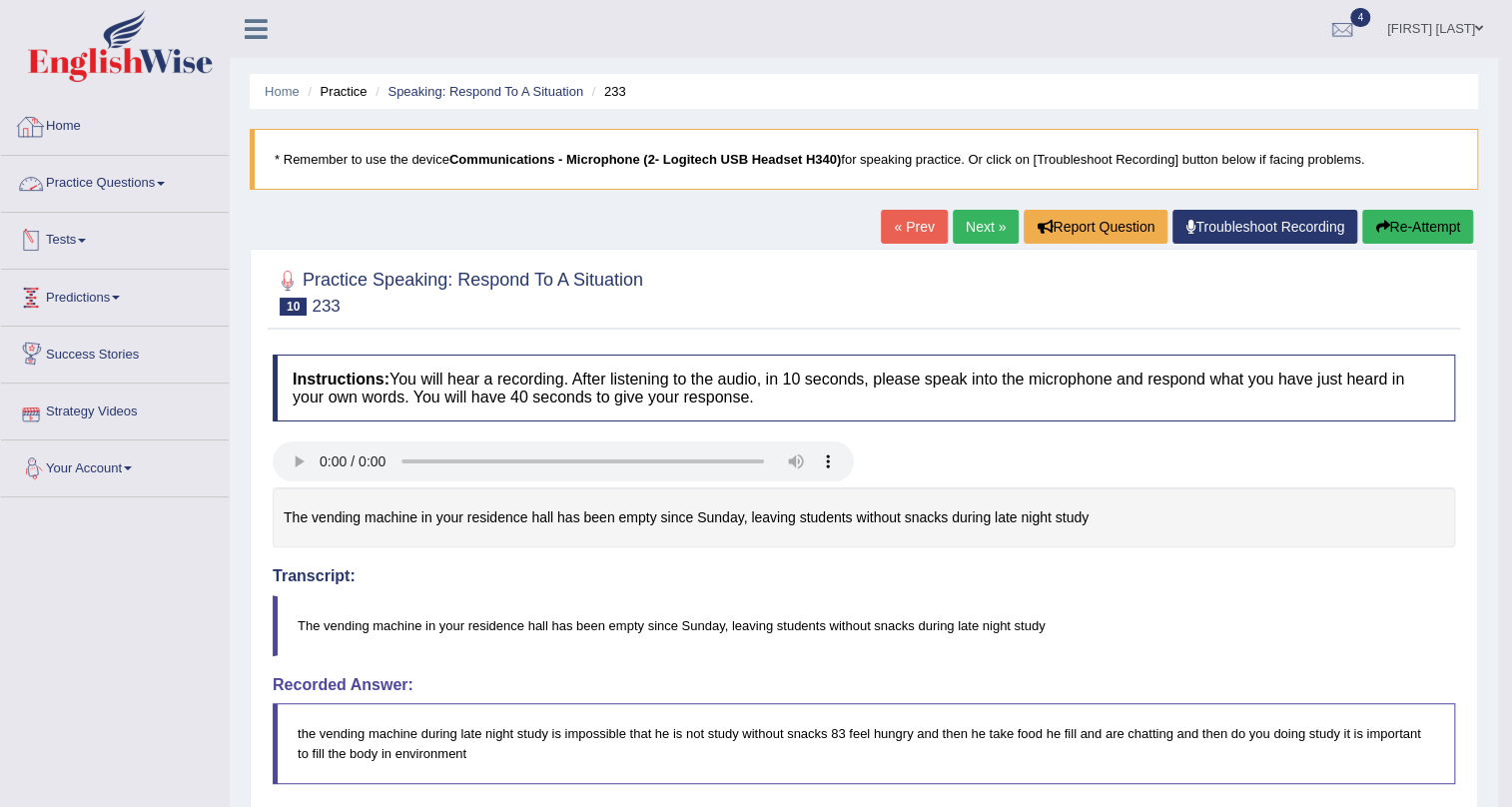 click on "Practice Questions" at bounding box center (115, 181) 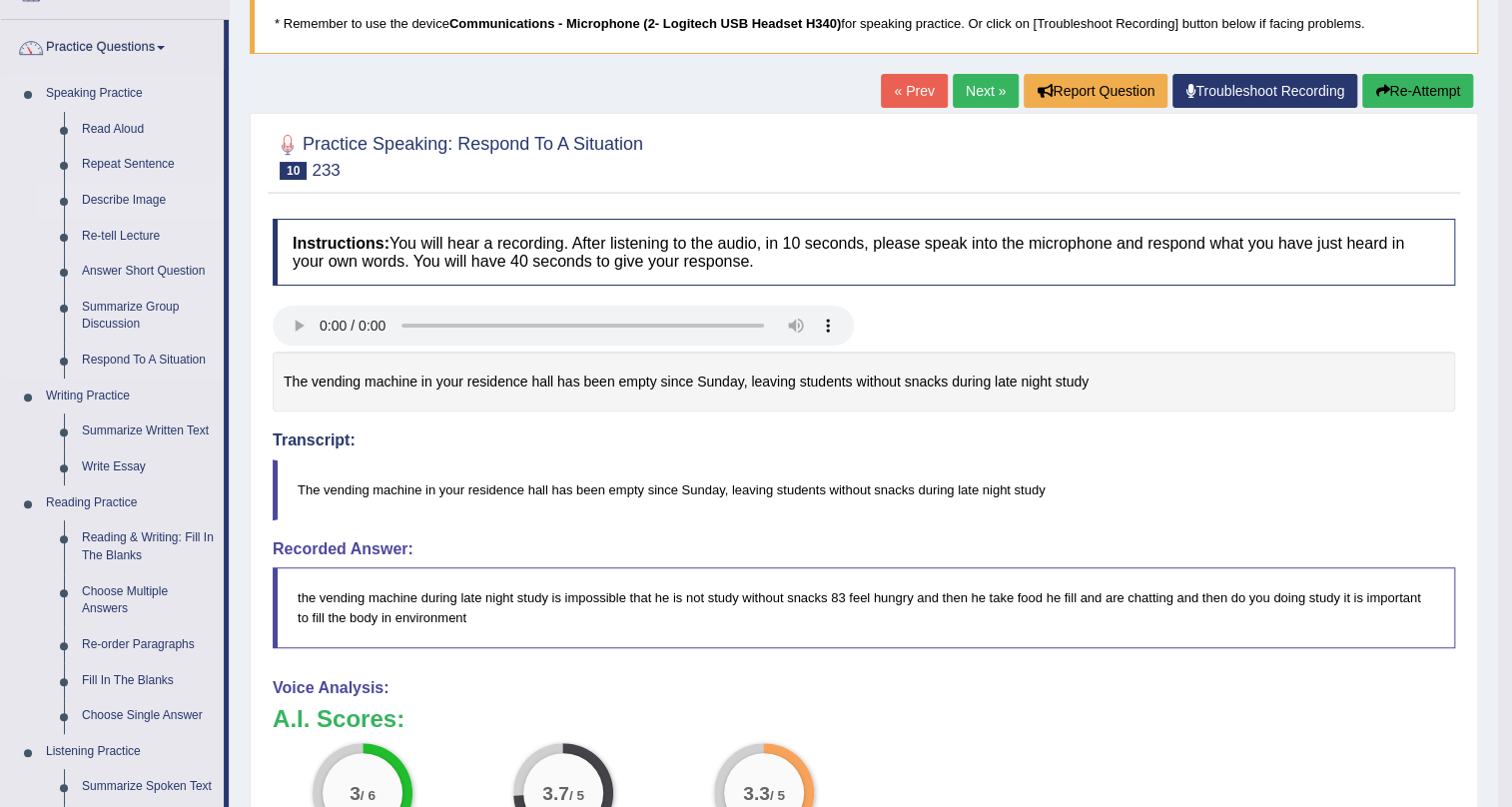 scroll, scrollTop: 181, scrollLeft: 0, axis: vertical 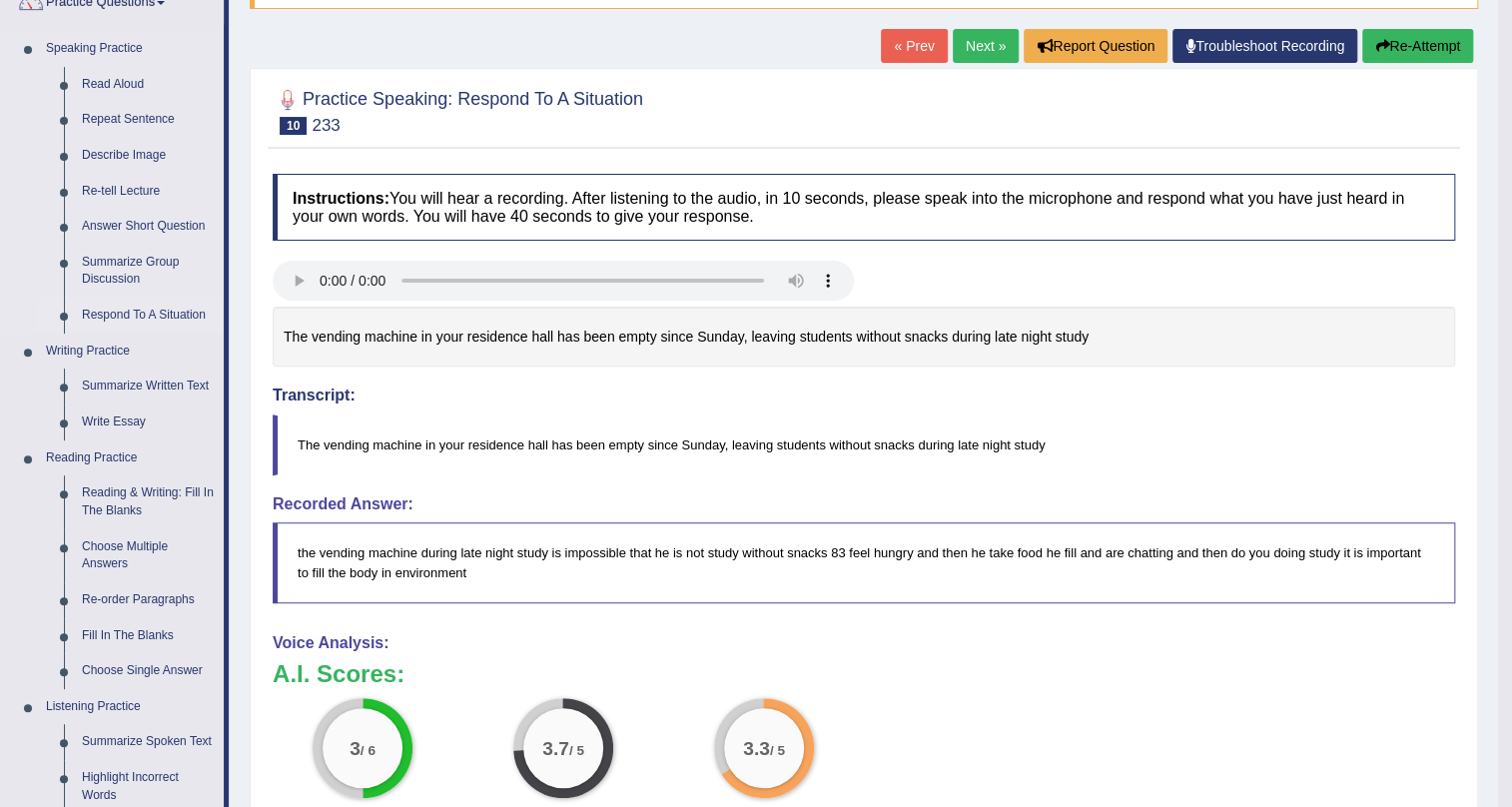 click on "Respond To A Situation" at bounding box center (148, 316) 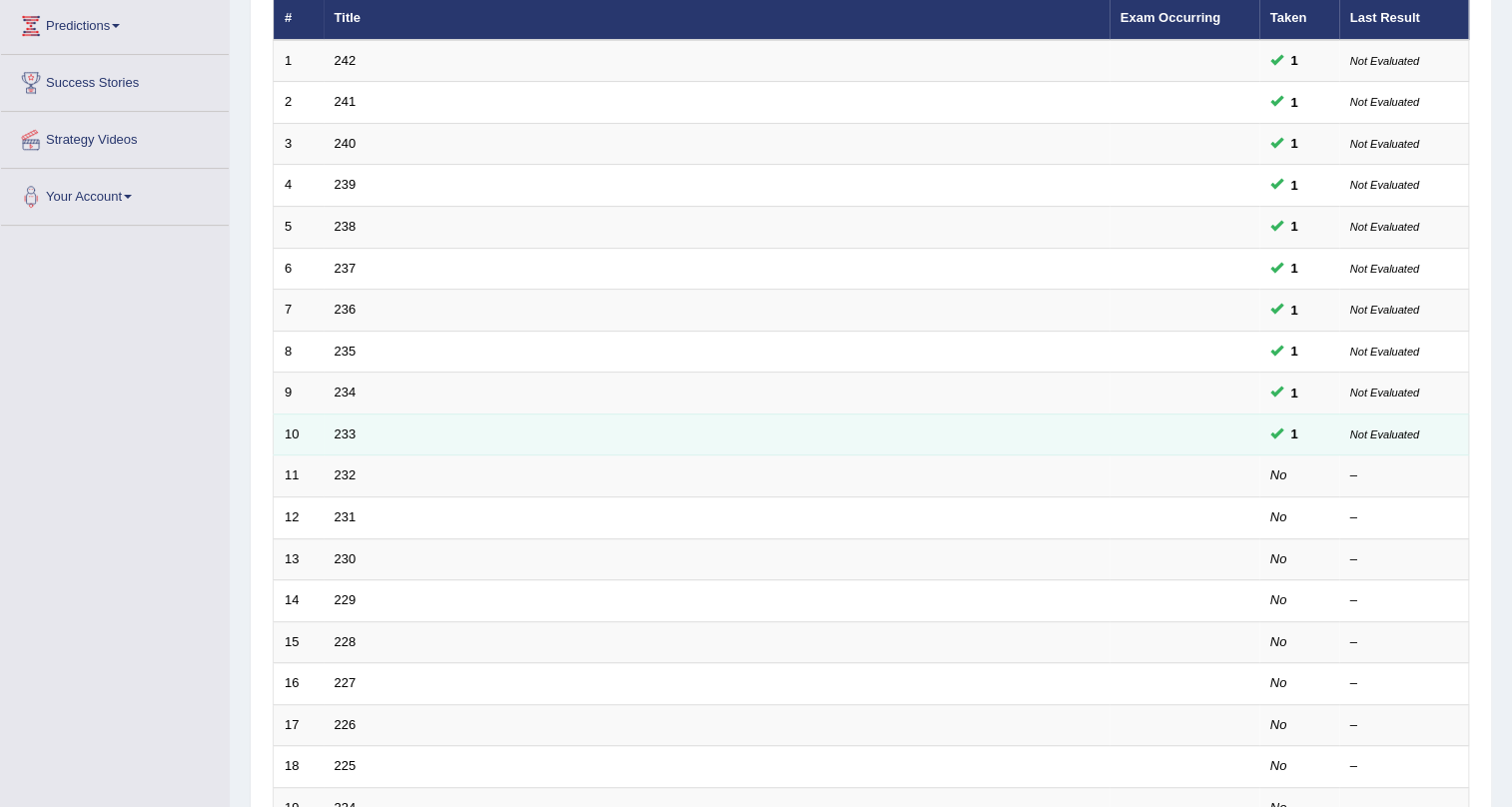 scroll, scrollTop: 272, scrollLeft: 0, axis: vertical 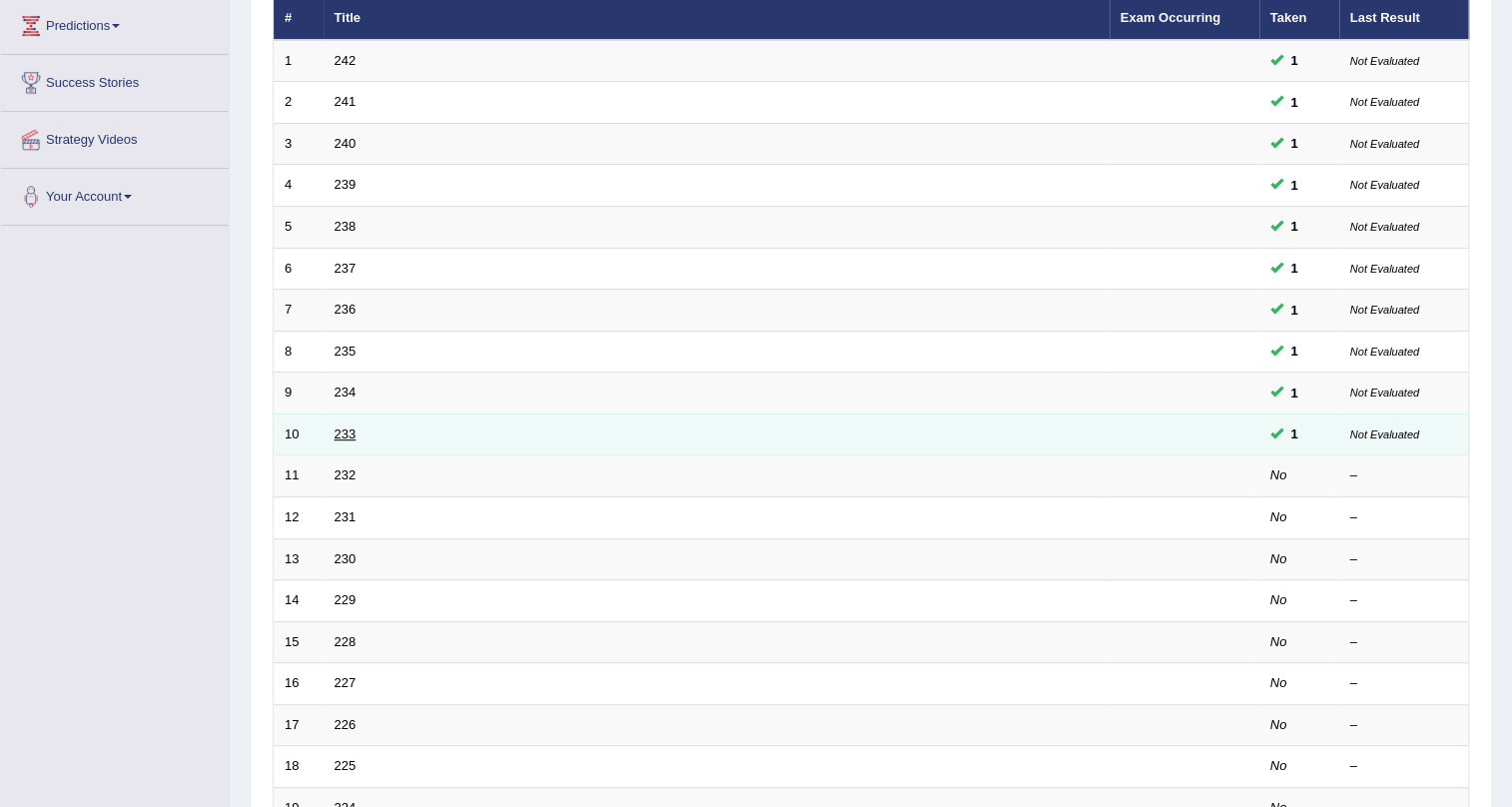 click on "233" at bounding box center [346, 433] 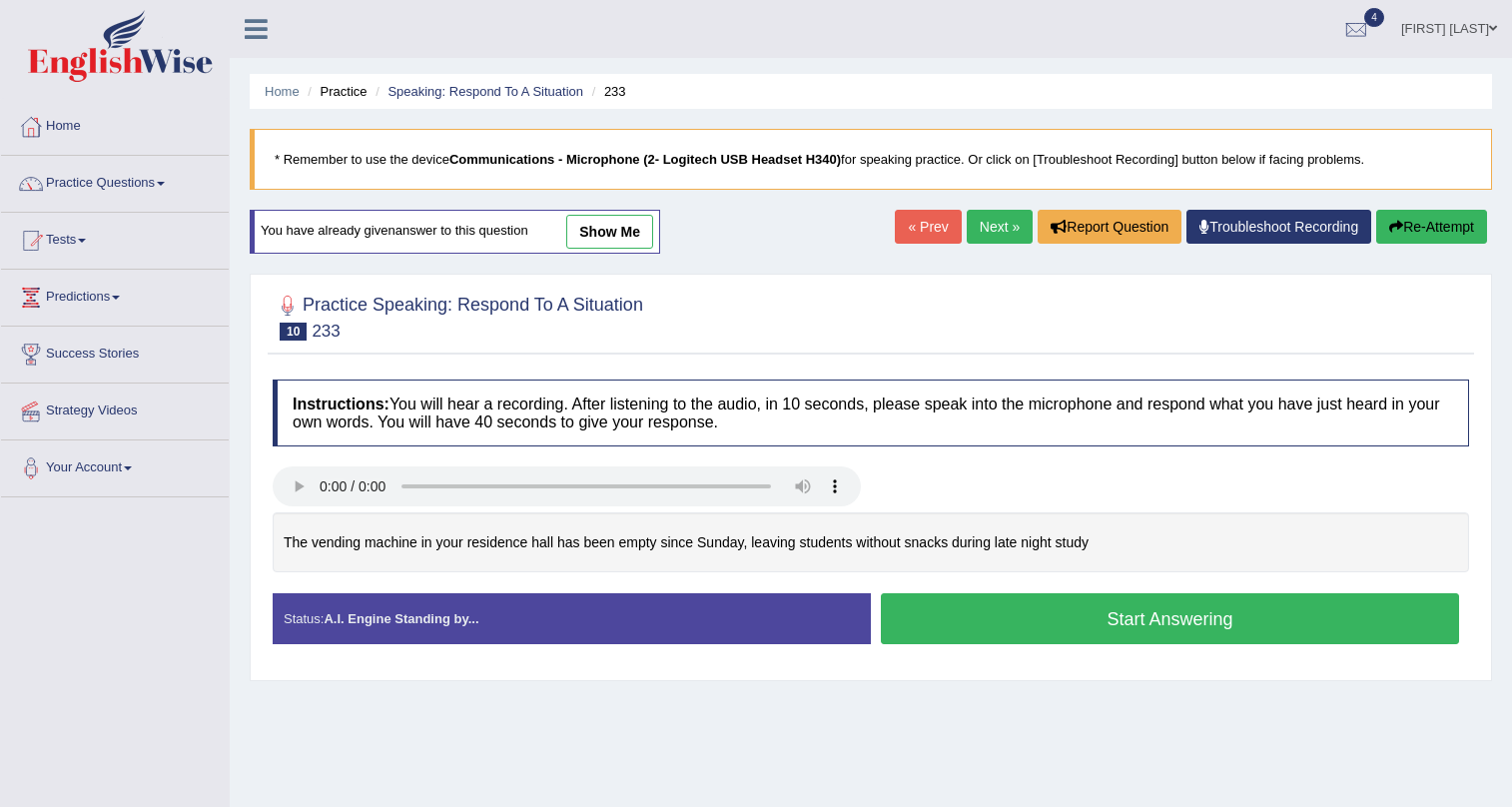 scroll, scrollTop: 0, scrollLeft: 0, axis: both 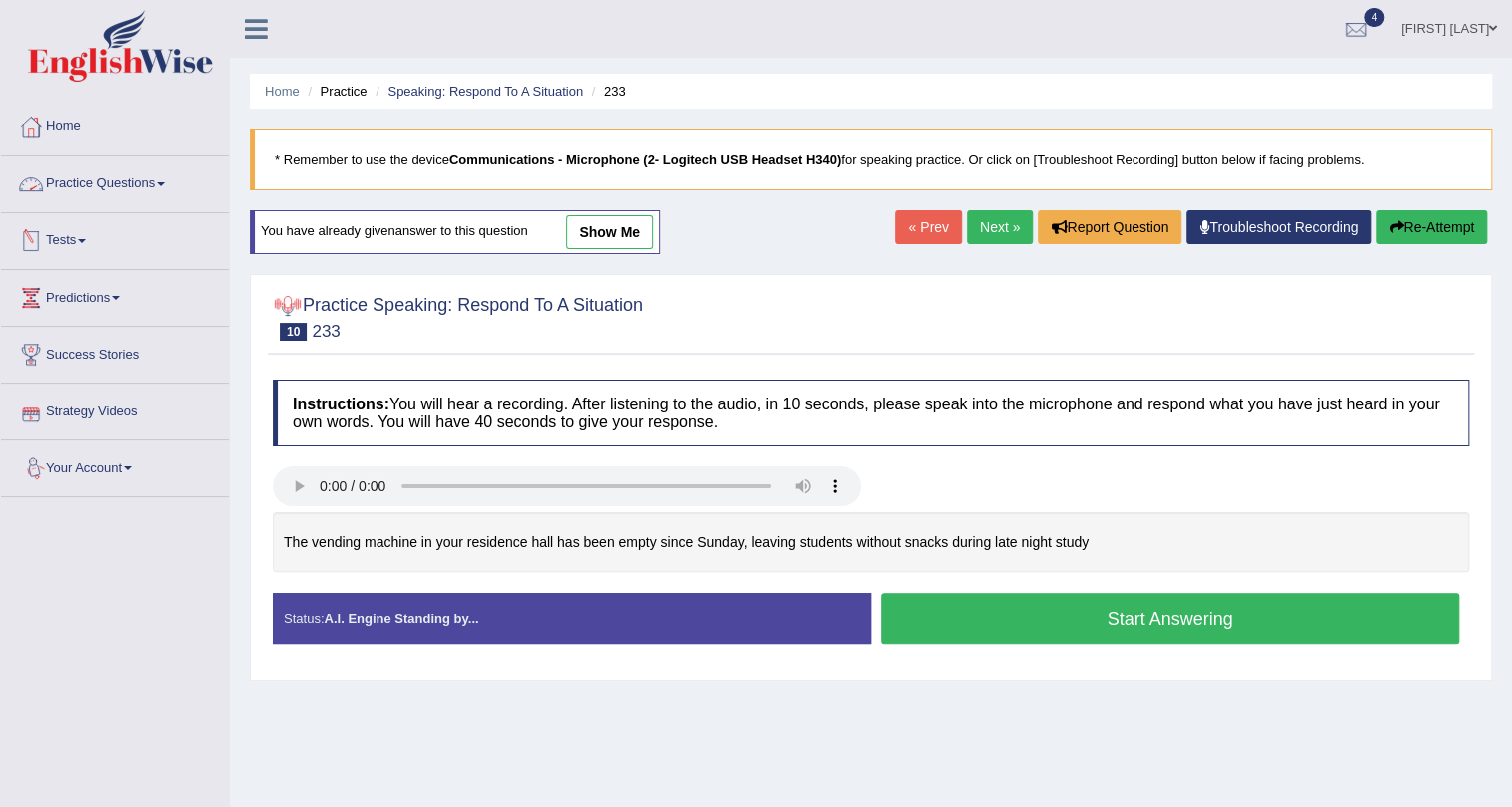 click on "Practice Questions" at bounding box center [115, 181] 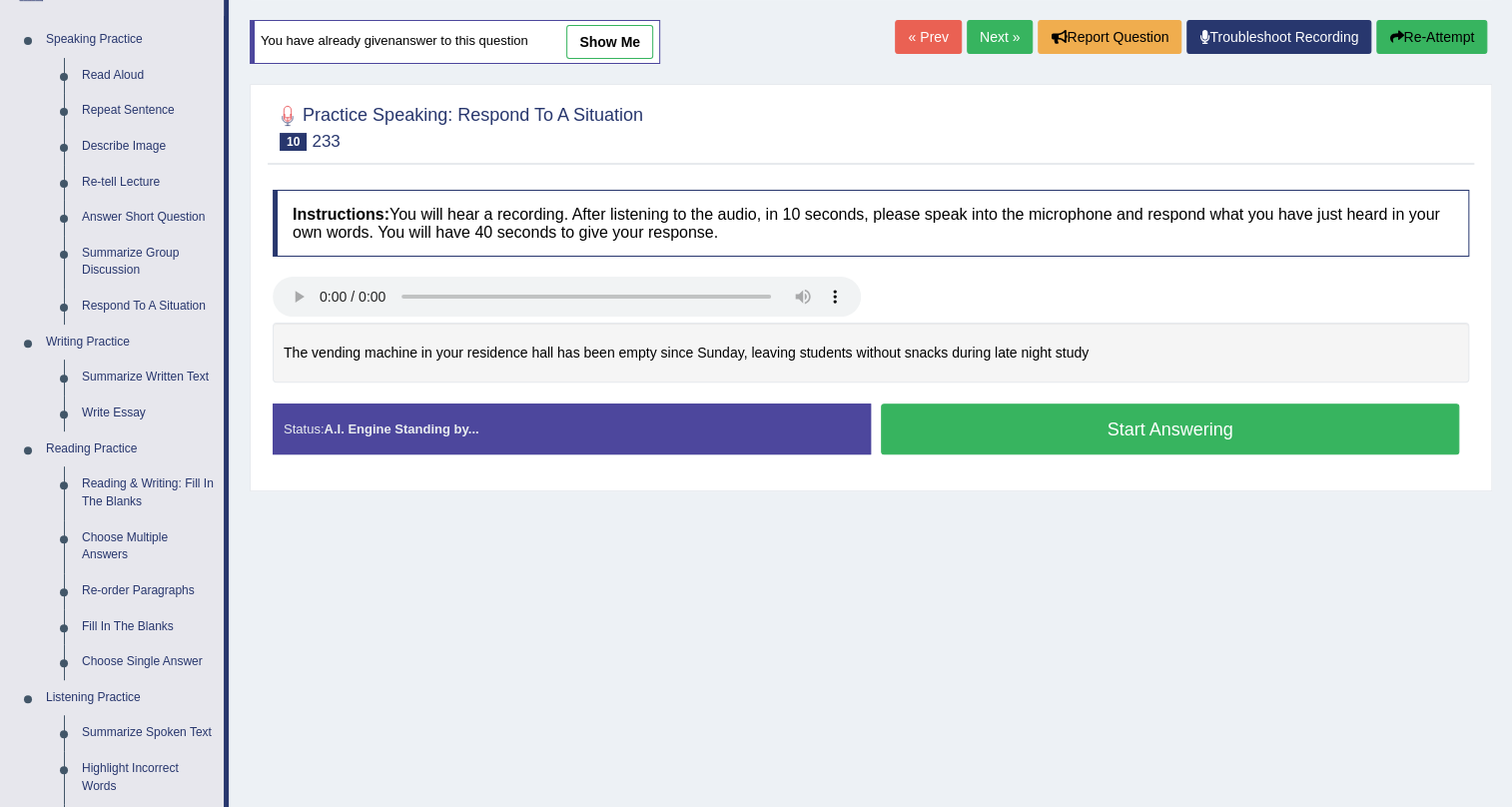 scroll, scrollTop: 181, scrollLeft: 0, axis: vertical 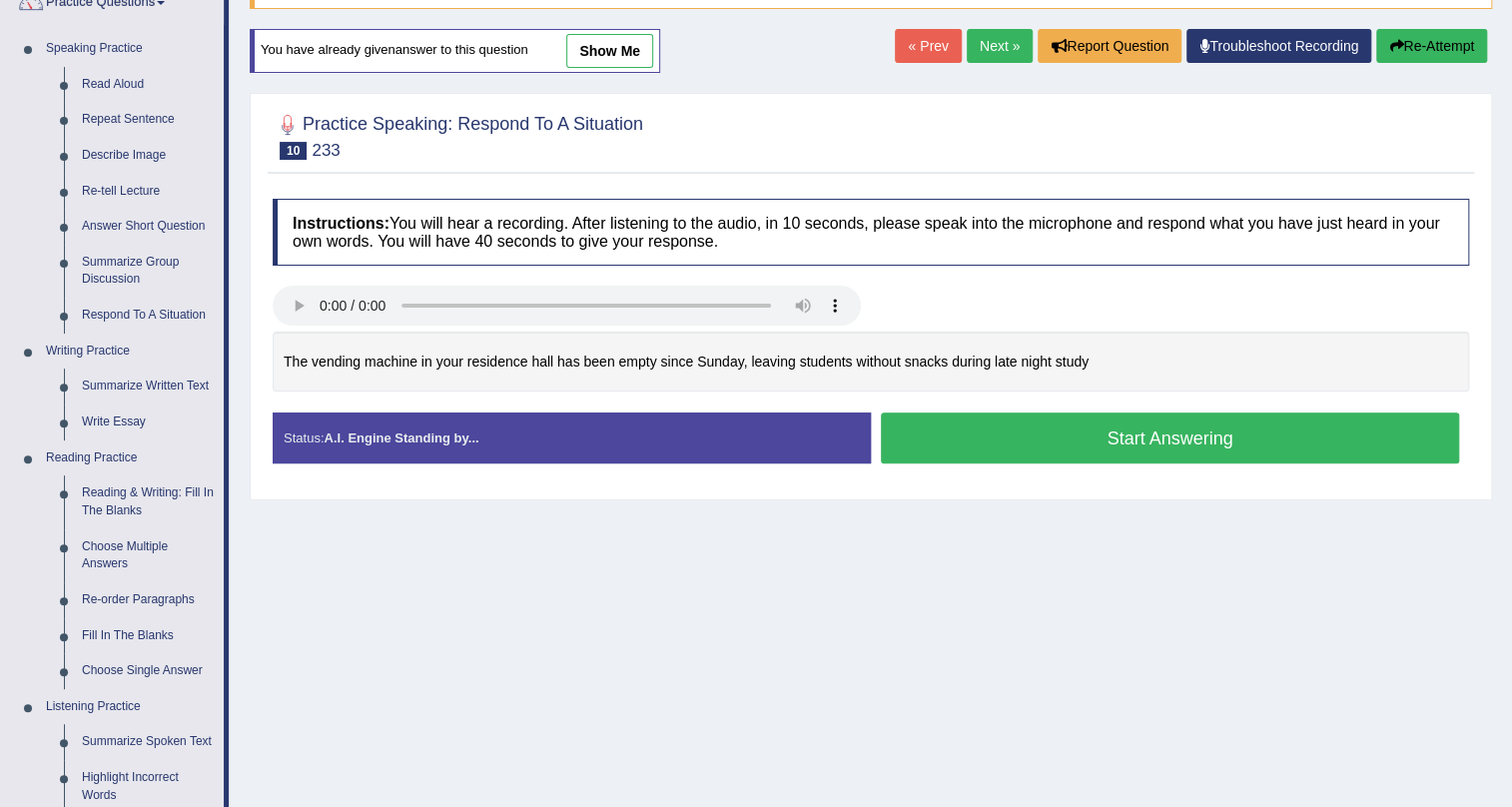 click on "Start Answering" at bounding box center [1169, 437] 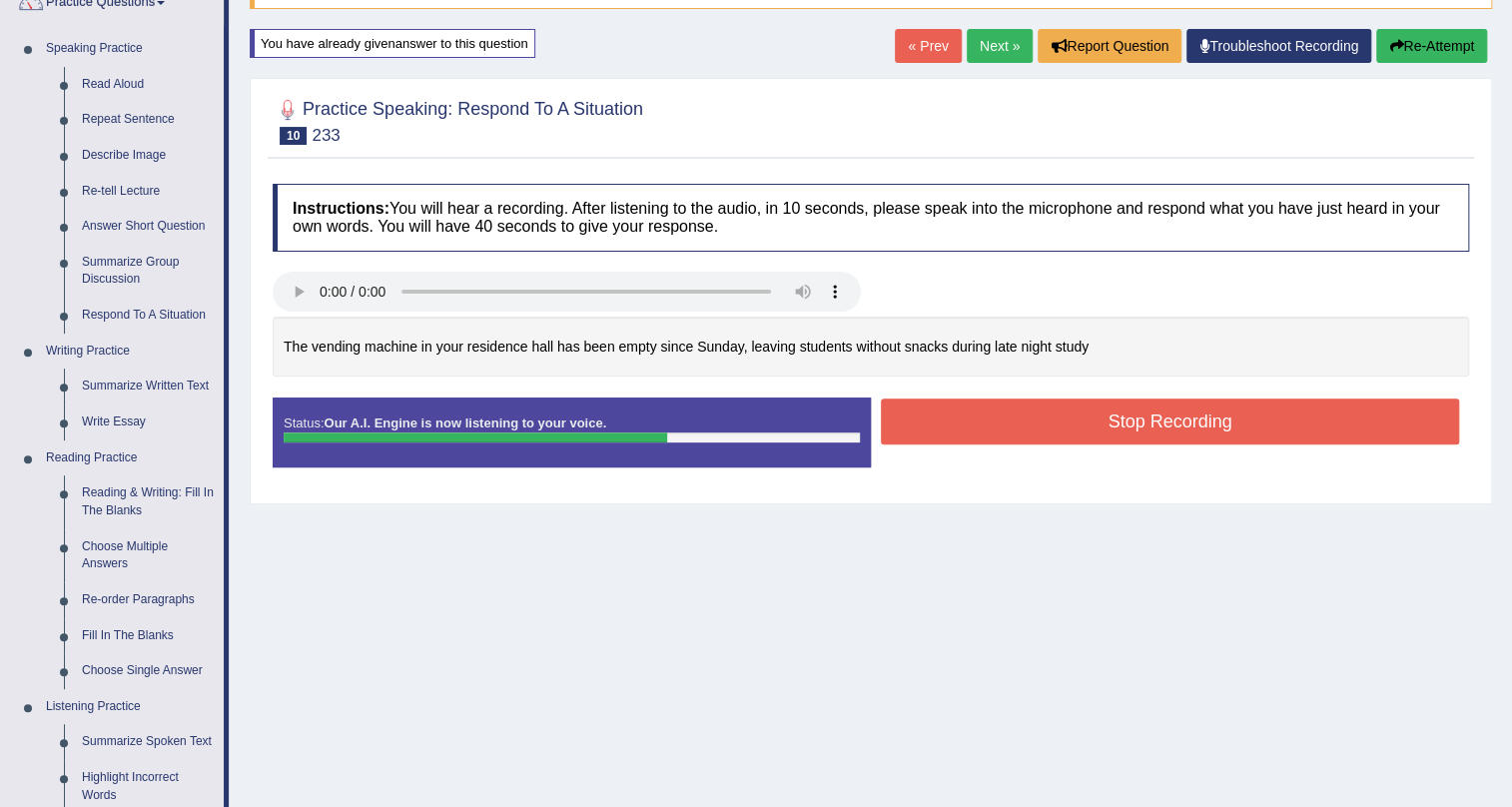 click on "Stop Recording" at bounding box center [1169, 421] 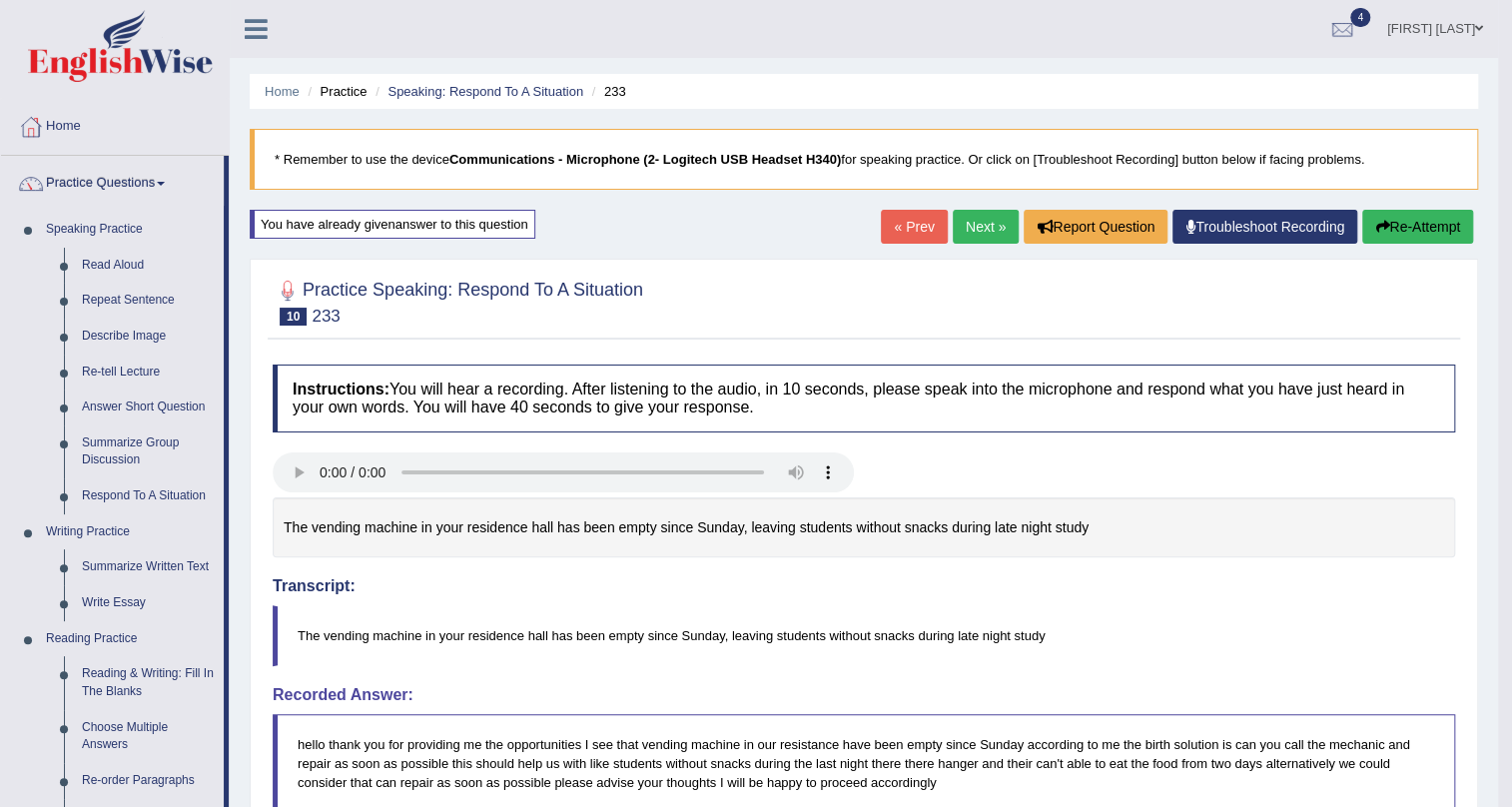 scroll, scrollTop: 0, scrollLeft: 0, axis: both 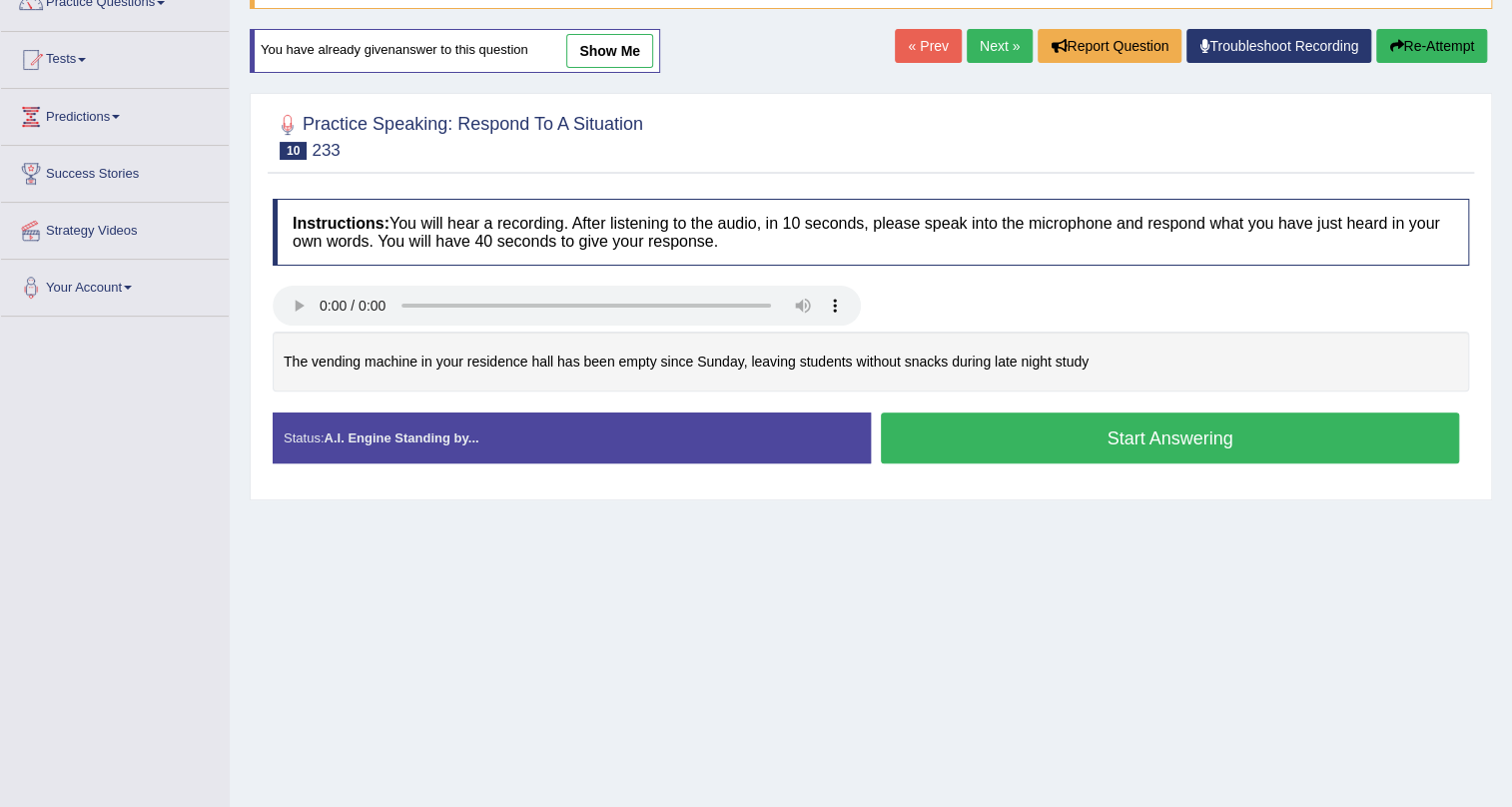 click on "Start Answering" at bounding box center [1169, 437] 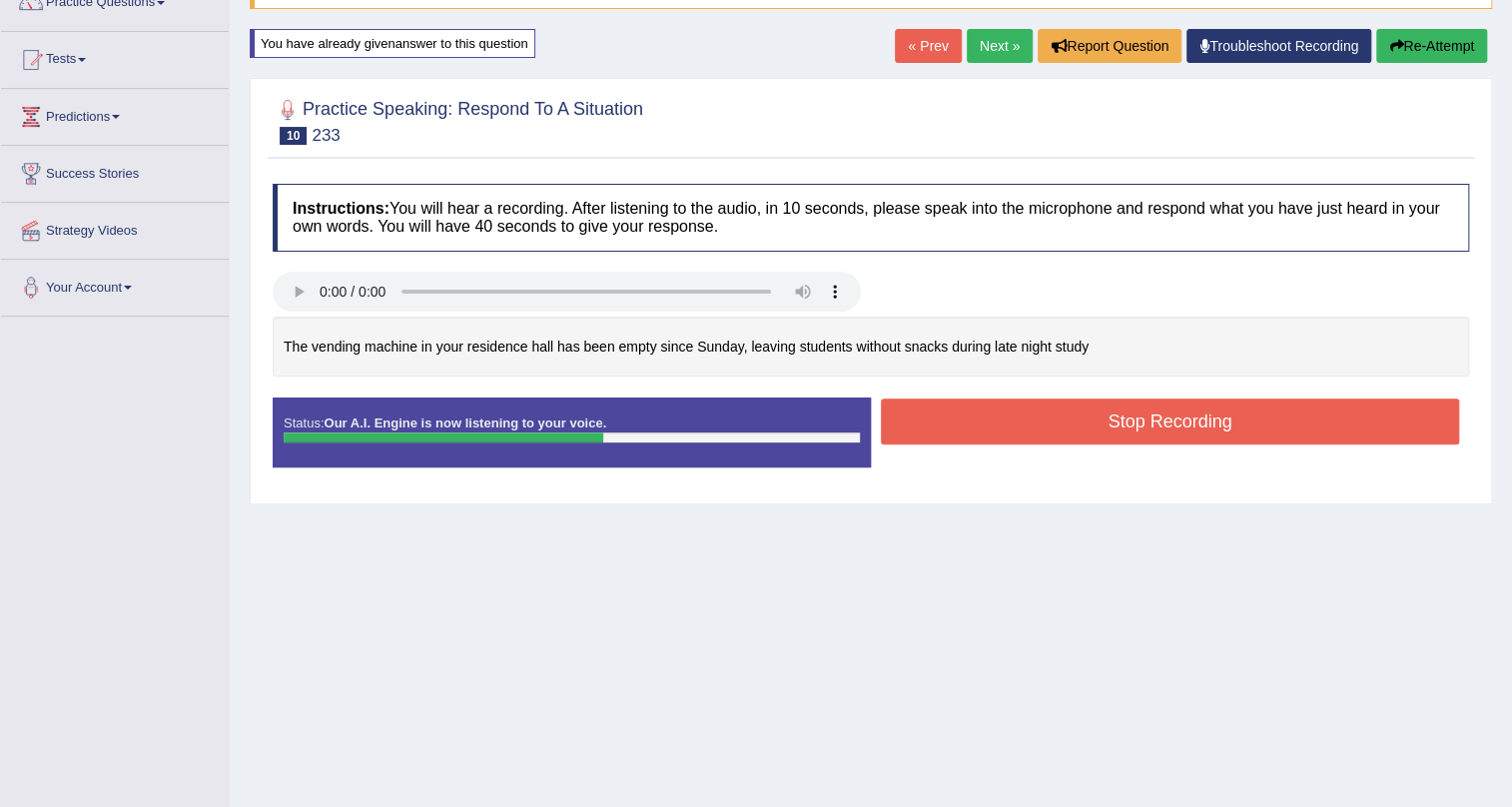 click on "Stop Recording" at bounding box center [1169, 421] 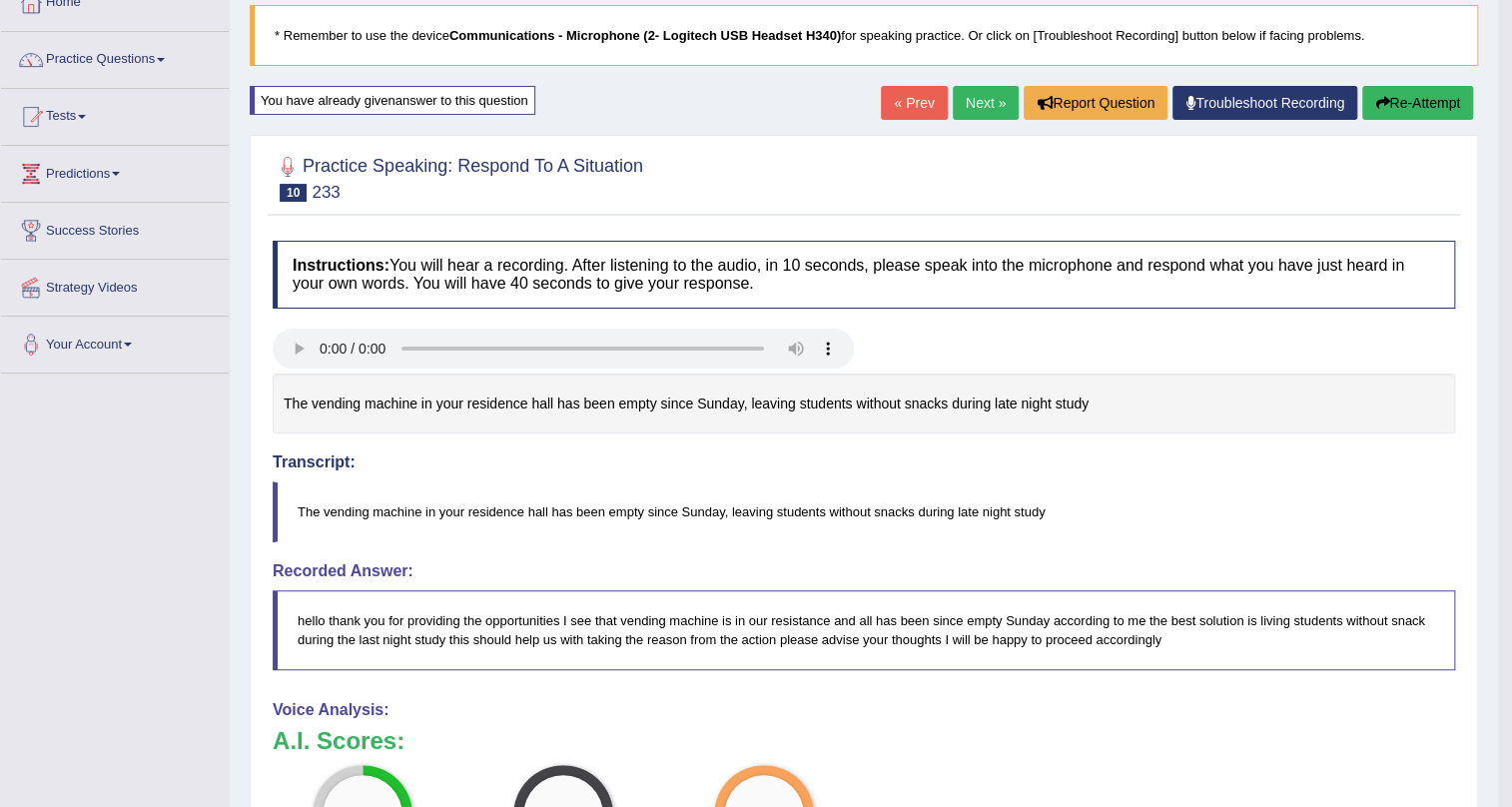 scroll, scrollTop: 0, scrollLeft: 0, axis: both 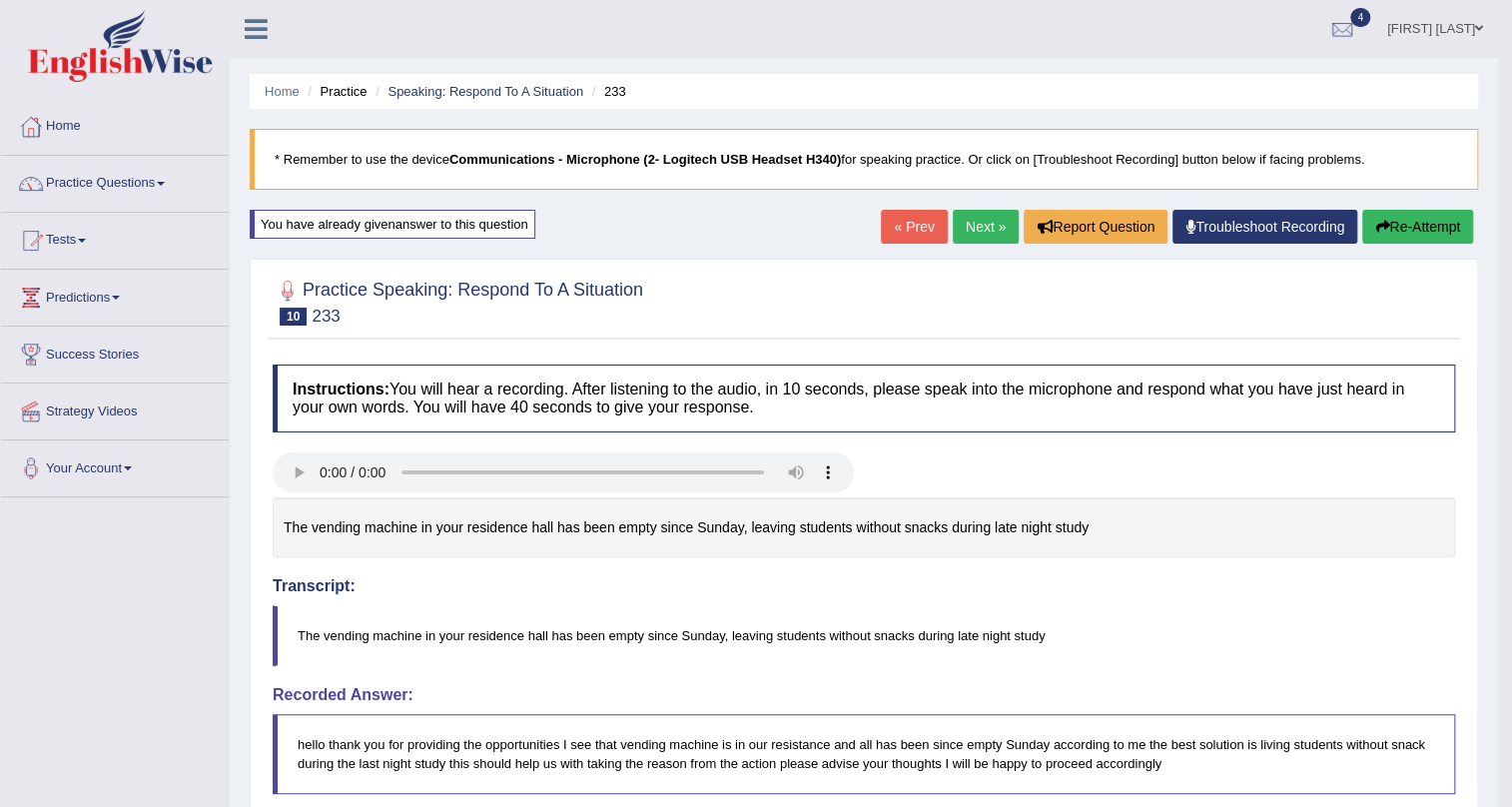 click on "Re-Attempt" at bounding box center [1417, 227] 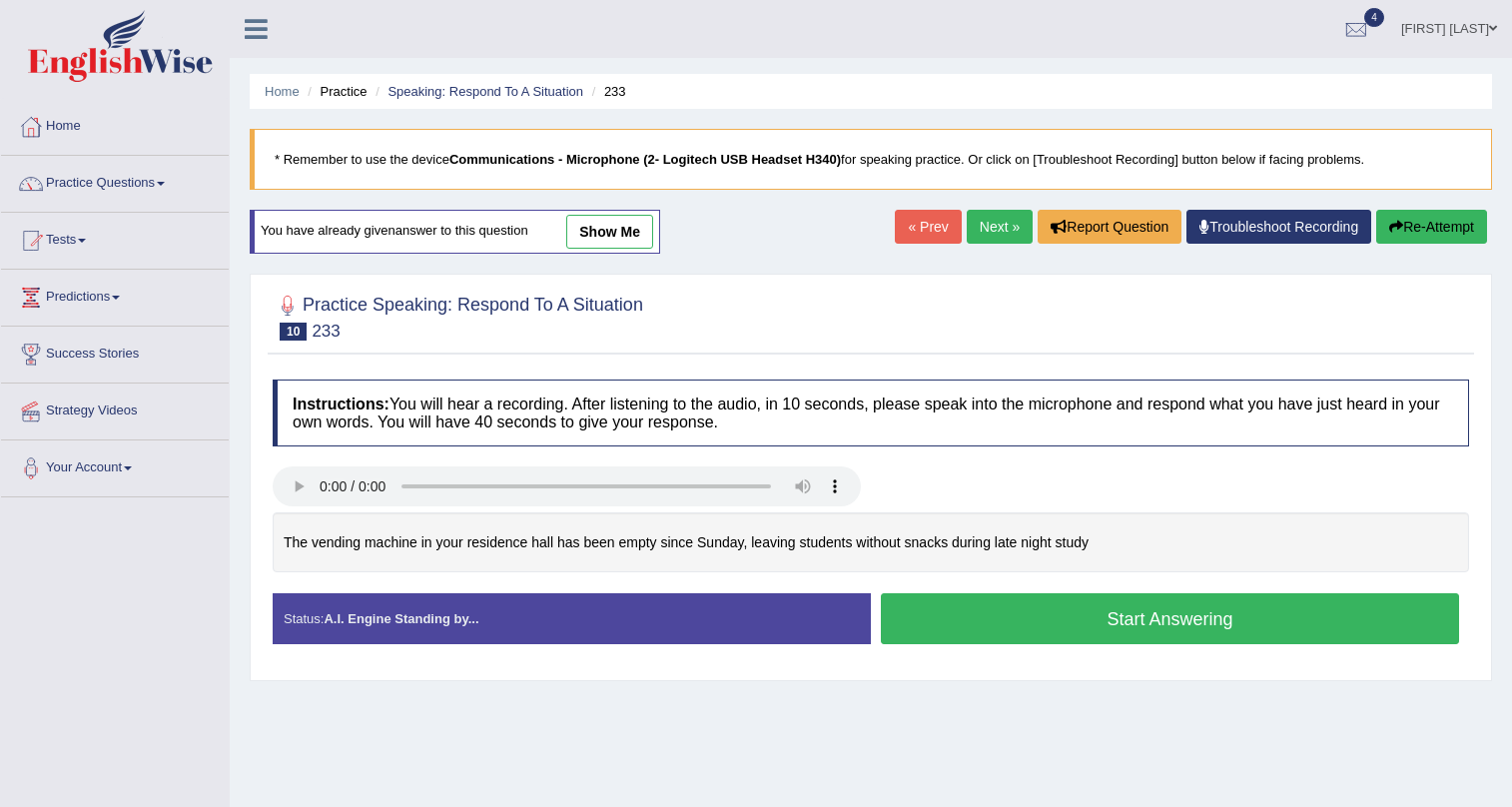 scroll, scrollTop: 241, scrollLeft: 0, axis: vertical 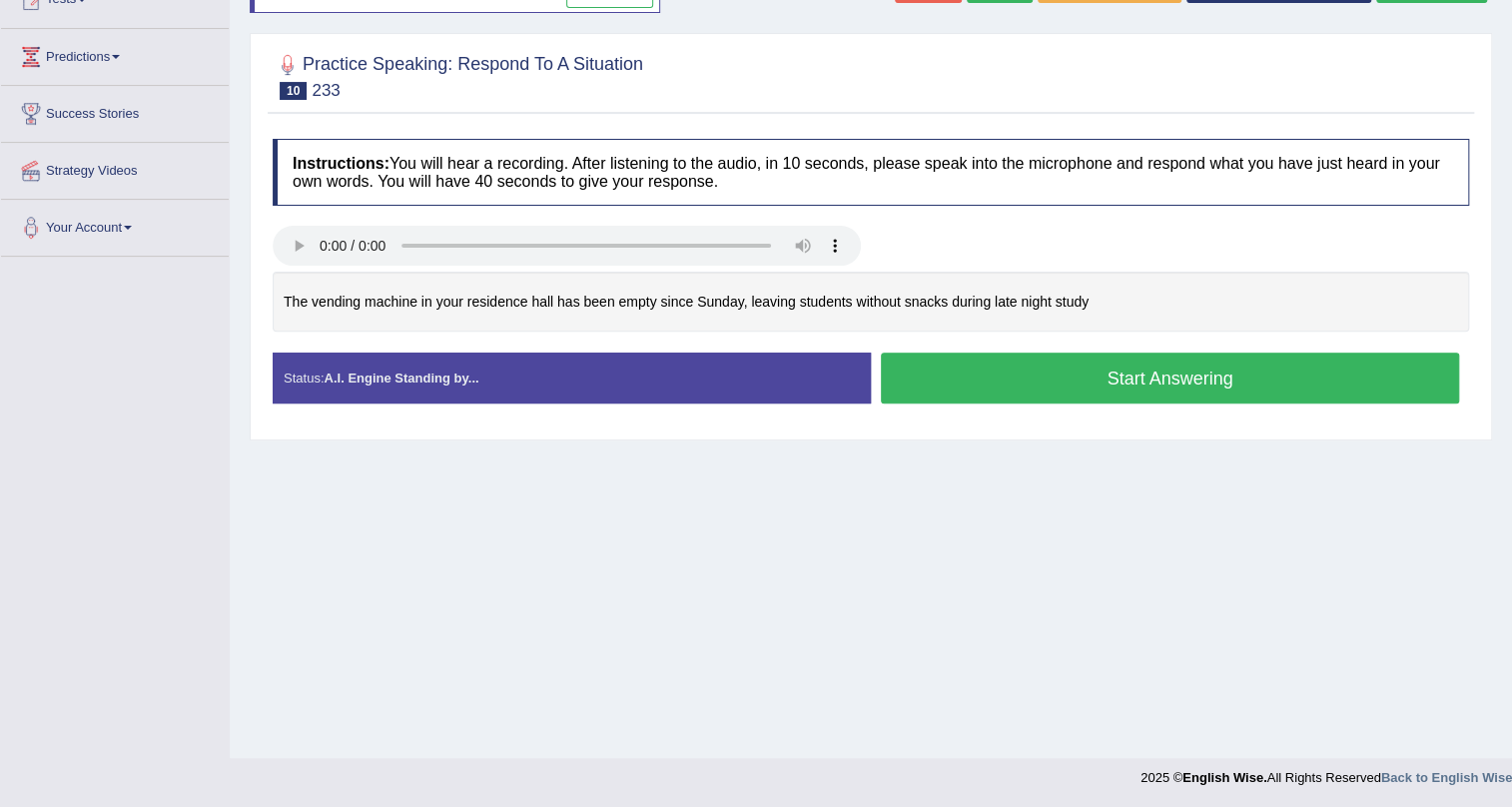 click on "Start Answering" at bounding box center [1169, 378] 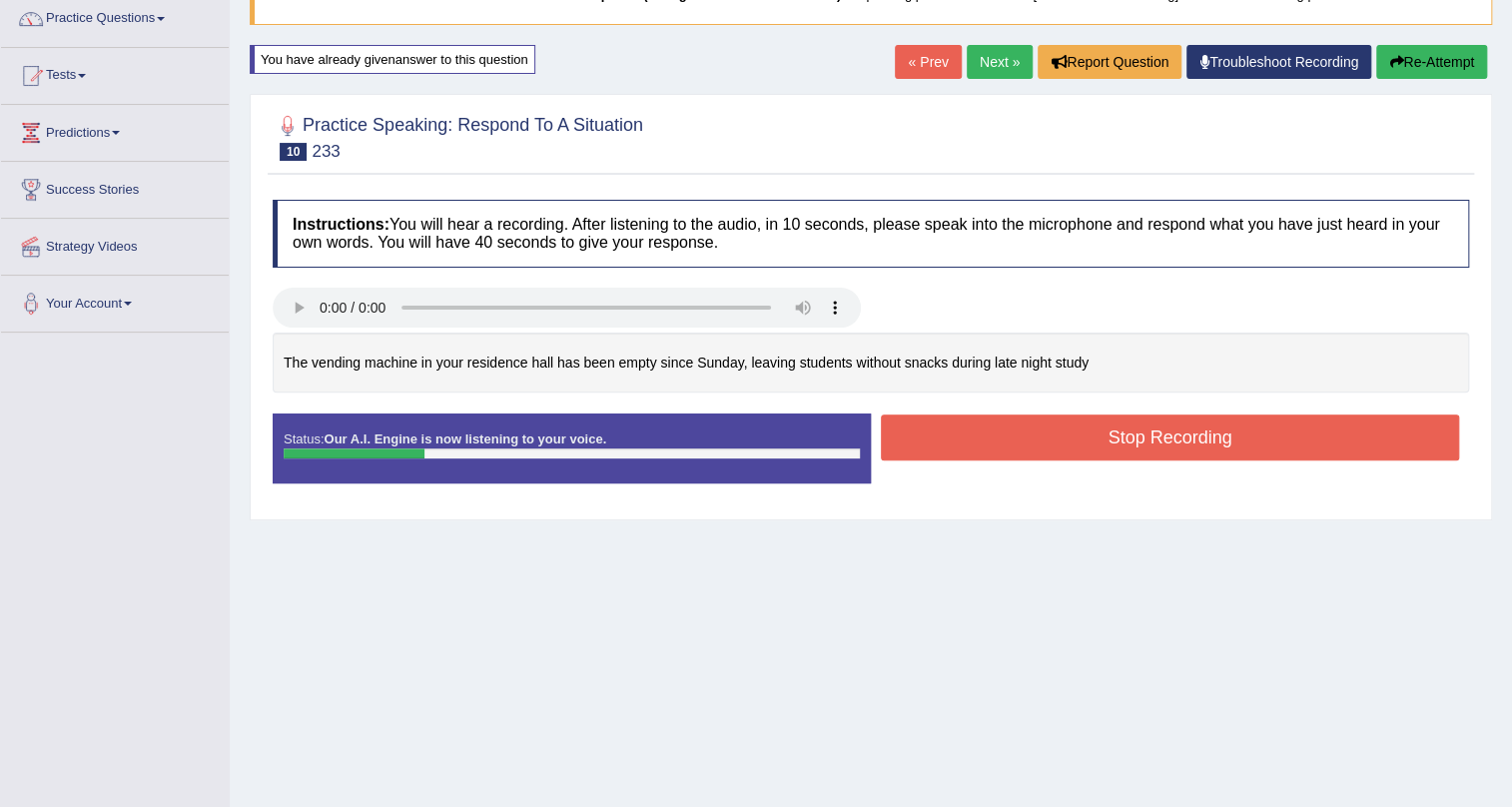 scroll, scrollTop: 60, scrollLeft: 0, axis: vertical 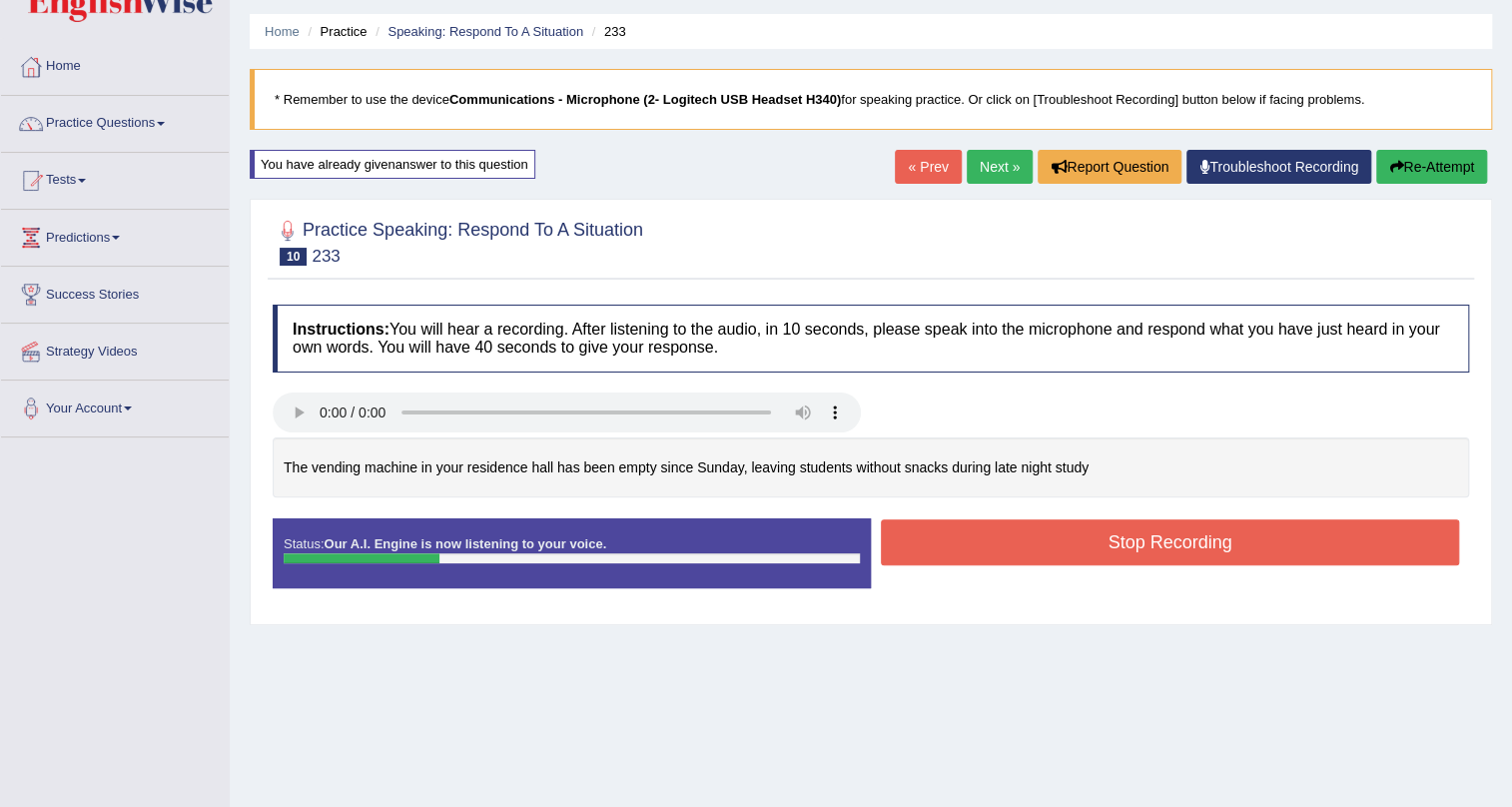 click on "Re-Attempt" at bounding box center (1431, 167) 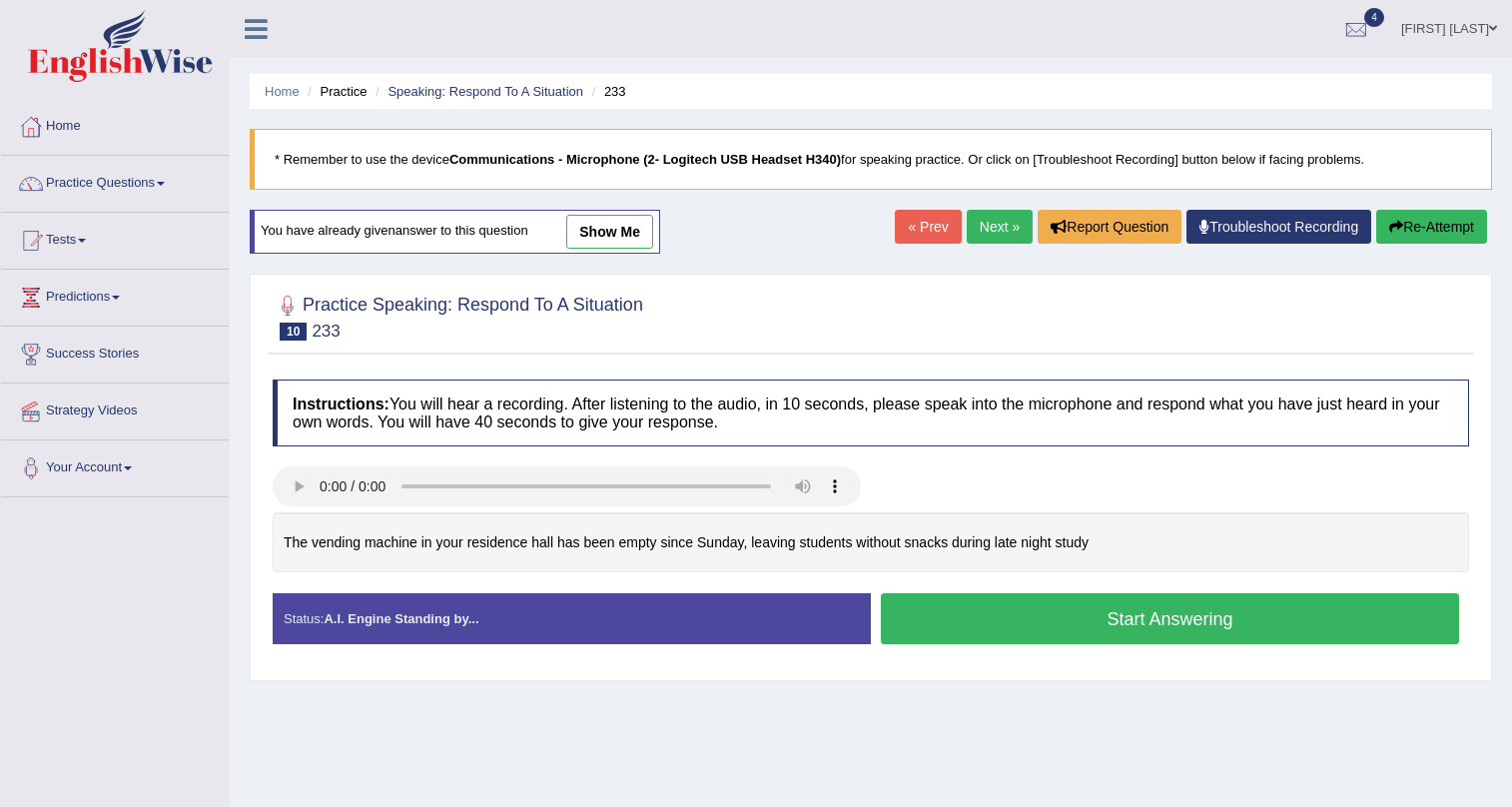 scroll, scrollTop: 241, scrollLeft: 0, axis: vertical 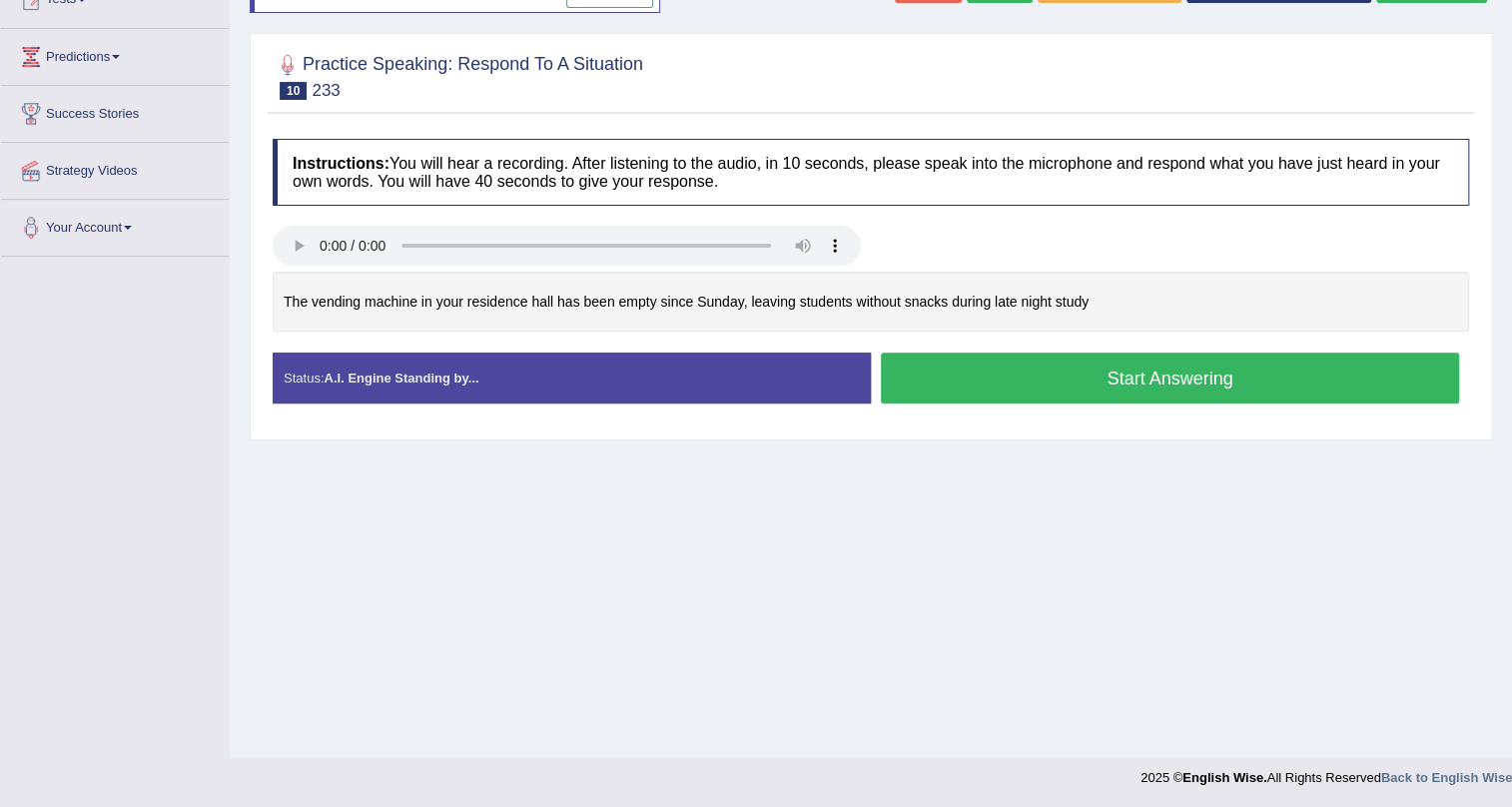 click on "Start Answering" at bounding box center (1169, 378) 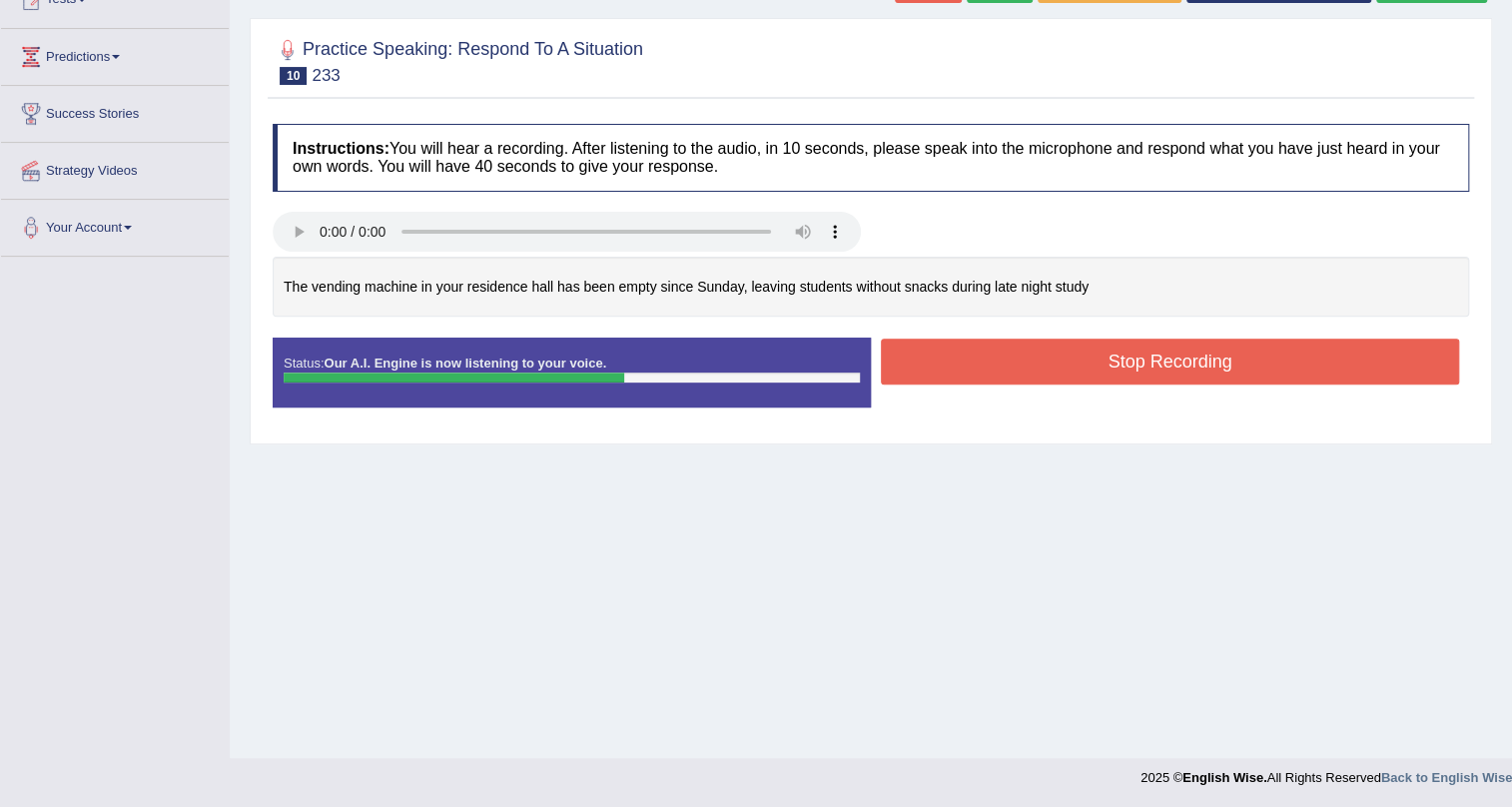 click on "Stop Recording" at bounding box center [1169, 362] 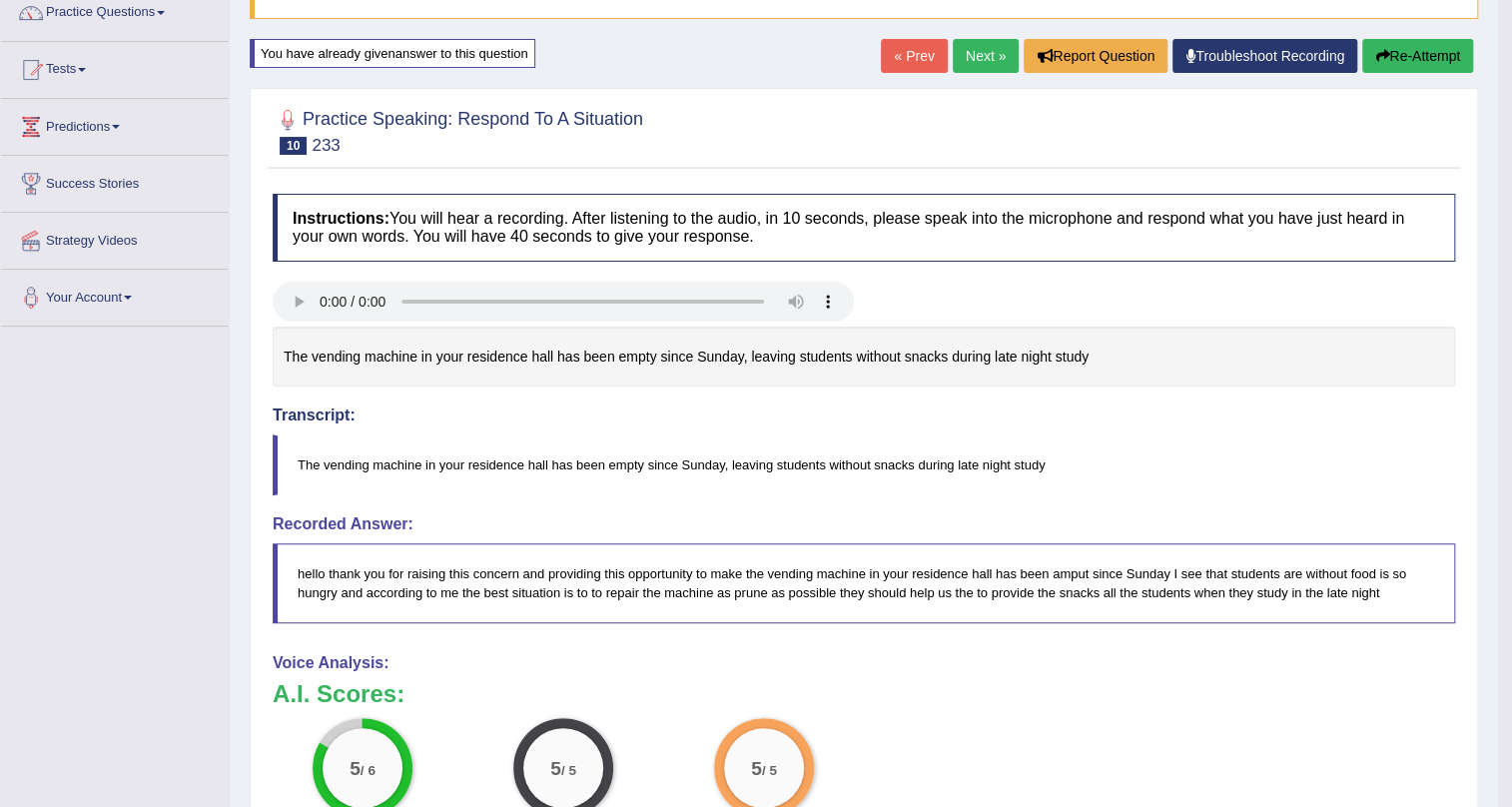 scroll, scrollTop: 60, scrollLeft: 0, axis: vertical 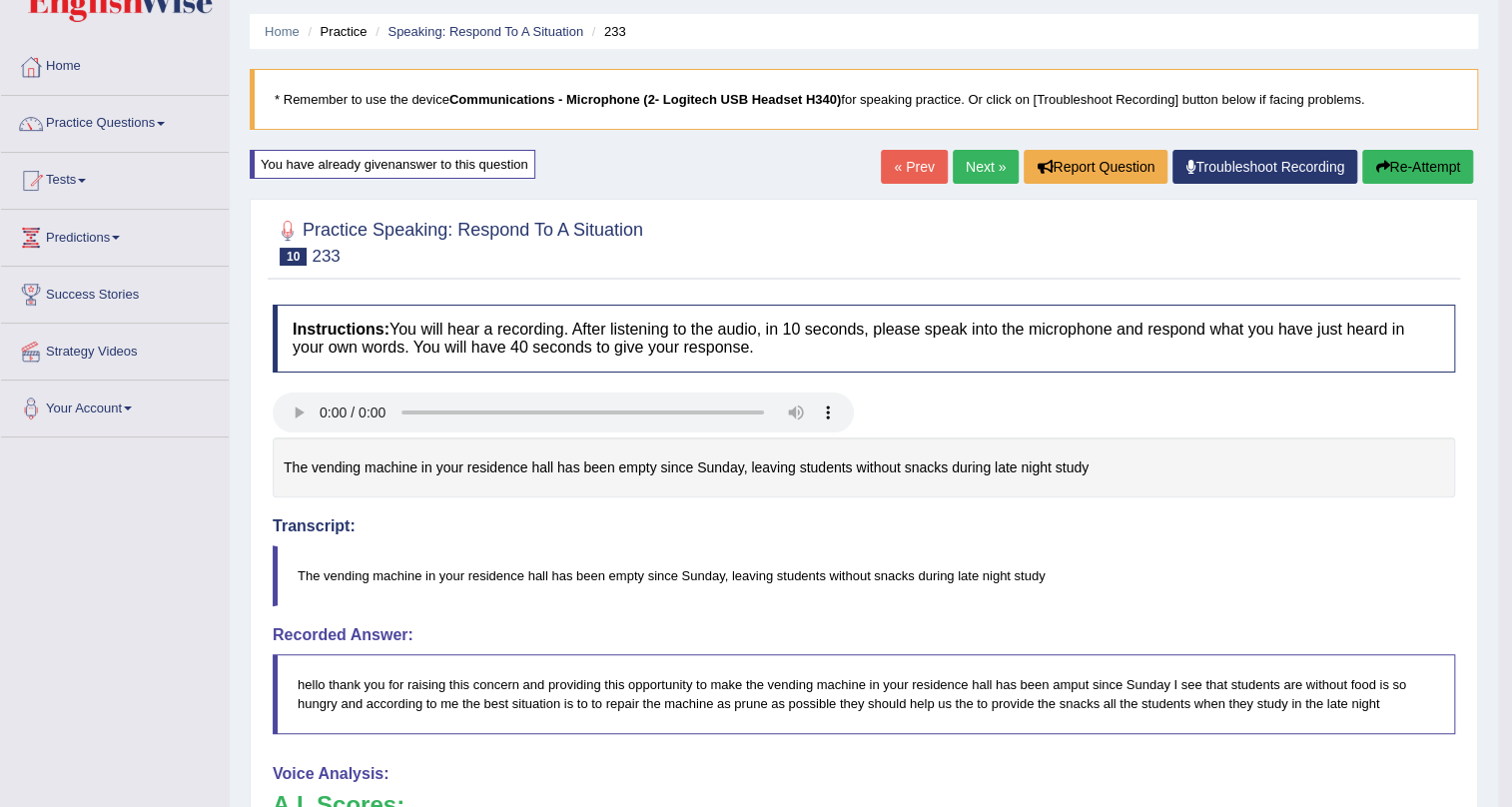 click on "Practice Questions" at bounding box center [115, 121] 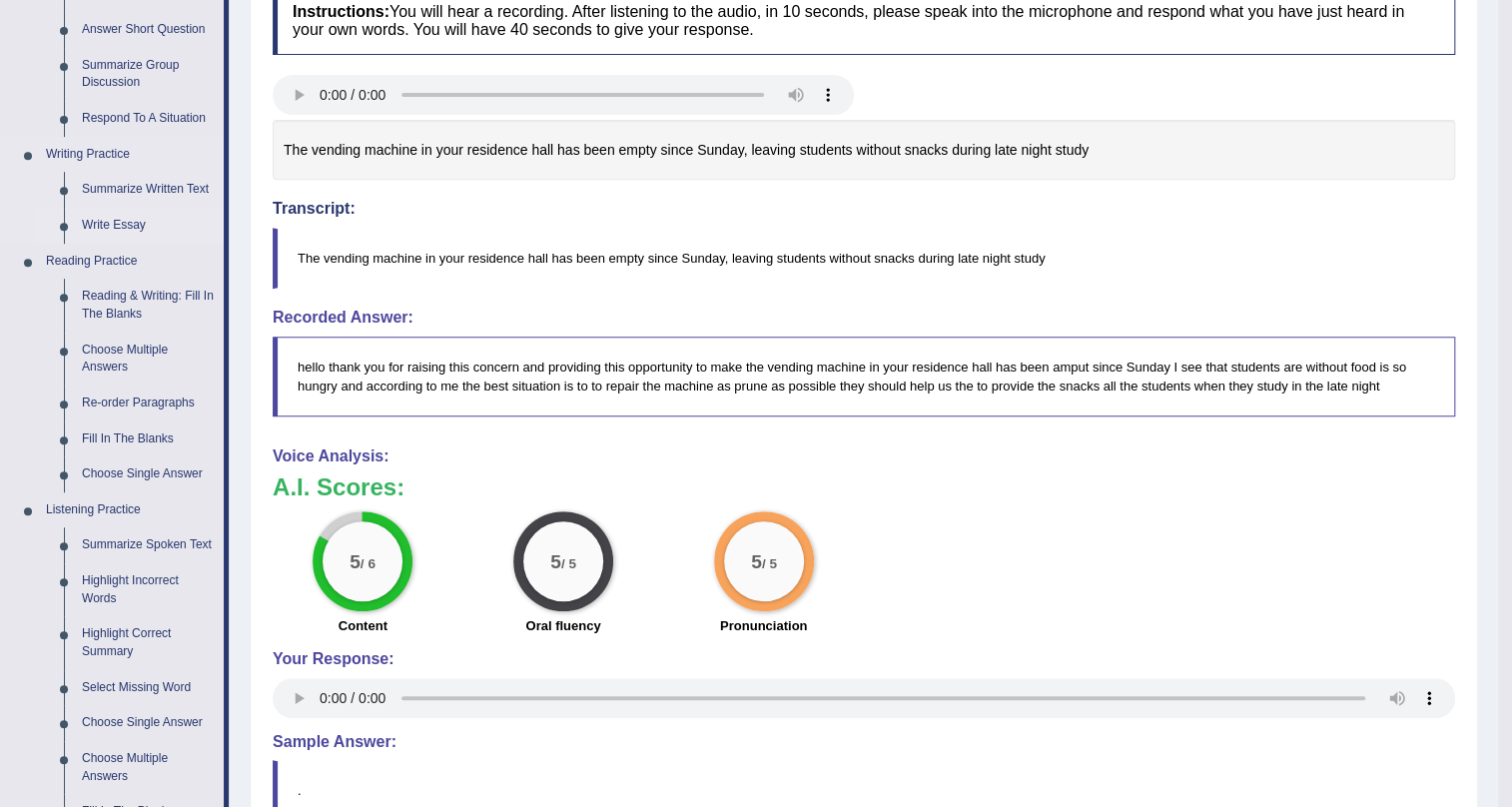 scroll, scrollTop: 422, scrollLeft: 0, axis: vertical 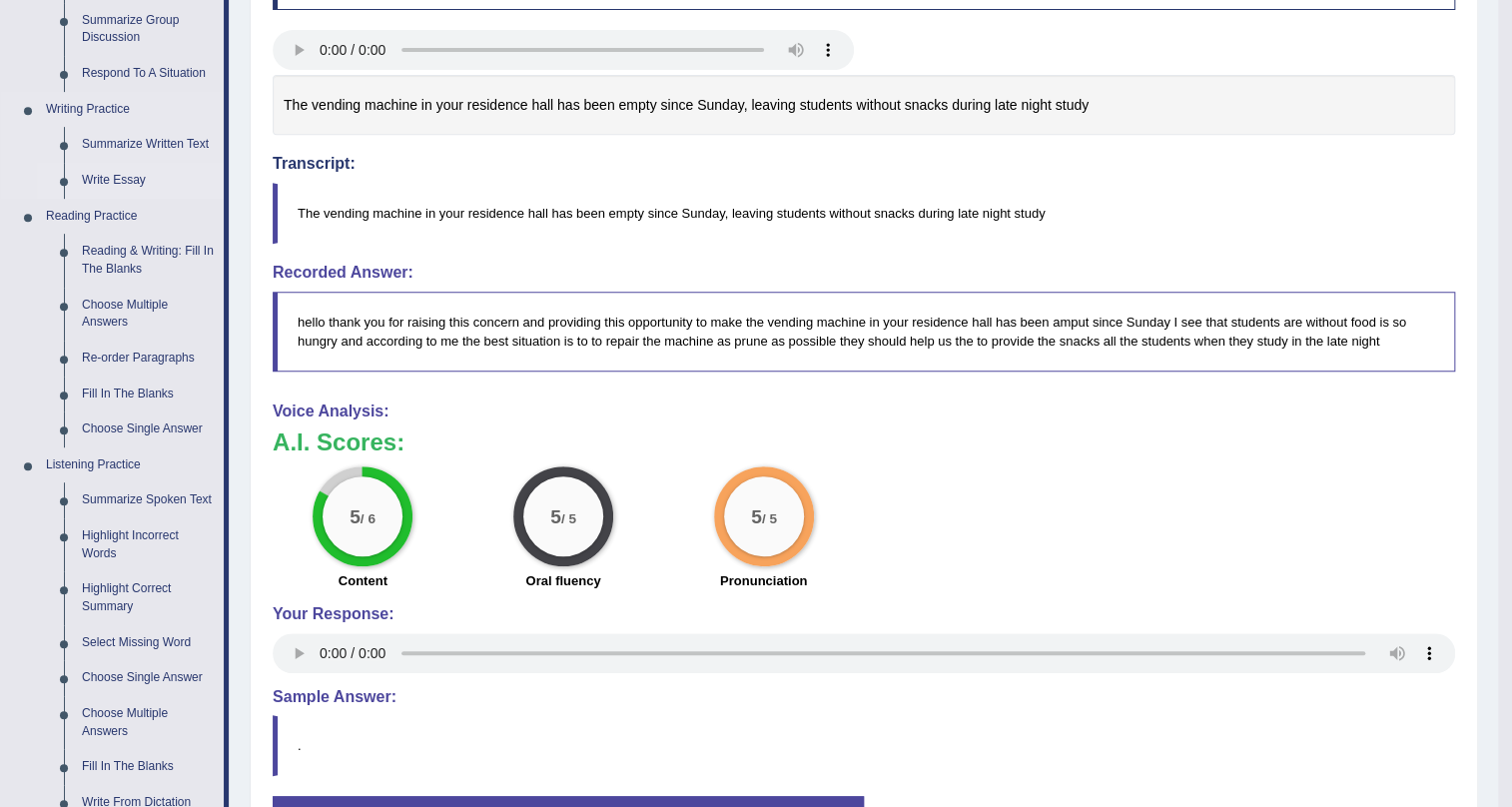 click on "Write Essay" at bounding box center (148, 181) 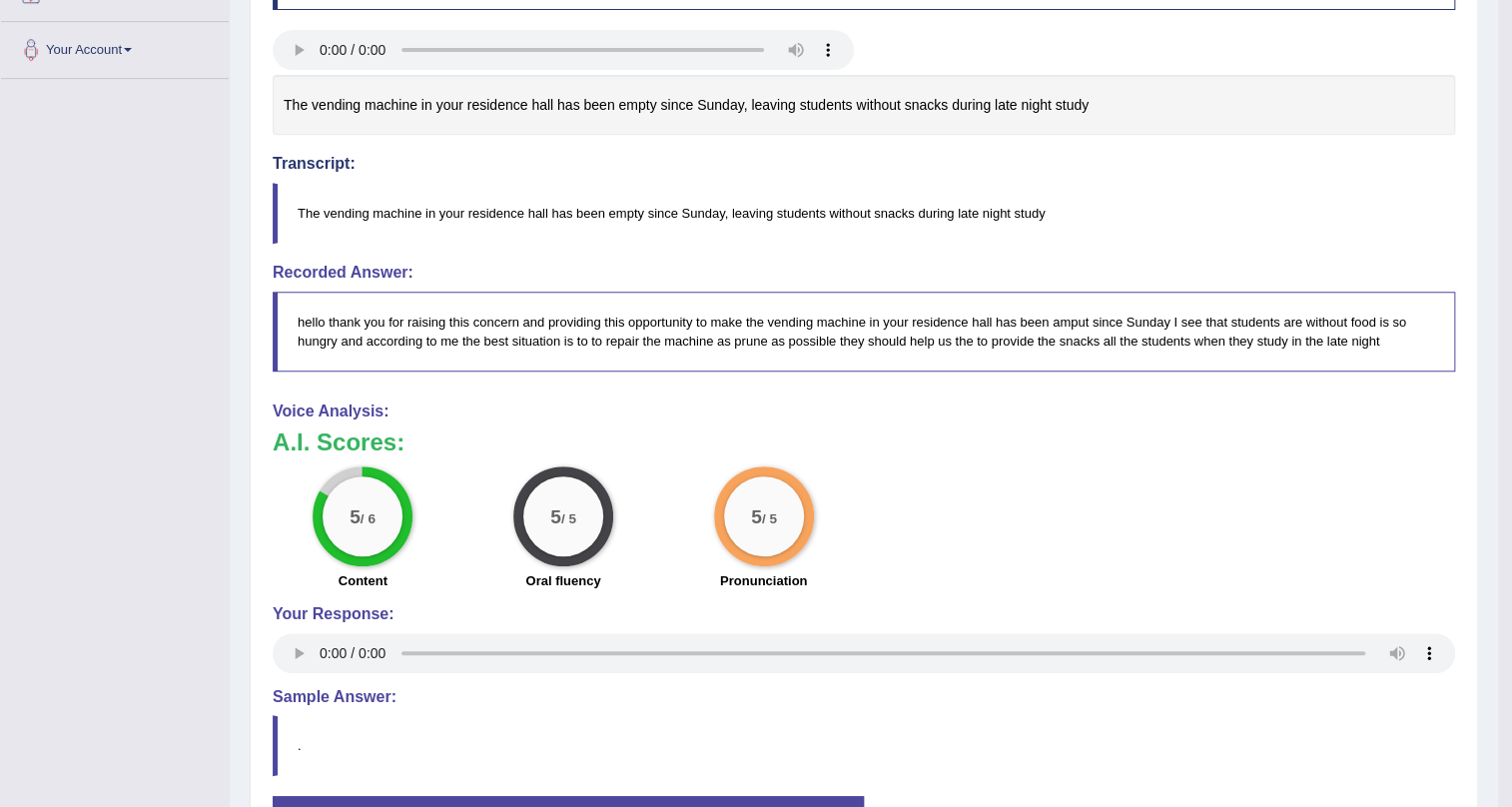 scroll, scrollTop: 421, scrollLeft: 0, axis: vertical 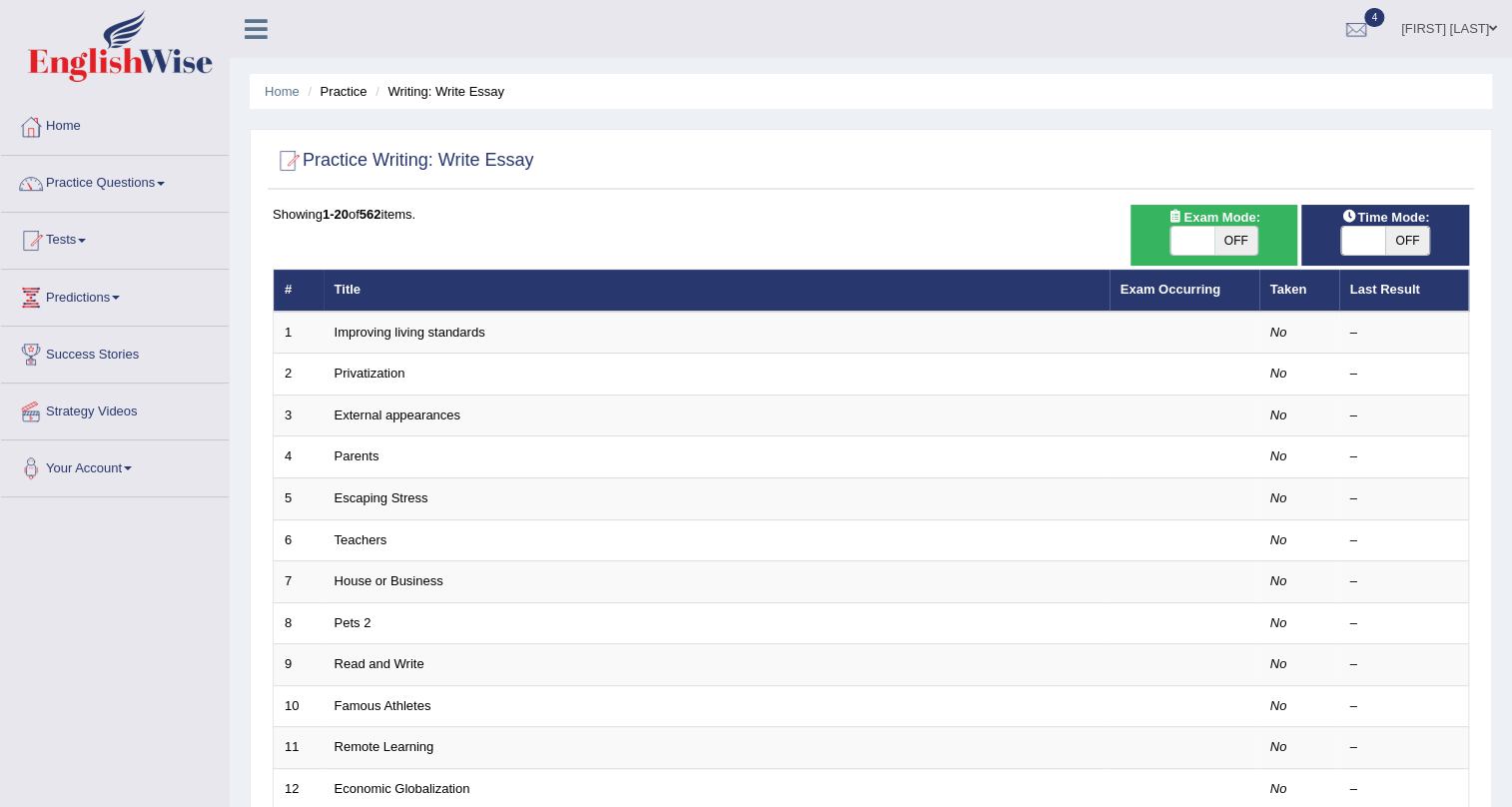 click on "OFF" at bounding box center (1236, 241) 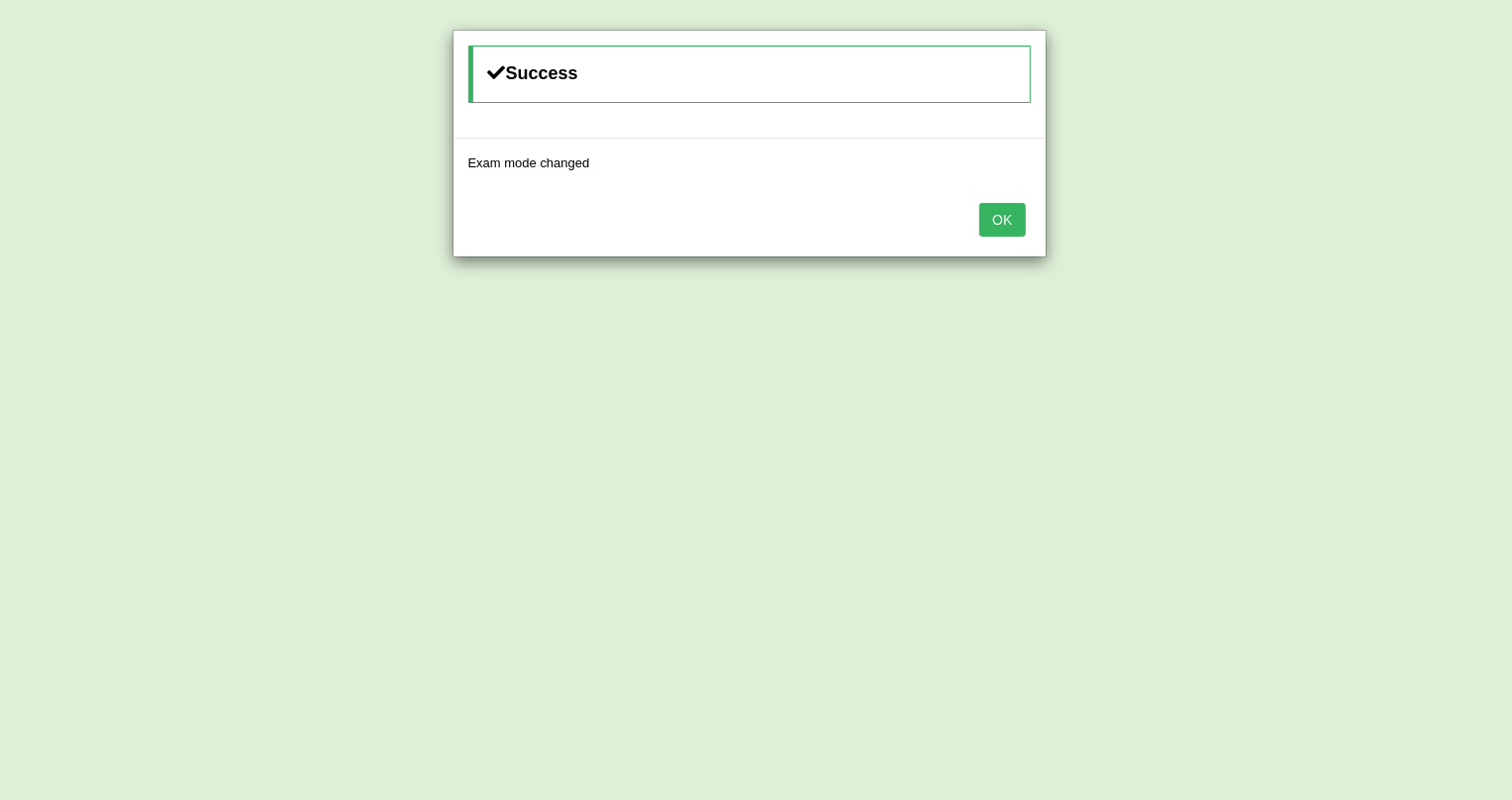 click on "OK" at bounding box center (1002, 220) 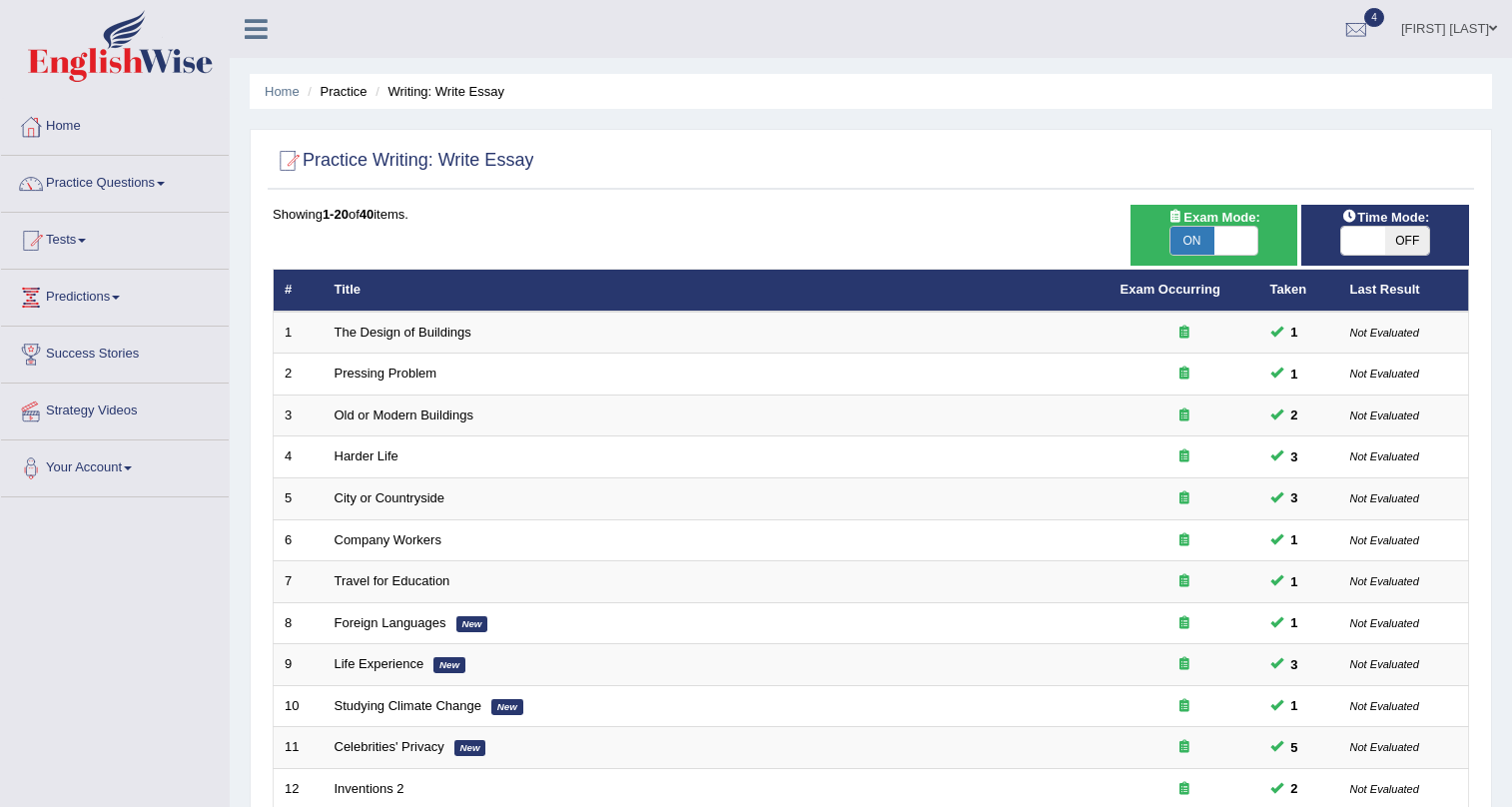 scroll, scrollTop: 453, scrollLeft: 0, axis: vertical 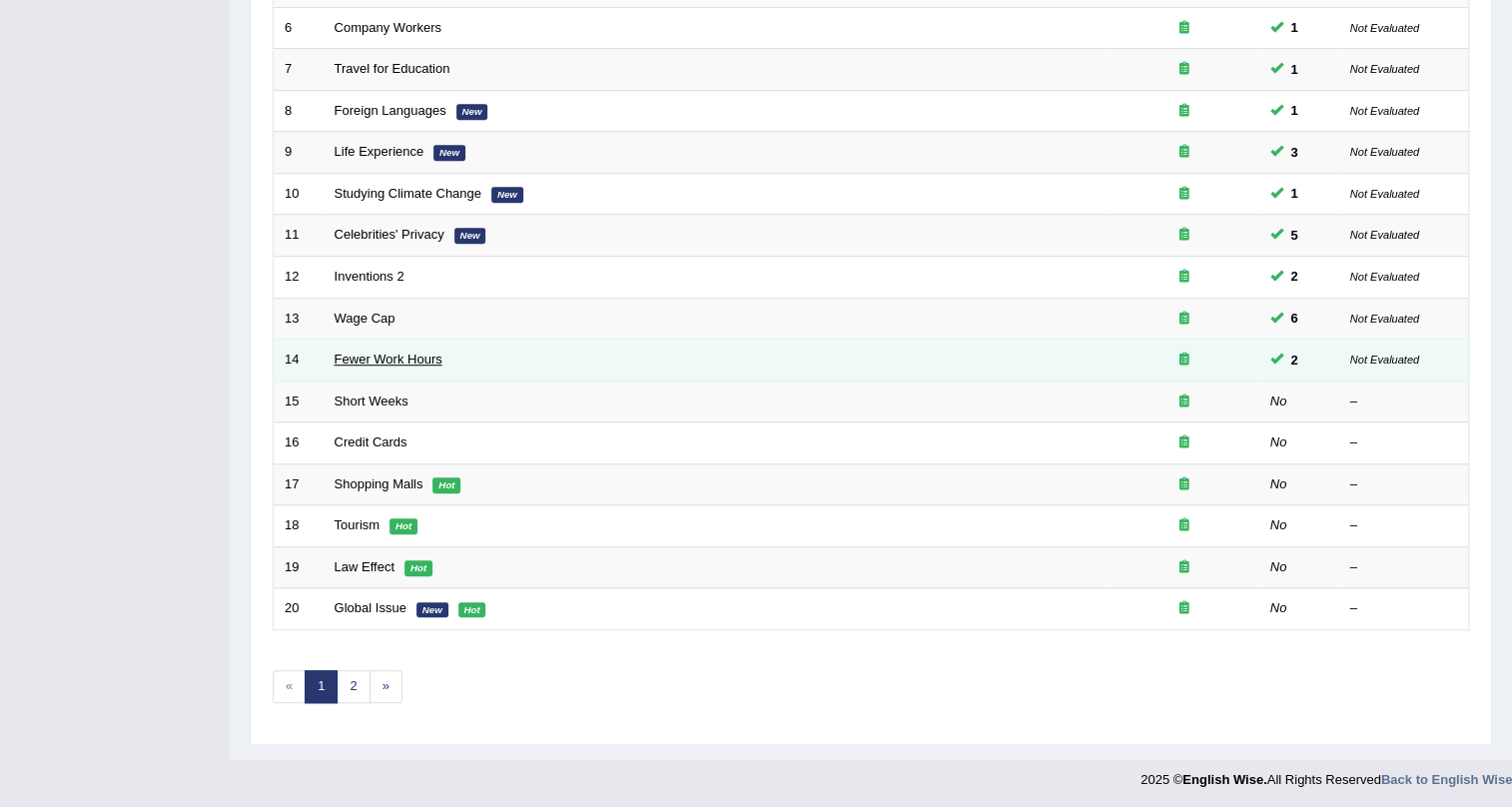 click on "Fewer Work Hours" at bounding box center [388, 359] 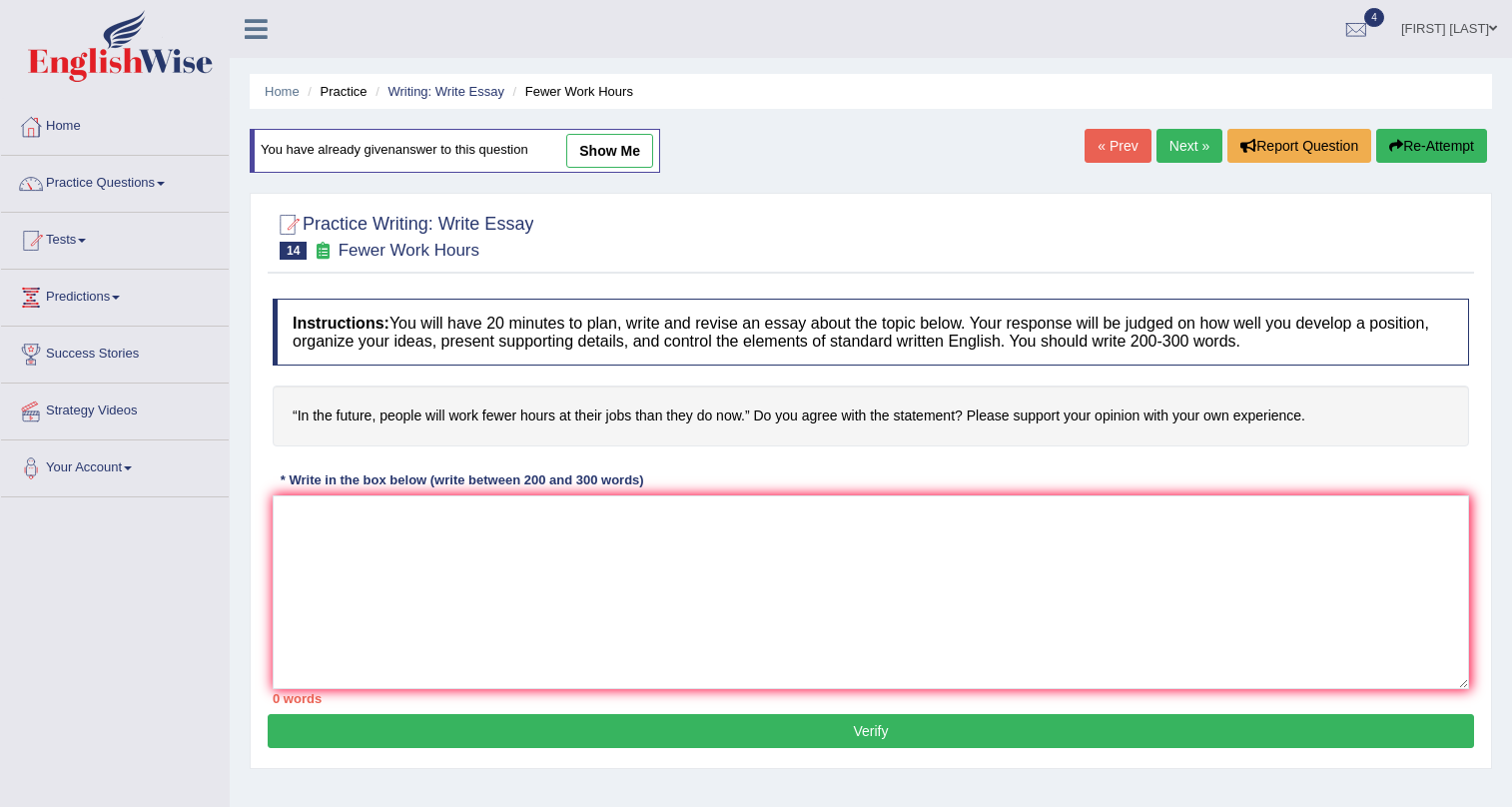 scroll, scrollTop: 0, scrollLeft: 0, axis: both 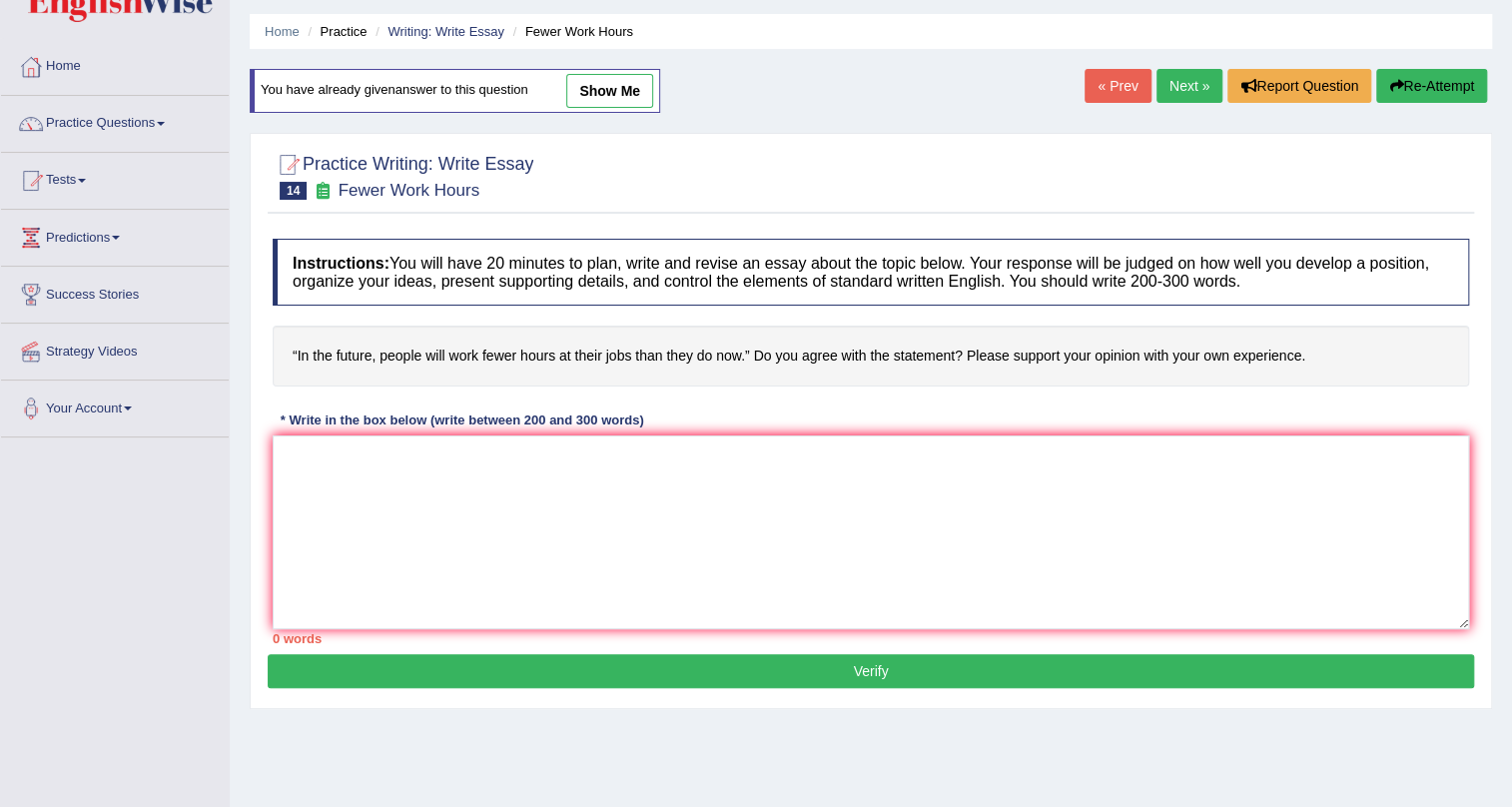 click on "show me" at bounding box center [609, 91] 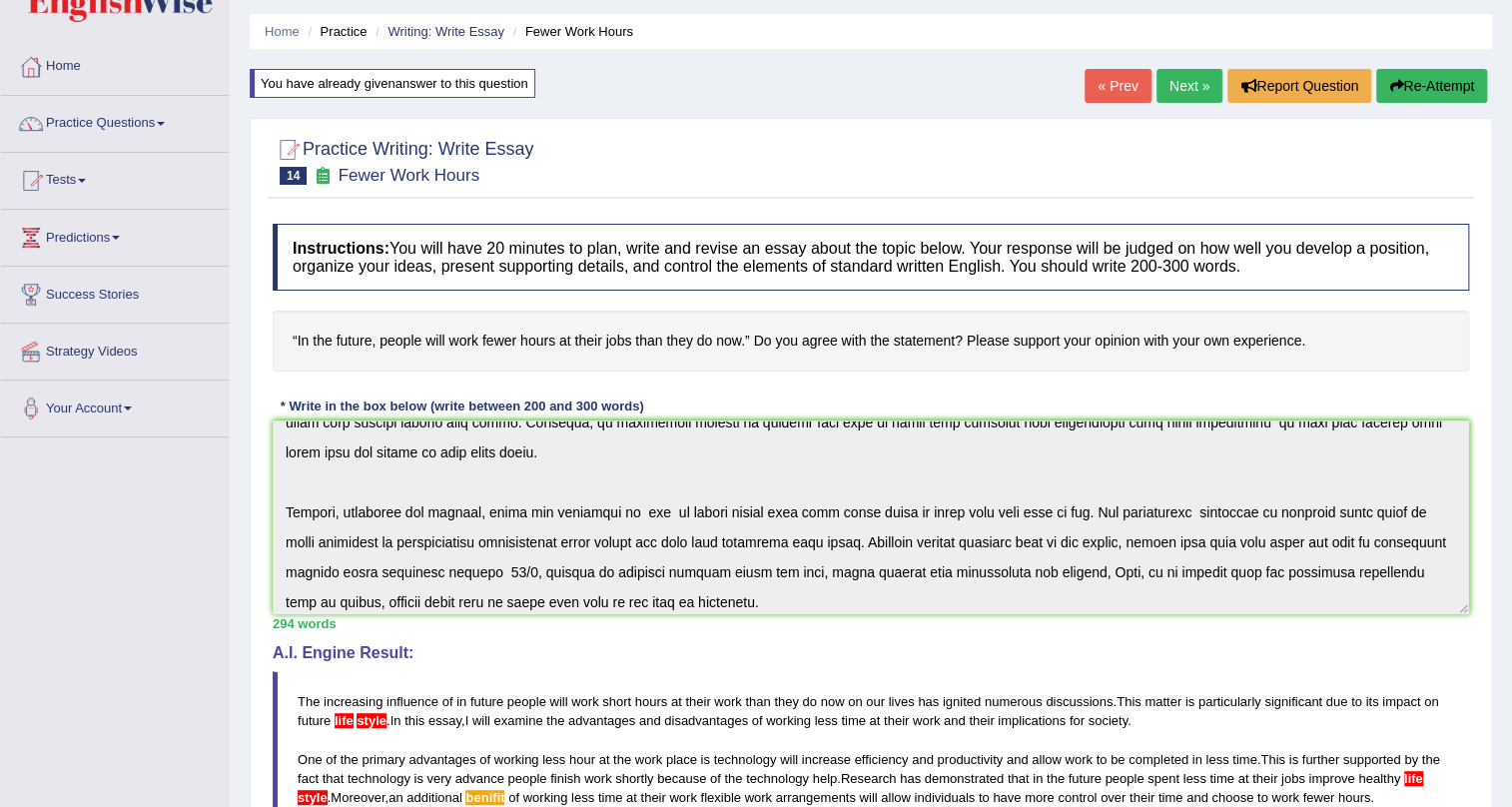 scroll, scrollTop: 270, scrollLeft: 0, axis: vertical 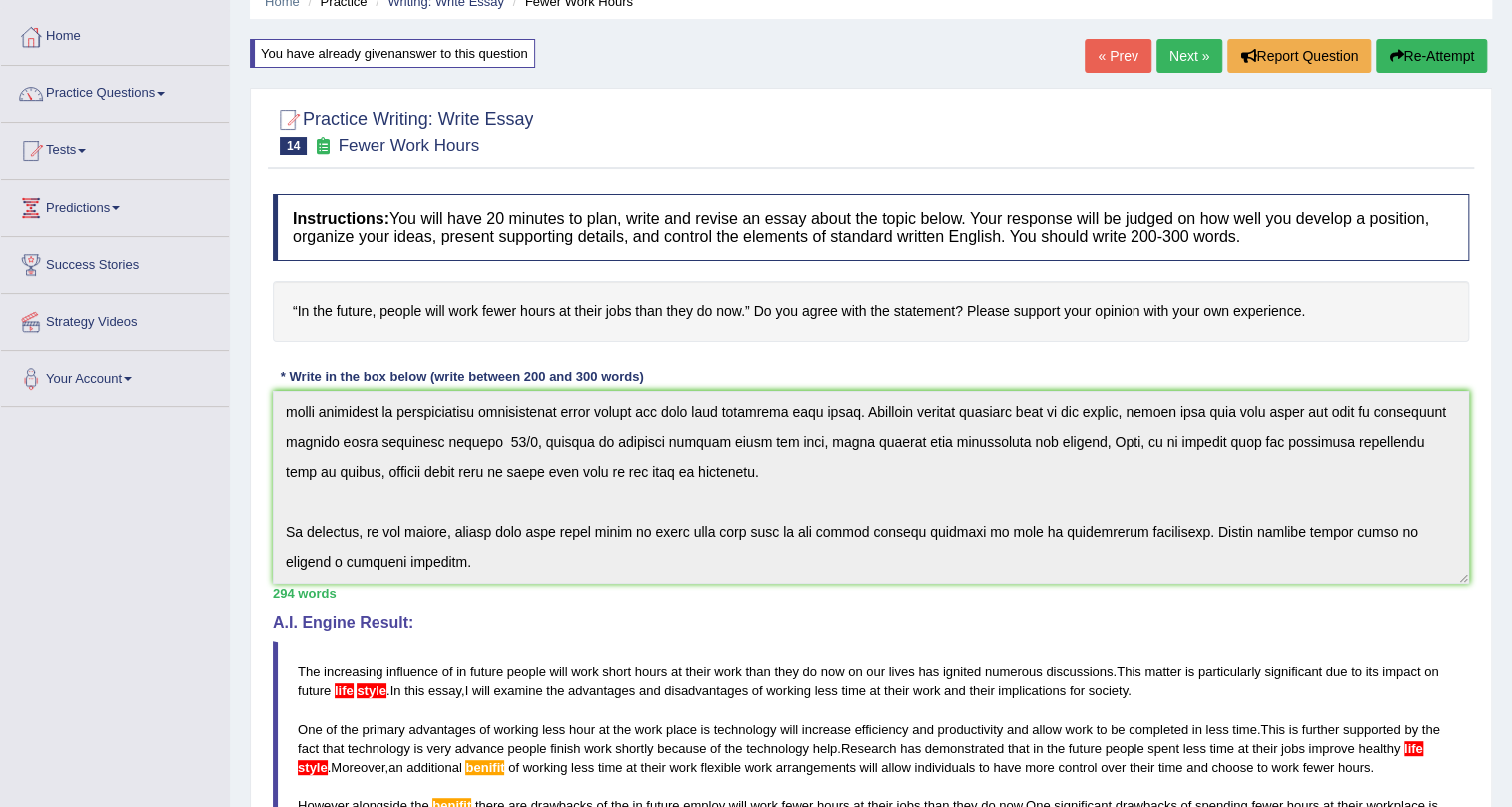 click on "Next »" at bounding box center (1189, 56) 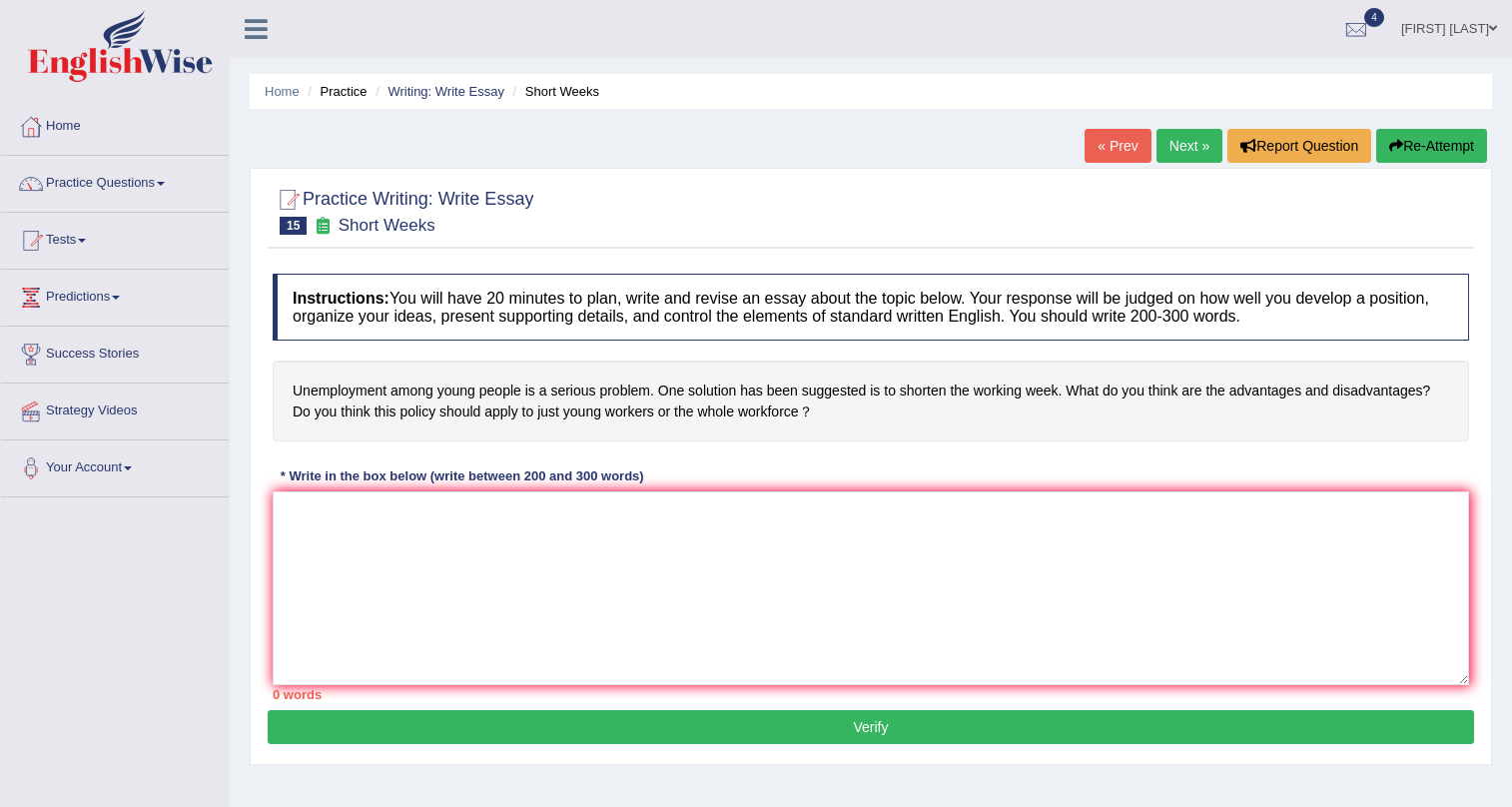scroll, scrollTop: 0, scrollLeft: 0, axis: both 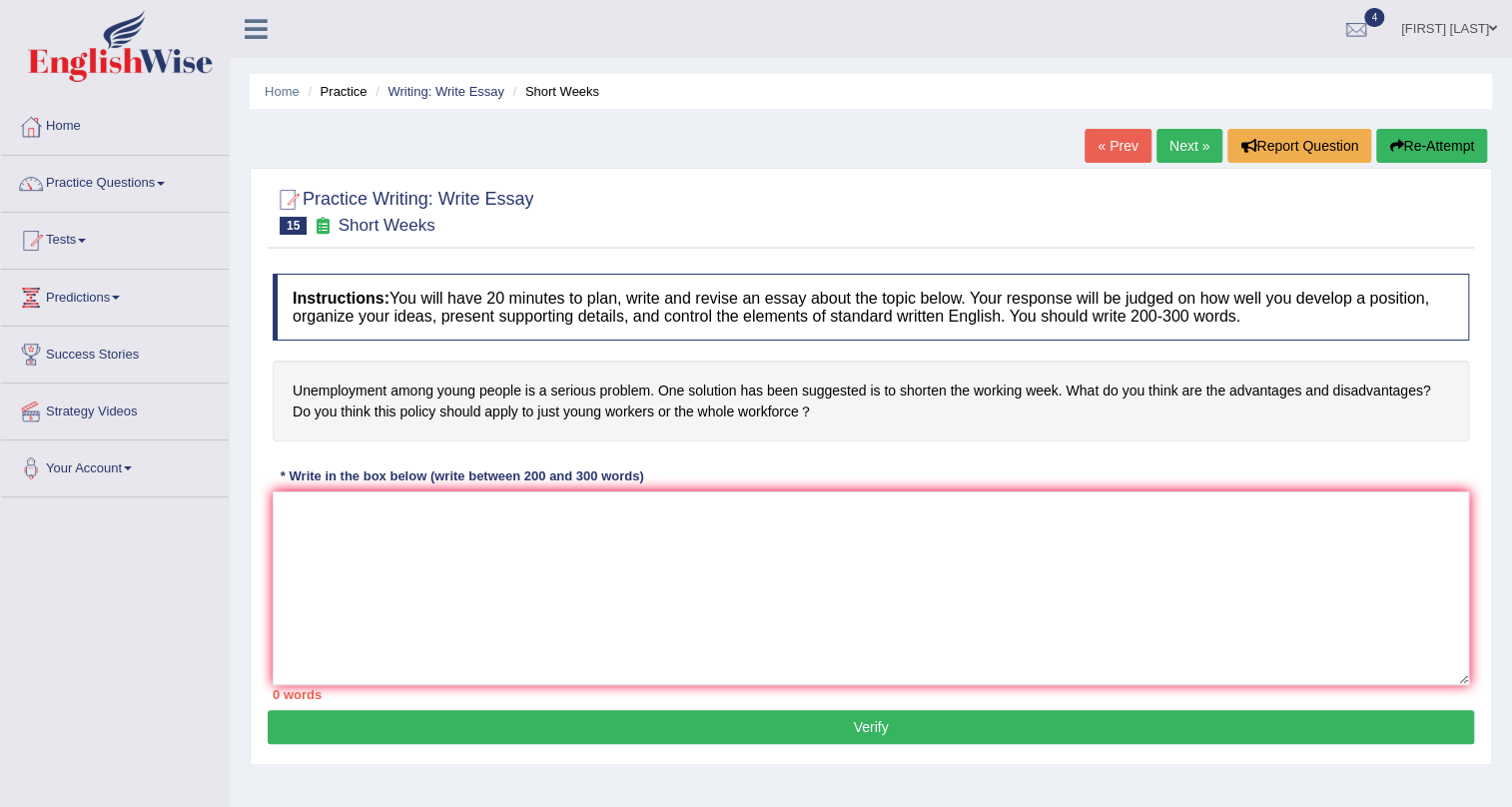 click on "« Prev" at bounding box center [1118, 146] 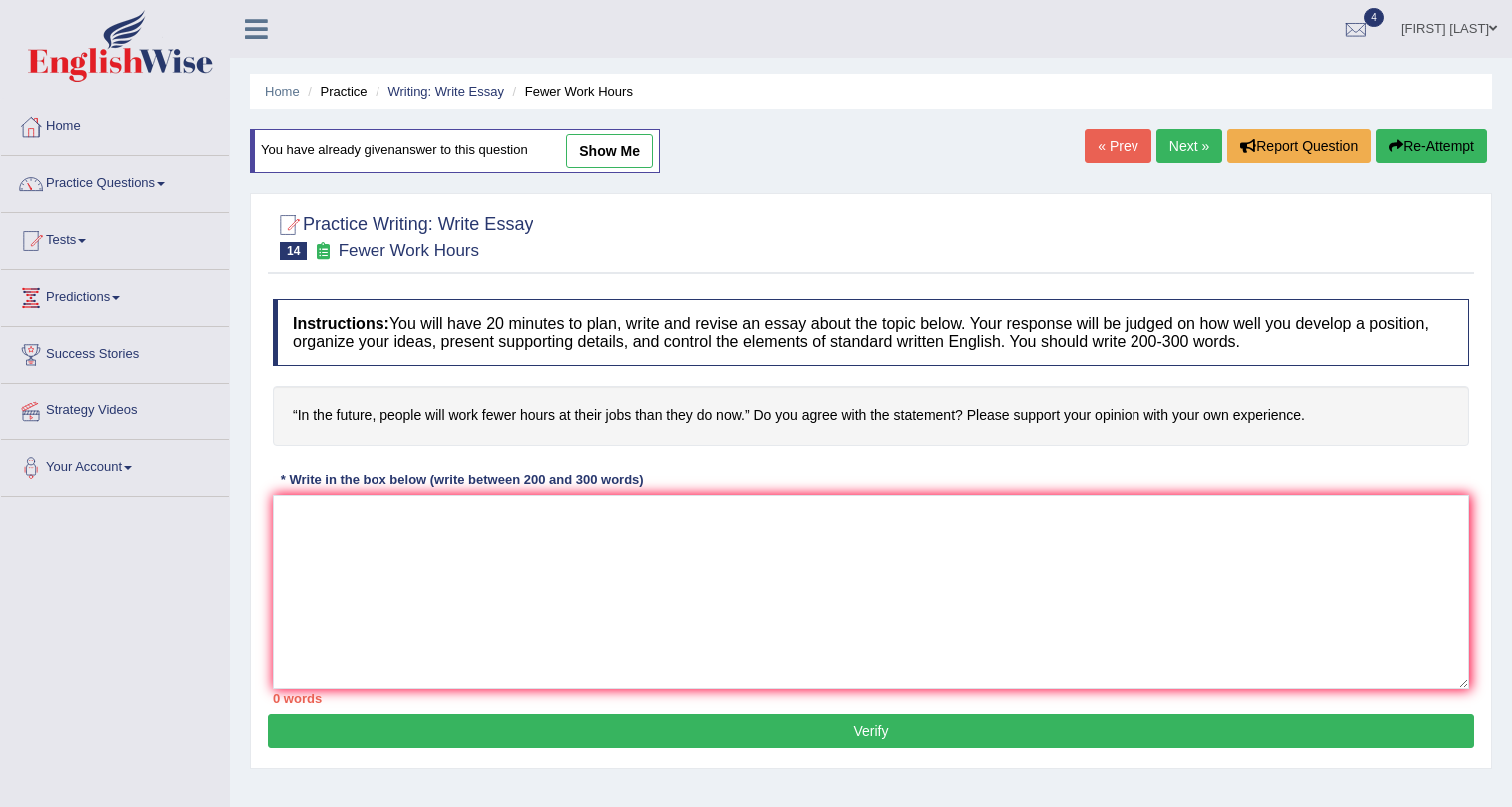 scroll, scrollTop: 0, scrollLeft: 0, axis: both 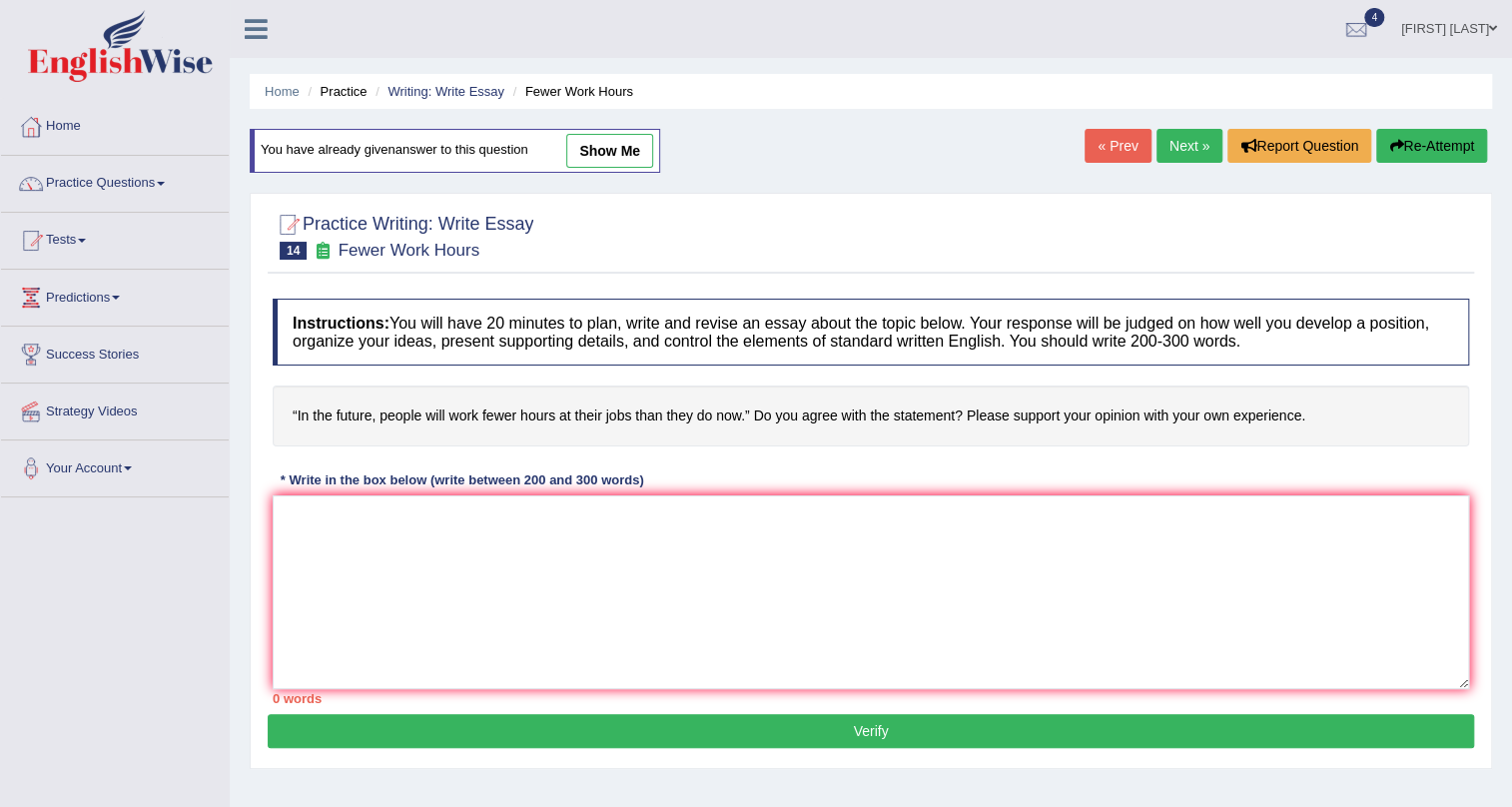 click on "« Prev" at bounding box center [1118, 146] 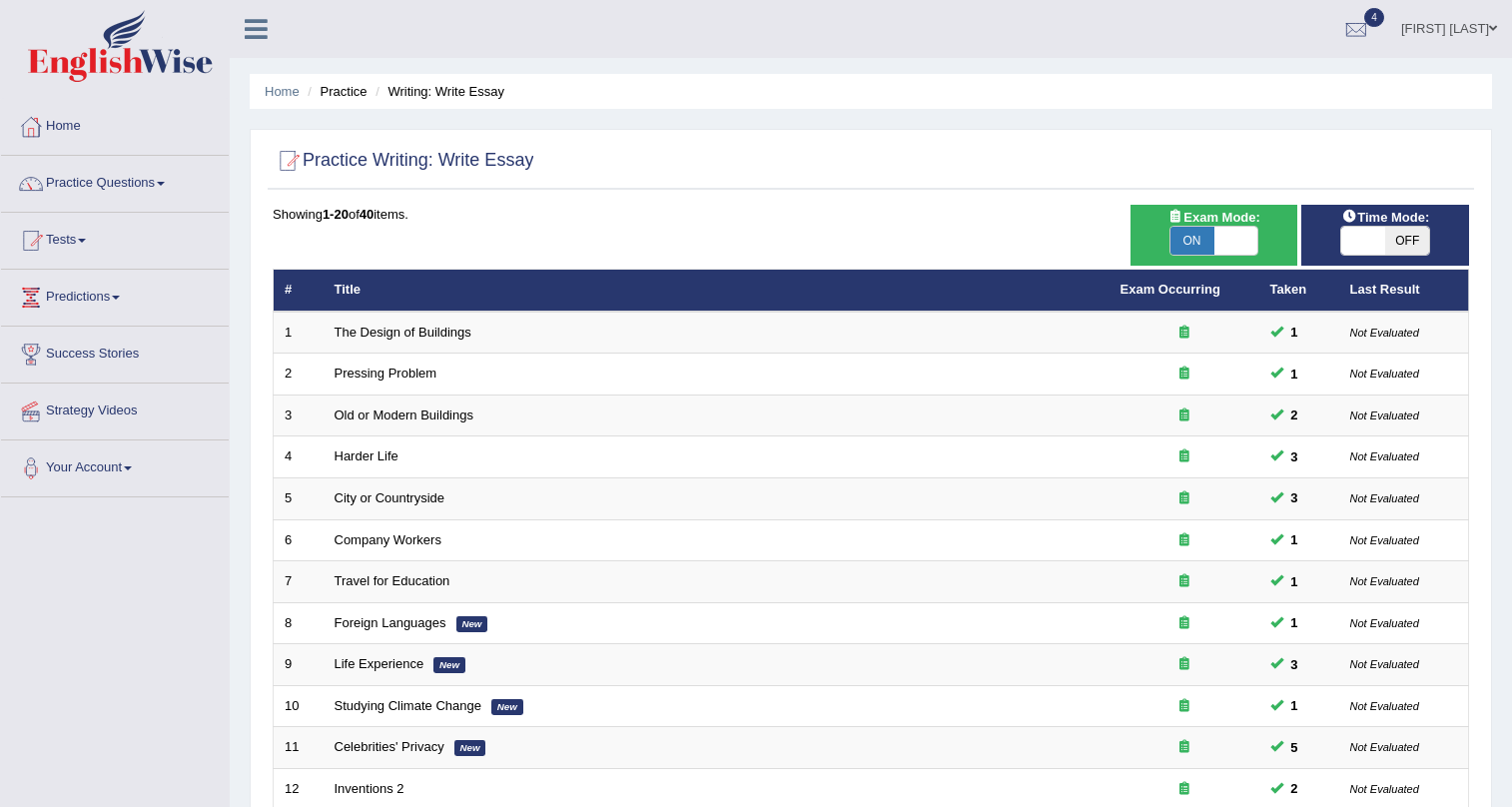 scroll, scrollTop: 0, scrollLeft: 0, axis: both 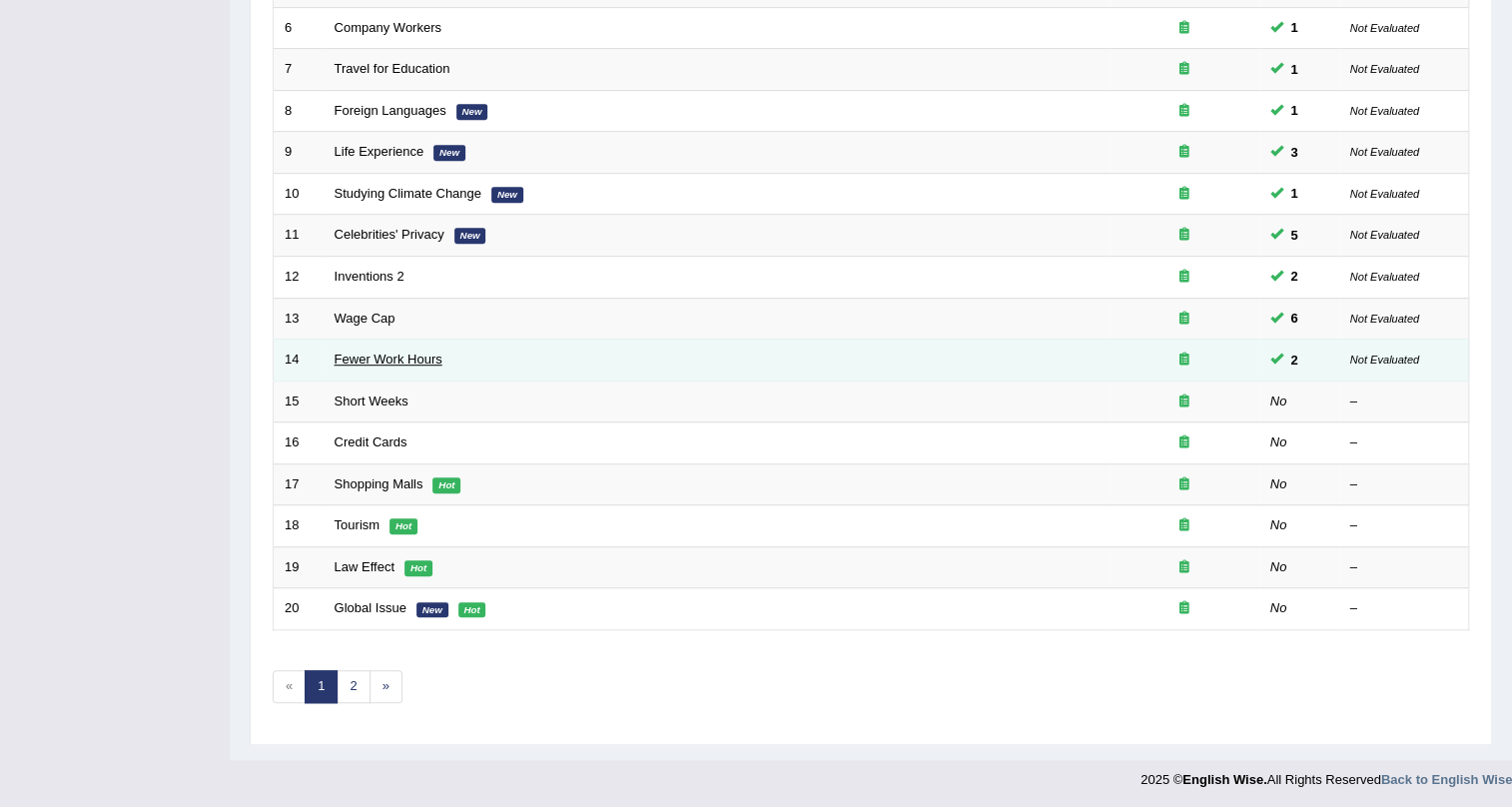 click on "Fewer Work Hours" at bounding box center [388, 359] 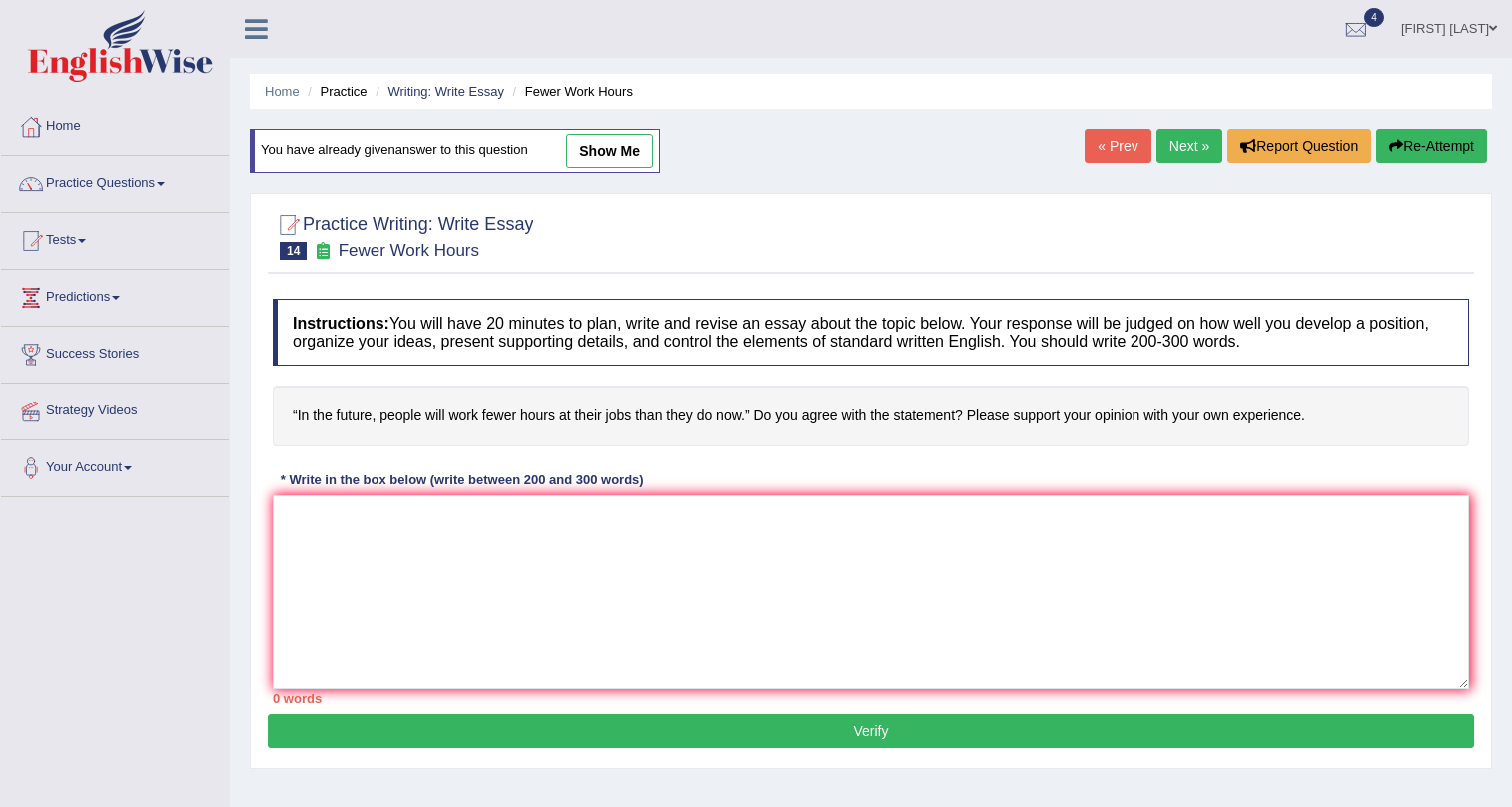 scroll, scrollTop: 0, scrollLeft: 0, axis: both 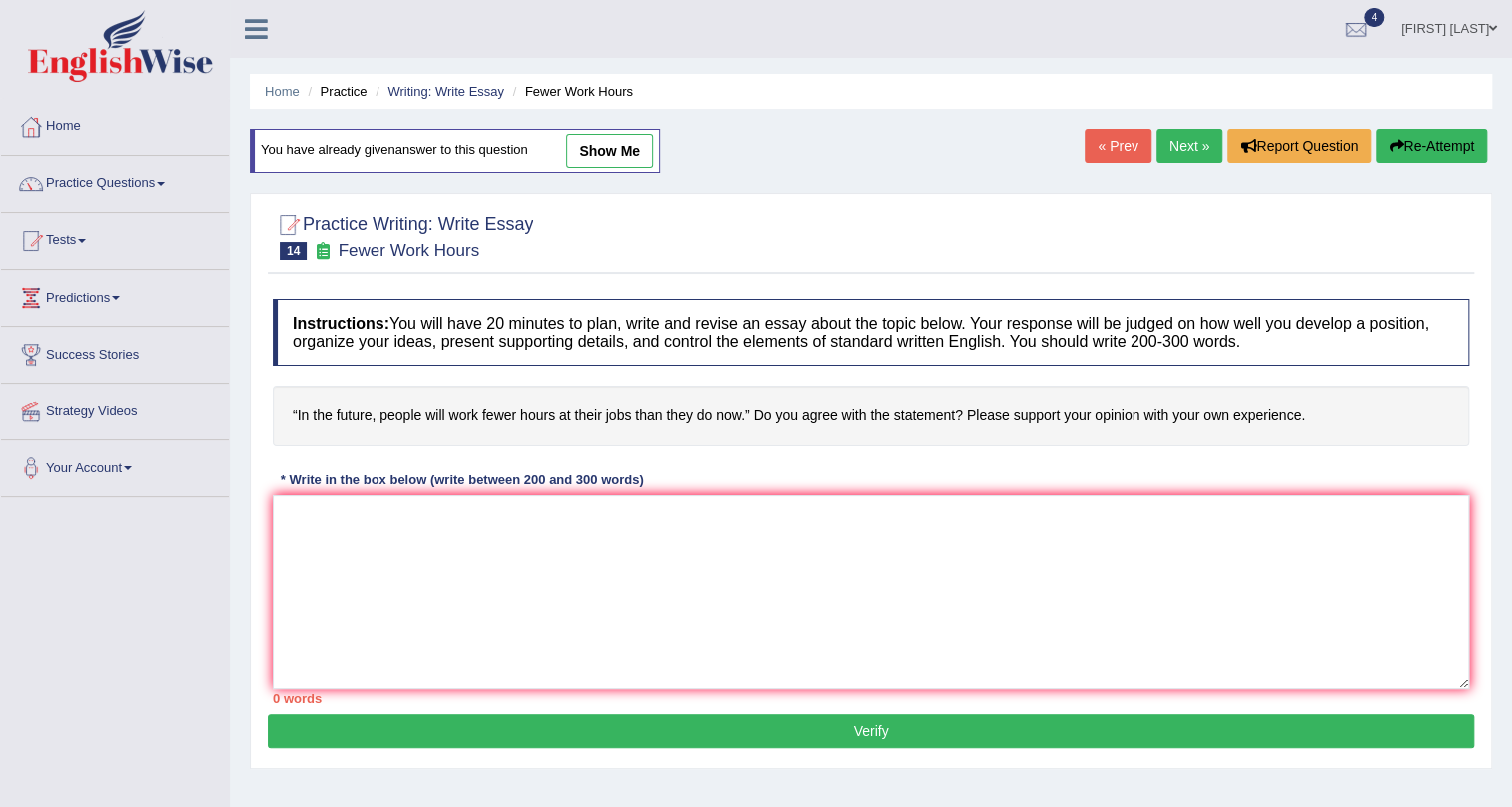 click on "show me" at bounding box center (609, 151) 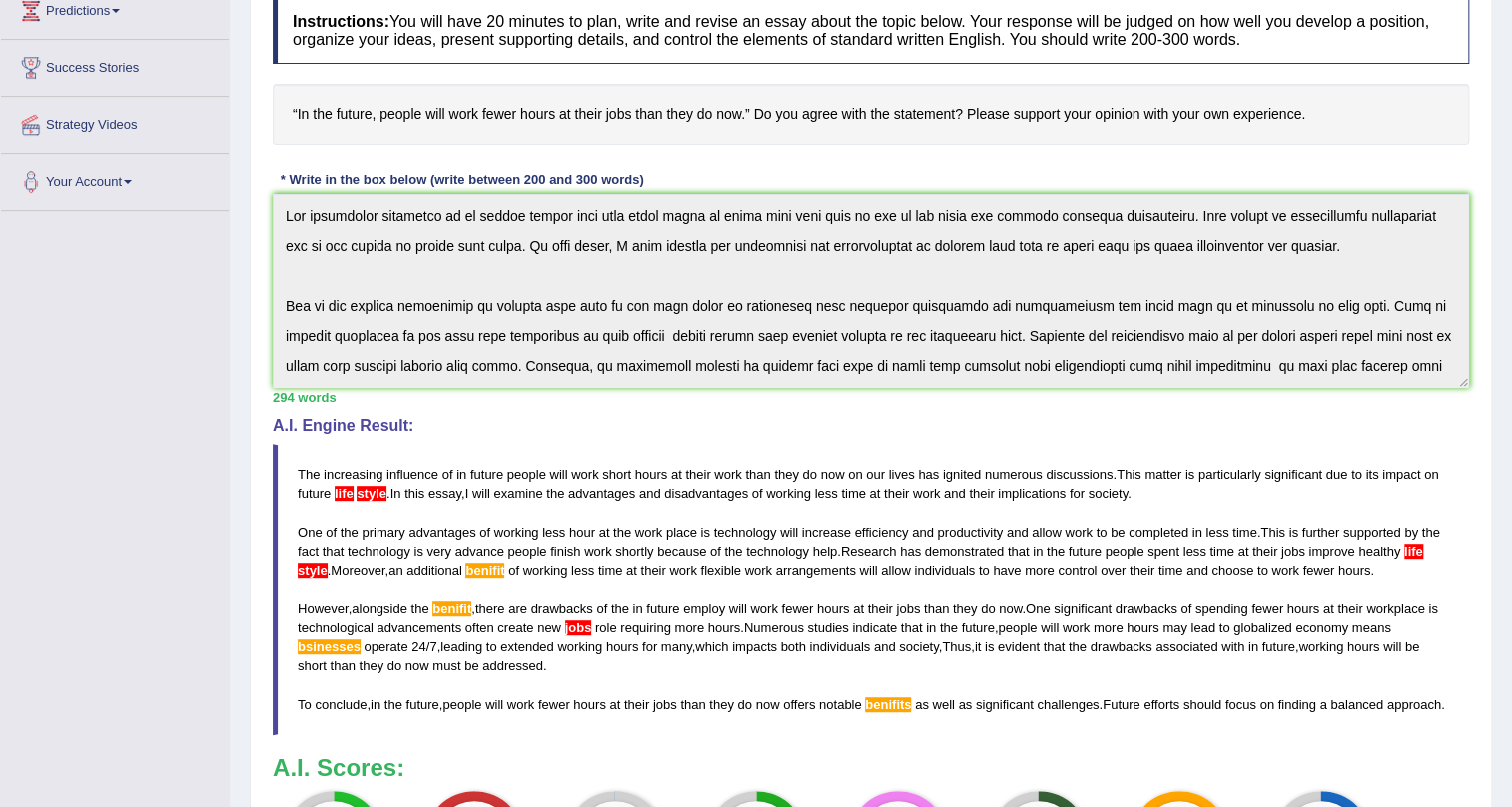 scroll, scrollTop: 272, scrollLeft: 0, axis: vertical 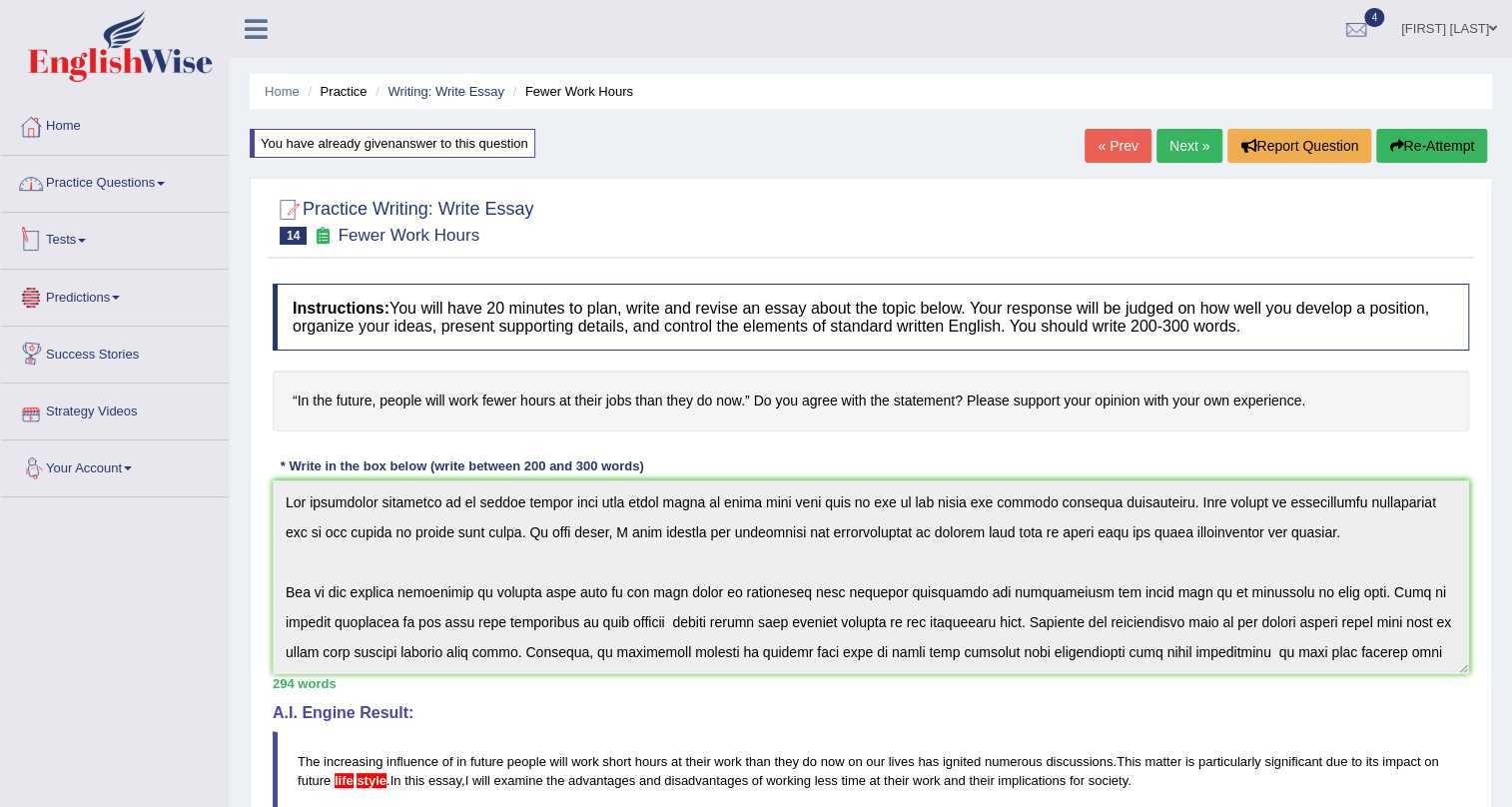 click on "Practice Questions" at bounding box center (115, 181) 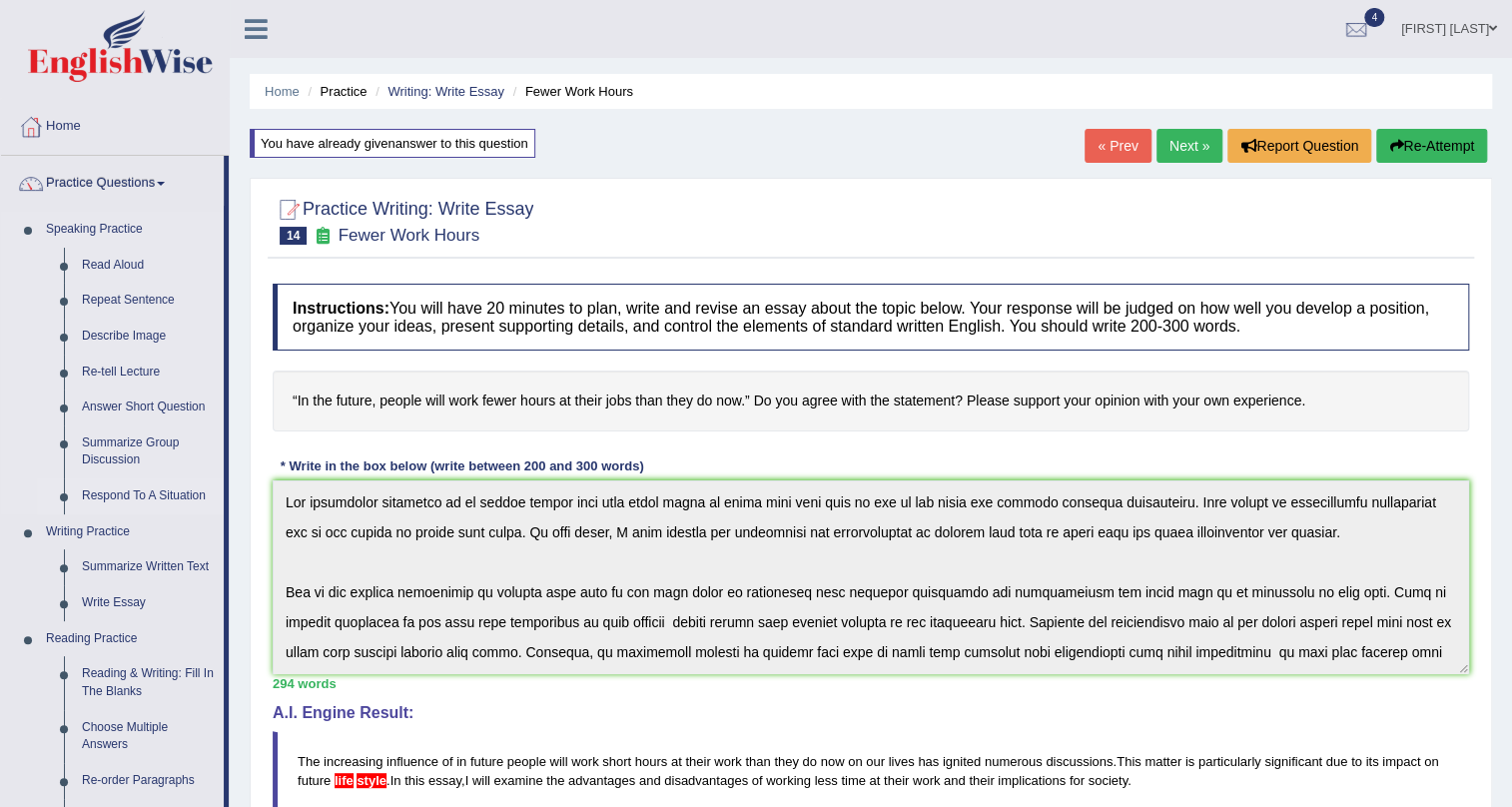 scroll, scrollTop: 0, scrollLeft: 0, axis: both 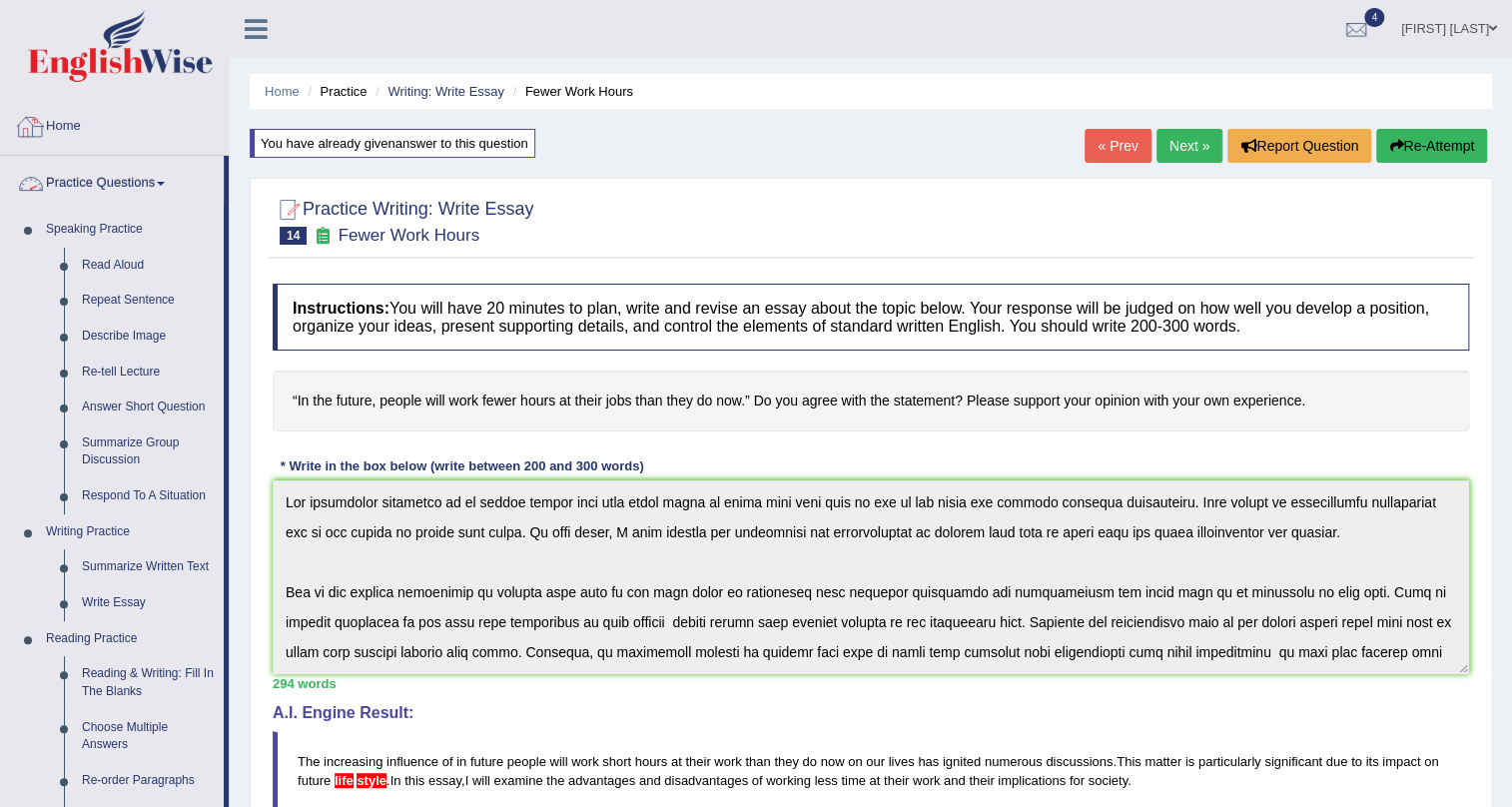 click on "Home" at bounding box center [115, 124] 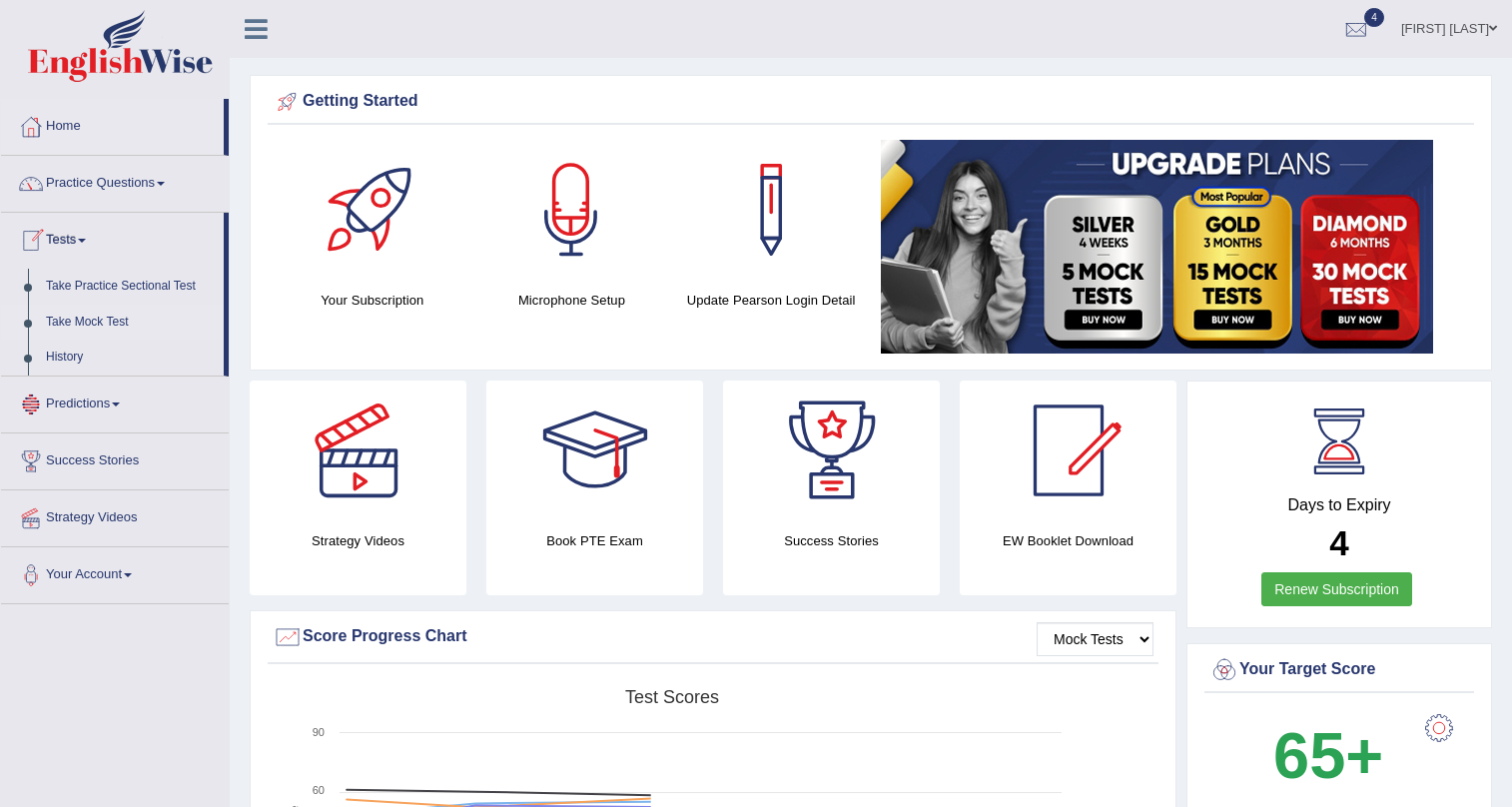 scroll, scrollTop: 0, scrollLeft: 0, axis: both 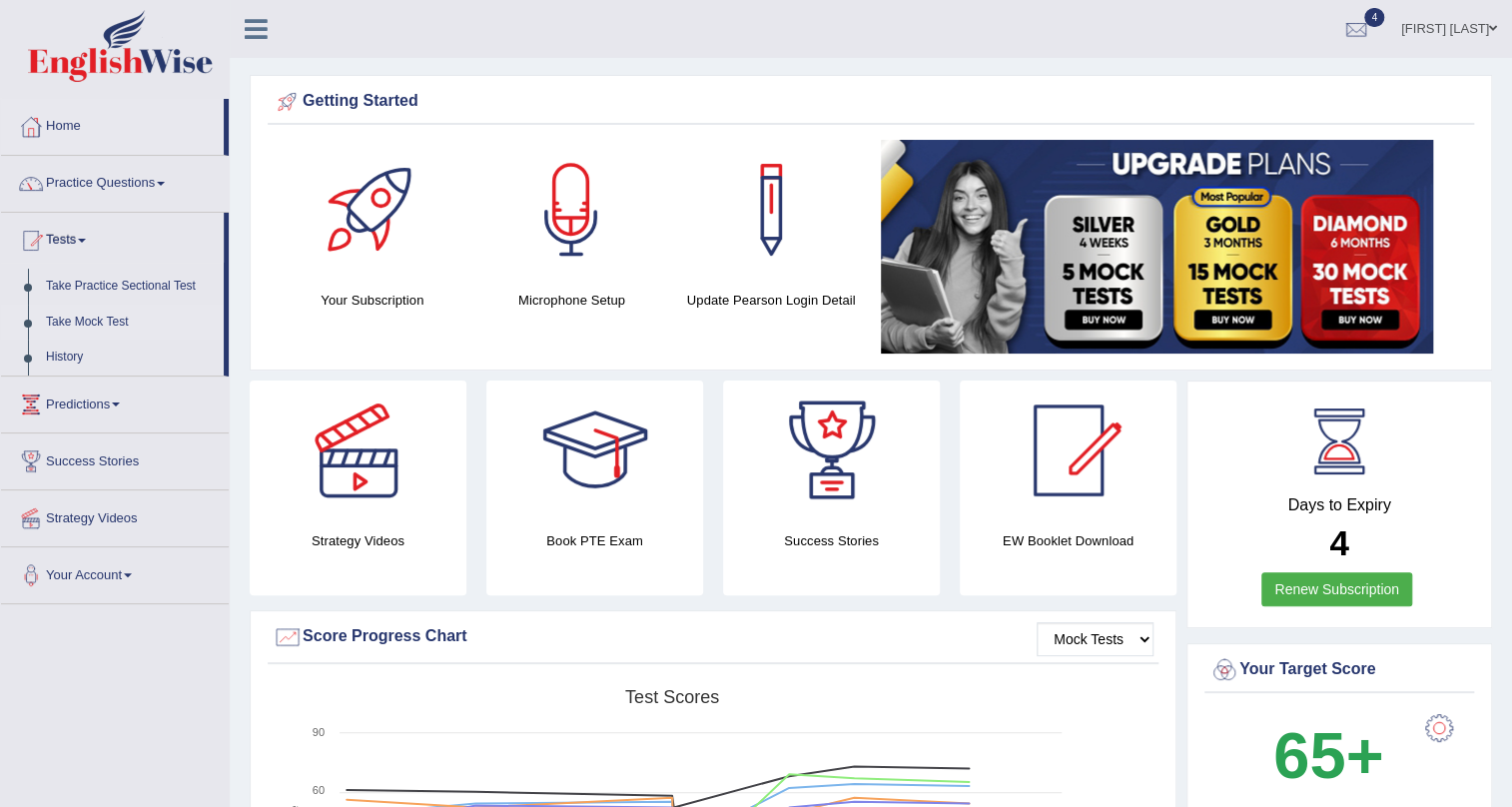 click on "Take Mock Test" at bounding box center [130, 323] 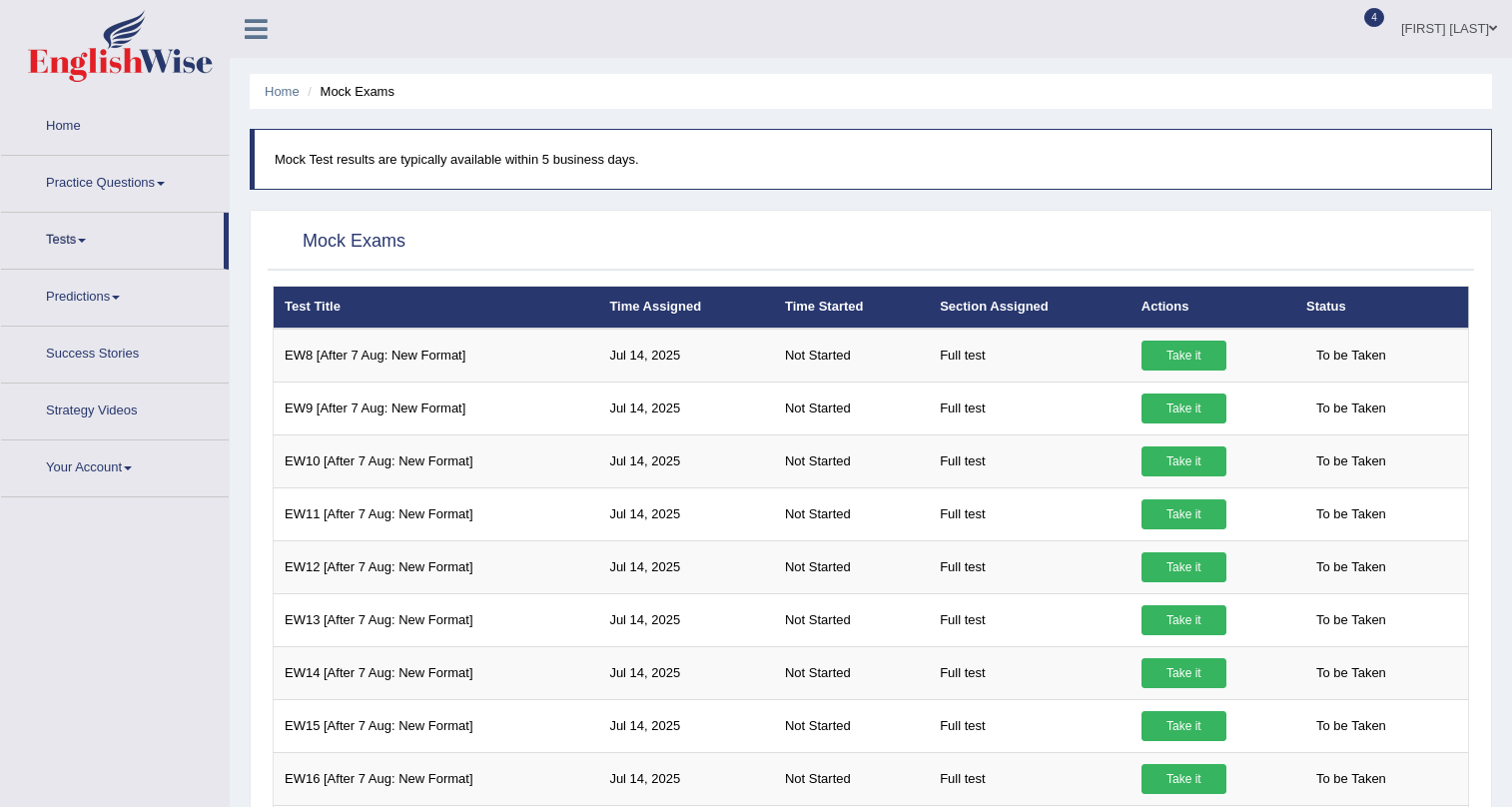 scroll, scrollTop: 0, scrollLeft: 0, axis: both 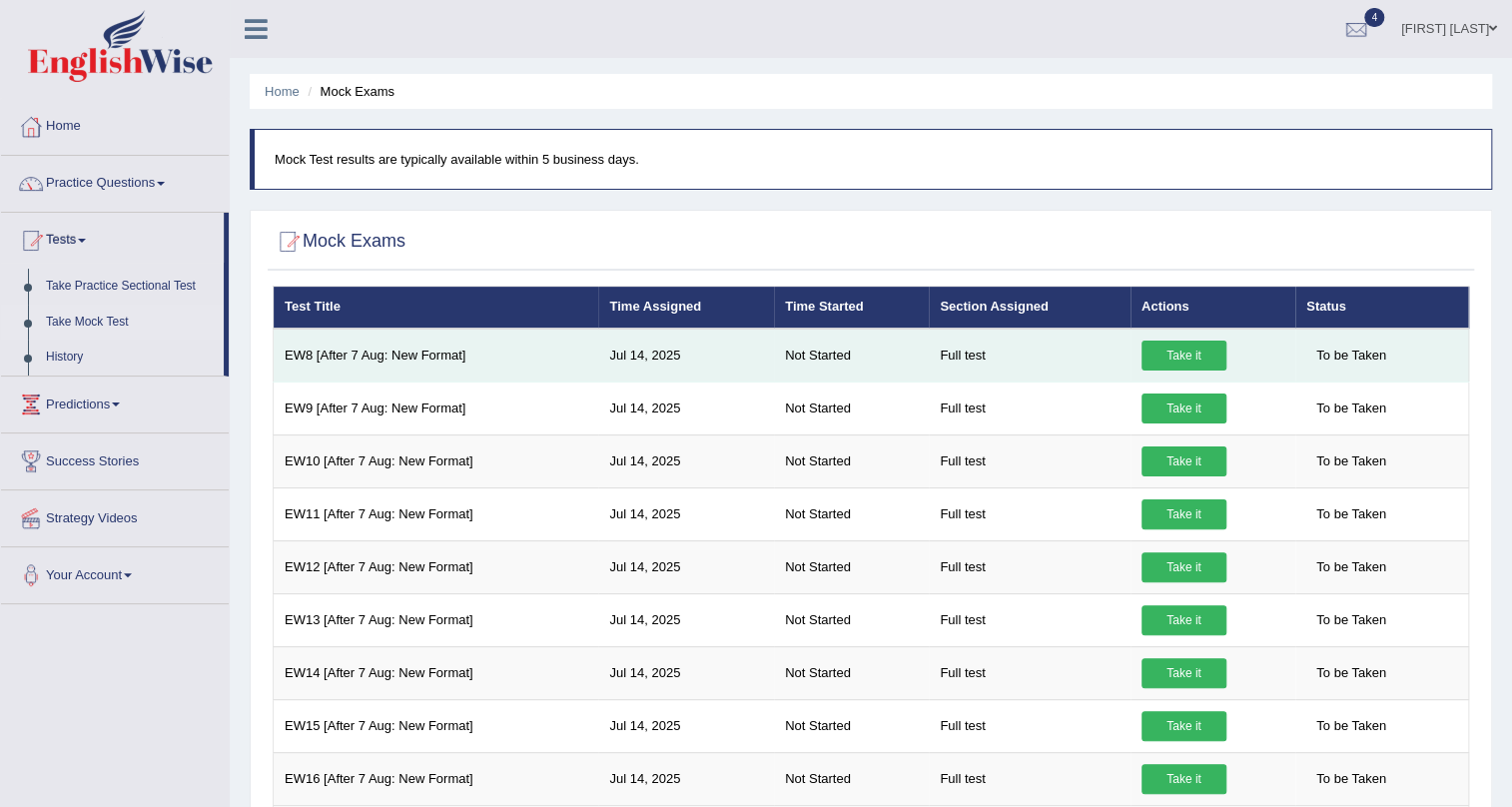 click on "Take it" at bounding box center [1183, 356] 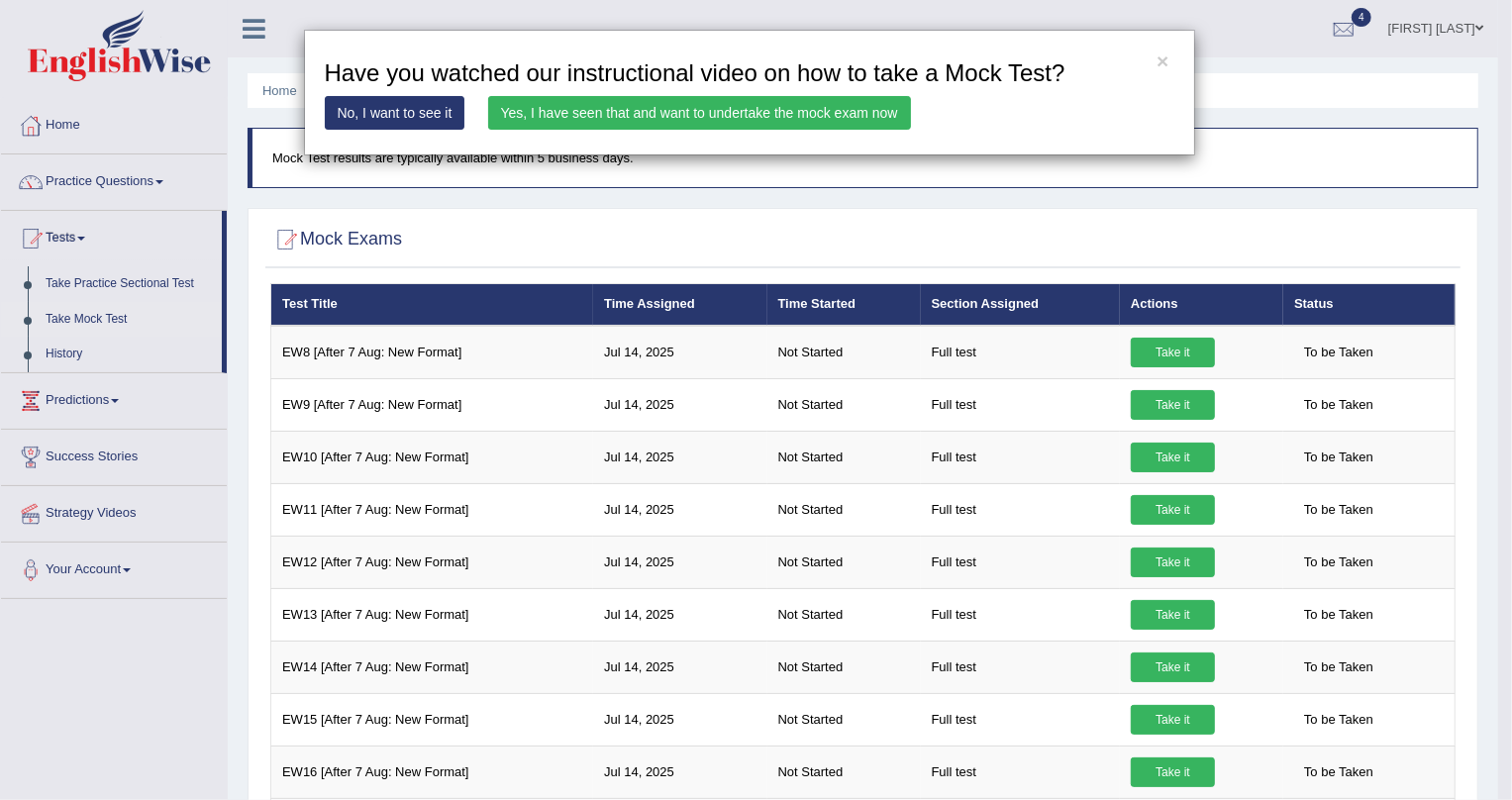 click on "Yes, I have seen that and want to undertake the mock exam now" at bounding box center (699, 113) 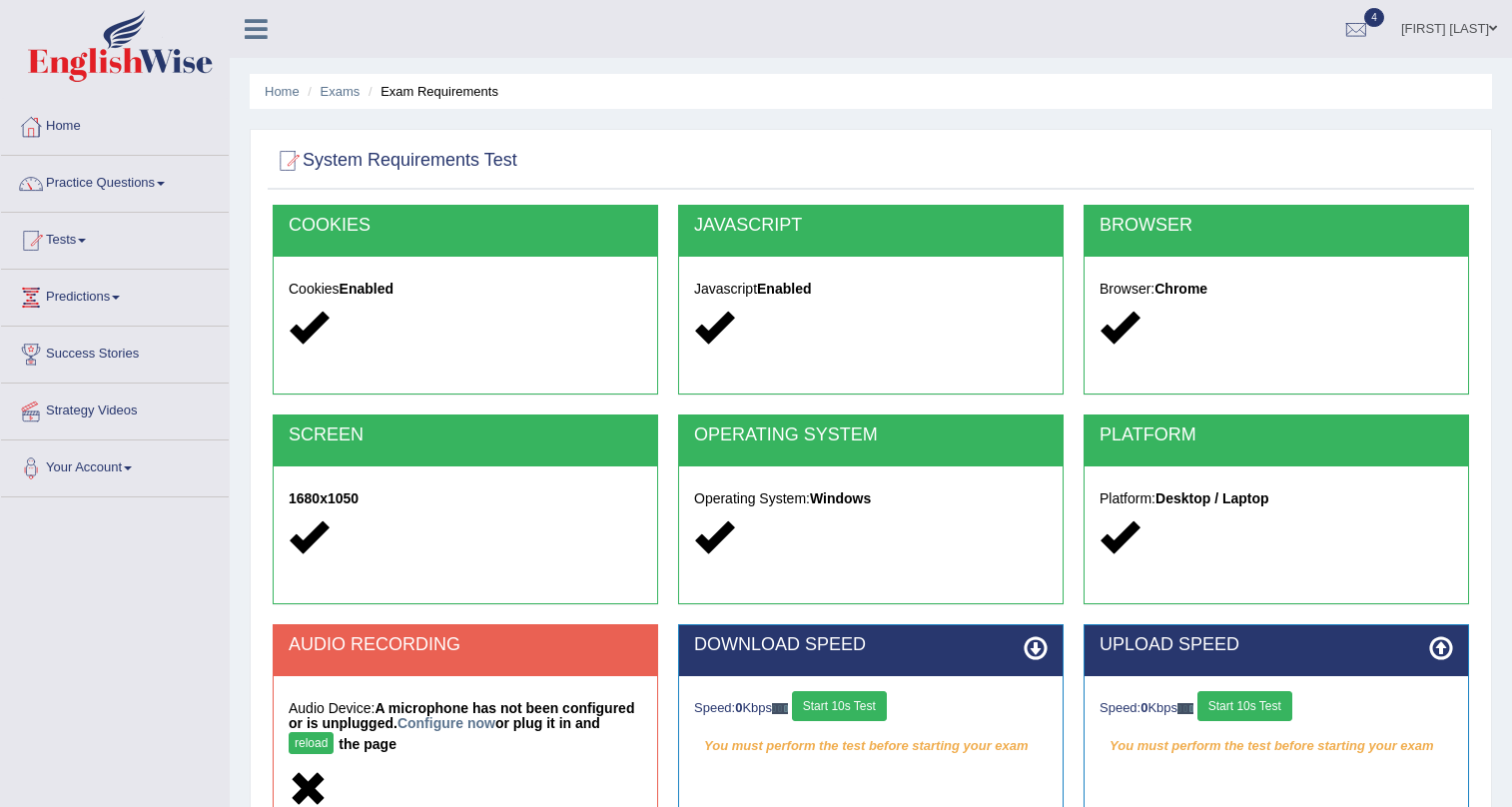 scroll, scrollTop: 181, scrollLeft: 0, axis: vertical 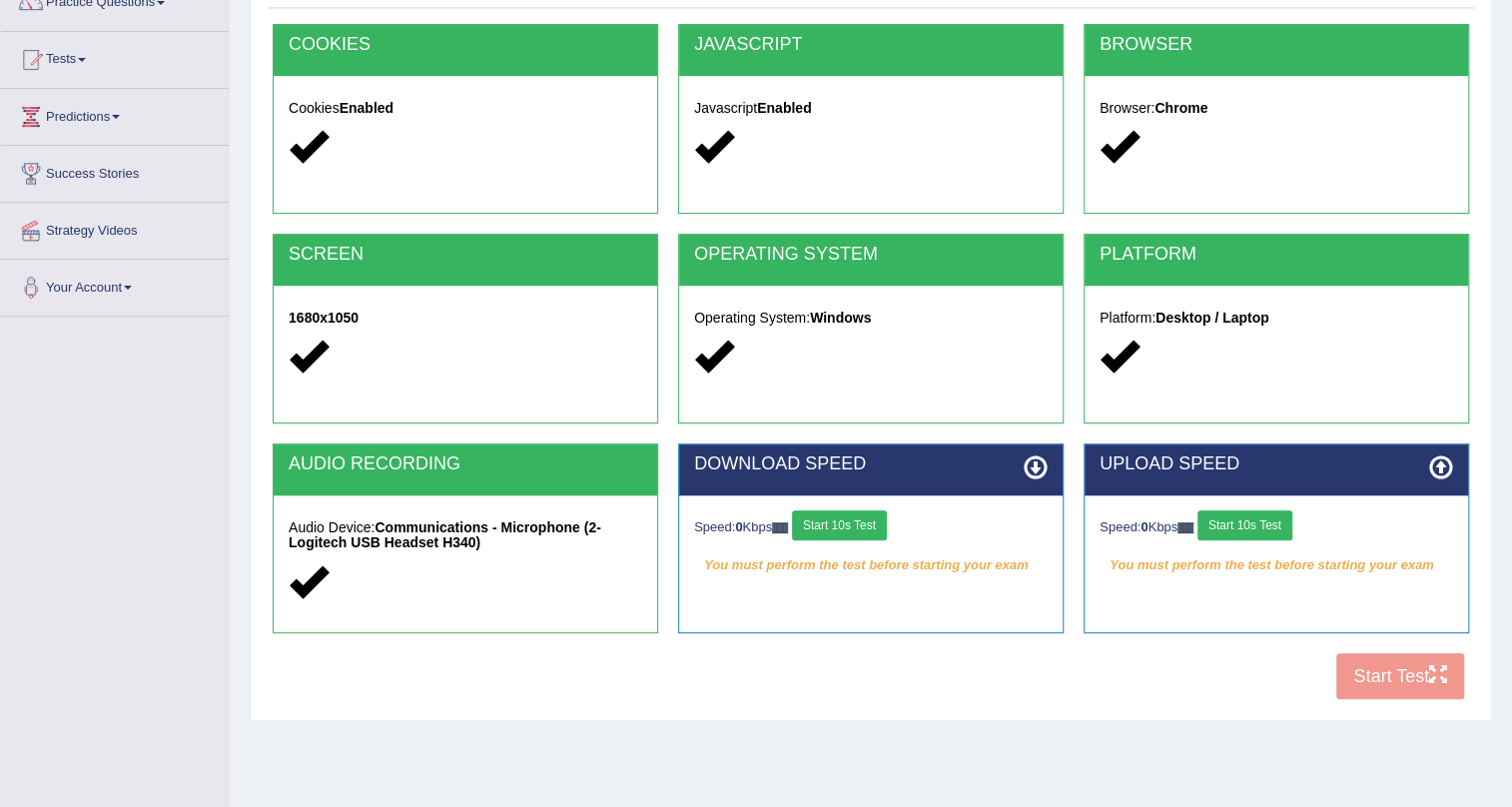 click on "Start 10s Test" at bounding box center (839, 525) 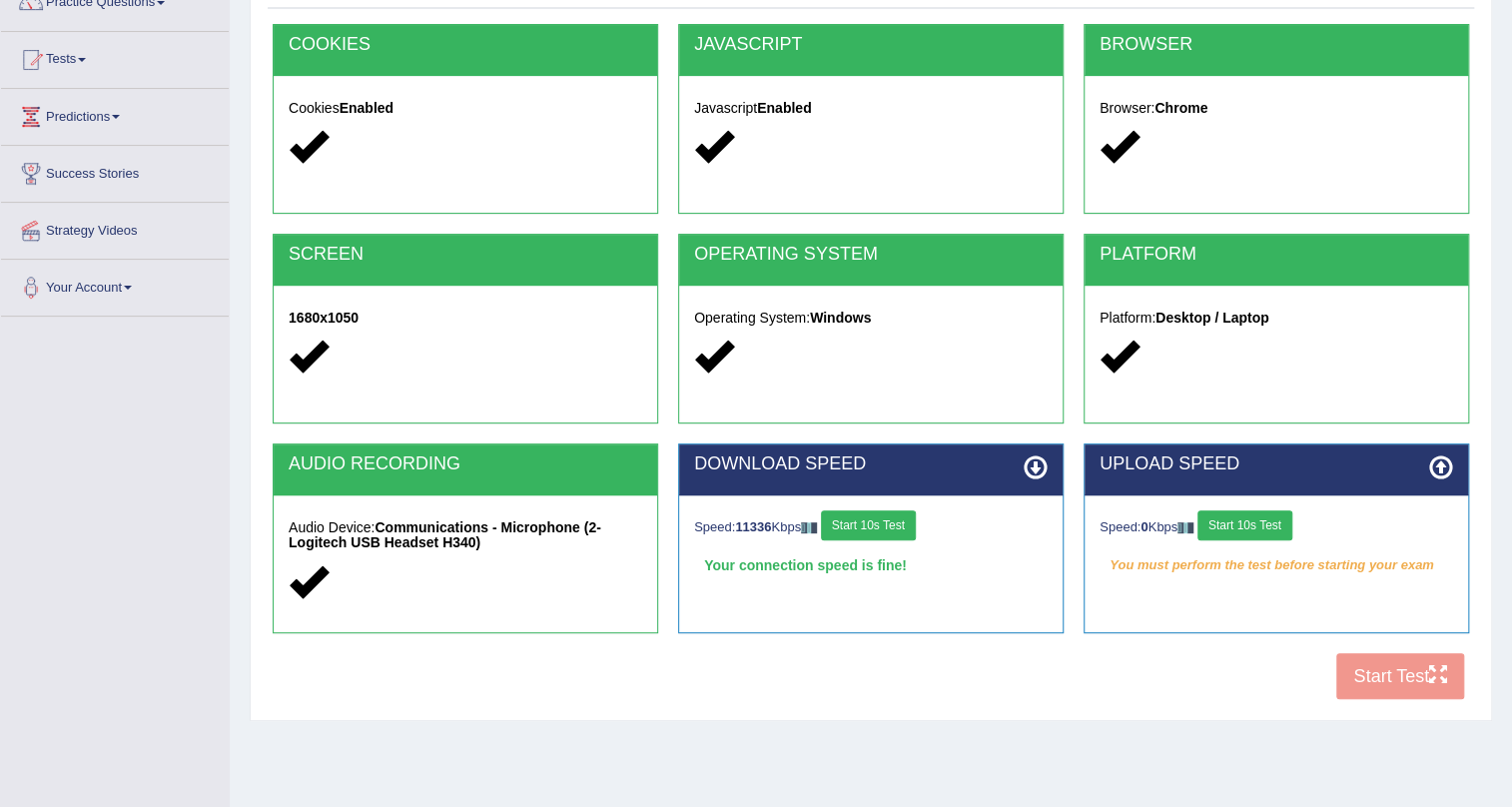 click on "Start 10s Test" at bounding box center (1244, 525) 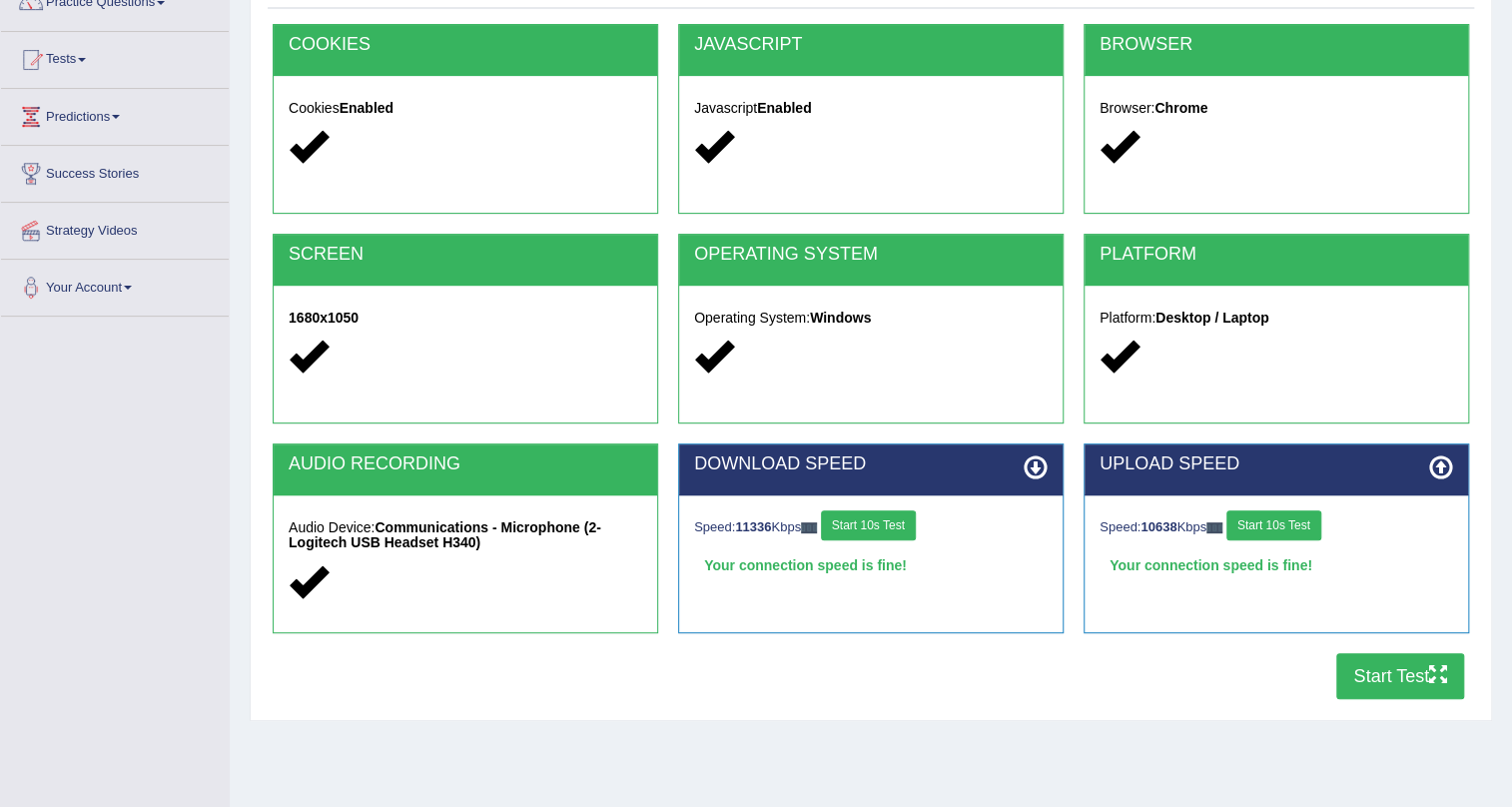click on "Start Test" at bounding box center (1400, 676) 